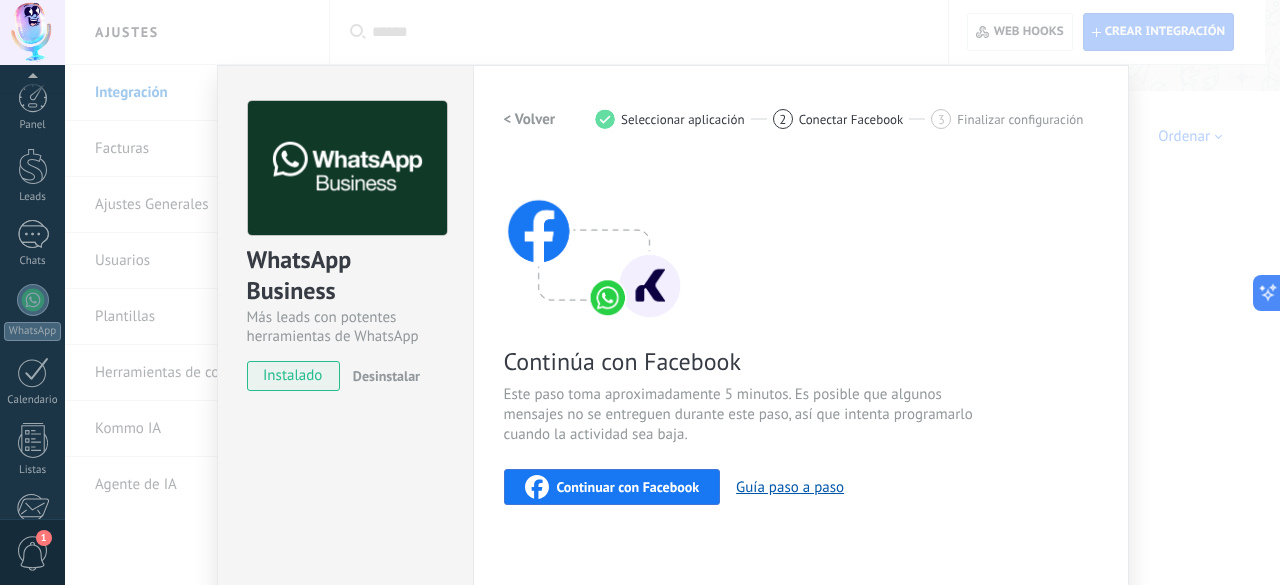 scroll, scrollTop: 300, scrollLeft: 0, axis: vertical 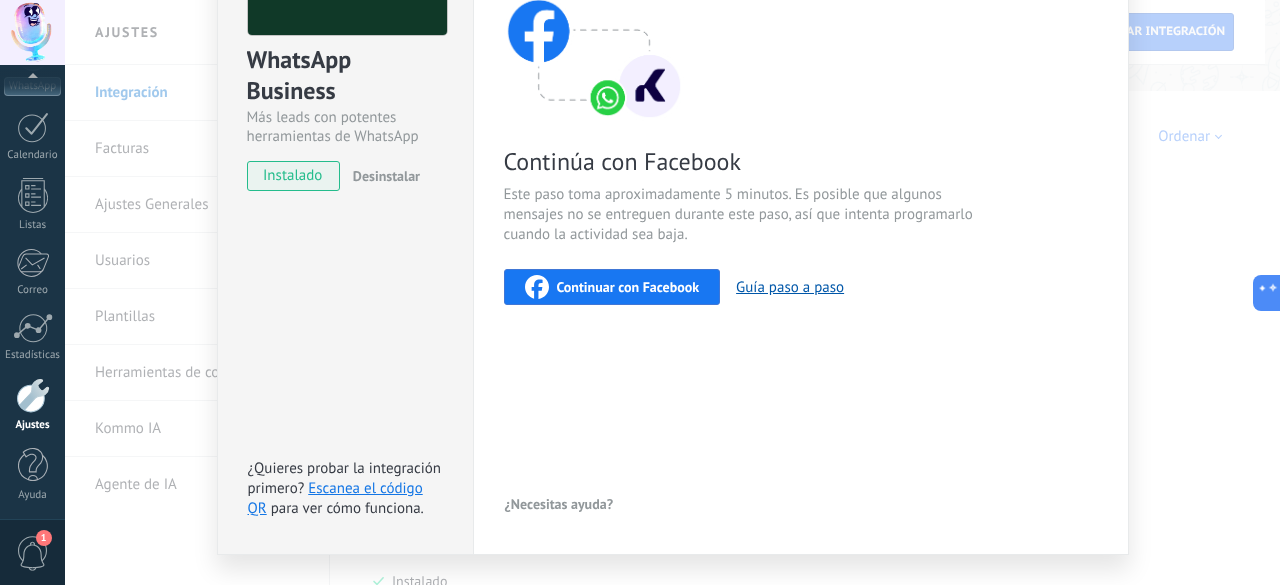 click on "Desinstalar" at bounding box center [386, 176] 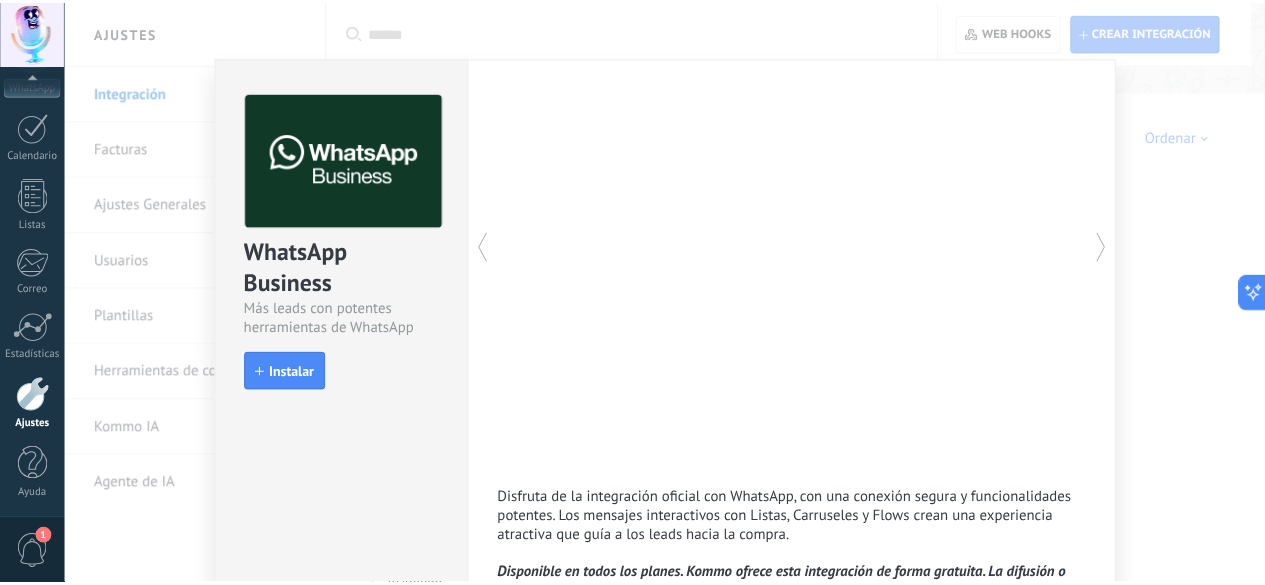 scroll, scrollTop: 0, scrollLeft: 0, axis: both 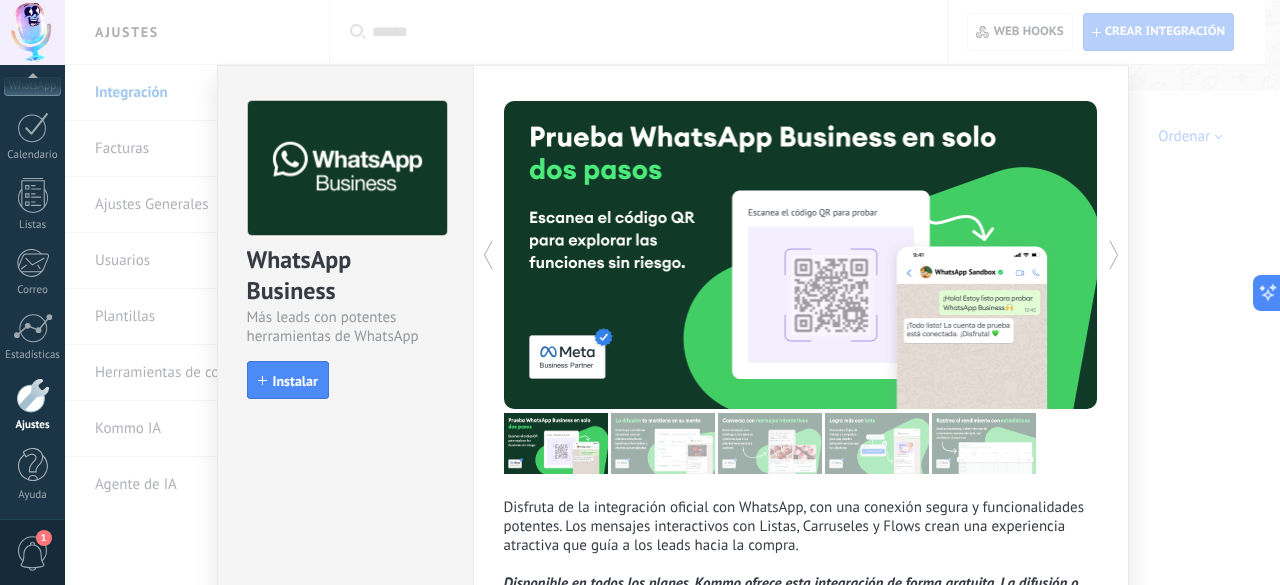 click on "WhatsApp Business Más leads con potentes herramientas de WhatsApp install Instalar Disfruta de la integración oficial con WhatsApp, con una conexión segura y funcionalidades potentes. Los mensajes interactivos con Listas, Carruseles y Flows crean una experiencia atractiva que guía a los leads hacia la compra.    Disponible en todos los planes. Kommo ofrece esta integración de forma gratuita. La difusión o iniciación de conversaciones puede generar cargos.  Ver más más ¿Necesitas una prueba?   Escanea el código QR   para ver cómo funcionan los mensajes." at bounding box center [672, 292] 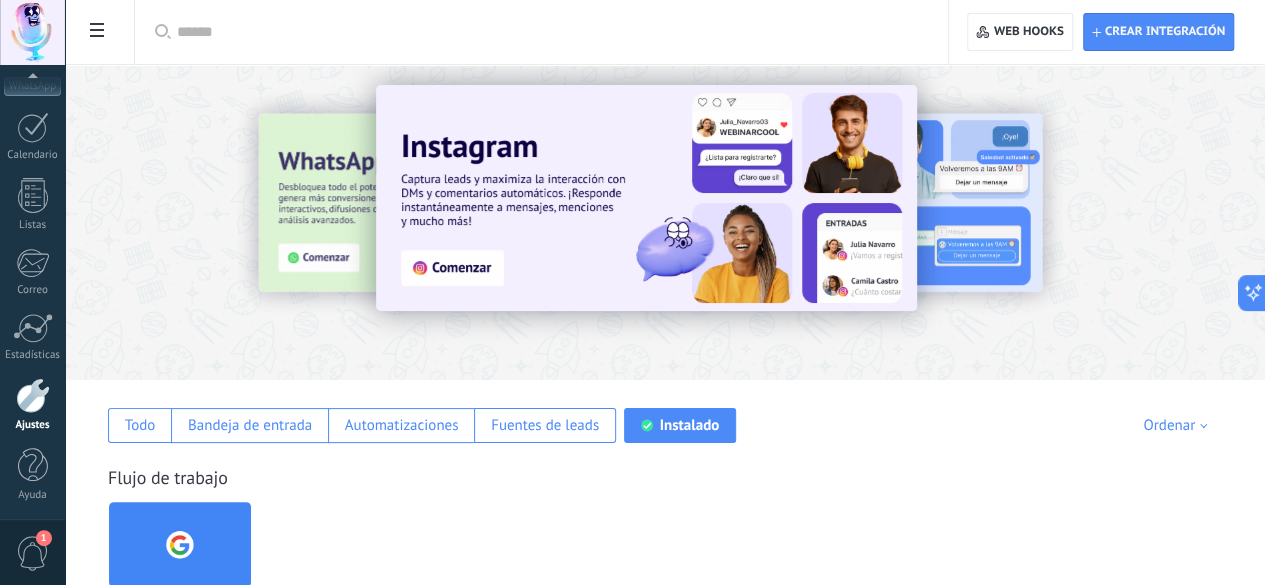 scroll, scrollTop: 0, scrollLeft: 0, axis: both 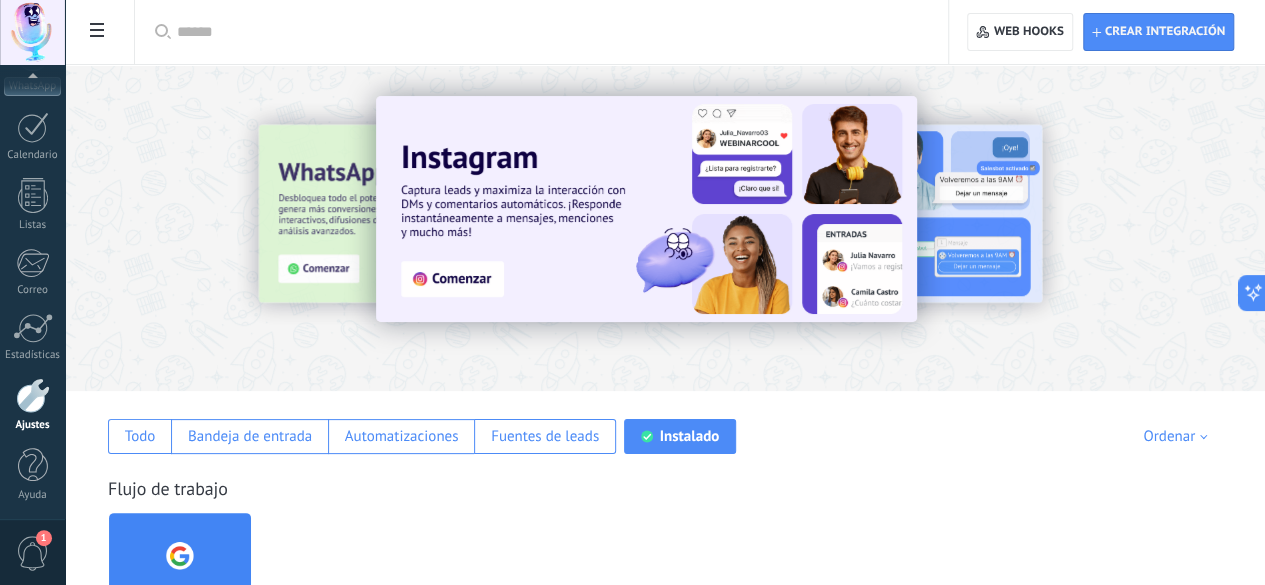 click at bounding box center [548, 32] 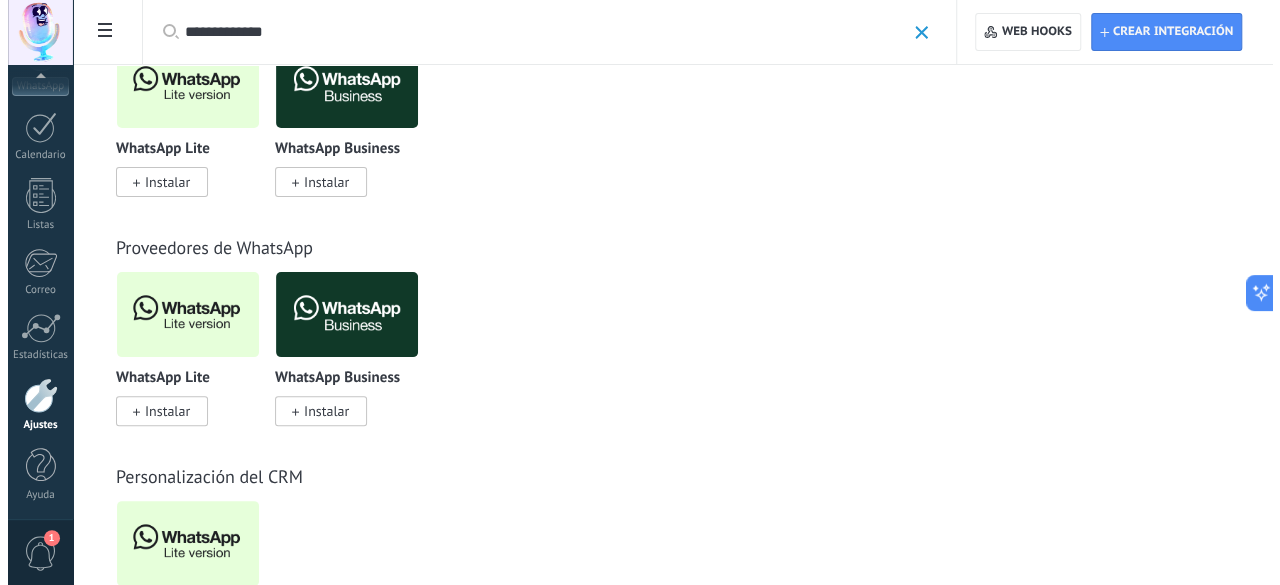 scroll, scrollTop: 0, scrollLeft: 0, axis: both 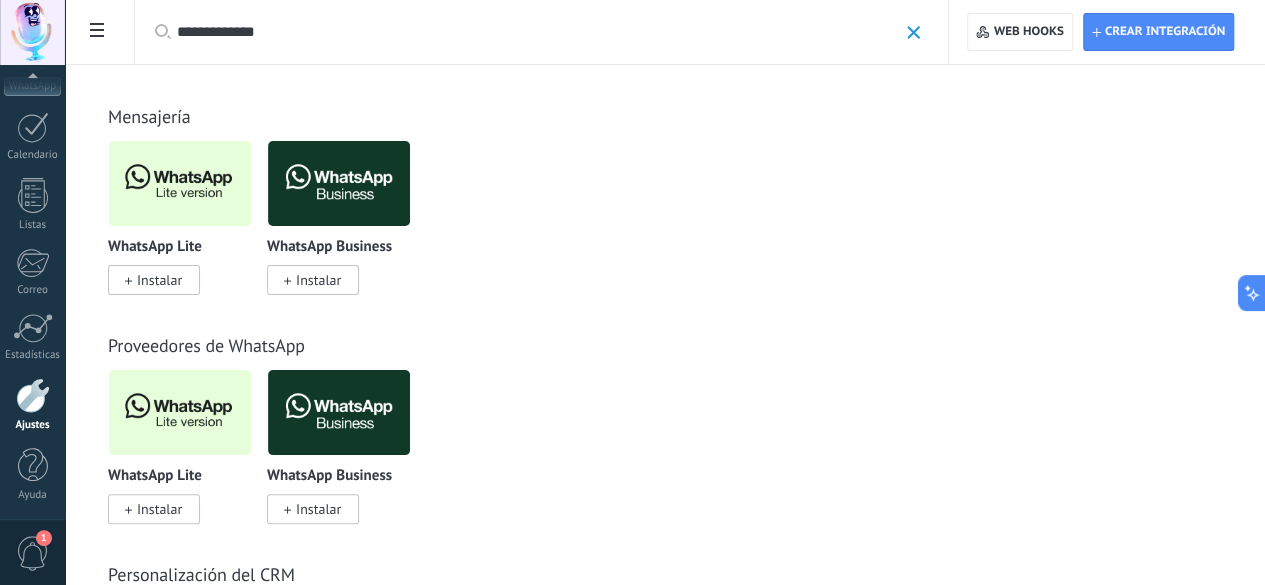 type on "**********" 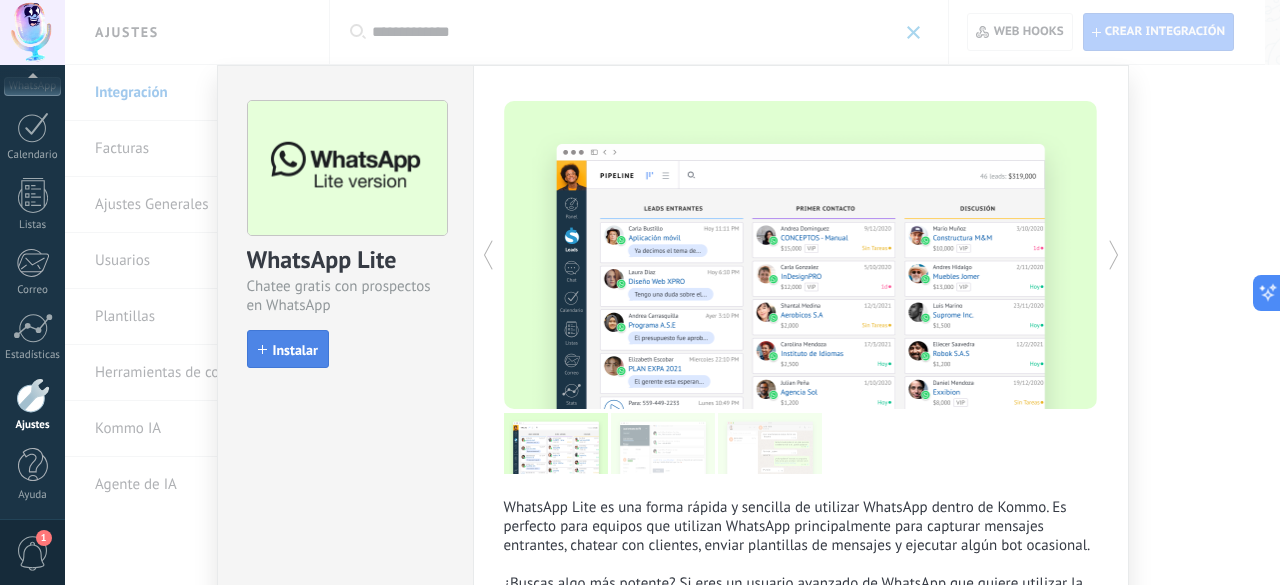 click on "Instalar" at bounding box center (295, 350) 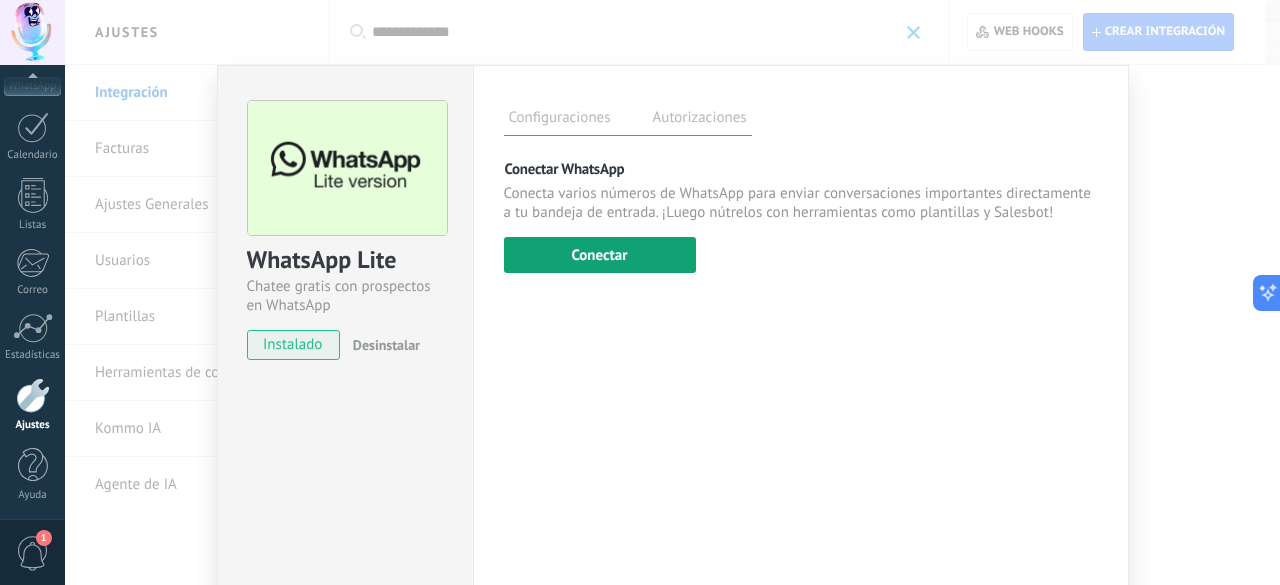 click on "Conectar" at bounding box center (600, 255) 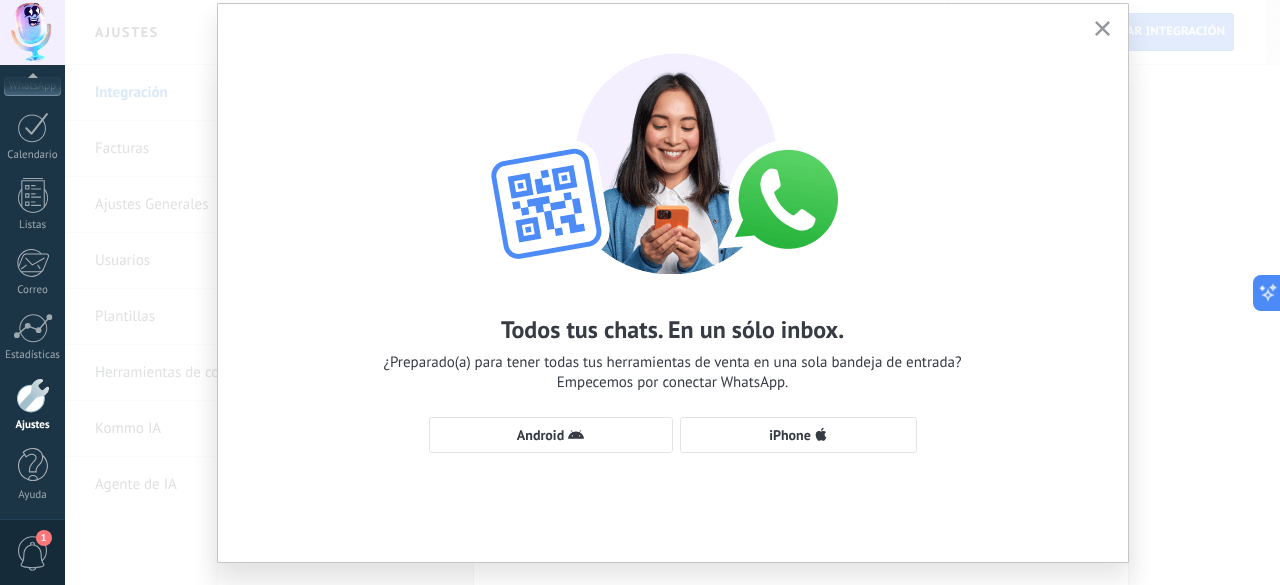 scroll, scrollTop: 104, scrollLeft: 0, axis: vertical 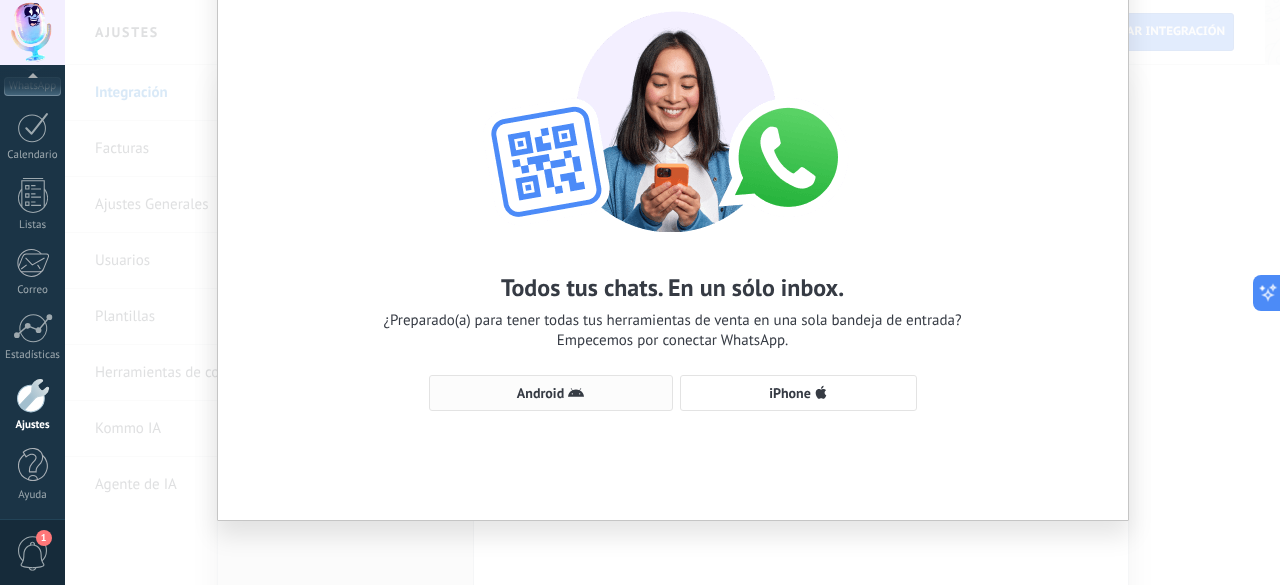 click on "Android" at bounding box center (551, 393) 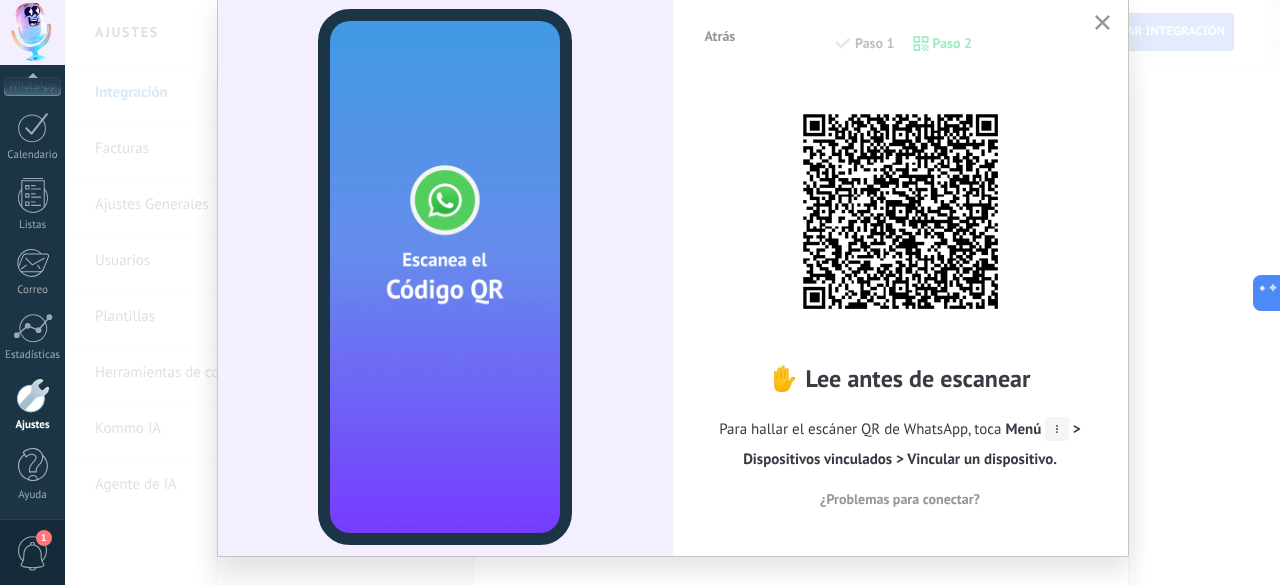 scroll, scrollTop: 100, scrollLeft: 0, axis: vertical 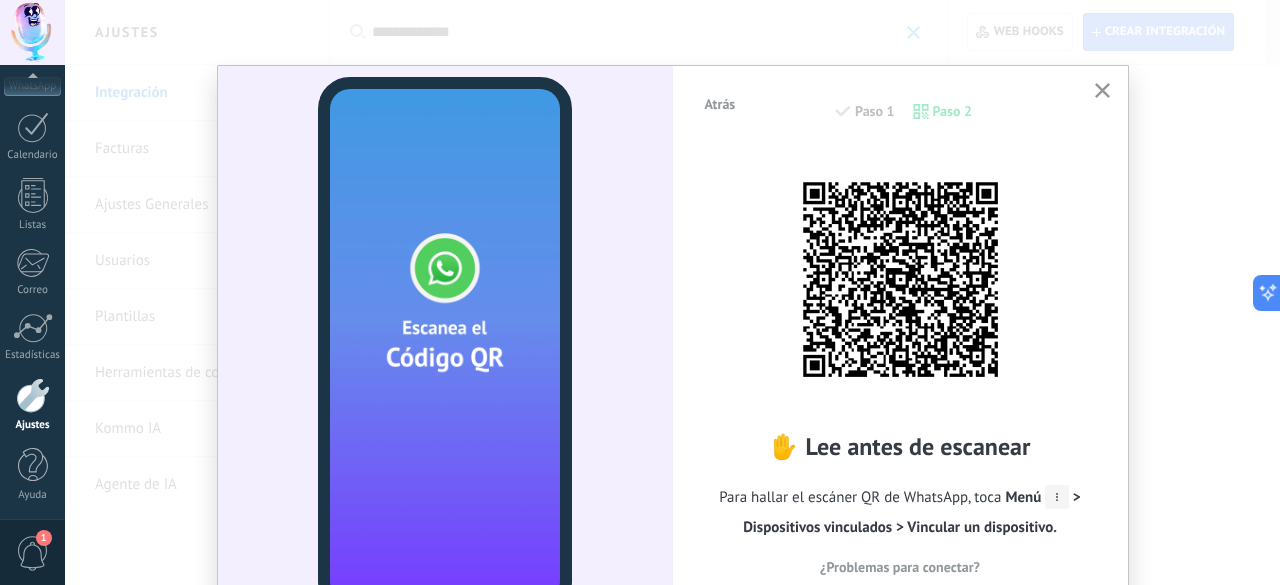 click 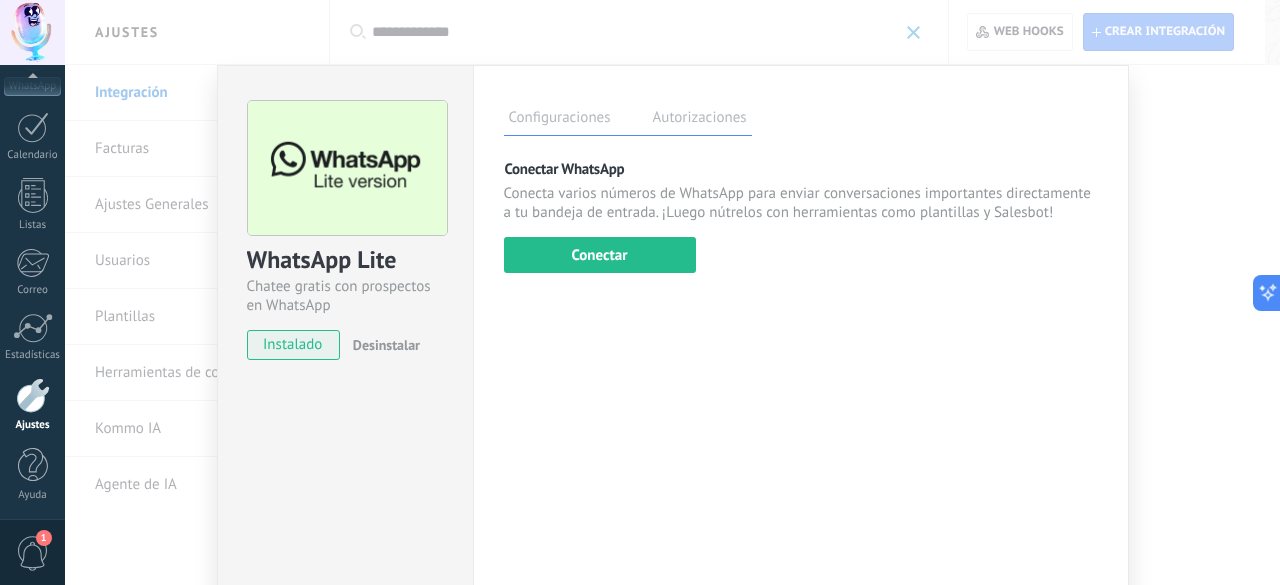 click at bounding box center [33, 395] 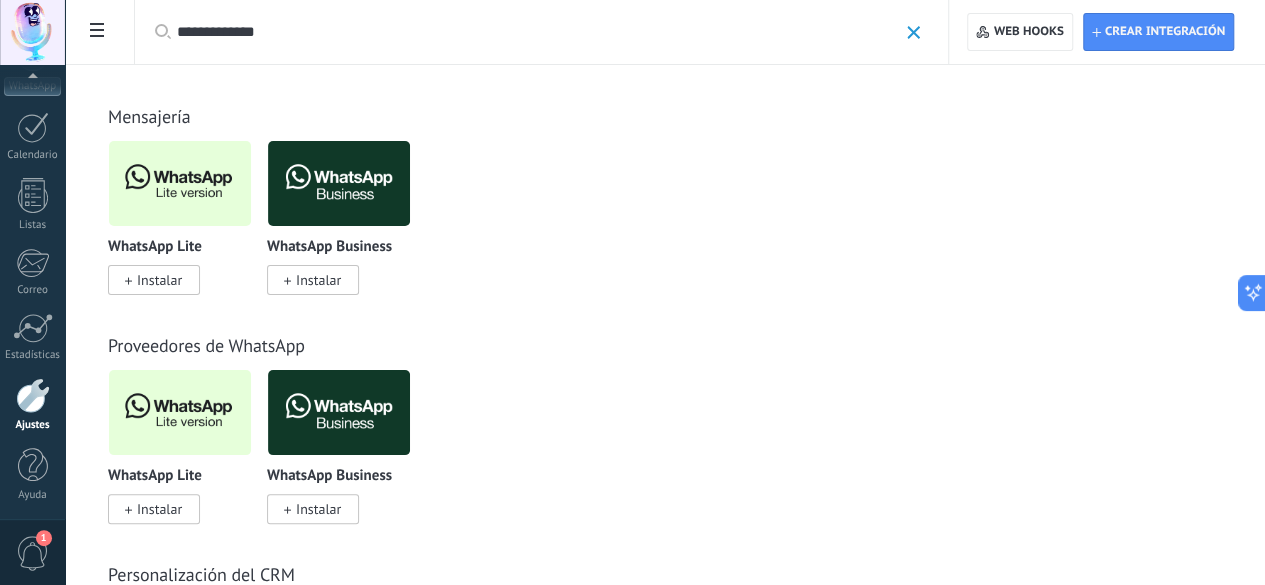click at bounding box center (33, 395) 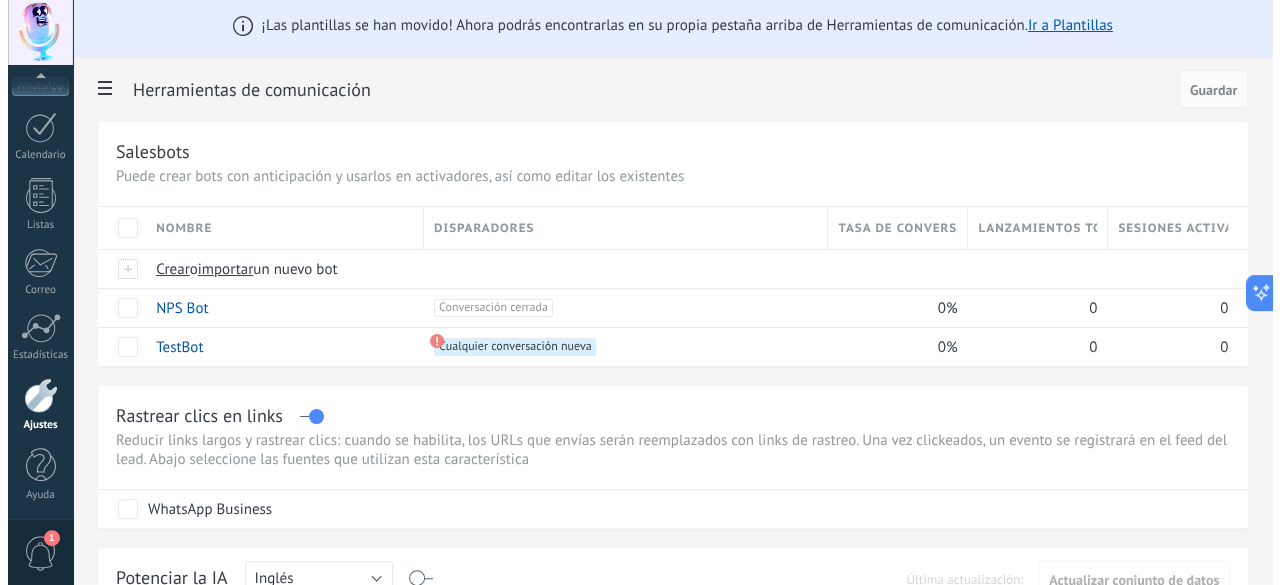 scroll, scrollTop: 0, scrollLeft: 0, axis: both 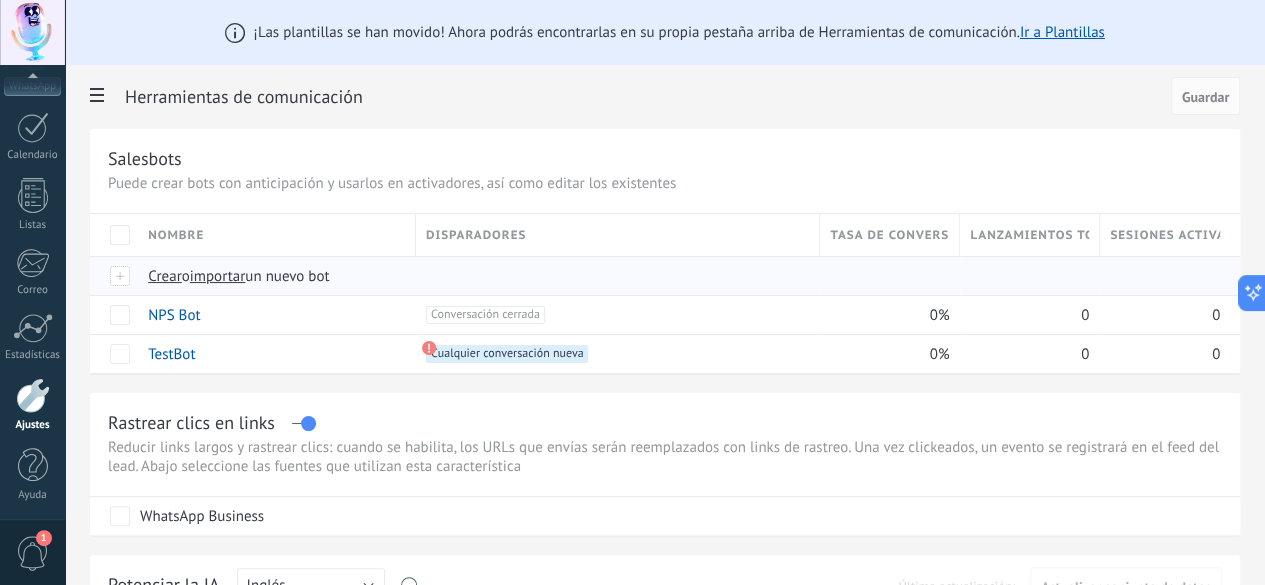 click on "Crear" at bounding box center (165, 276) 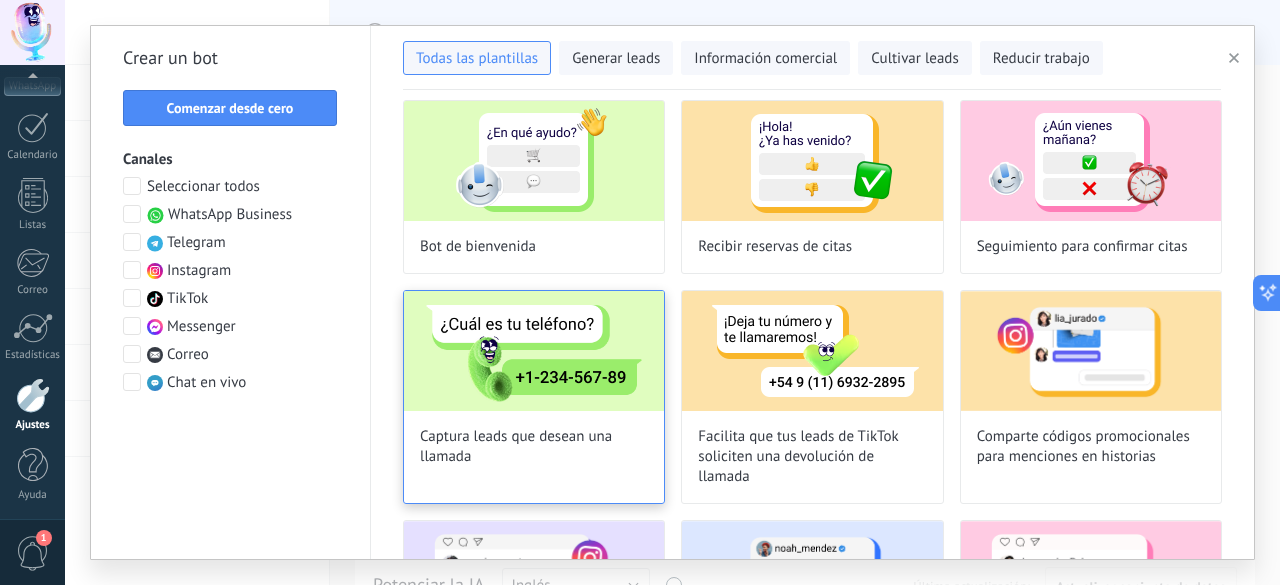 scroll, scrollTop: 0, scrollLeft: 0, axis: both 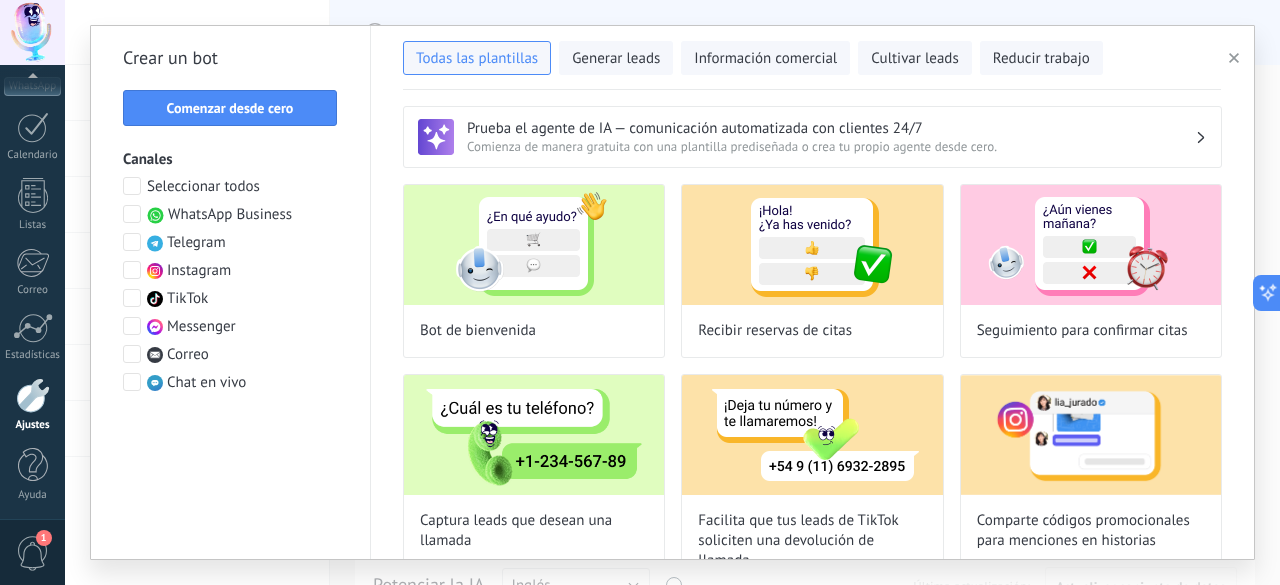 click at bounding box center (132, 214) 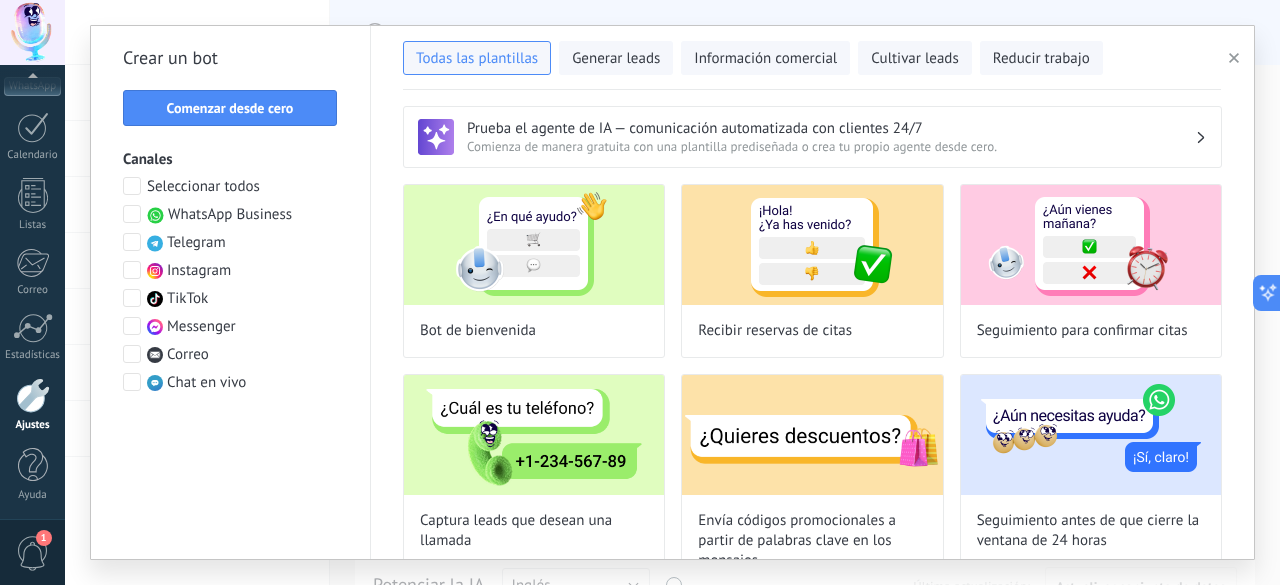 click at bounding box center (132, 214) 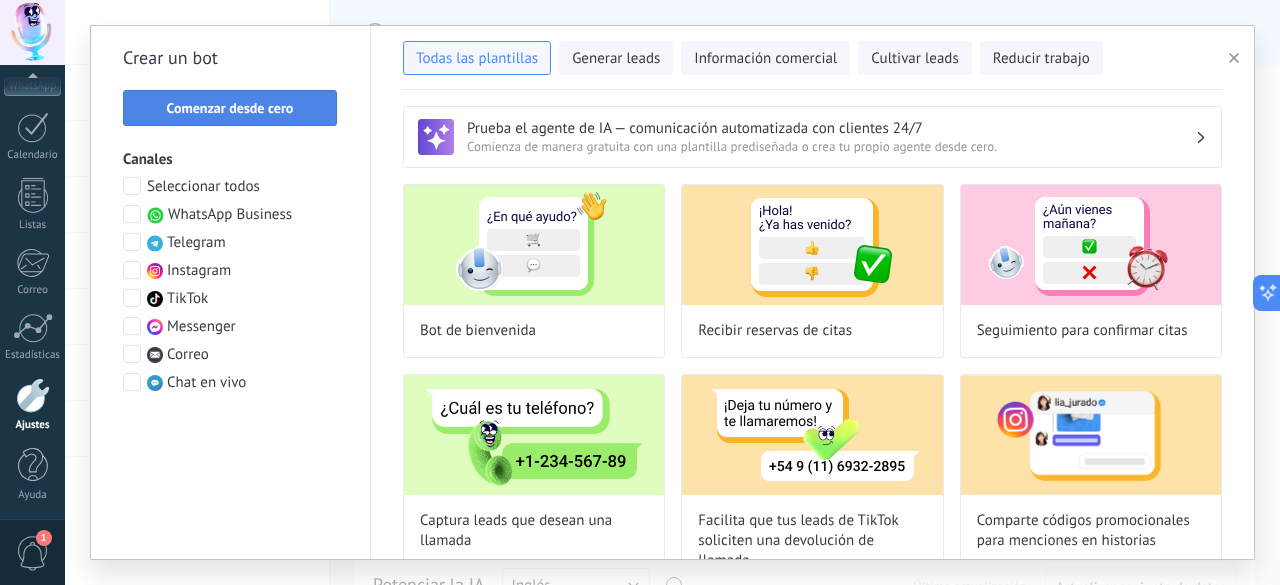 click on "Comenzar desde cero" at bounding box center [230, 108] 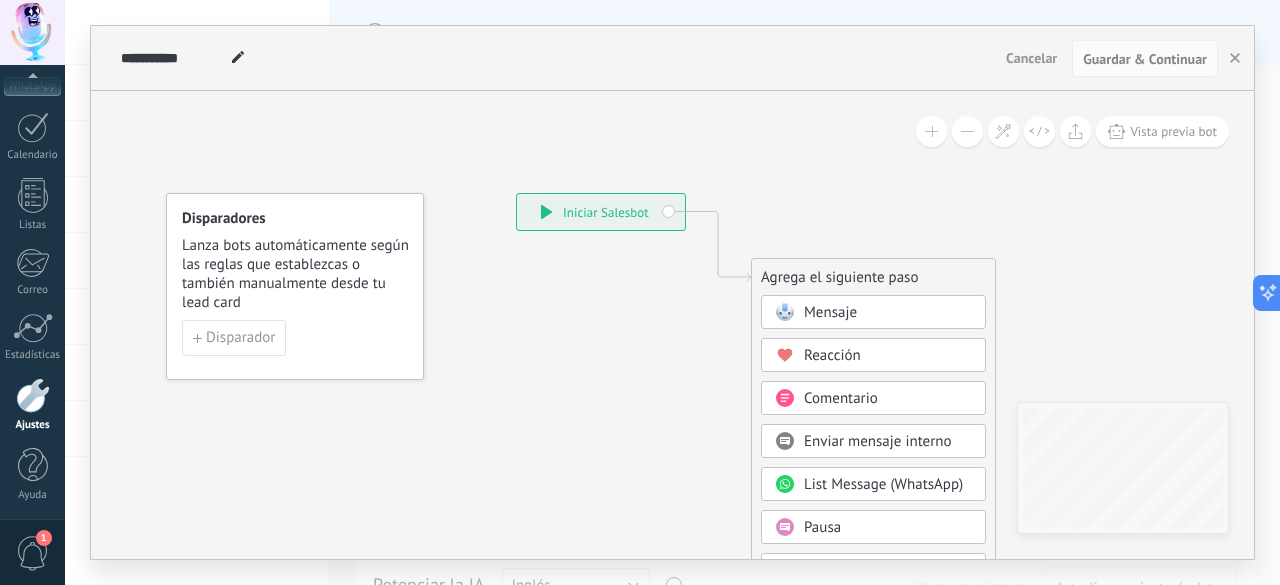 click on "Mensaje" at bounding box center (888, 313) 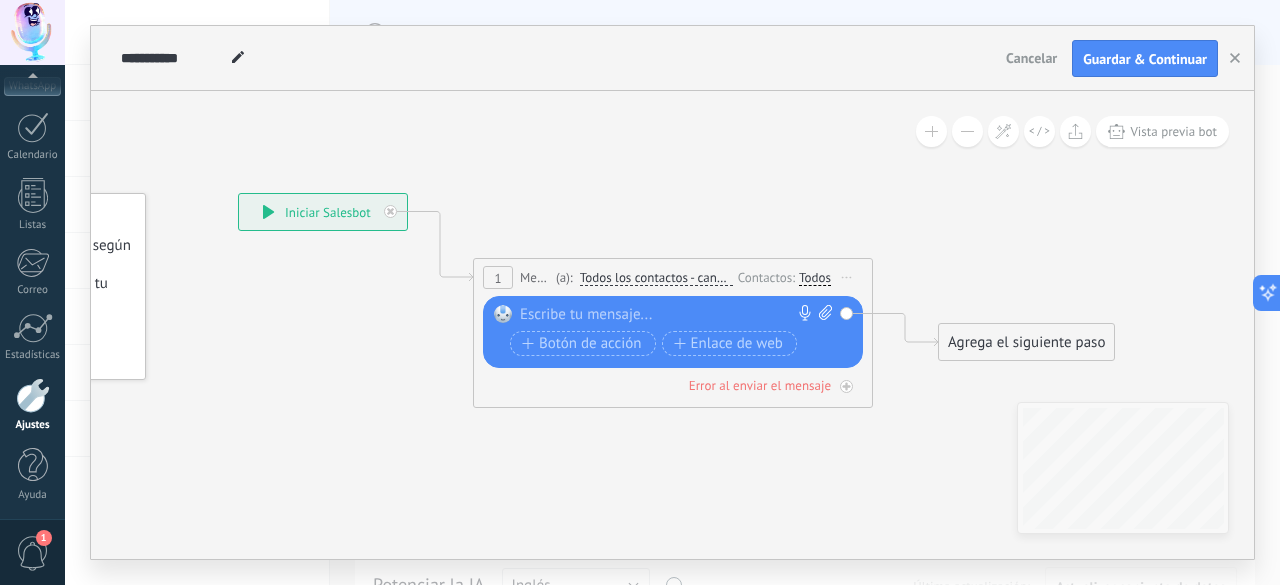 click at bounding box center (668, 315) 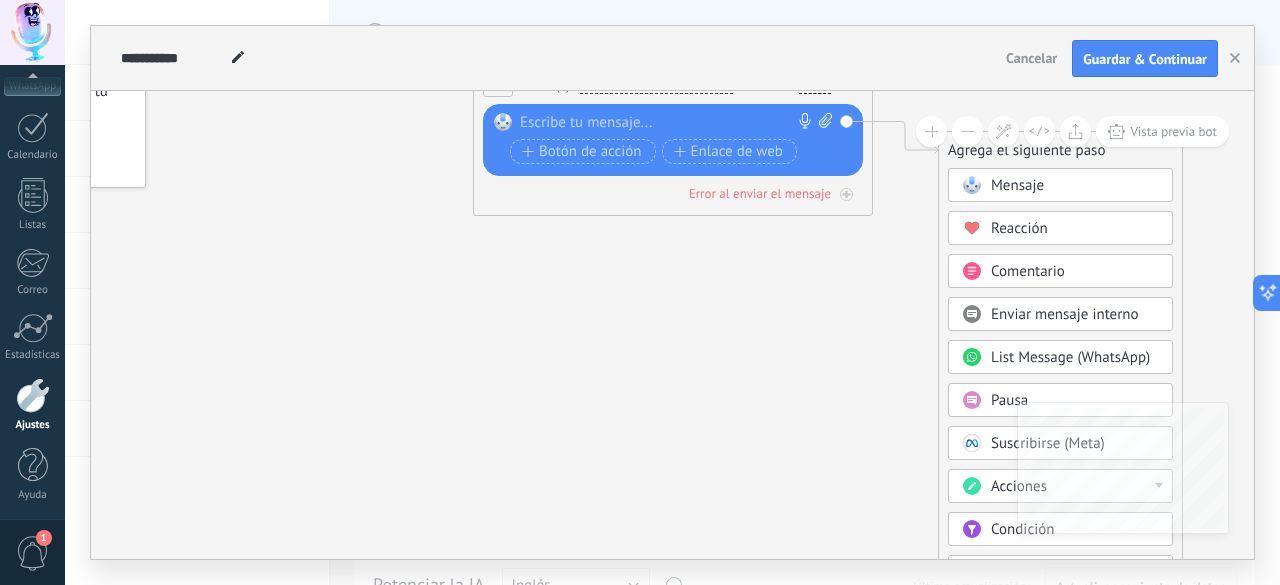 click on "Pausa" at bounding box center (1009, 400) 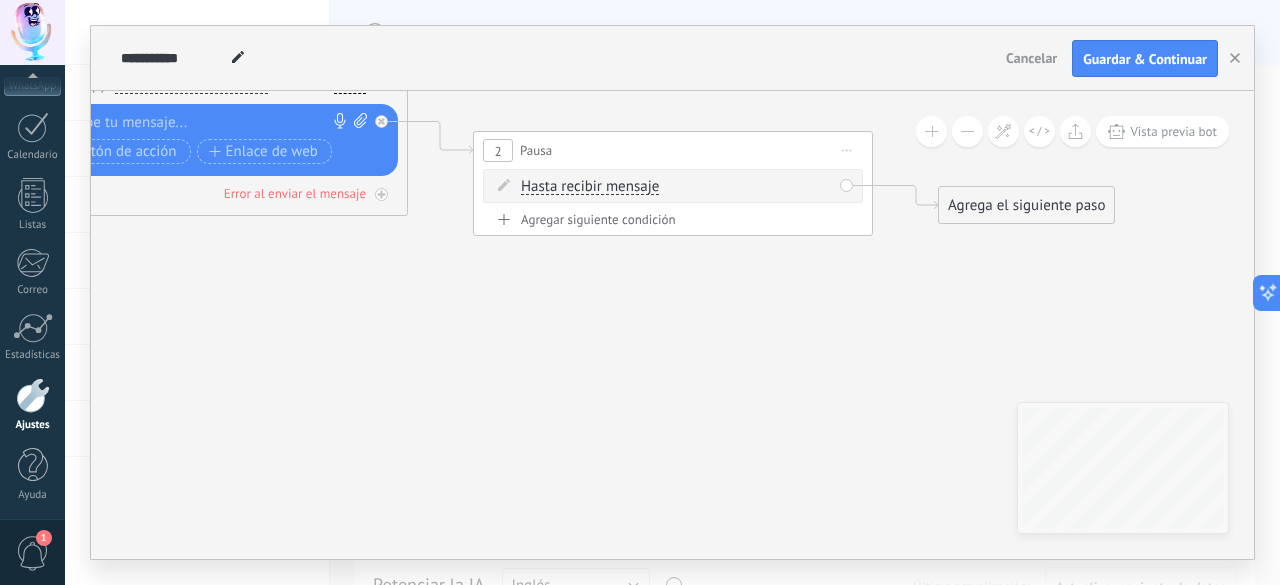 click on "Hasta recibir mensaje" at bounding box center [590, 187] 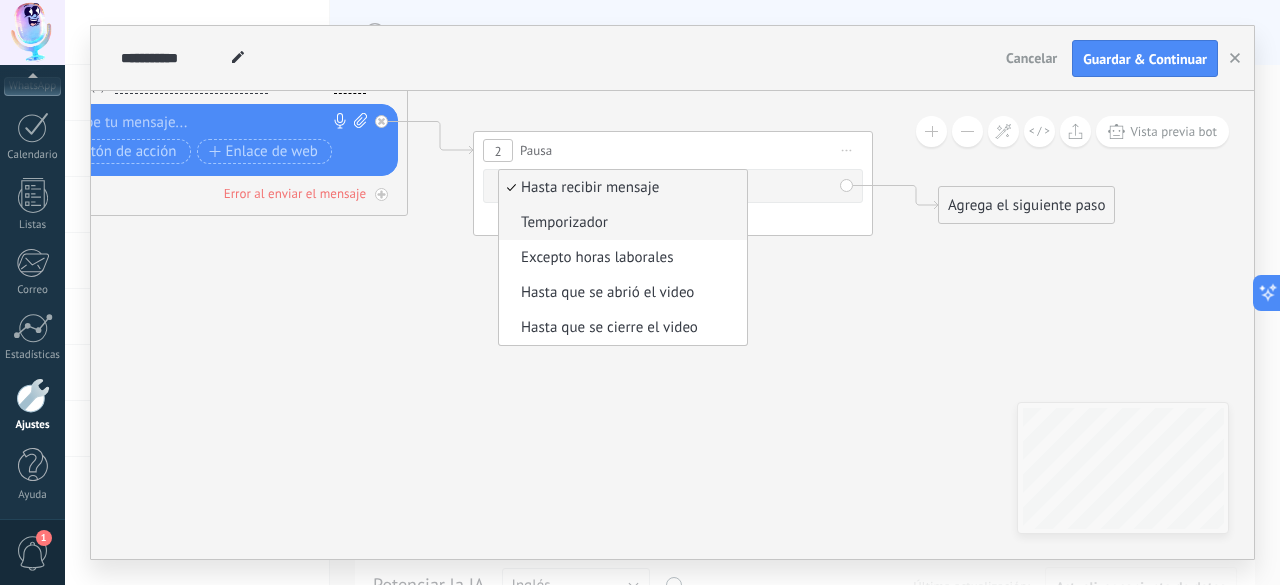 click on "Temporizador" at bounding box center [620, 223] 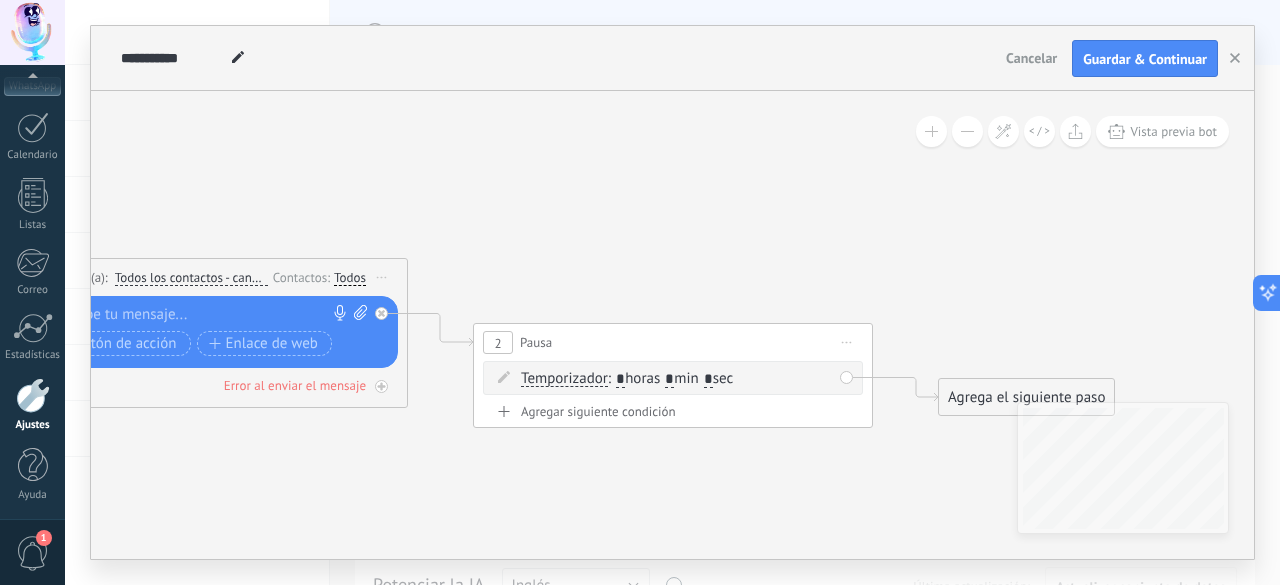 click on "Todos los contactos - canales seleccionados" at bounding box center (191, 278) 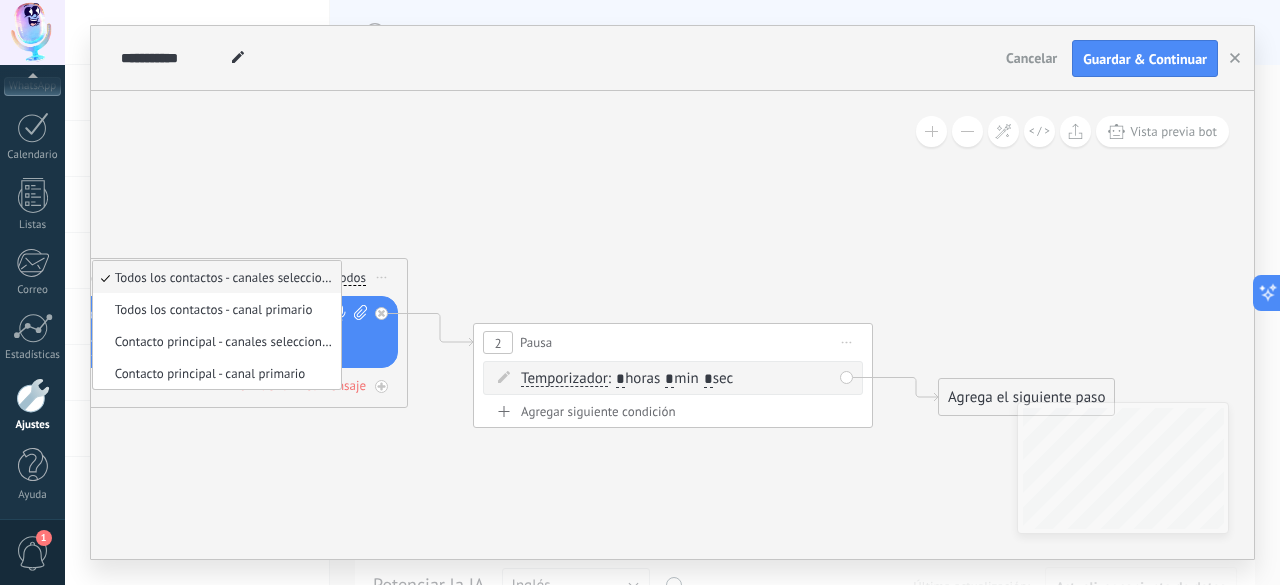 click on "Todos los contactos - canales seleccionados" at bounding box center [214, 277] 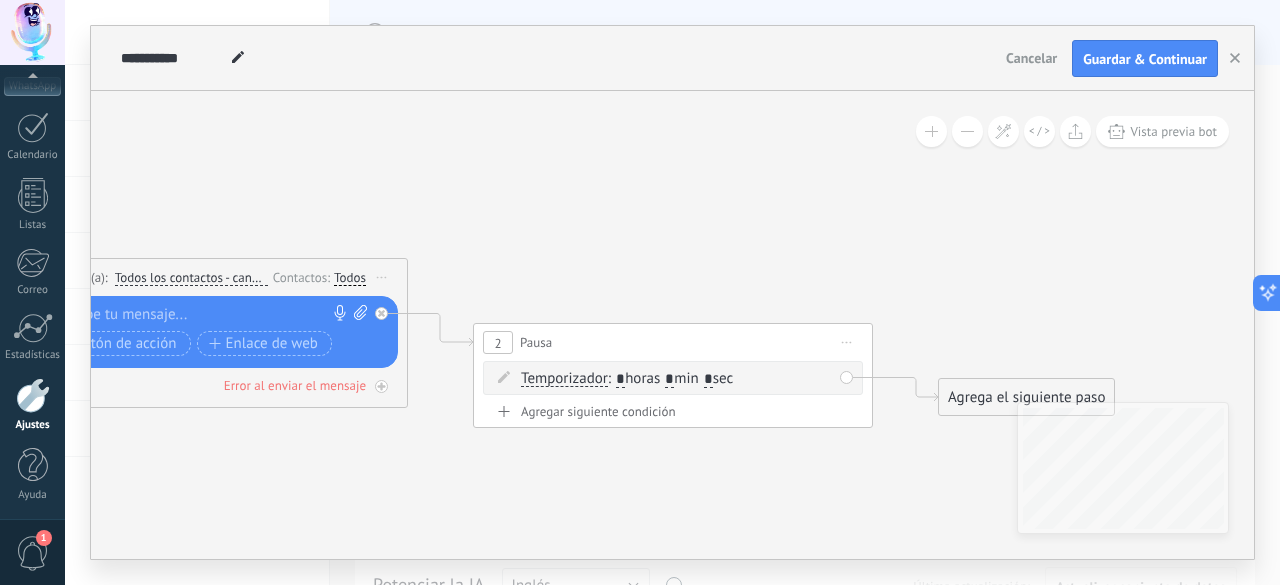 click on "Todos los contactos - canales seleccionados" at bounding box center [191, 278] 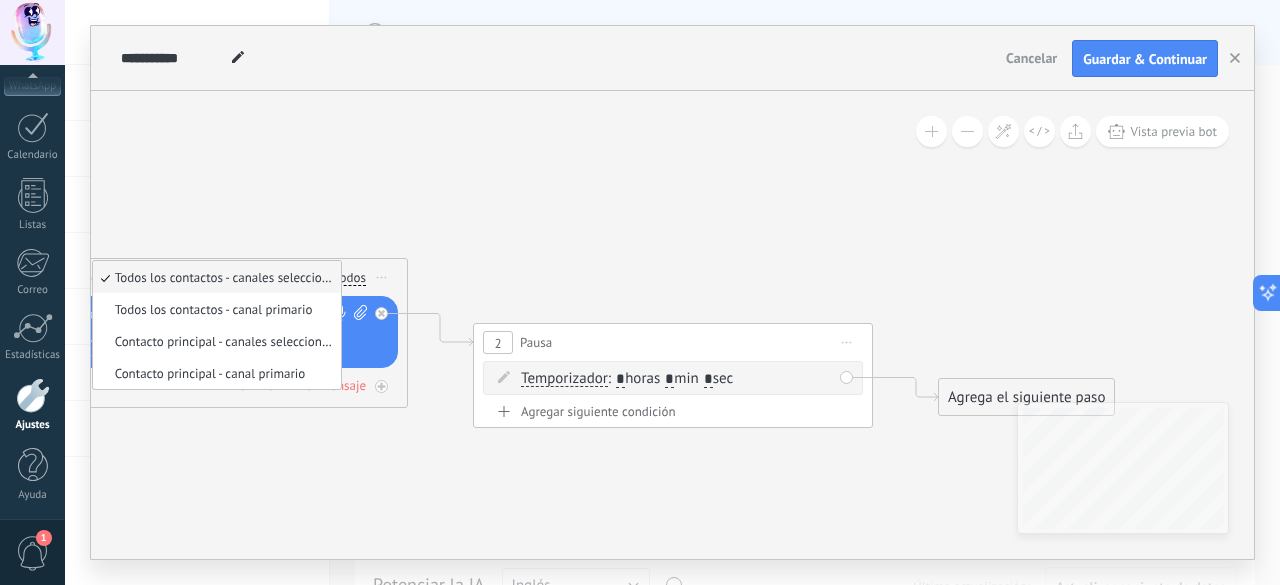 click on "Todos los contactos - canales seleccionados" at bounding box center (214, 277) 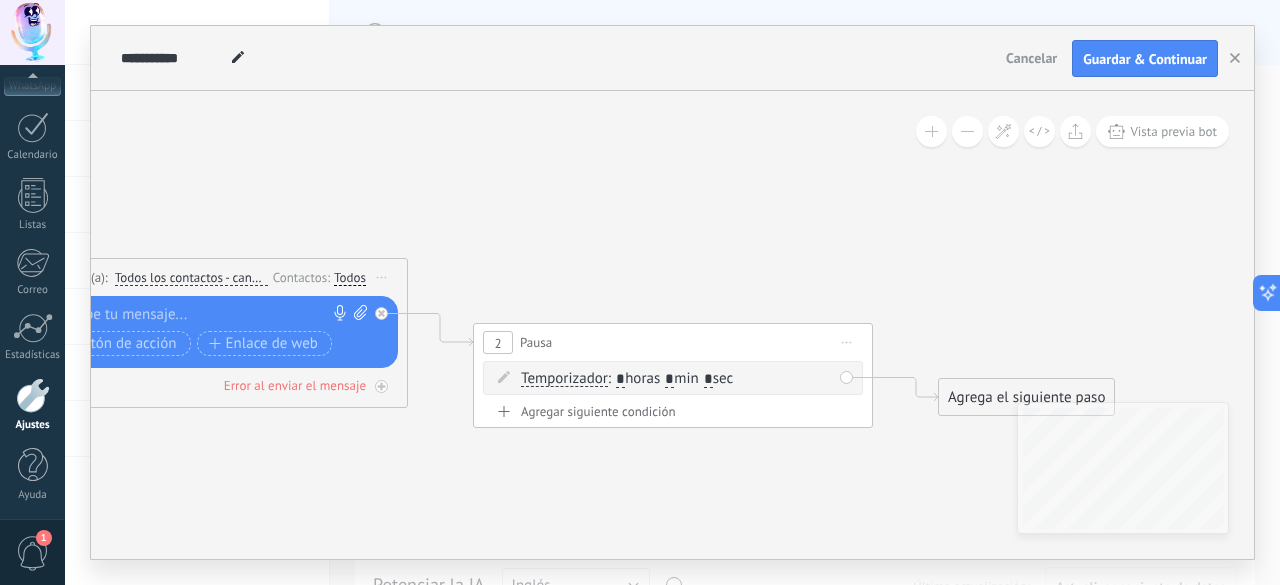 click on "Todos los contactos - canales seleccionados" at bounding box center [191, 278] 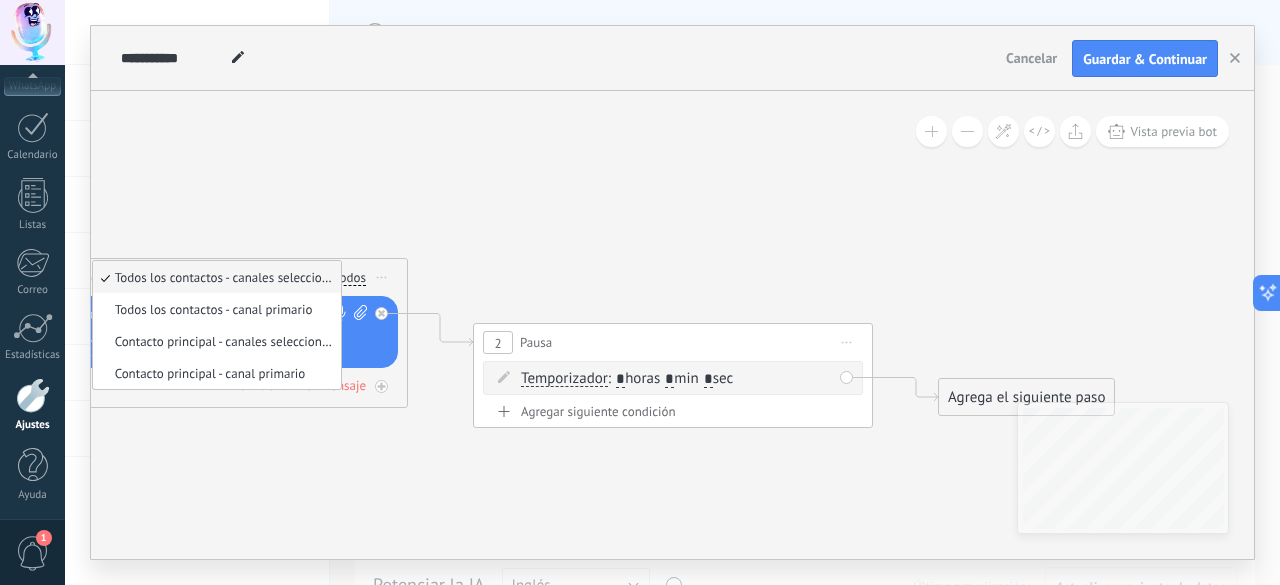 click 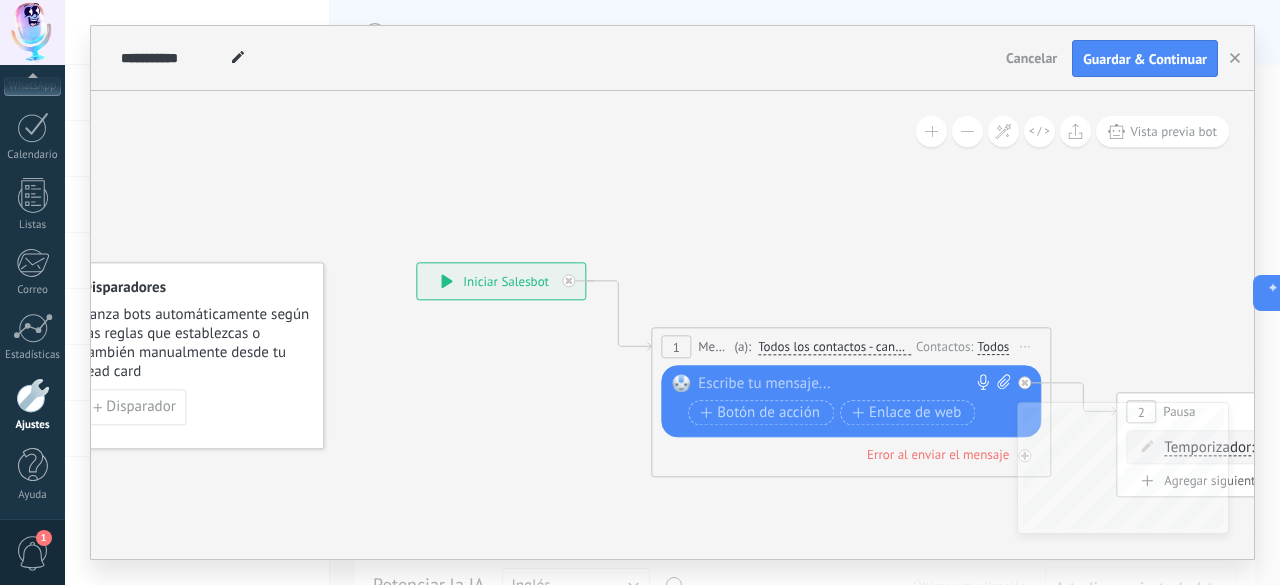 drag, startPoint x: 220, startPoint y: 450, endPoint x: 972, endPoint y: 517, distance: 754.9788 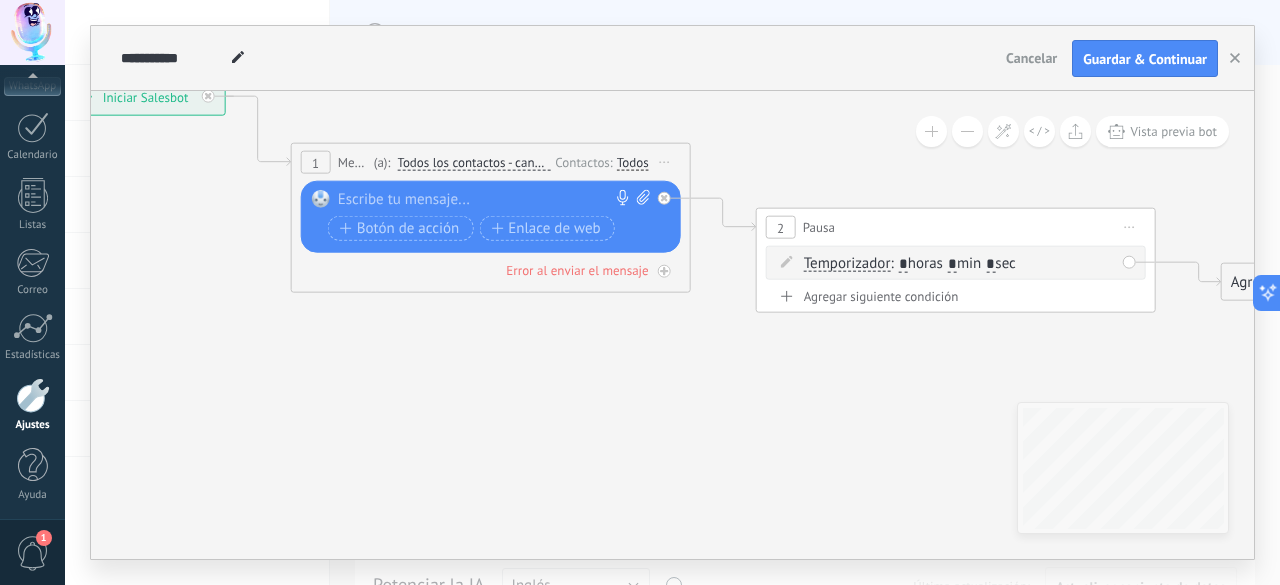 drag, startPoint x: 694, startPoint y: 498, endPoint x: 129, endPoint y: 313, distance: 594.5166 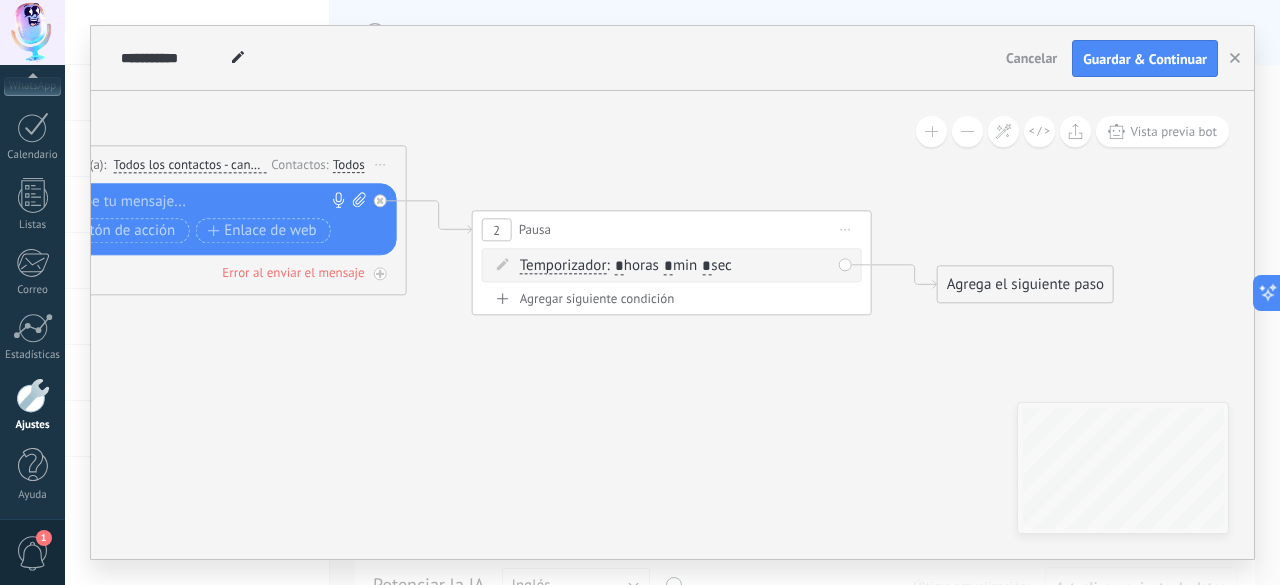 drag, startPoint x: 849, startPoint y: 351, endPoint x: 655, endPoint y: 356, distance: 194.06442 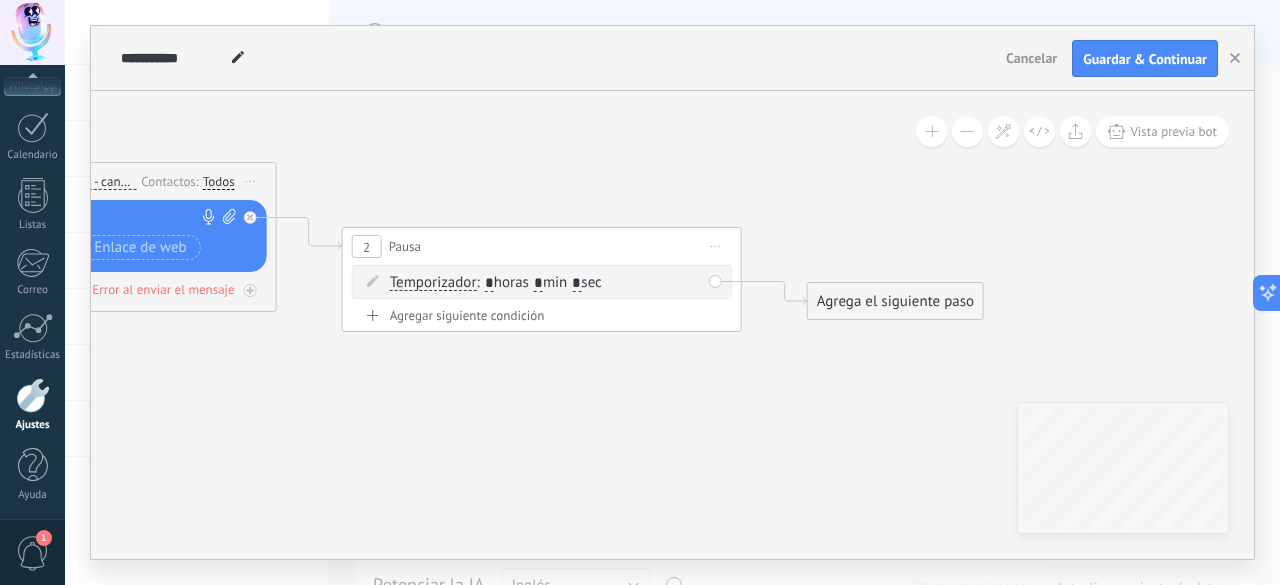 drag, startPoint x: 909, startPoint y: 353, endPoint x: 779, endPoint y: 369, distance: 130.98091 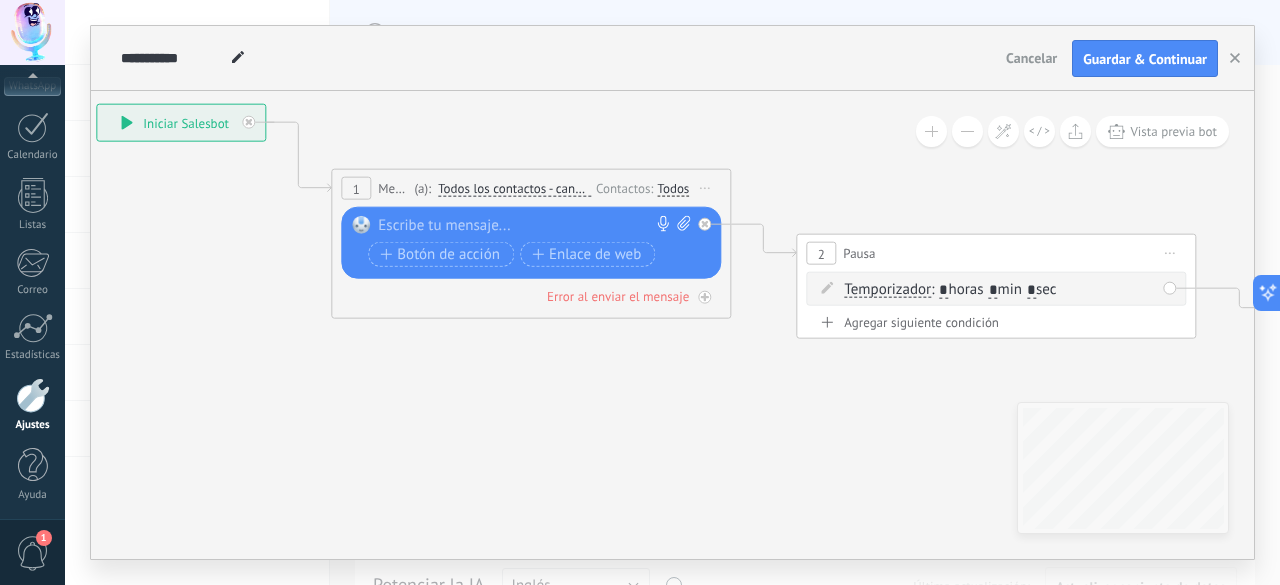 drag, startPoint x: 420, startPoint y: 384, endPoint x: 882, endPoint y: 391, distance: 462.05304 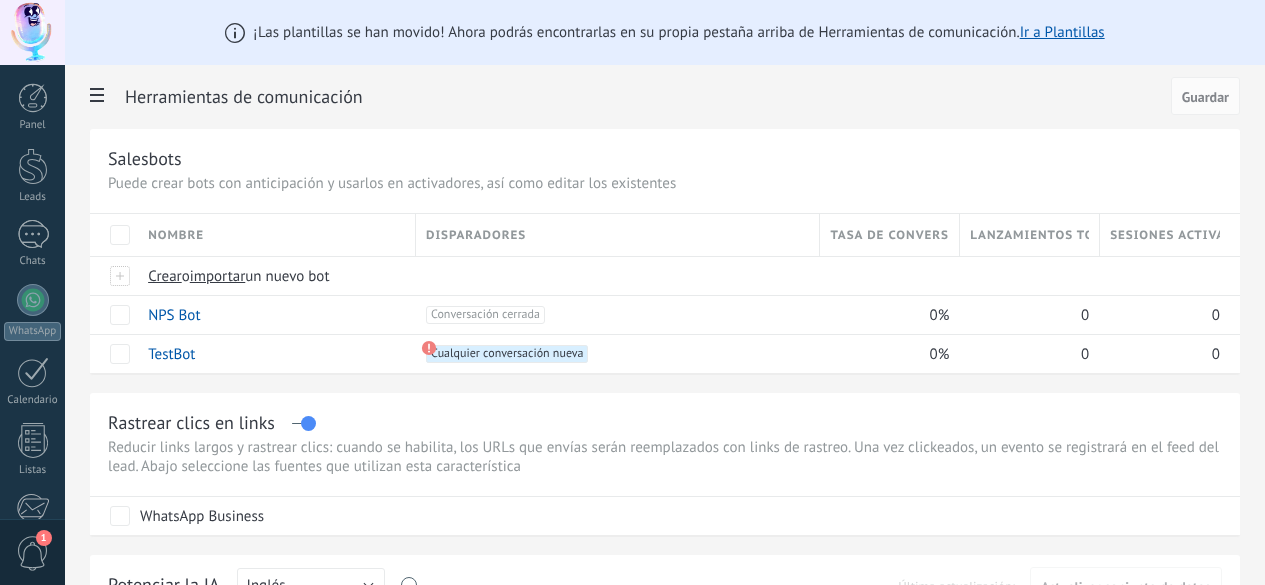 scroll, scrollTop: 0, scrollLeft: 0, axis: both 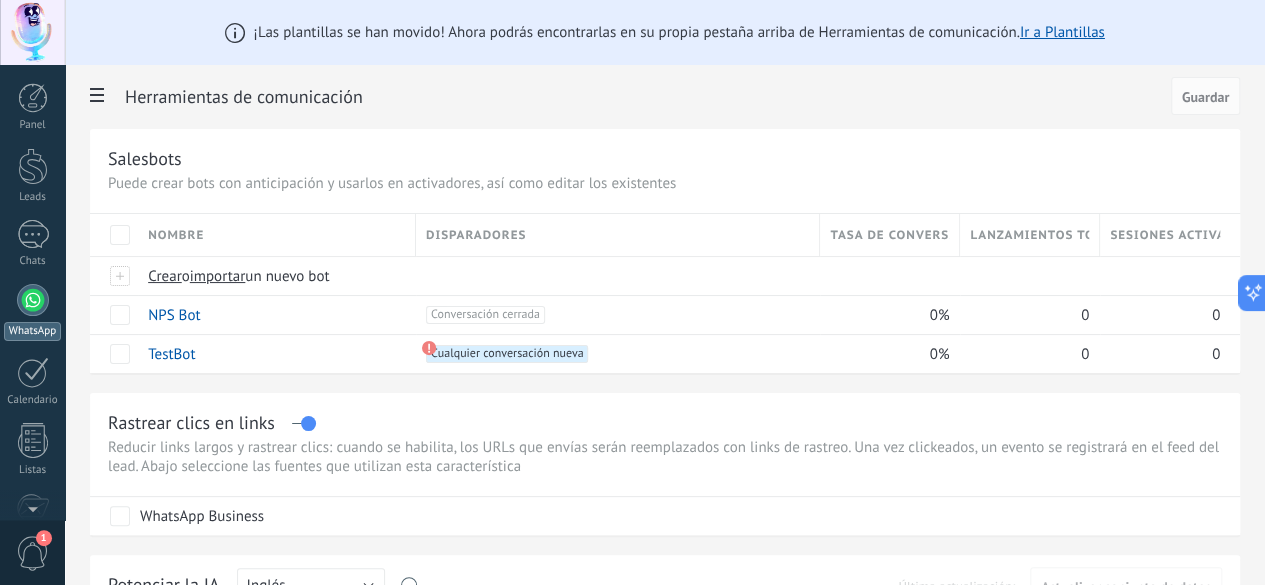 click at bounding box center [33, 300] 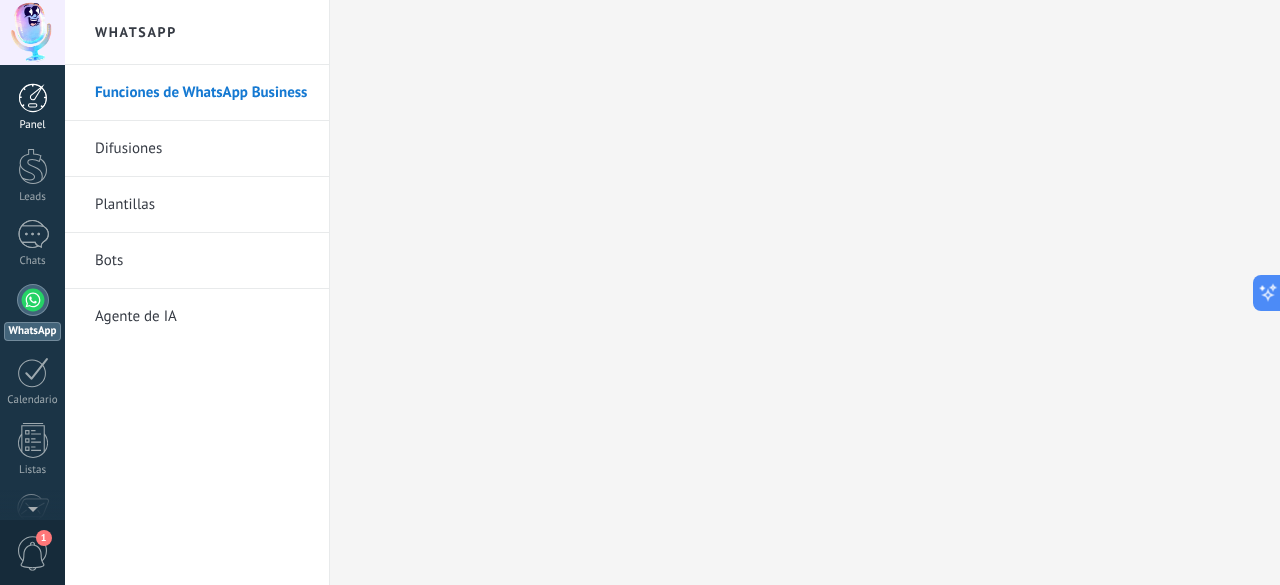 click at bounding box center (33, 98) 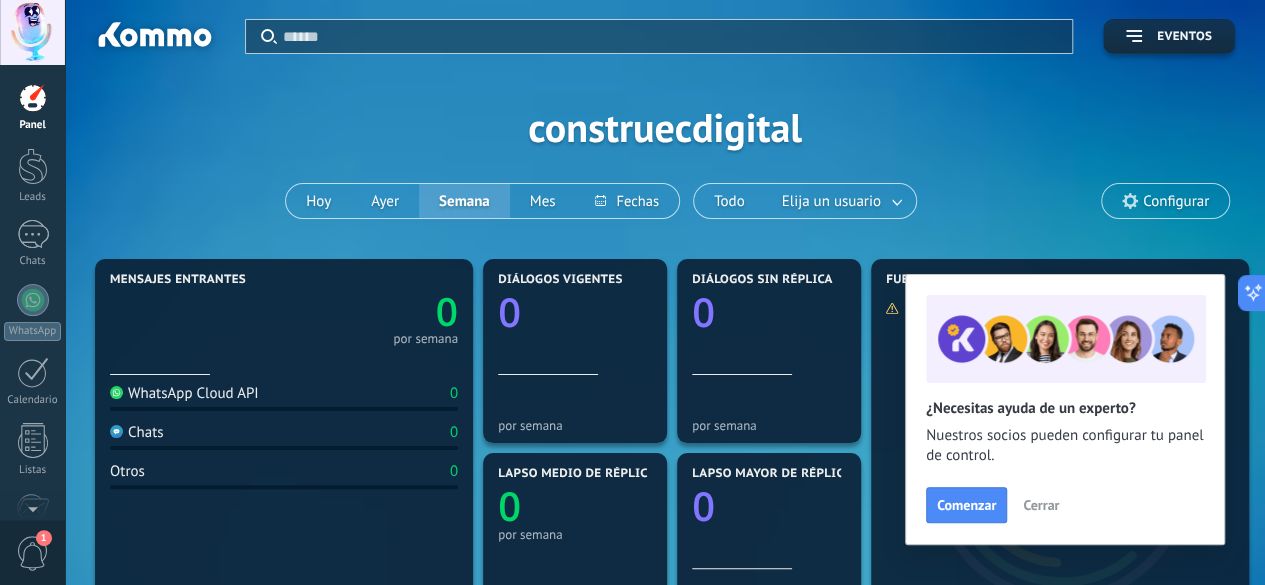 click at bounding box center (671, 36) 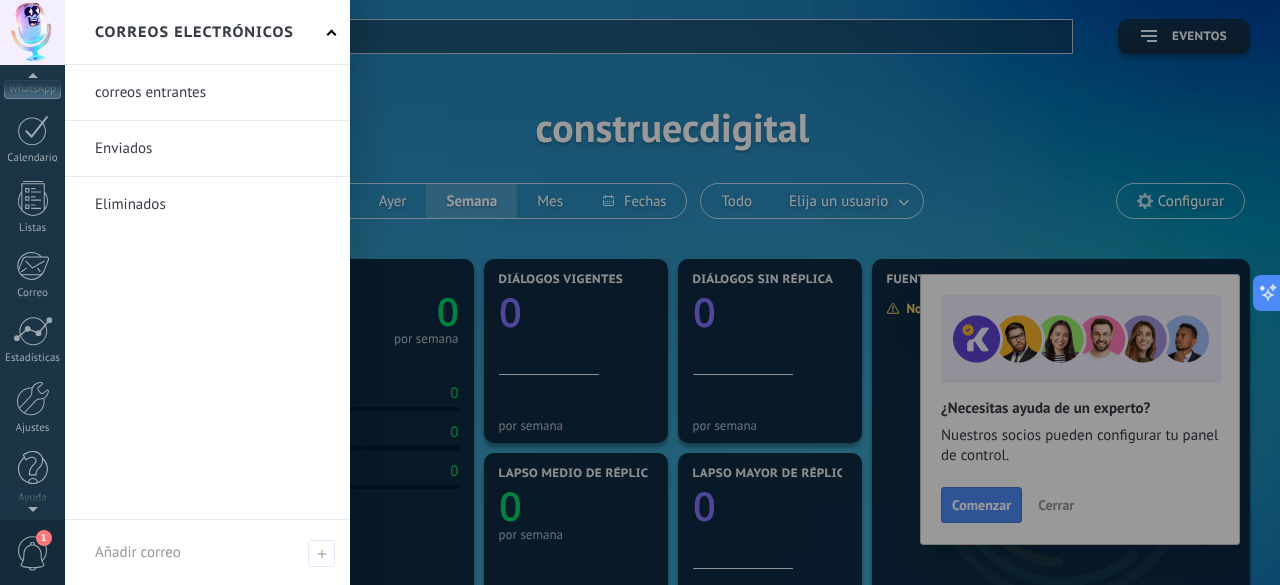 scroll, scrollTop: 245, scrollLeft: 0, axis: vertical 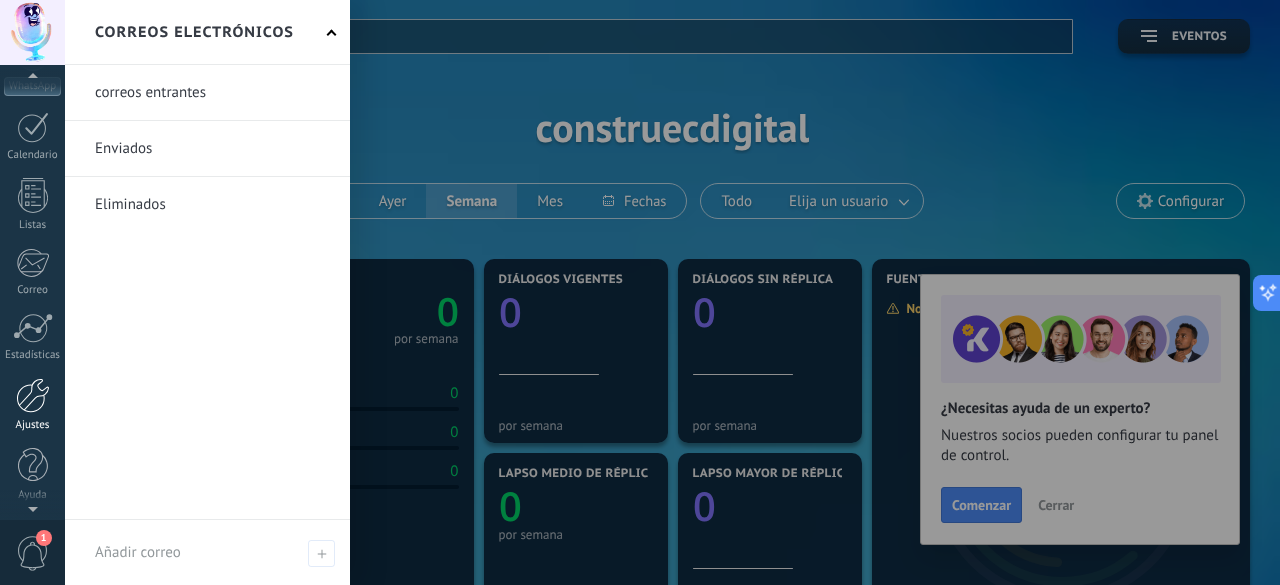 click at bounding box center (33, 395) 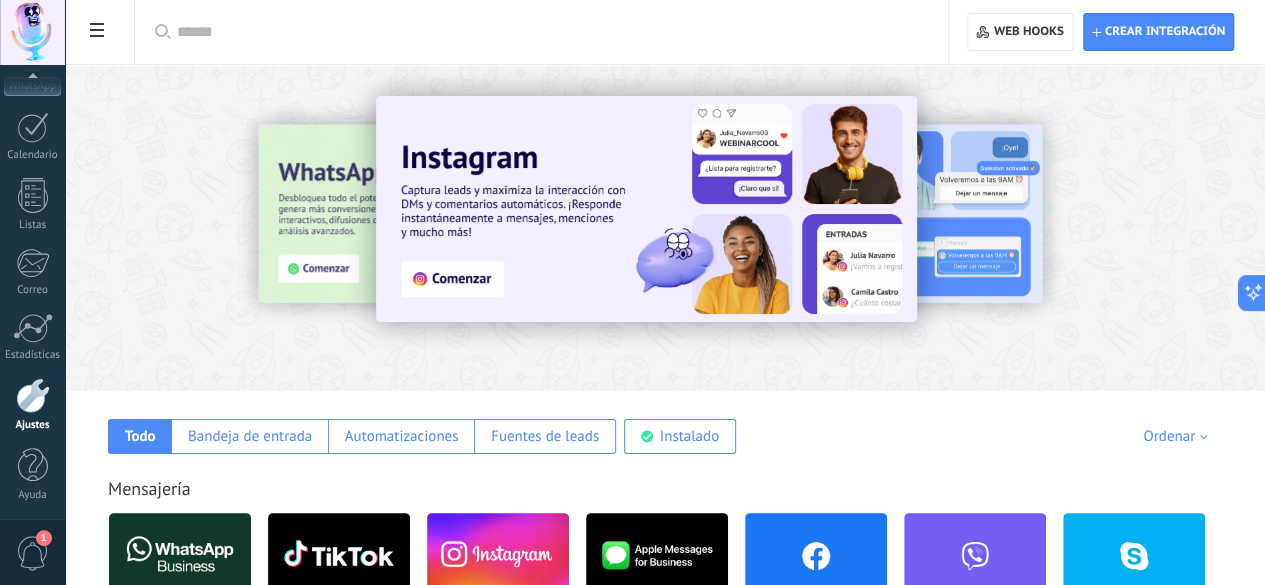 click at bounding box center [548, 32] 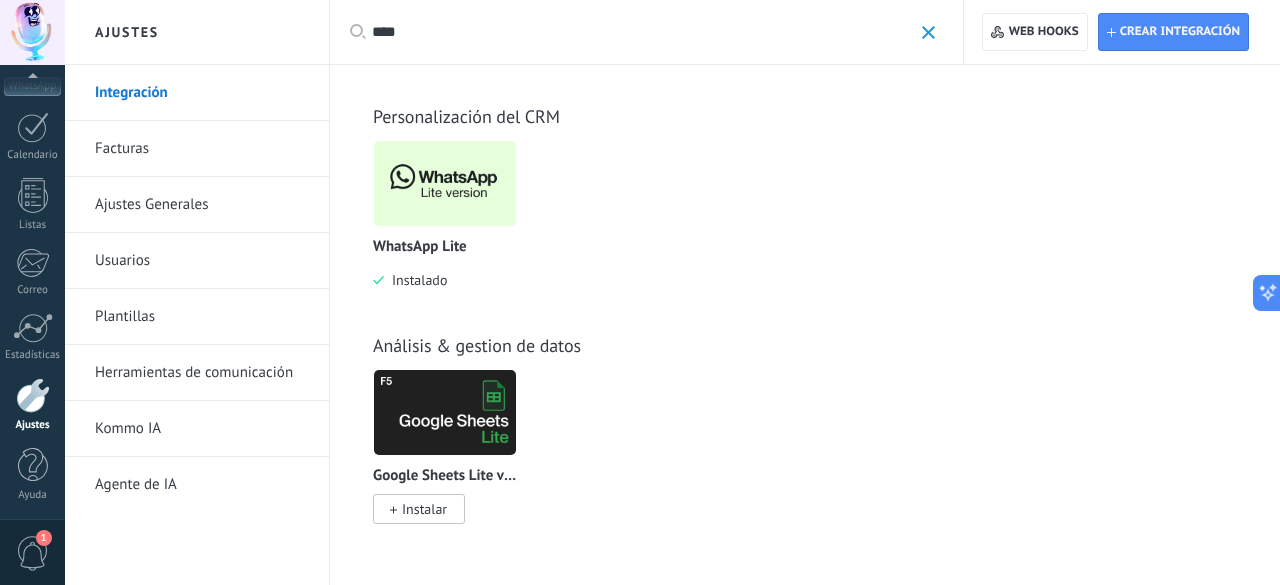 type on "****" 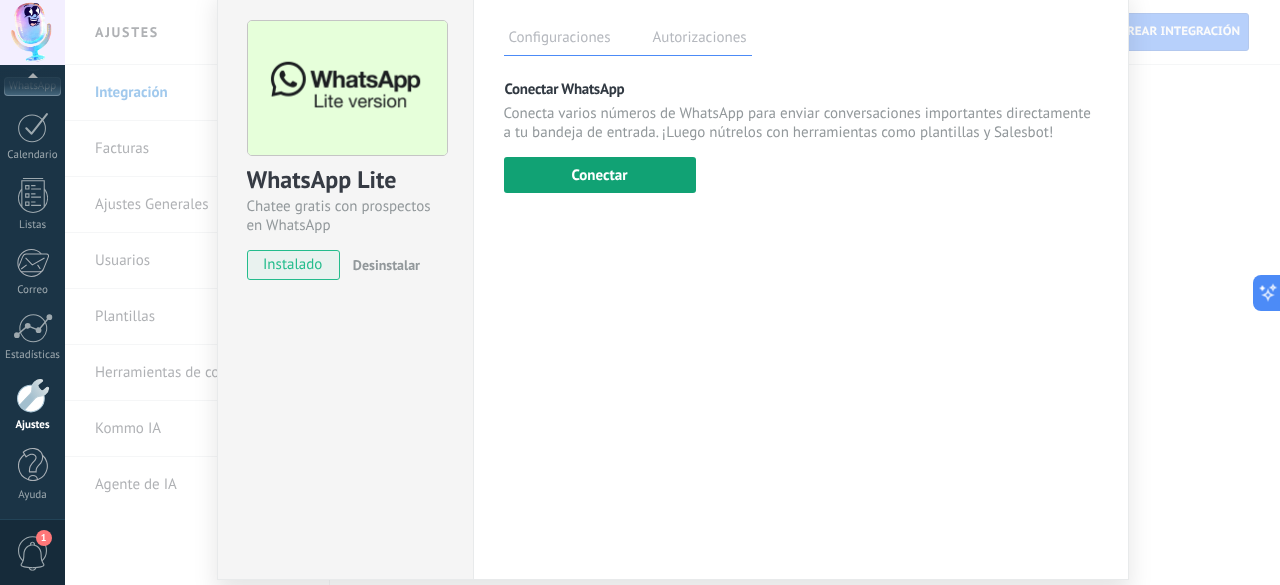 scroll, scrollTop: 50, scrollLeft: 0, axis: vertical 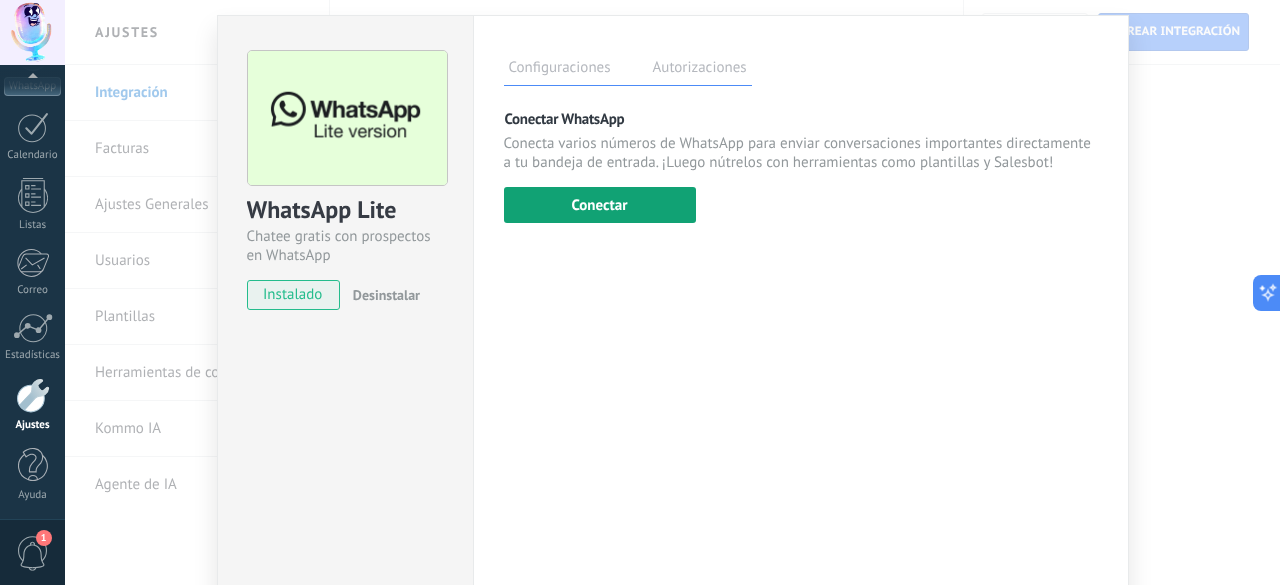 click on "Conectar" at bounding box center [600, 205] 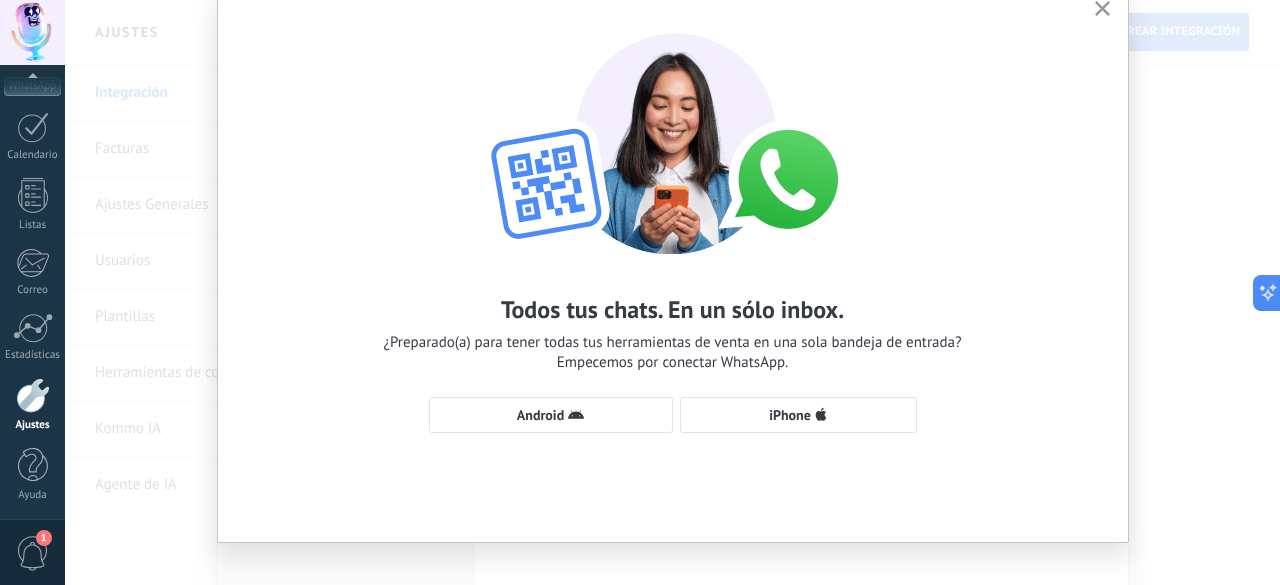 scroll, scrollTop: 100, scrollLeft: 0, axis: vertical 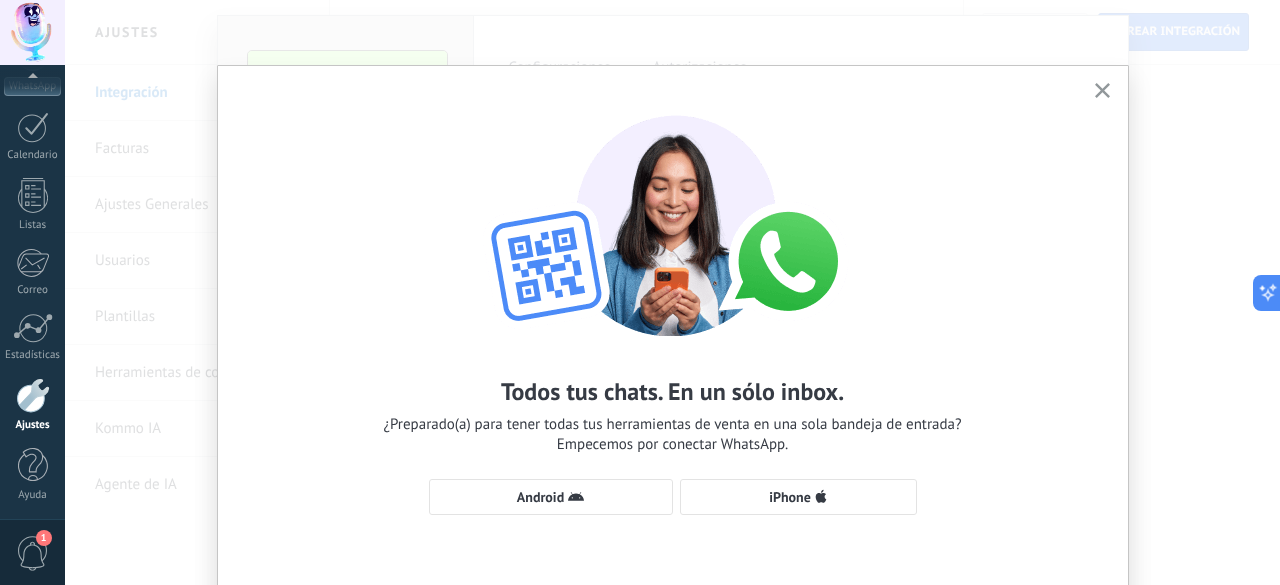 click 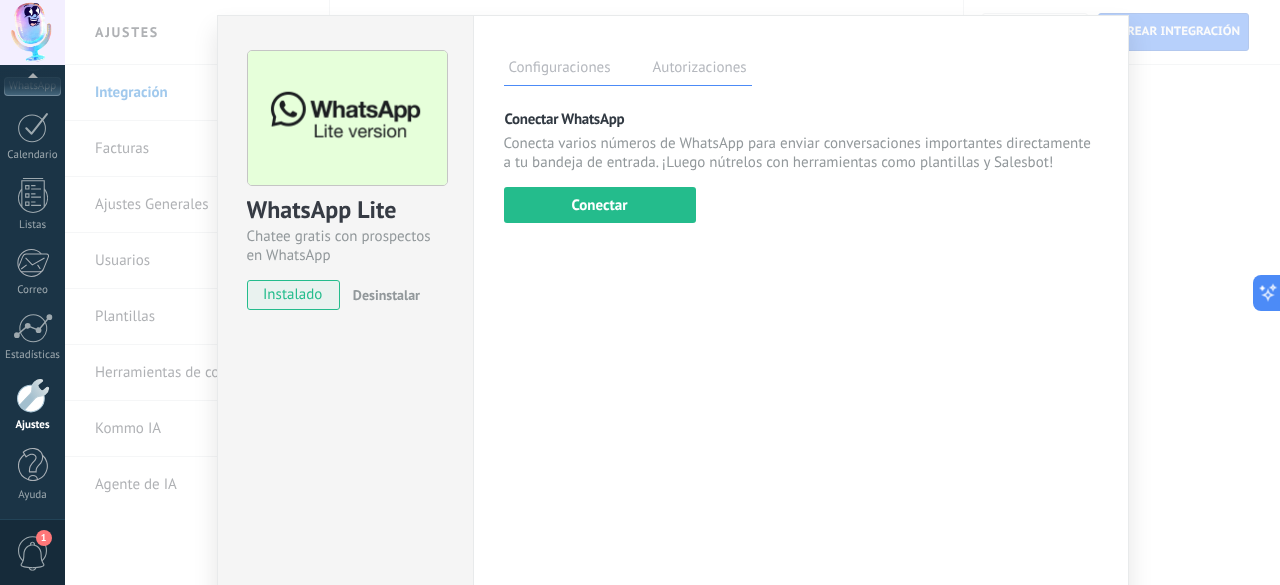 click on "WhatsApp Lite Chatee gratis con prospectos en WhatsApp instalado Desinstalar Configuraciones Autorizaciones Esta pestaña registra a los usuarios que han concedido acceso a las integración a esta cuenta. Si deseas remover la posibilidad que un usuario pueda enviar solicitudes a la cuenta en nombre de esta integración, puedes revocar el acceso. Si el acceso a todos los usuarios es revocado, la integración dejará de funcionar. Esta aplicacion está instalada, pero nadie le ha dado acceso aun. Más de 2 mil millones de personas utilizan activamente WhatsApp para conectarse con amigos, familiares y empresas. Esta integración agrega el chat más popular a tu arsenal de comunicación: captura automáticamente leads desde los mensajes entrantes, comparte el acceso al chat con todo tu equipo y potencia todo con las herramientas integradas de Kommo, como el botón de compromiso y Salesbot. más _:  Guardar Conectar WhatsApp Conectar" at bounding box center [672, 292] 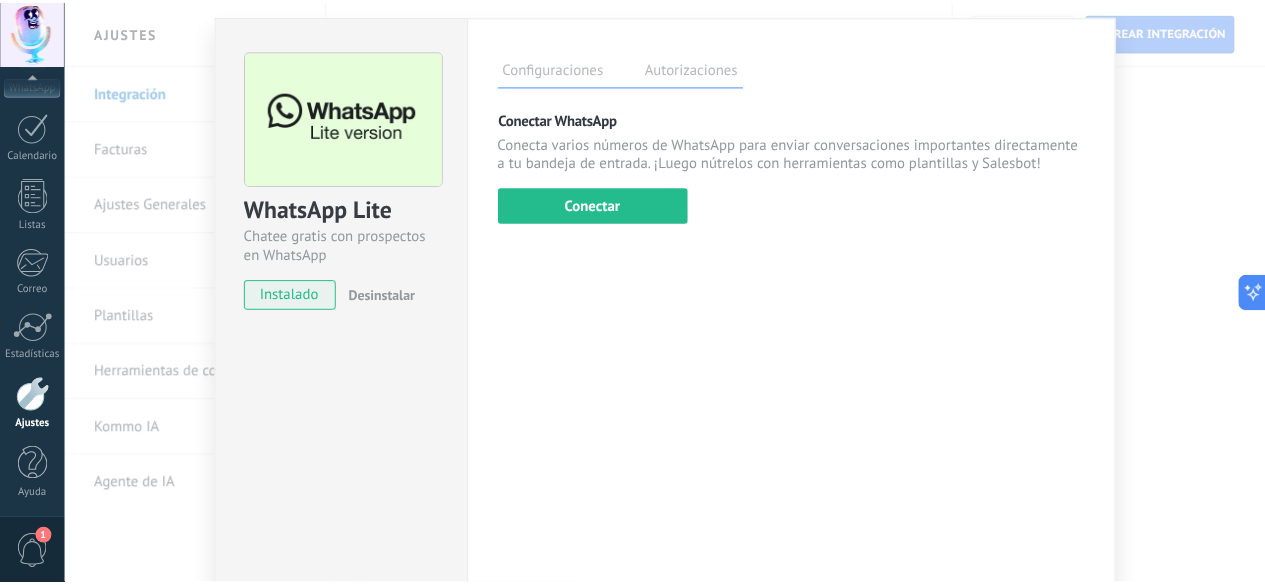scroll, scrollTop: 0, scrollLeft: 0, axis: both 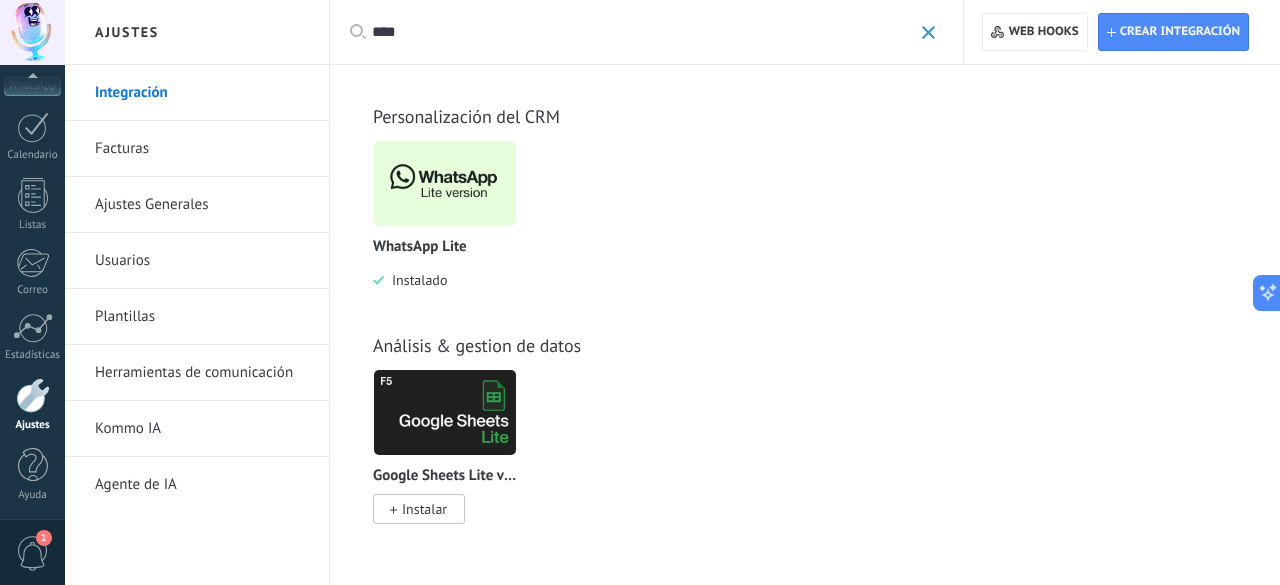 click on "Plantillas" at bounding box center (202, 317) 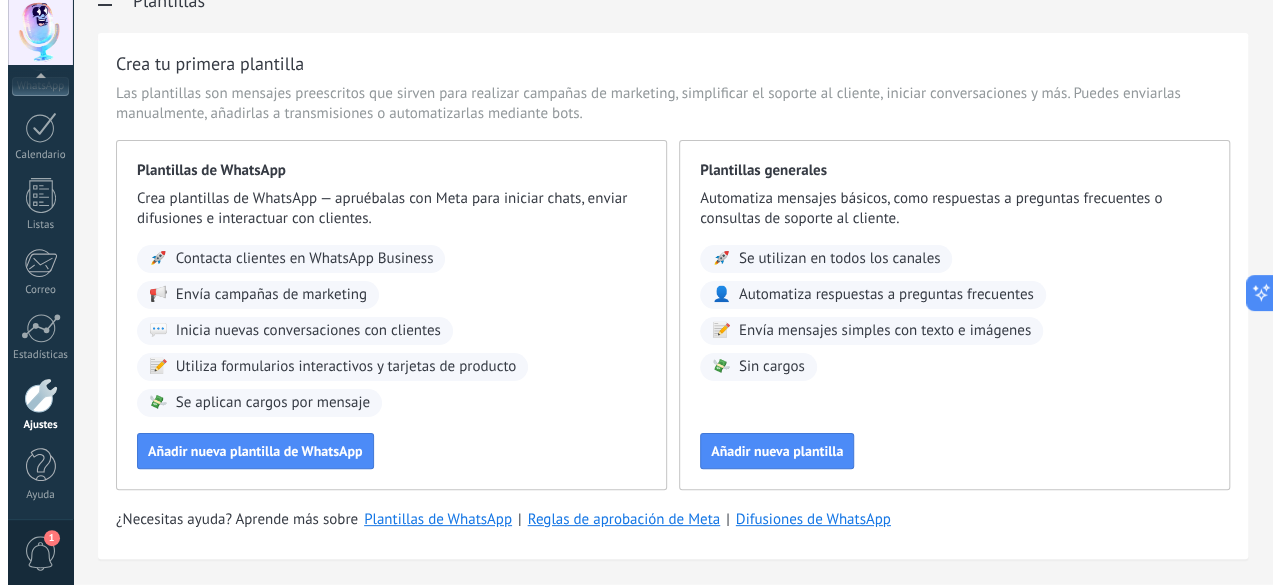 scroll, scrollTop: 0, scrollLeft: 0, axis: both 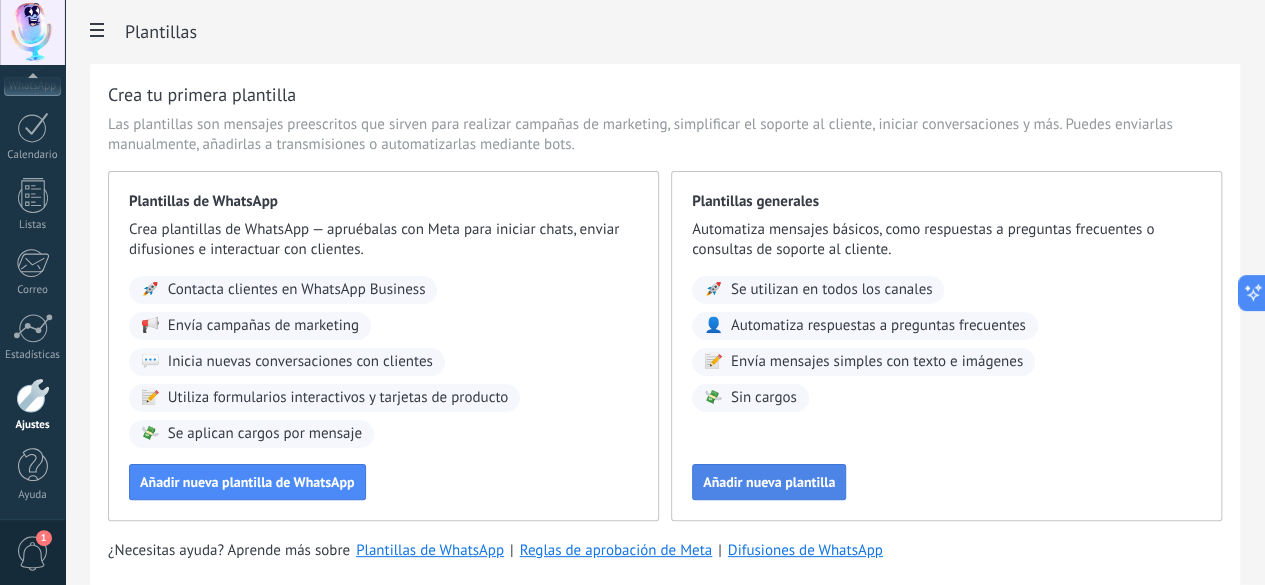 click on "Añadir nueva plantilla" at bounding box center [769, 482] 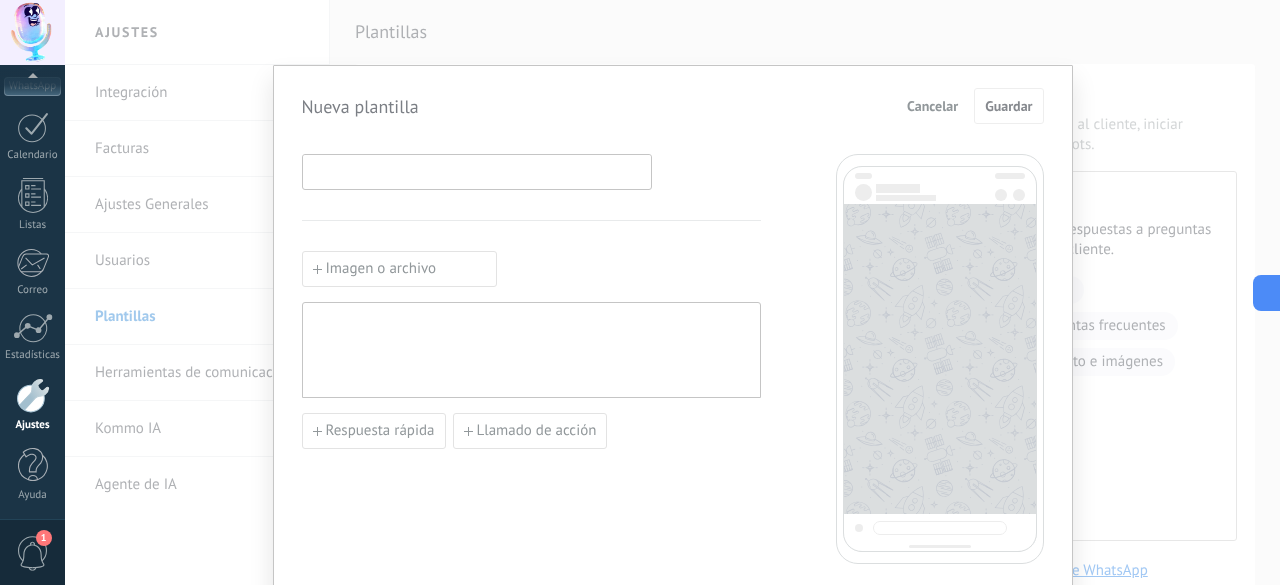 click at bounding box center [477, 171] 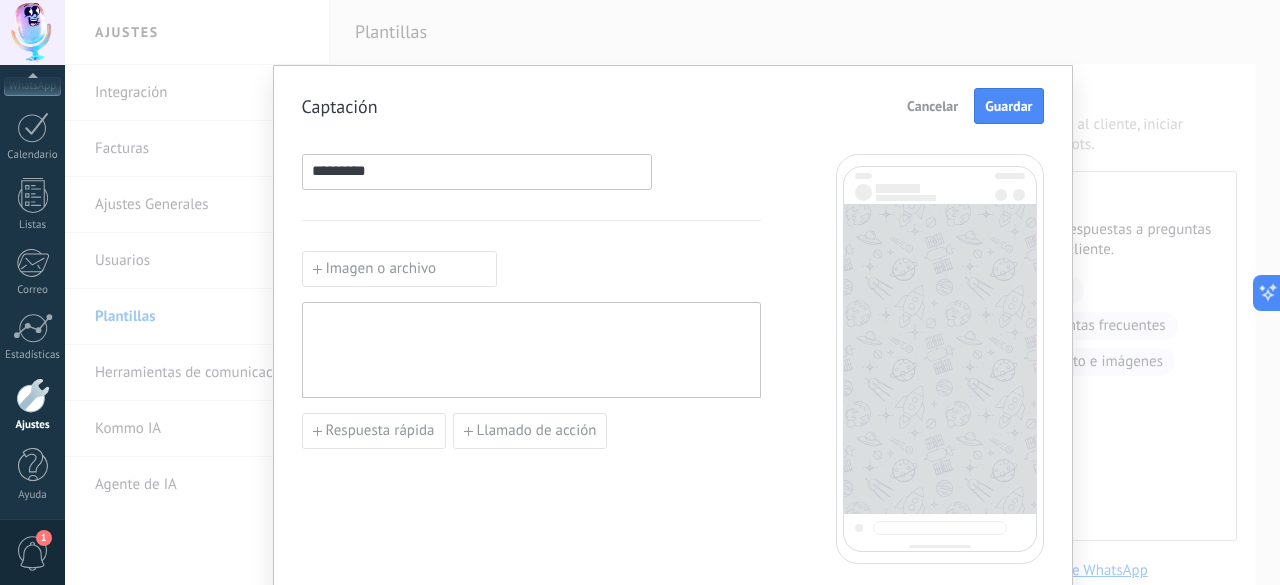 type on "*********" 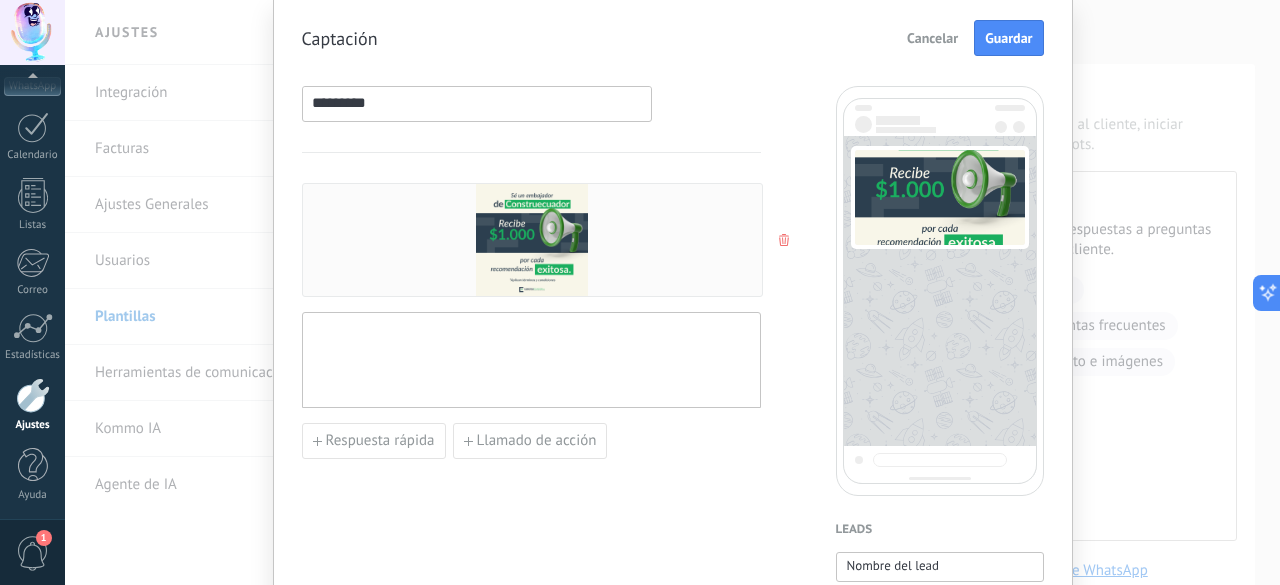 scroll, scrollTop: 100, scrollLeft: 0, axis: vertical 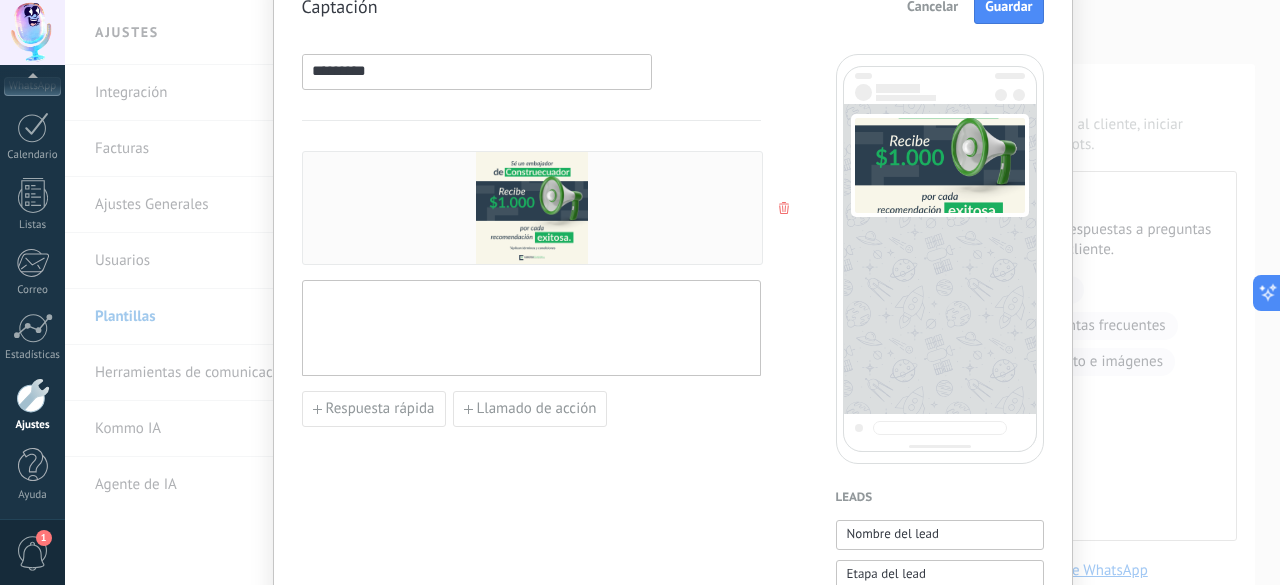 click at bounding box center [531, 328] 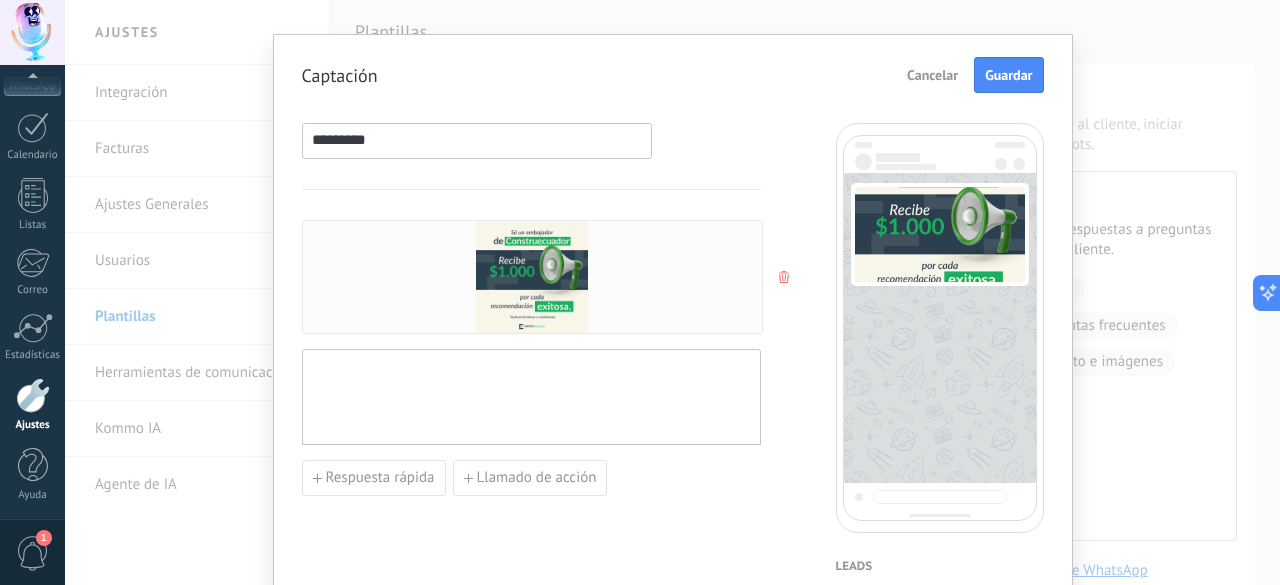 scroll, scrollTop: 0, scrollLeft: 0, axis: both 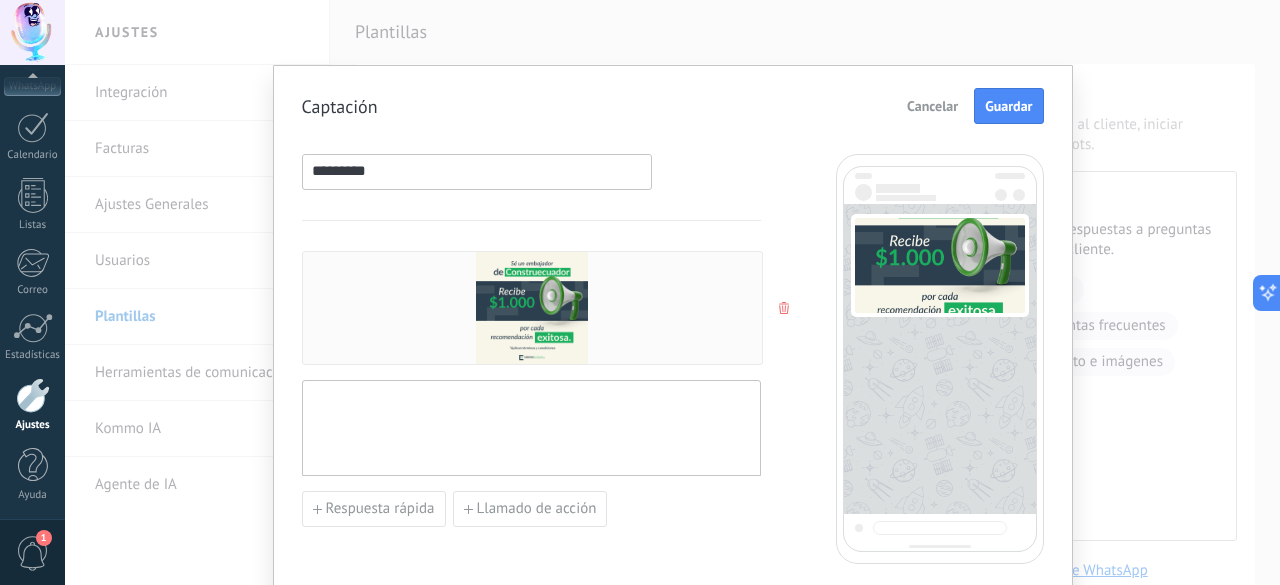 paste 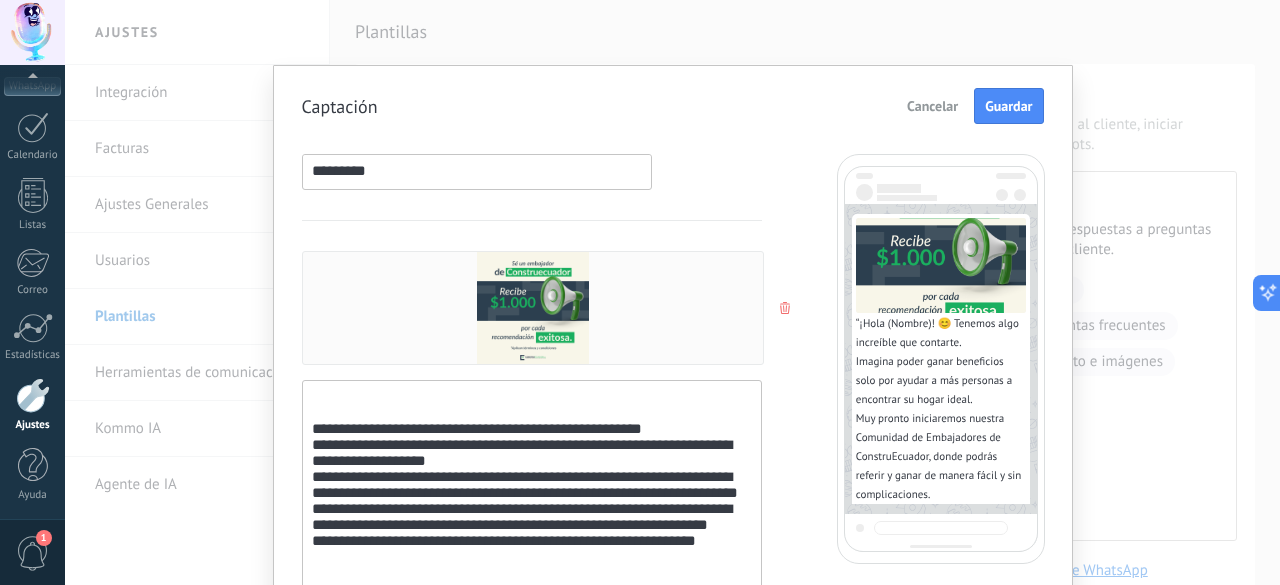 click on "**********" at bounding box center [532, 535] 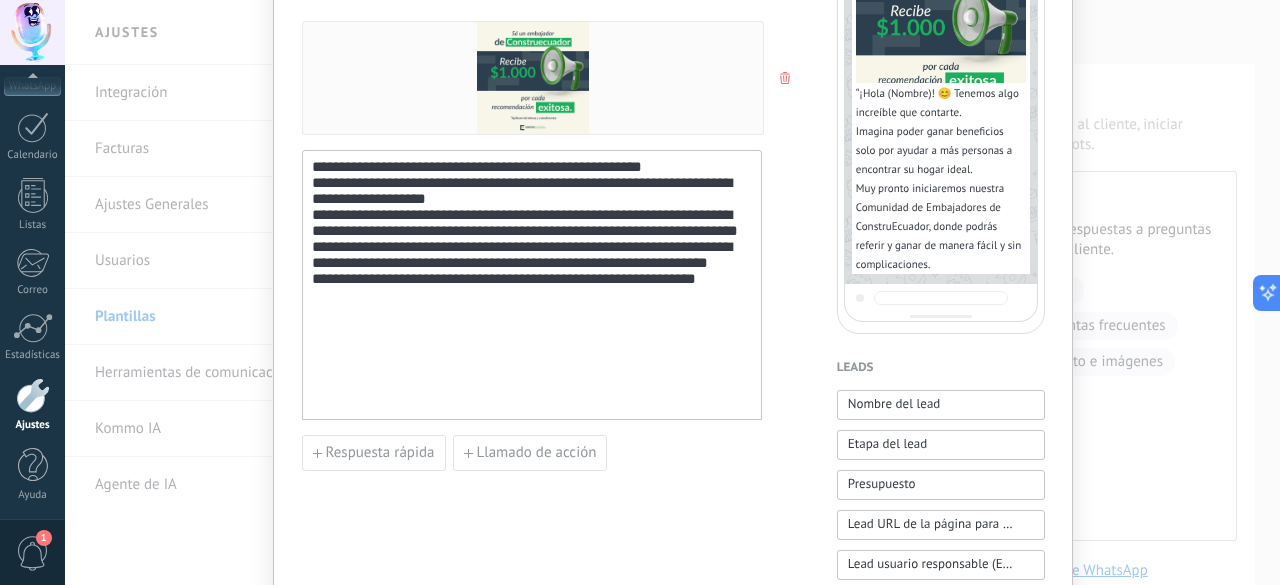 scroll, scrollTop: 200, scrollLeft: 0, axis: vertical 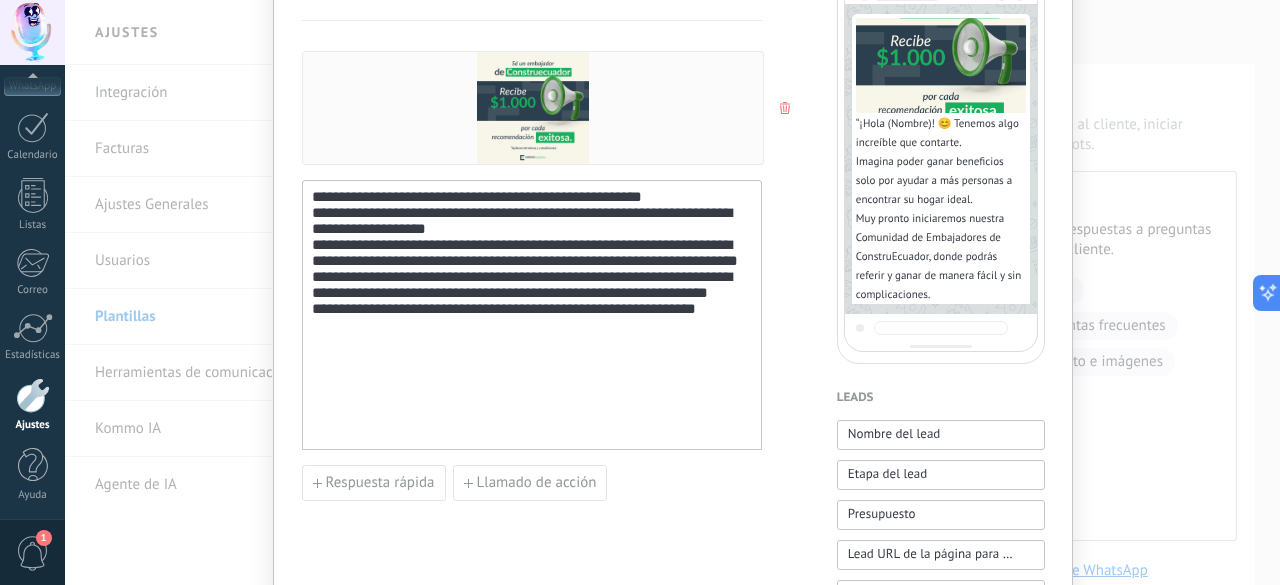 click on "**********" at bounding box center (532, 315) 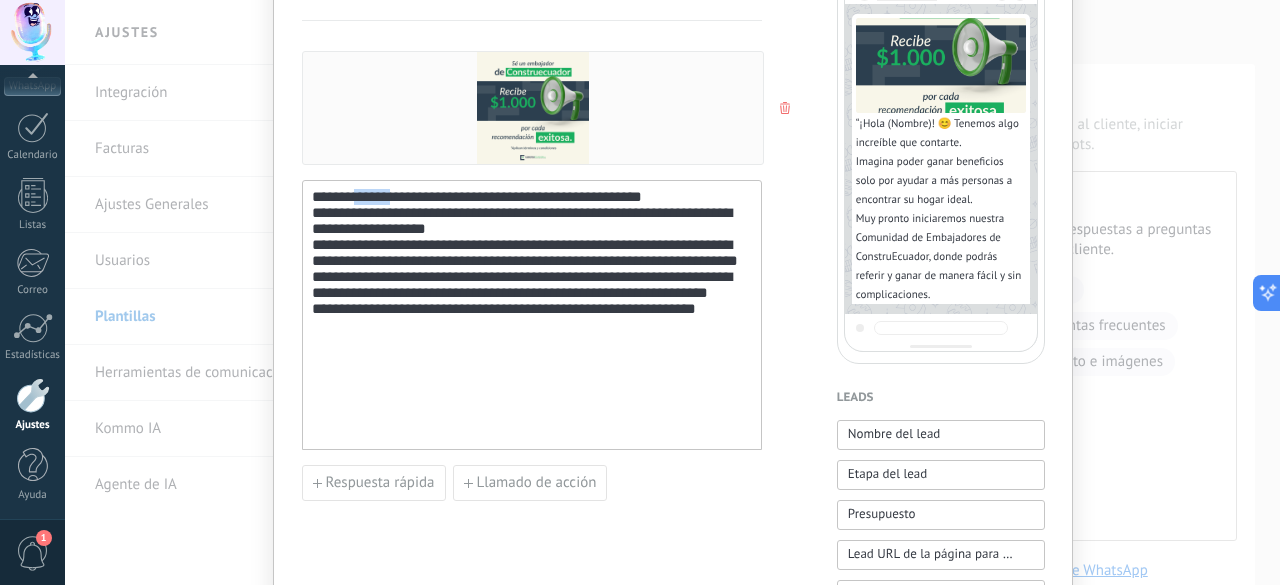 click on "**********" at bounding box center (532, 315) 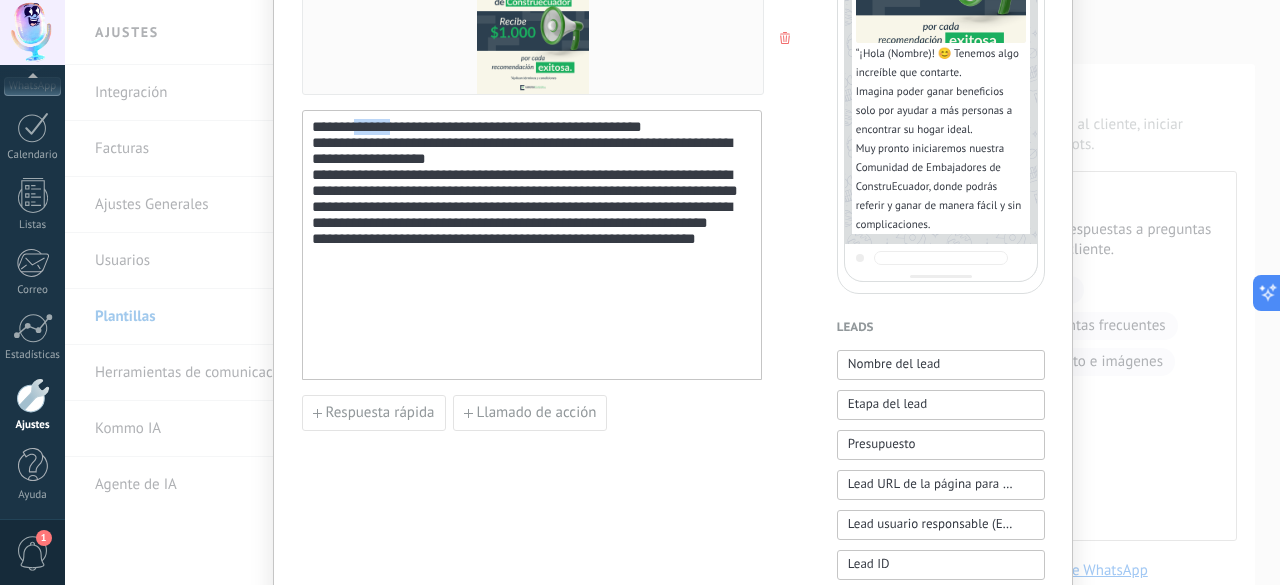 scroll, scrollTop: 300, scrollLeft: 0, axis: vertical 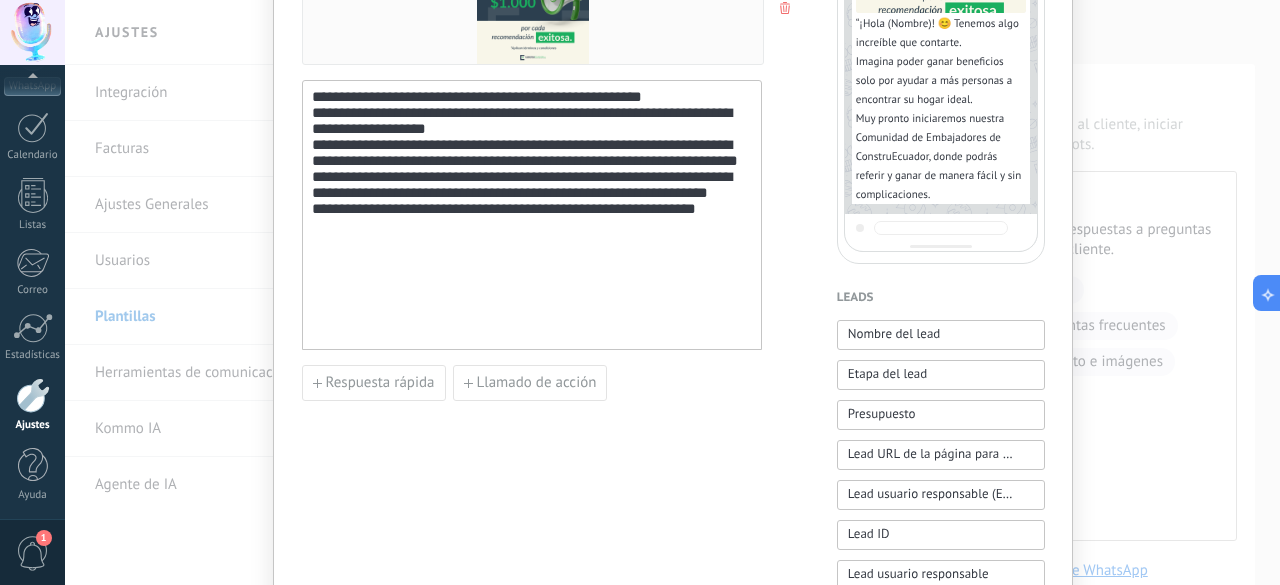 click on "**********" at bounding box center (532, 215) 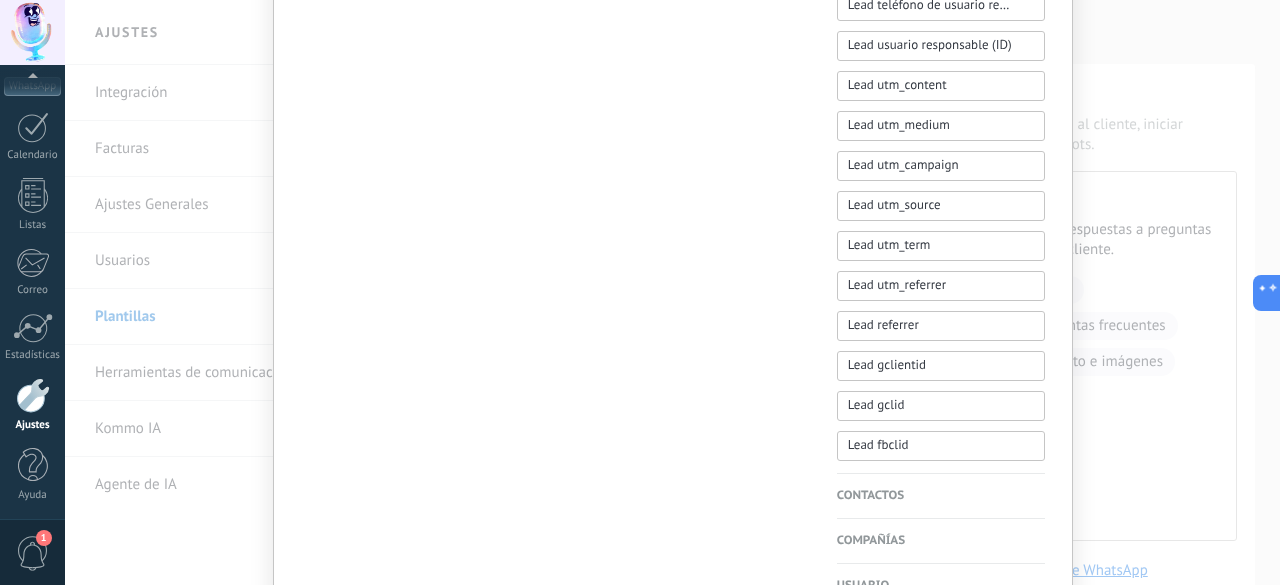 scroll, scrollTop: 1024, scrollLeft: 0, axis: vertical 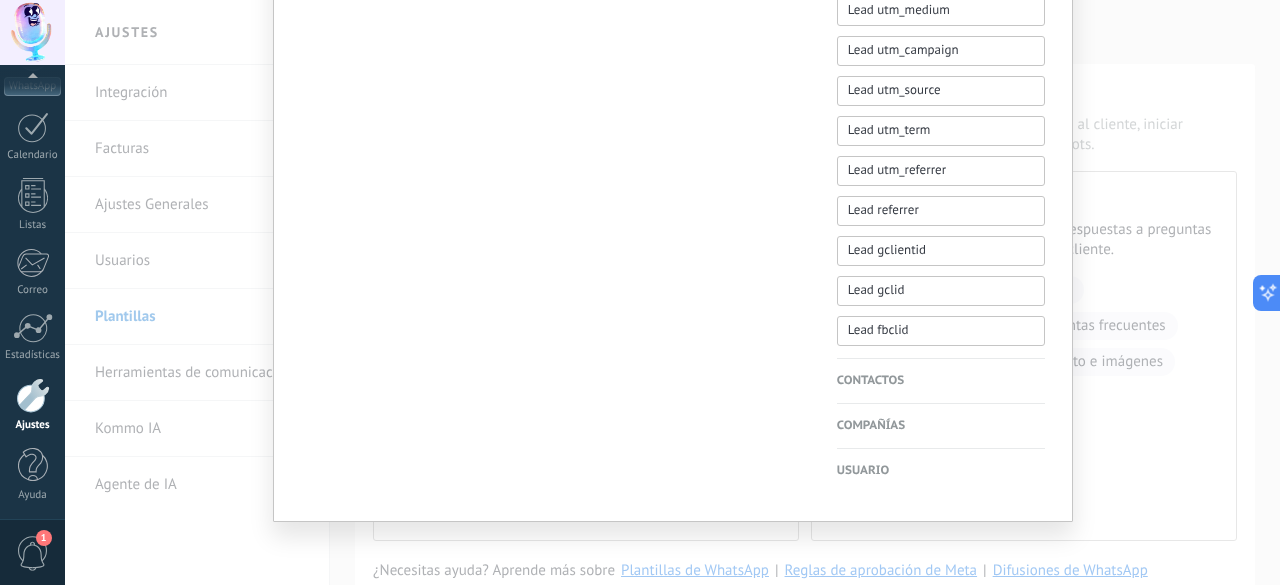click on "Contactos" at bounding box center (941, 381) 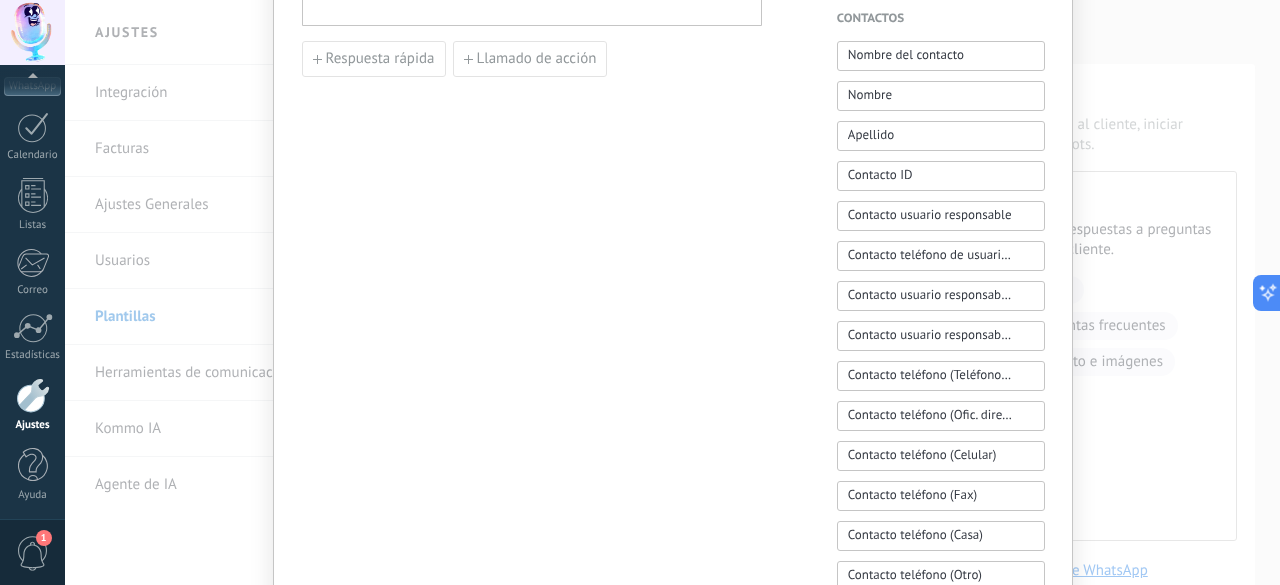 scroll, scrollTop: 324, scrollLeft: 0, axis: vertical 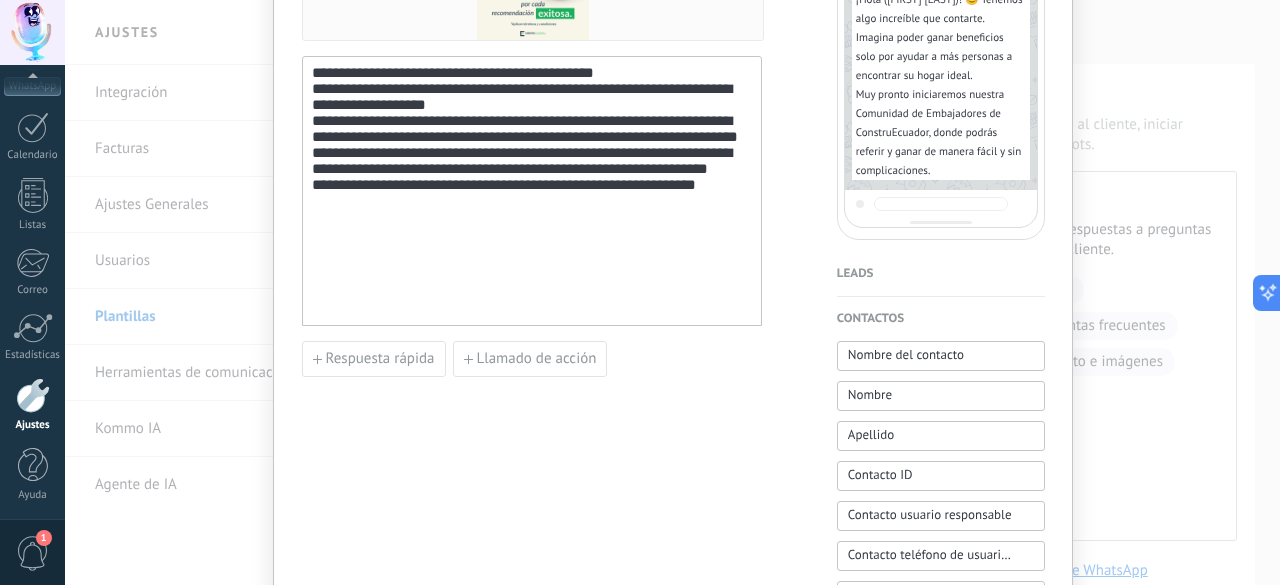 drag, startPoint x: 915, startPoint y: 361, endPoint x: 336, endPoint y: 73, distance: 646.67224 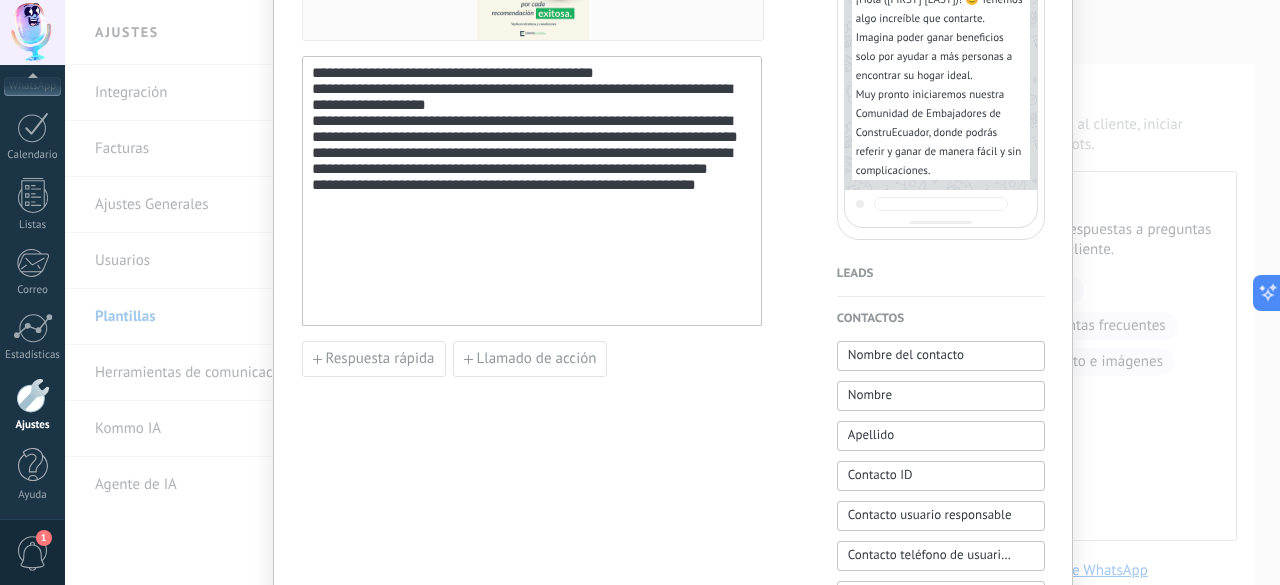 drag, startPoint x: 884, startPoint y: 351, endPoint x: 562, endPoint y: 199, distance: 356.07303 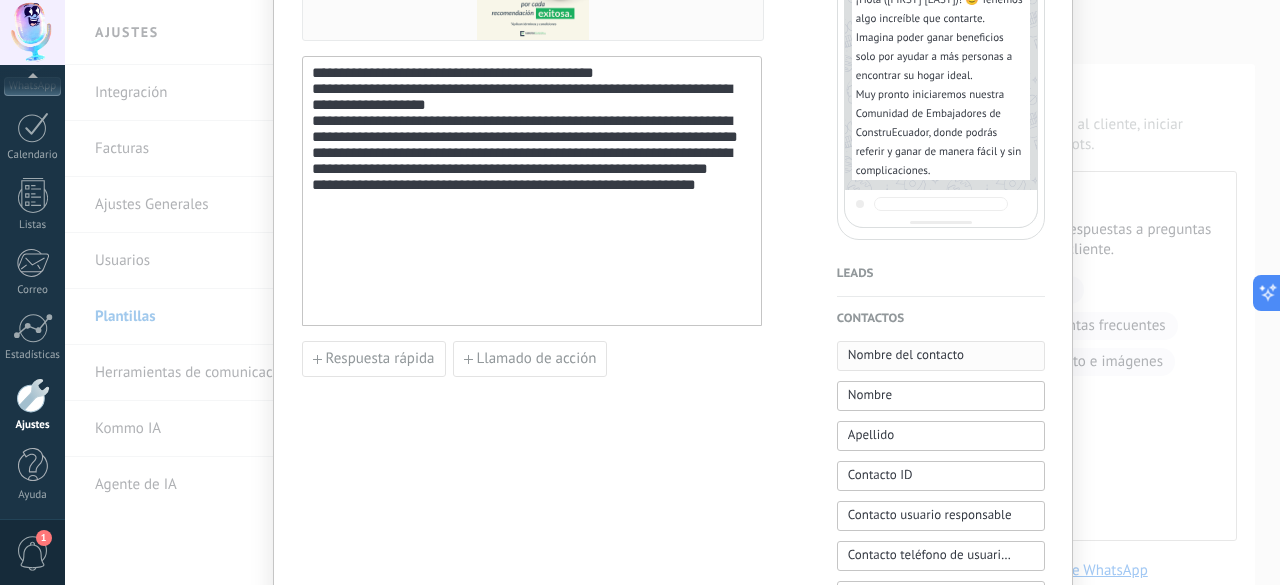 click on "Nombre del contacto" at bounding box center (906, 355) 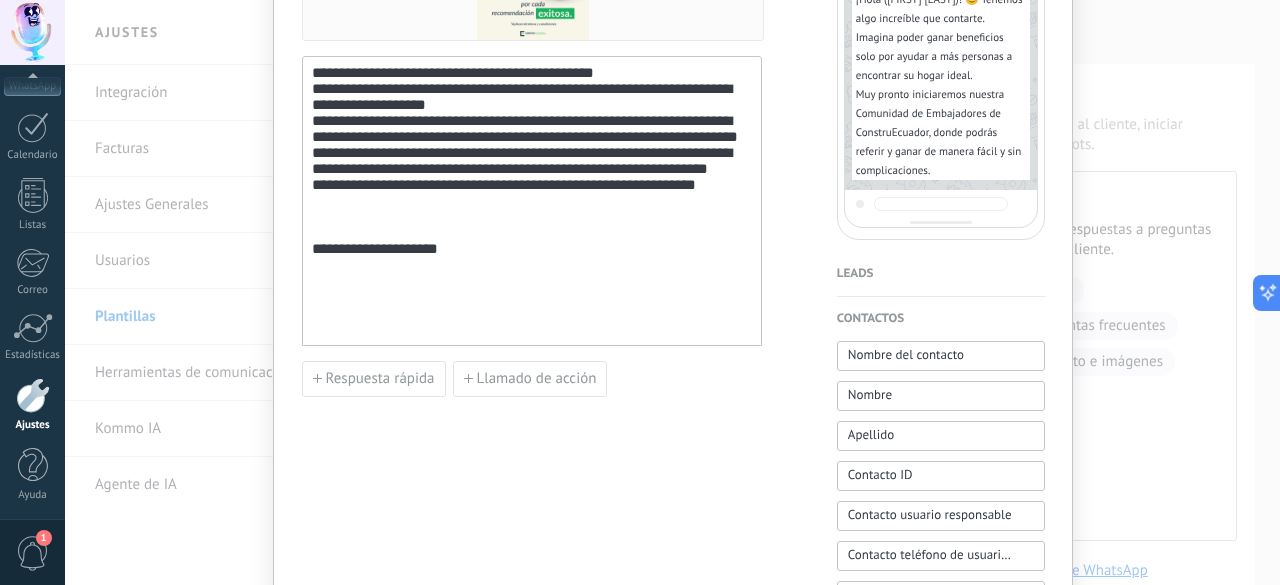 click on "**********" at bounding box center [375, 248] 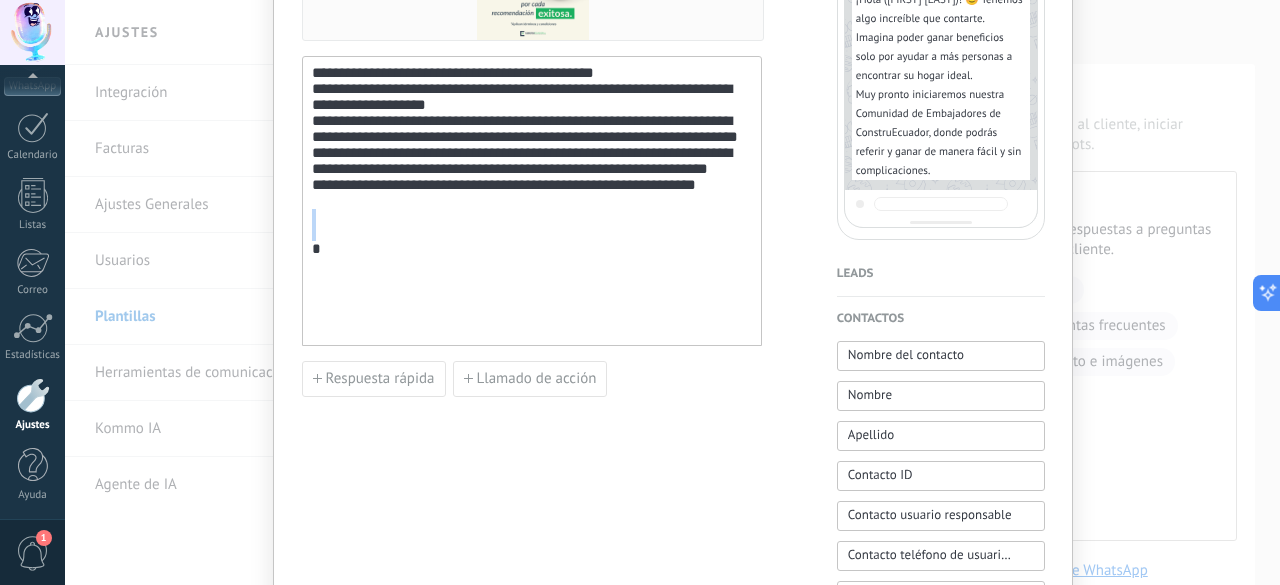 click on "**********" at bounding box center [532, 201] 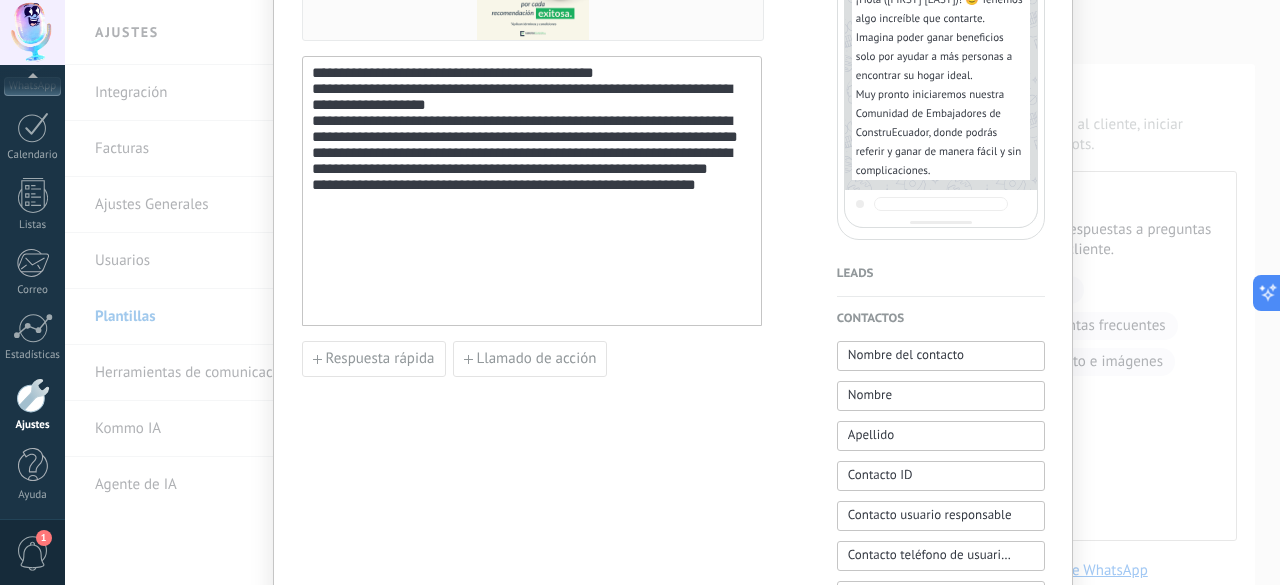 click on "**********" at bounding box center (532, 191) 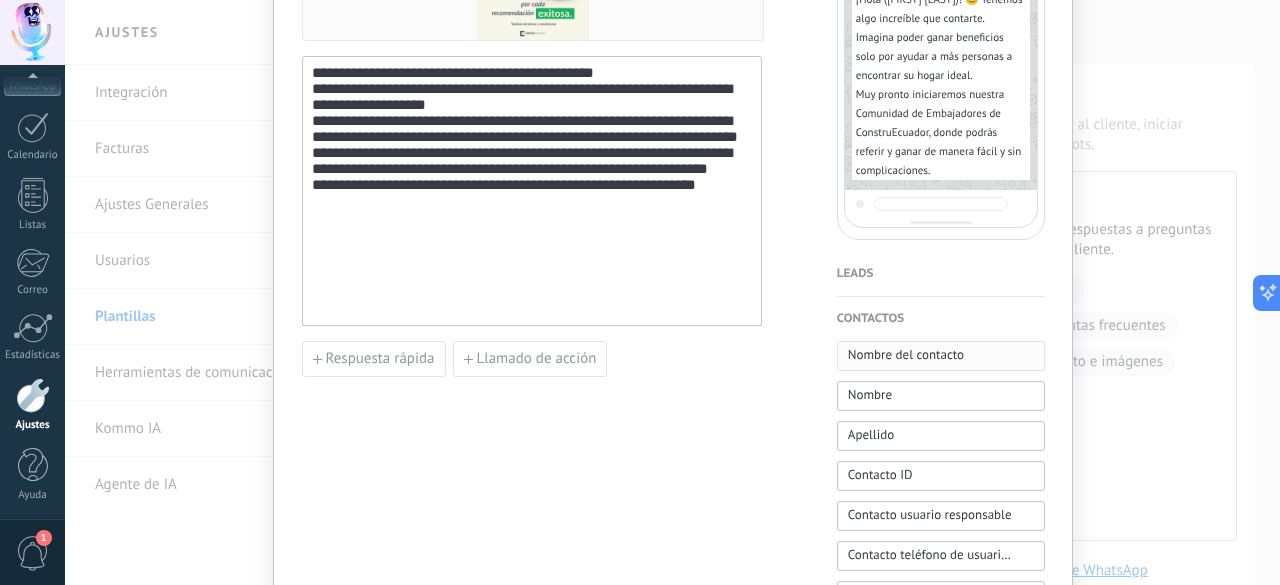 click on "Nombre del contacto" at bounding box center (906, 355) 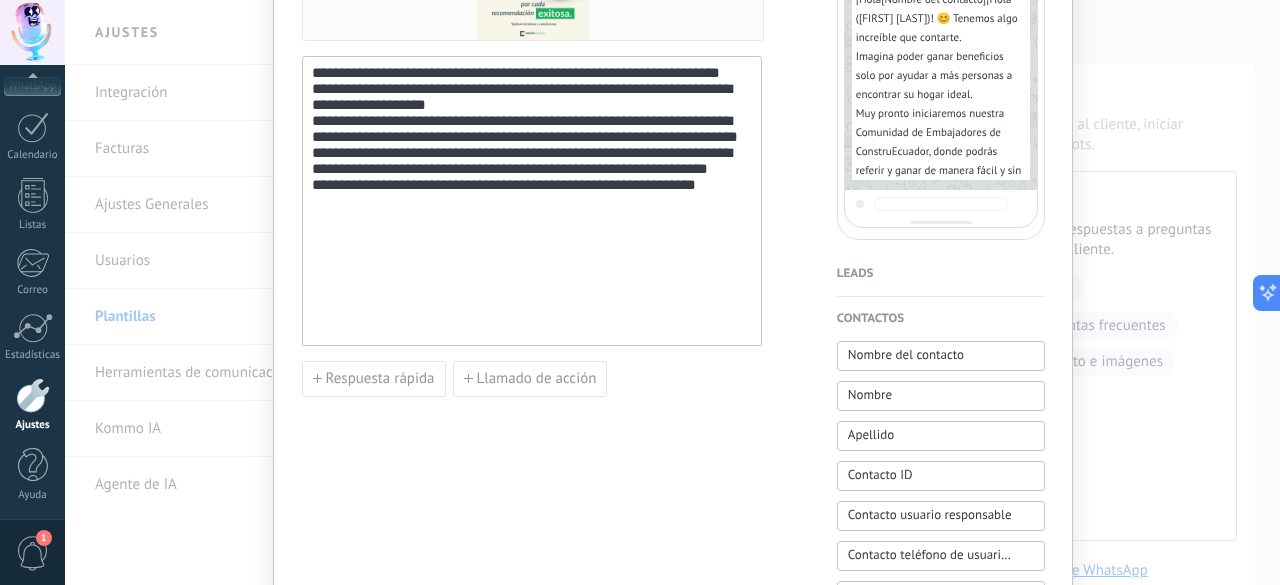 click on "**********" at bounding box center [532, 201] 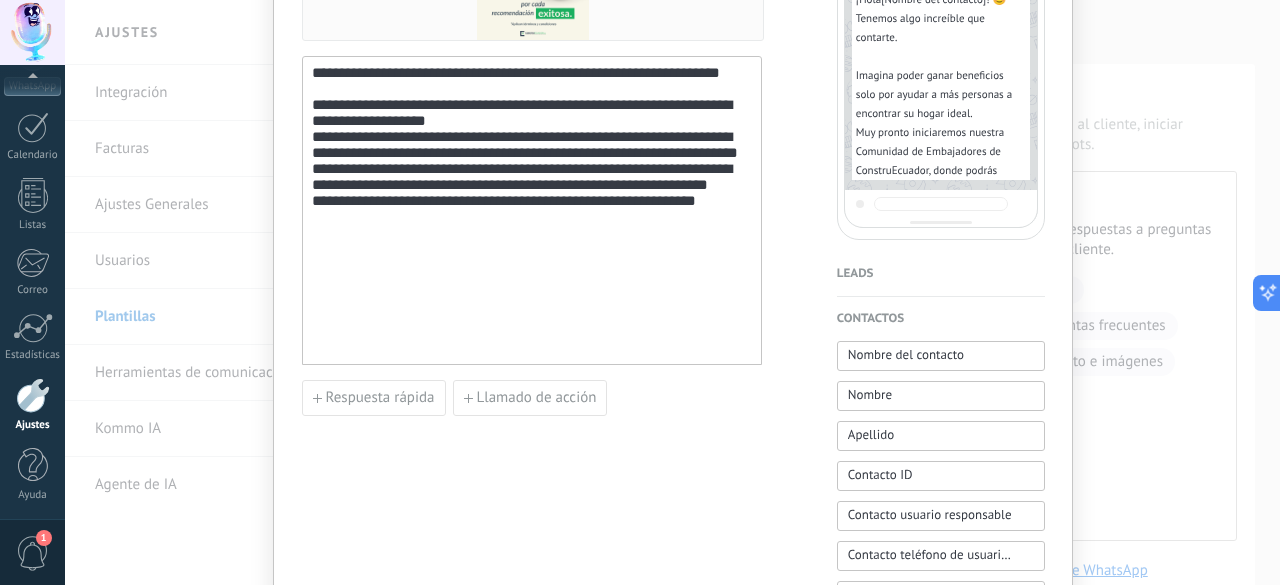 click on "**********" at bounding box center (532, 207) 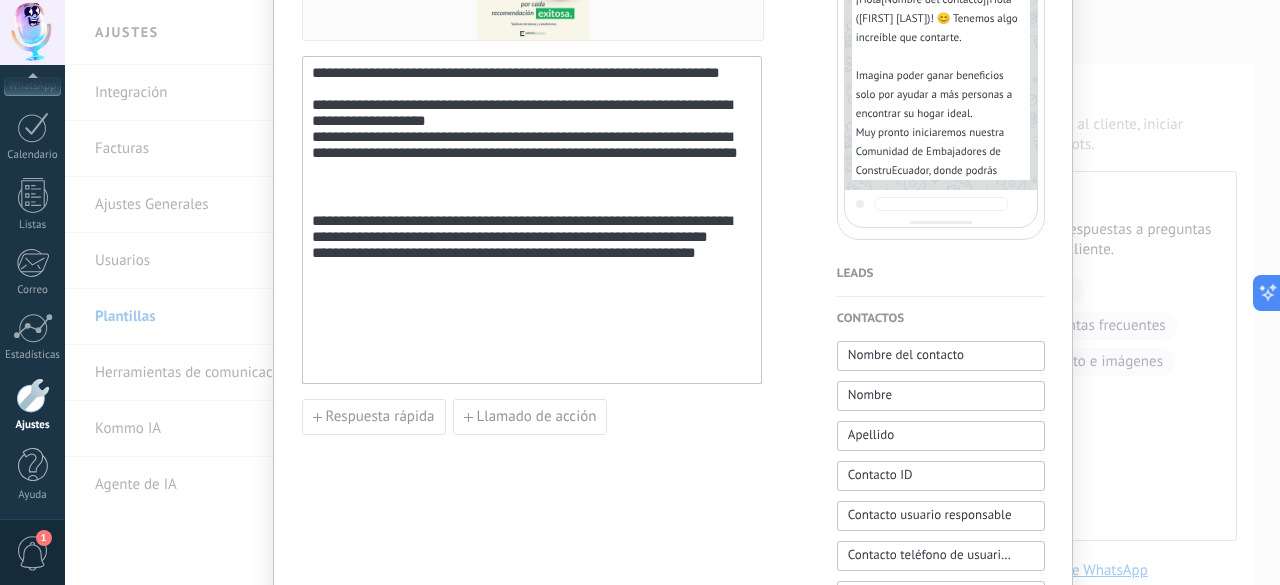 click on "**********" at bounding box center (532, 139) 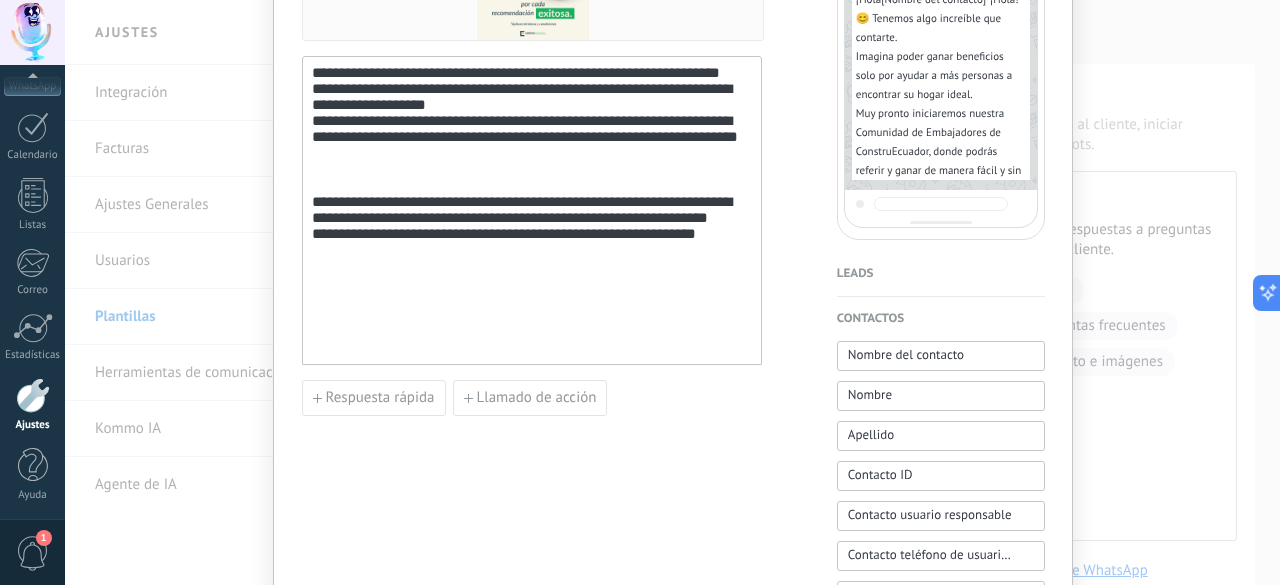 click on "**********" at bounding box center (532, 256) 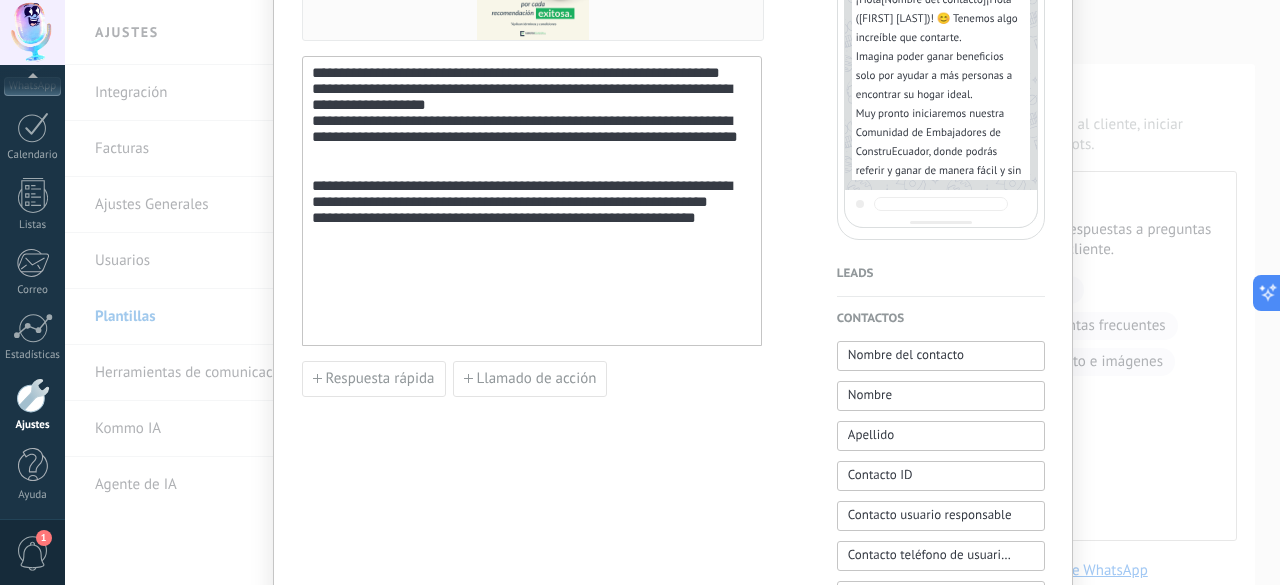 click on "**********" at bounding box center [532, 201] 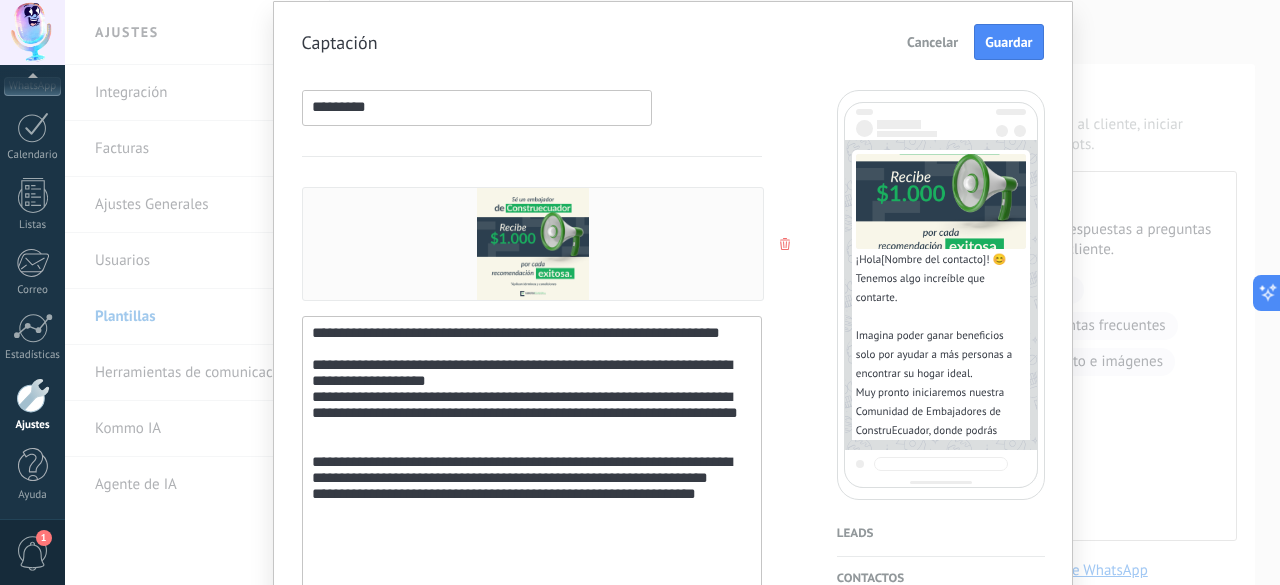 scroll, scrollTop: 124, scrollLeft: 0, axis: vertical 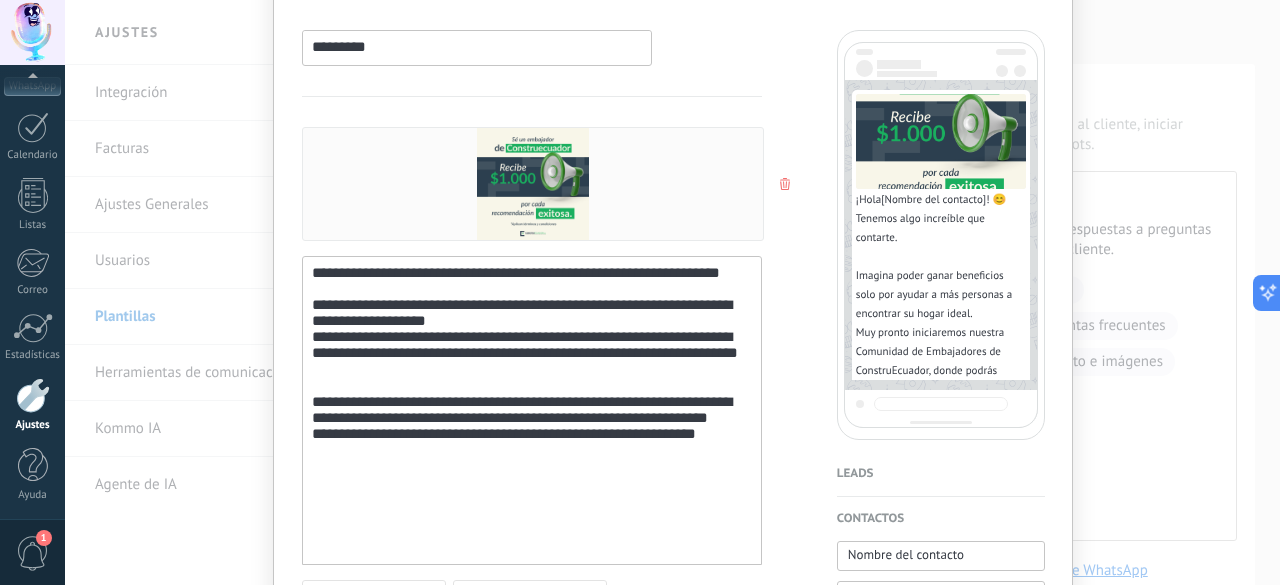 click on "**********" at bounding box center [532, 345] 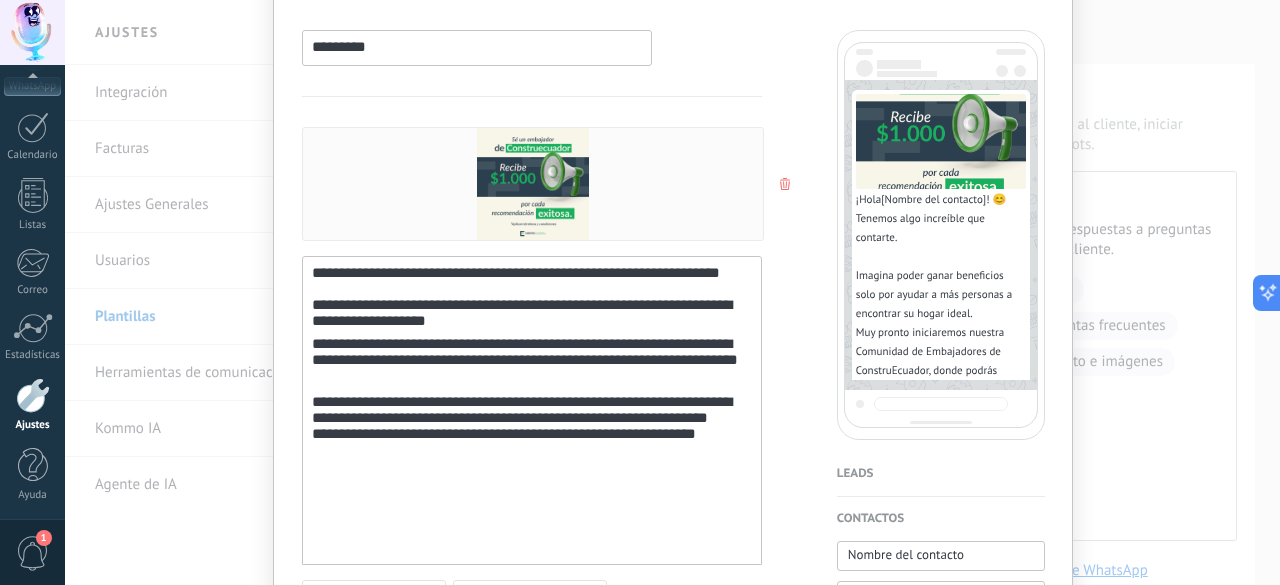 click on "**********" at bounding box center (532, 411) 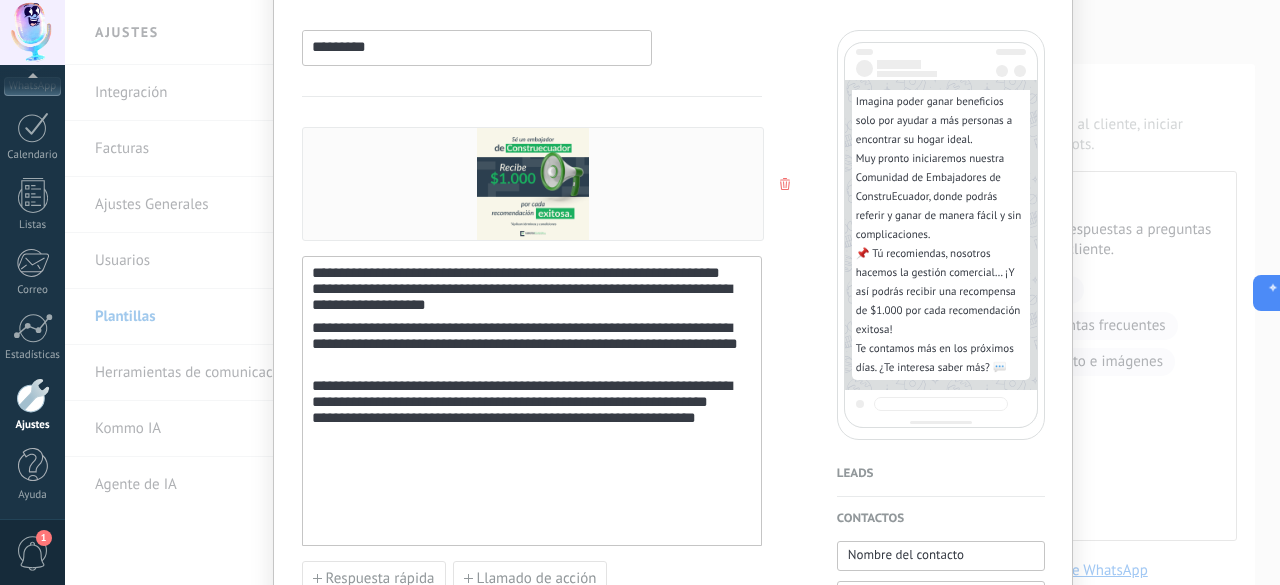 scroll, scrollTop: 218, scrollLeft: 0, axis: vertical 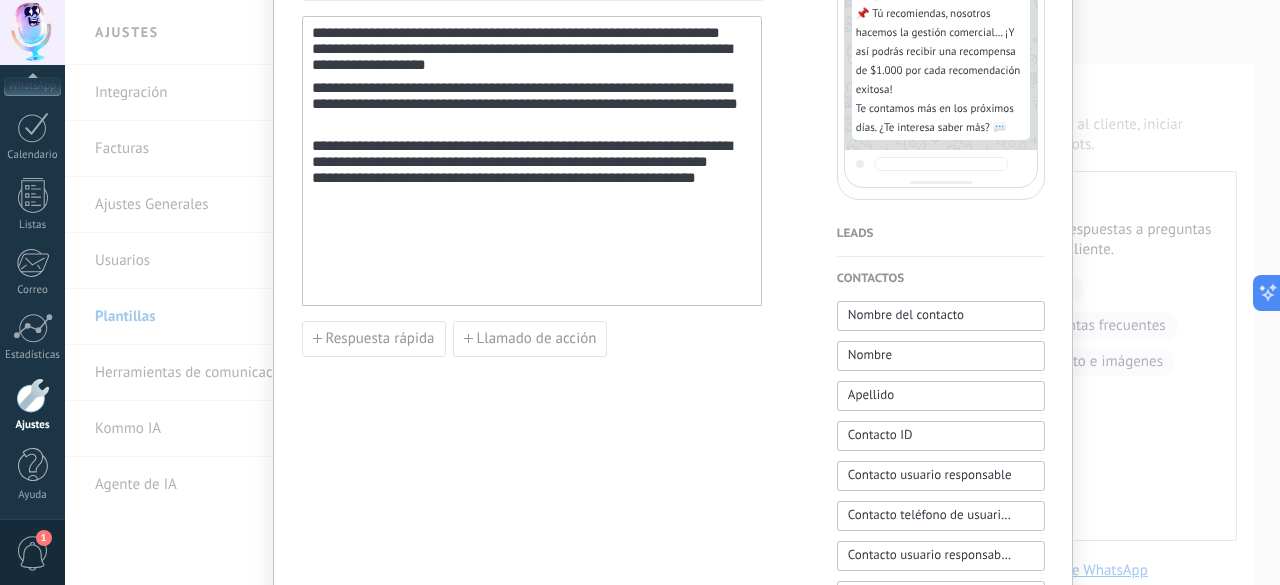 click on "**********" at bounding box center [532, 206] 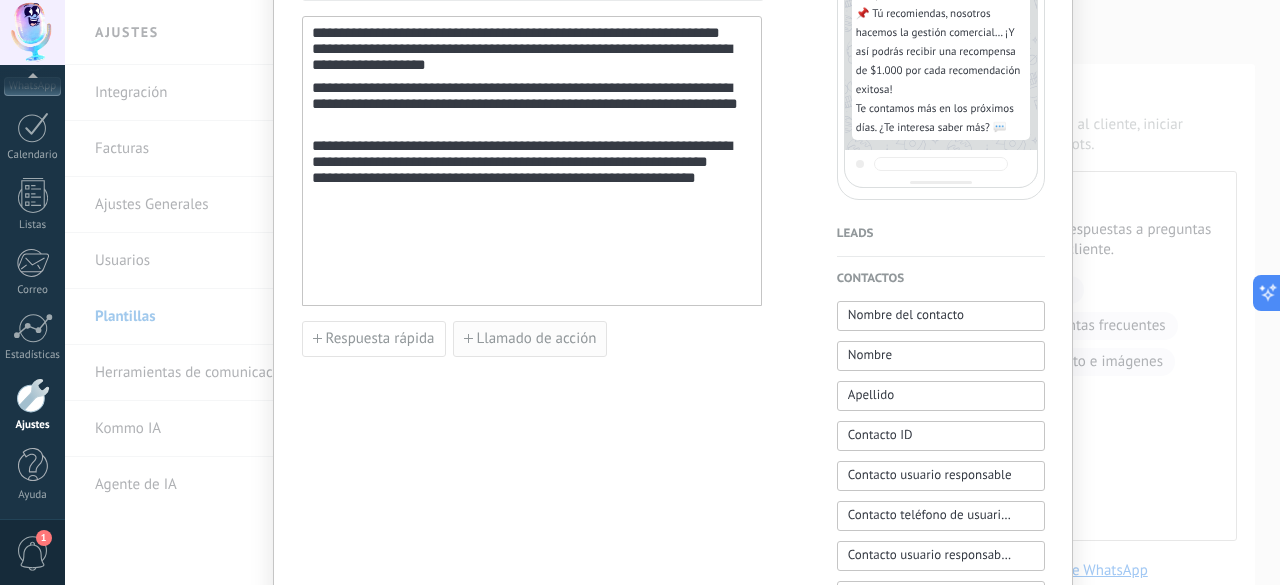 click on "Llamado de acción" at bounding box center (537, 339) 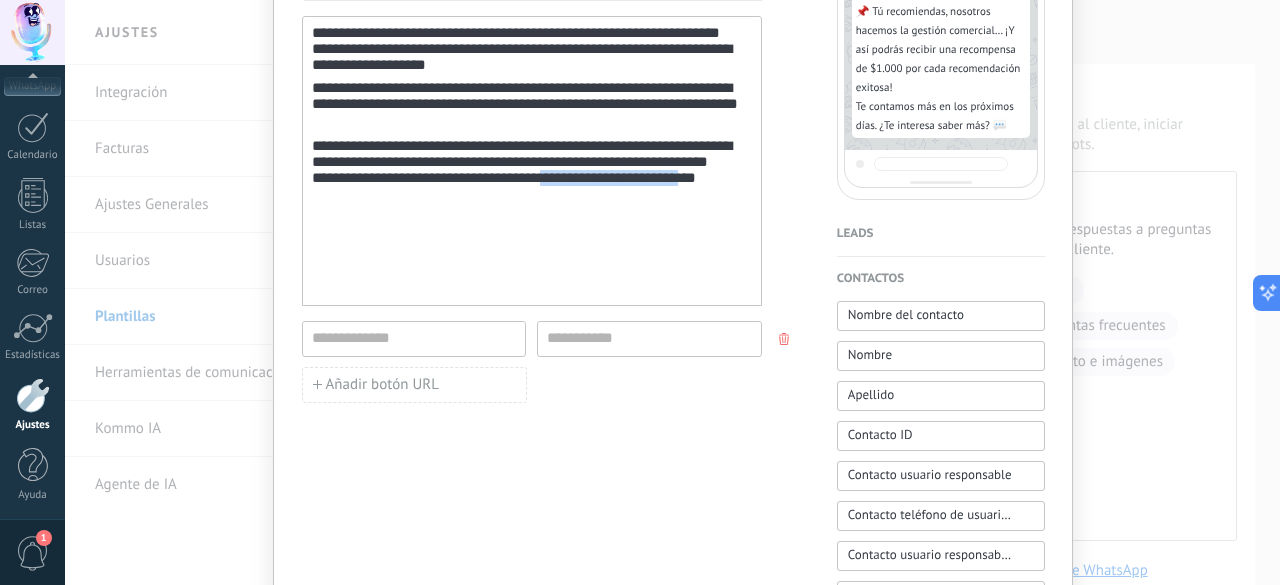 drag, startPoint x: 560, startPoint y: 229, endPoint x: 710, endPoint y: 233, distance: 150.05333 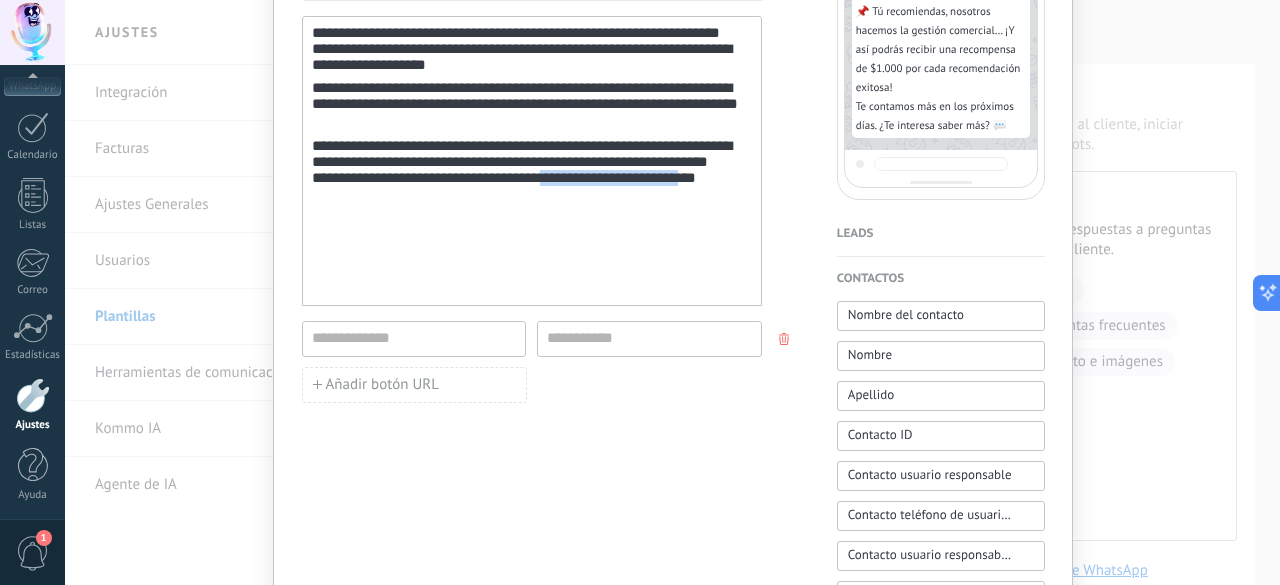 click 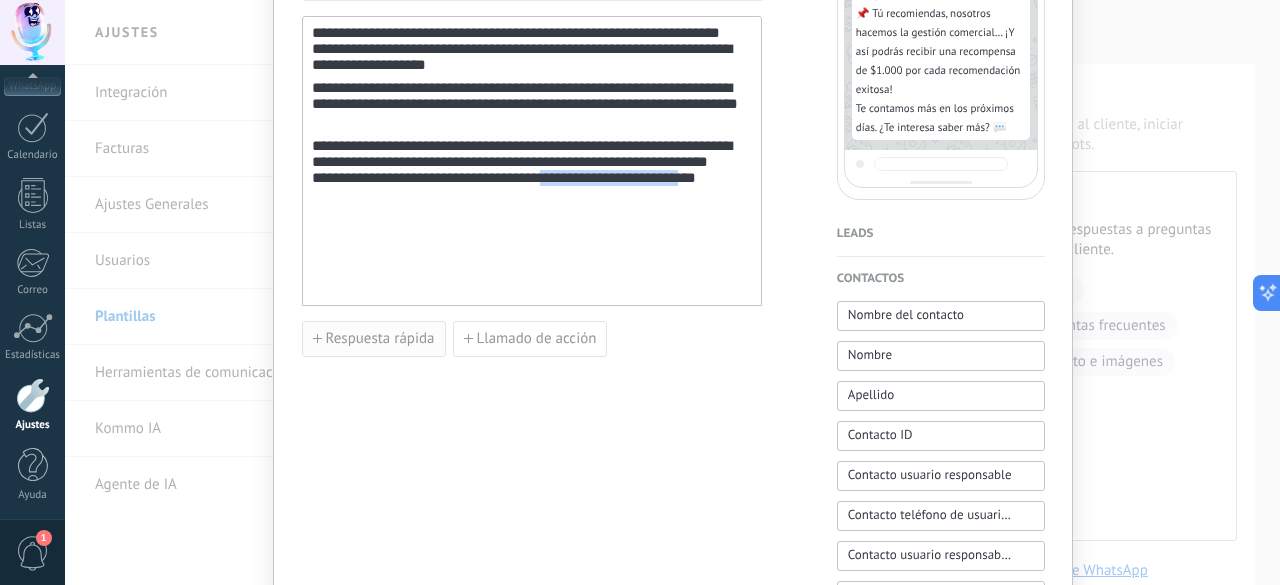 click on "Respuesta rápida" at bounding box center [374, 339] 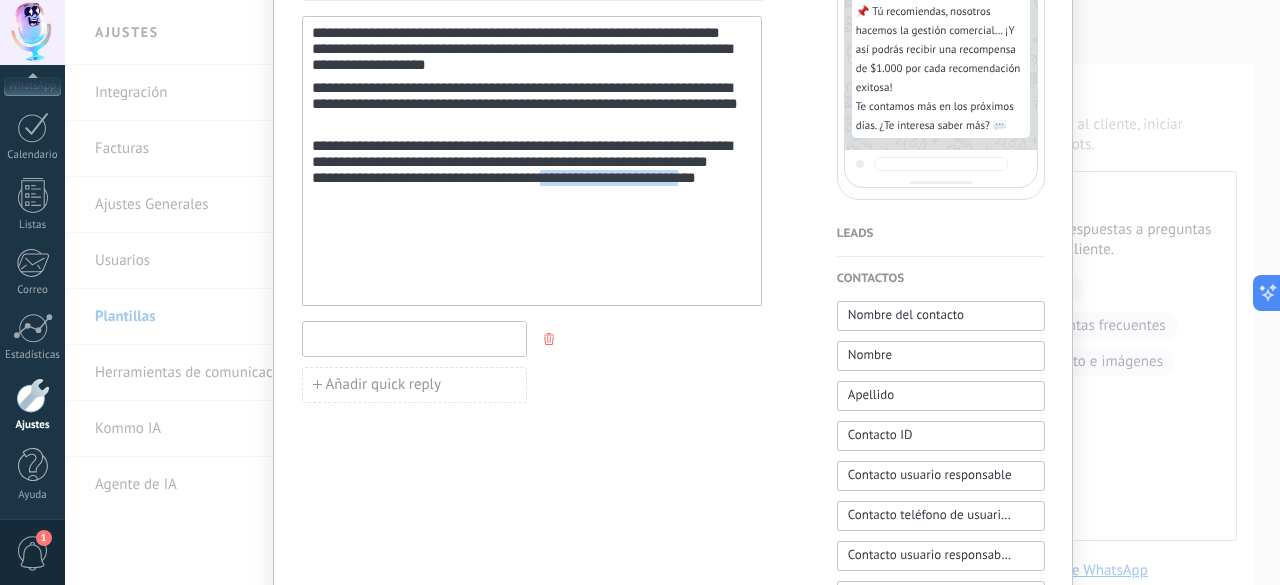 click at bounding box center [414, 338] 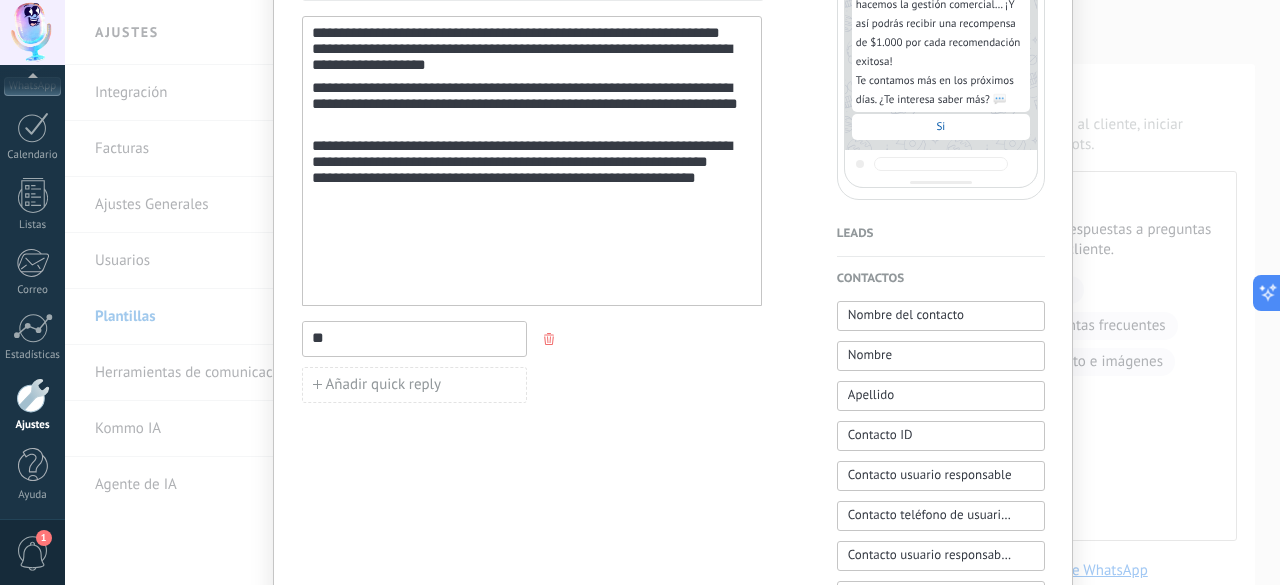 type on "*" 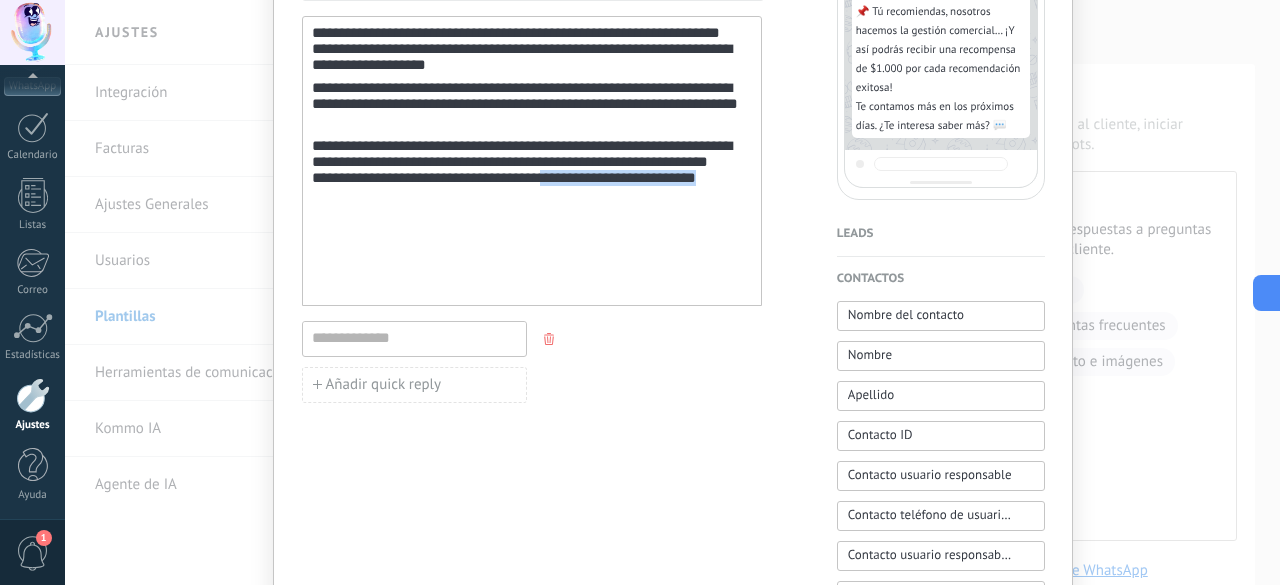 drag, startPoint x: 559, startPoint y: 233, endPoint x: 734, endPoint y: 228, distance: 175.07141 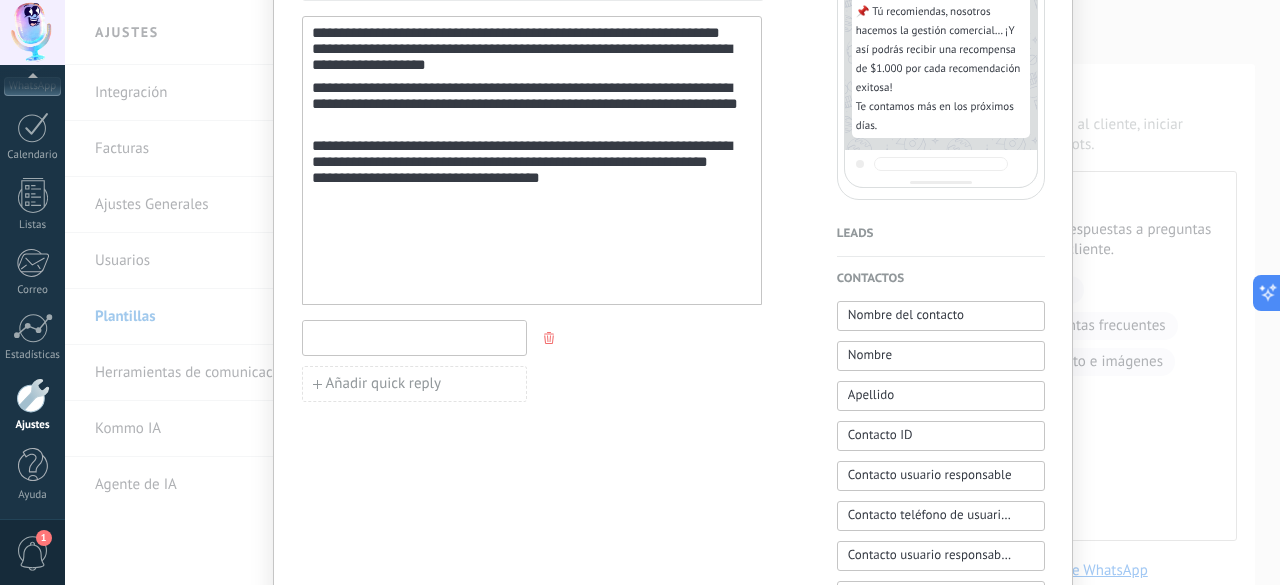 click at bounding box center (414, 337) 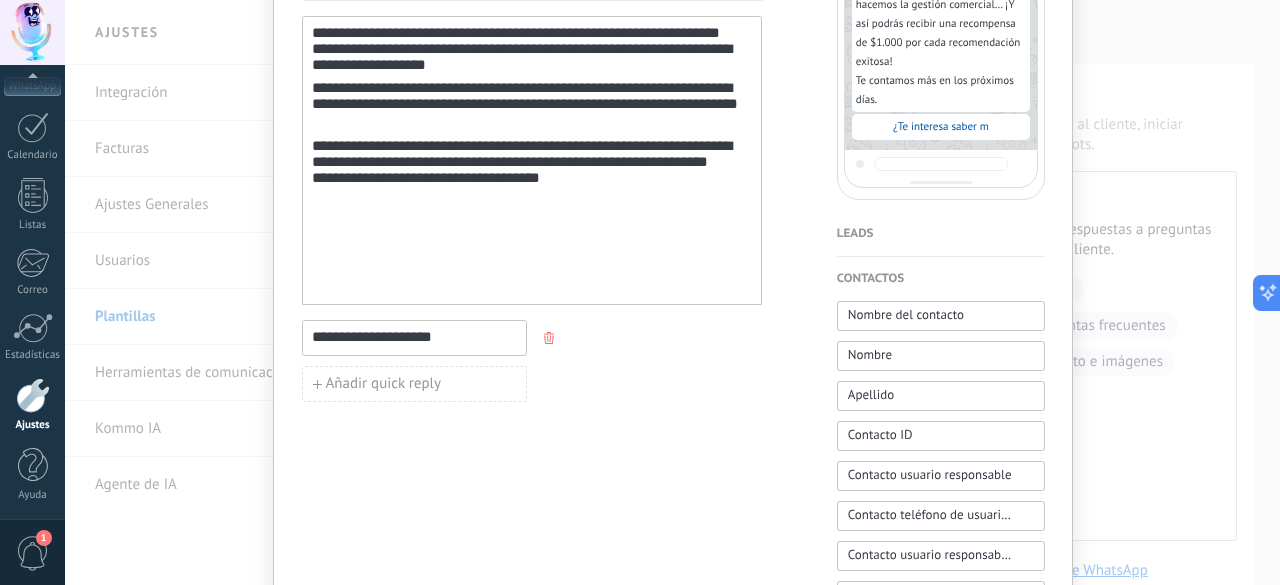 click on "**********" at bounding box center [414, 337] 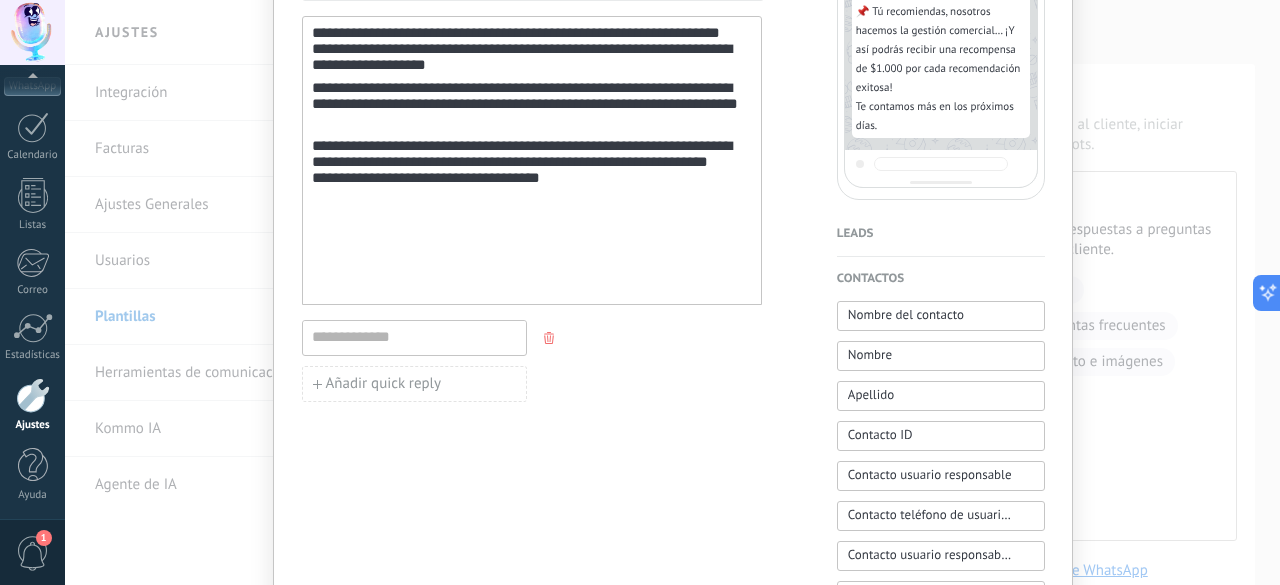 click on "**********" at bounding box center [532, 206] 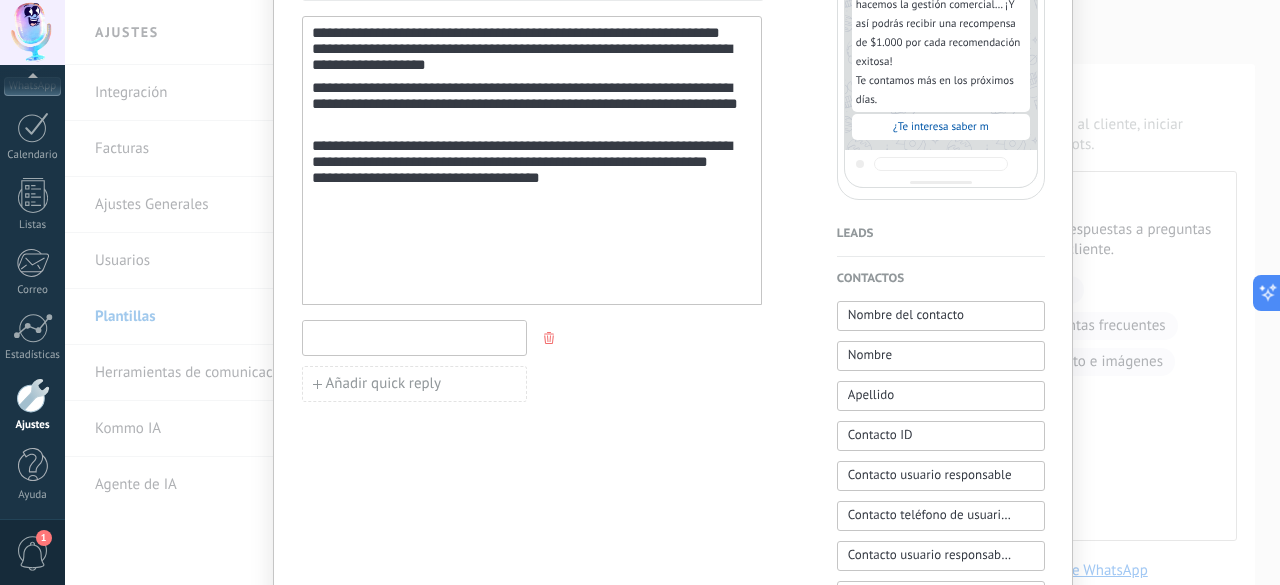 type on "**********" 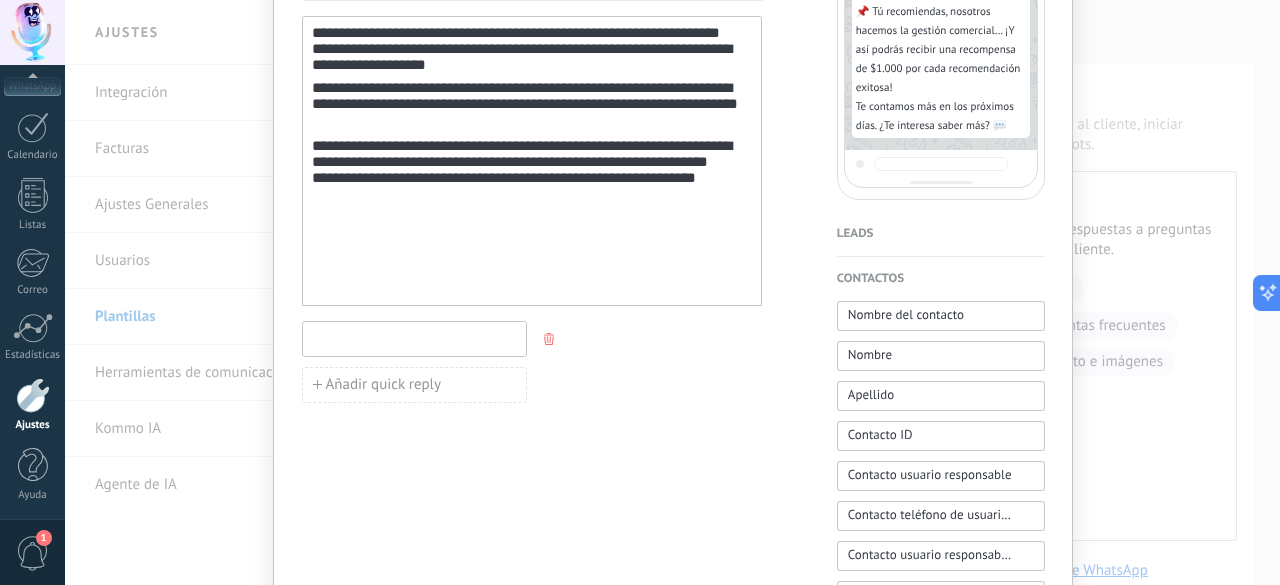 click at bounding box center (414, 338) 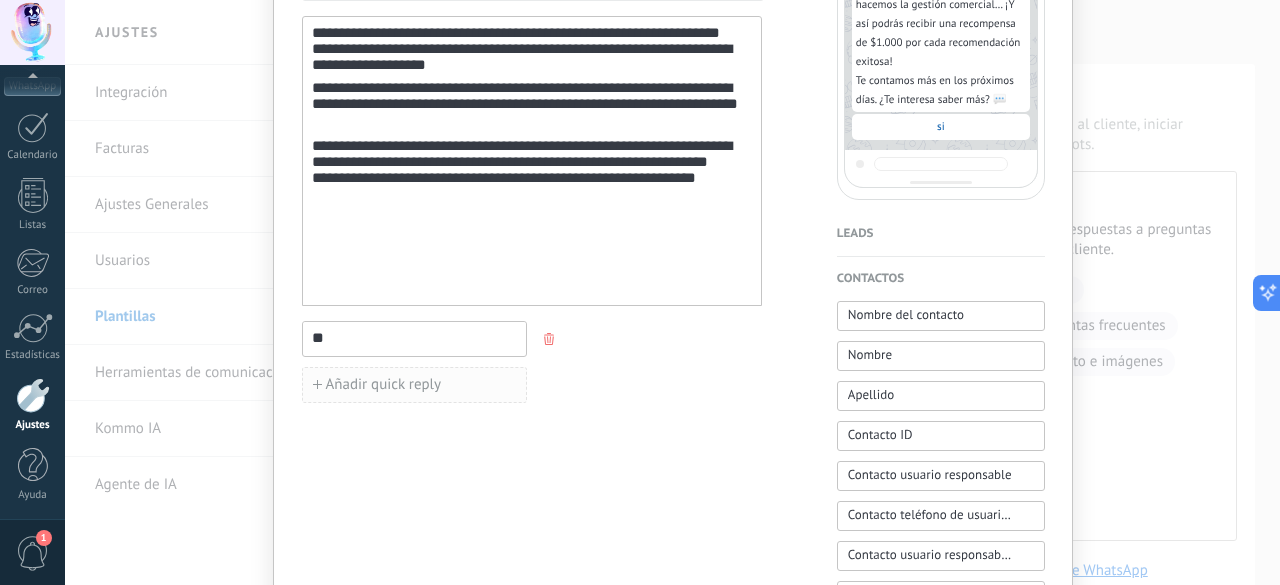 type on "**" 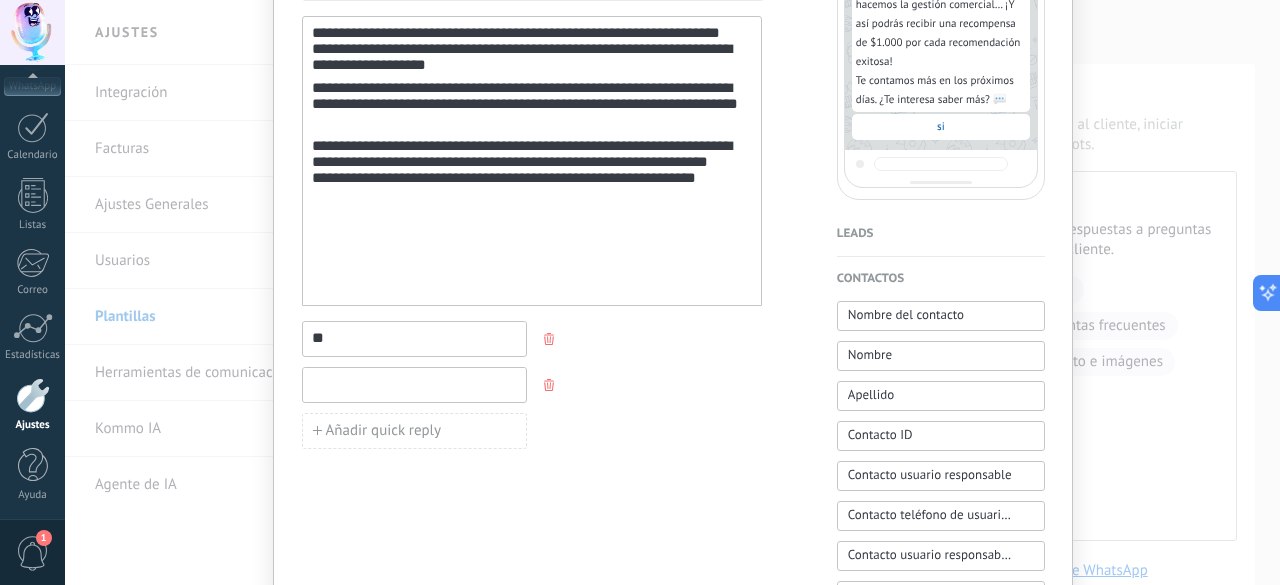 click at bounding box center [414, 384] 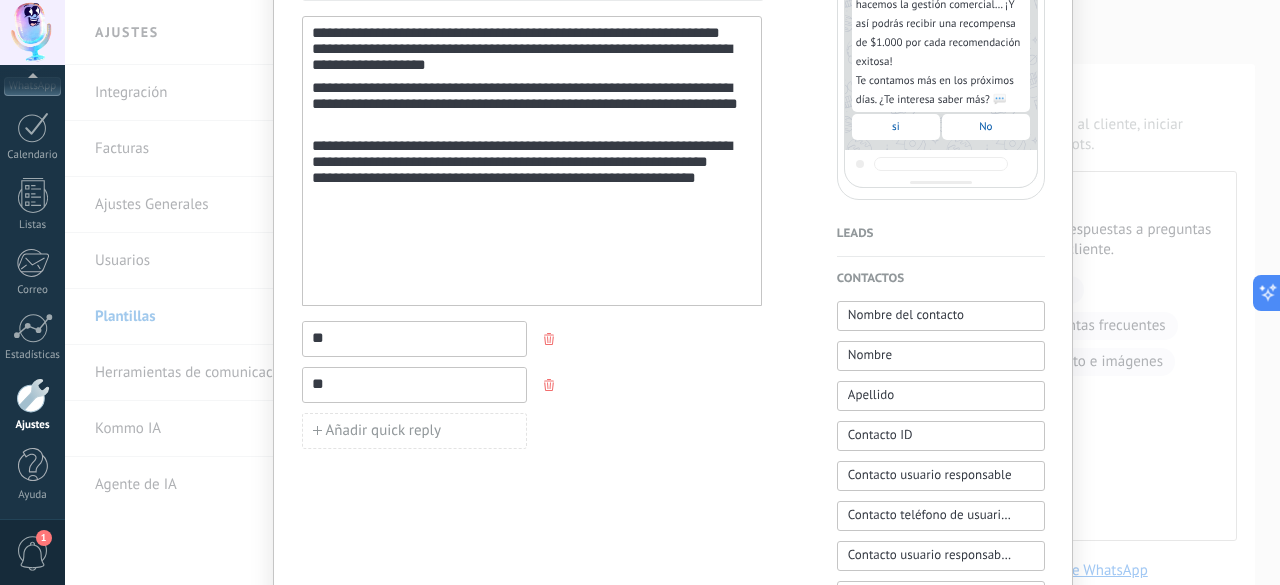 type on "**" 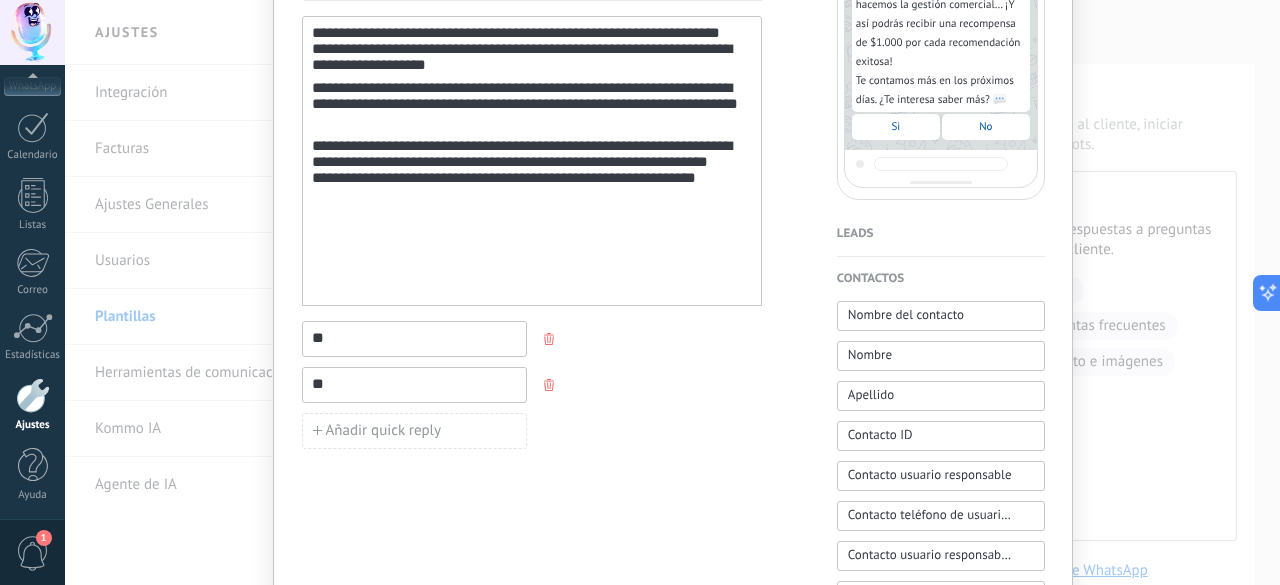 scroll, scrollTop: 246, scrollLeft: 0, axis: vertical 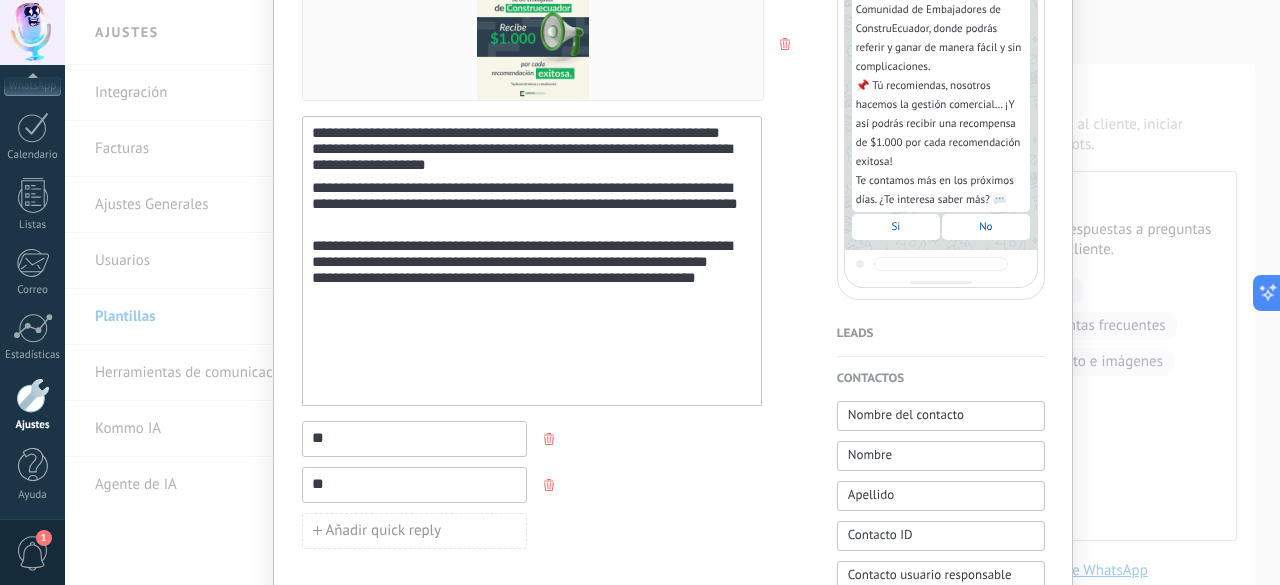 type on "**" 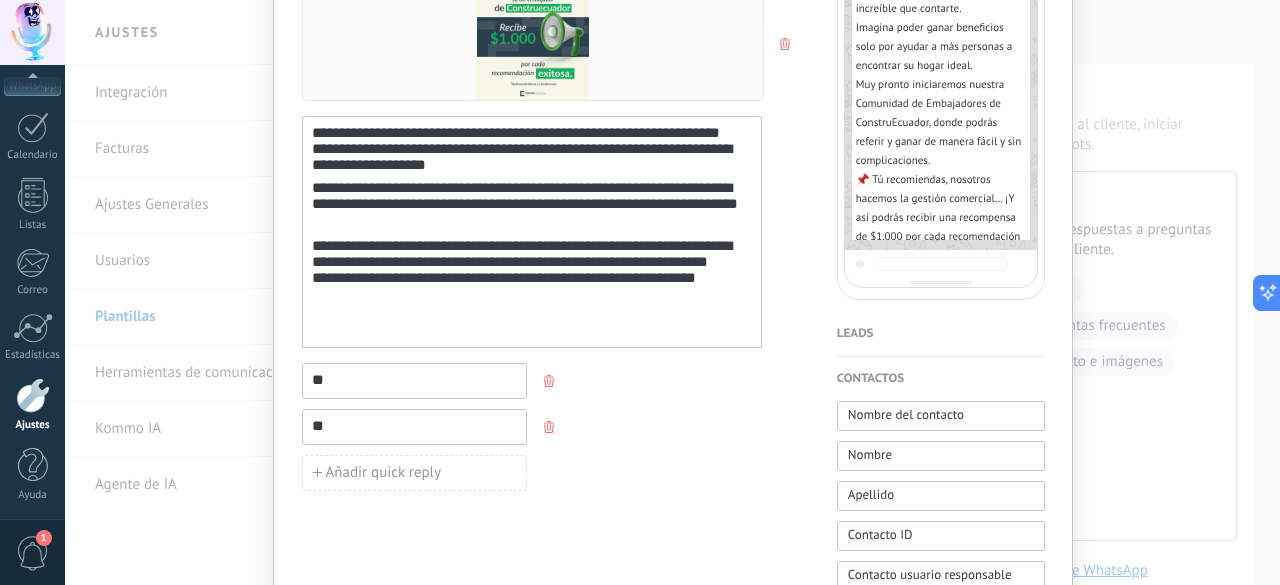 scroll, scrollTop: 188, scrollLeft: 0, axis: vertical 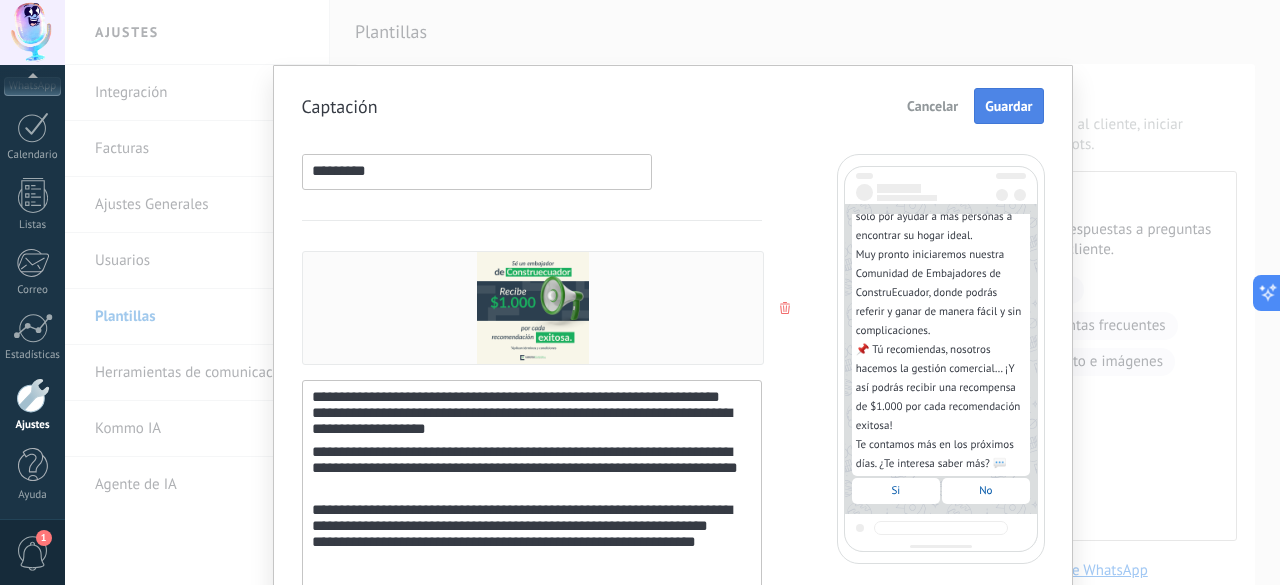 click on "Guardar" at bounding box center [1008, 106] 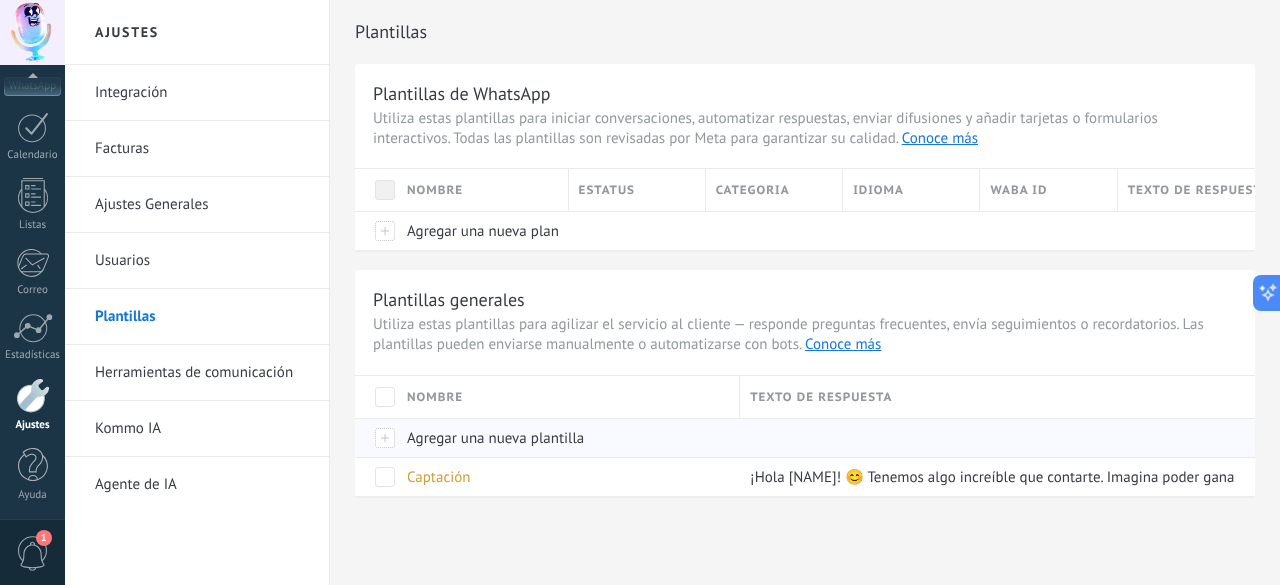 click on "Agregar una nueva plantilla" at bounding box center (495, 438) 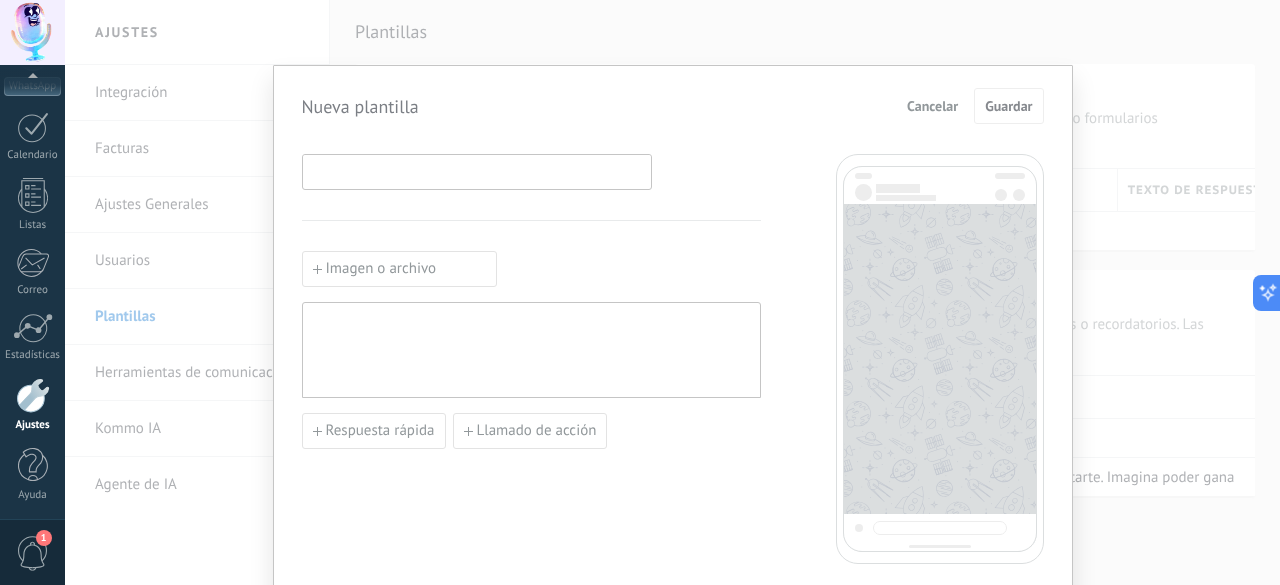 click at bounding box center (477, 171) 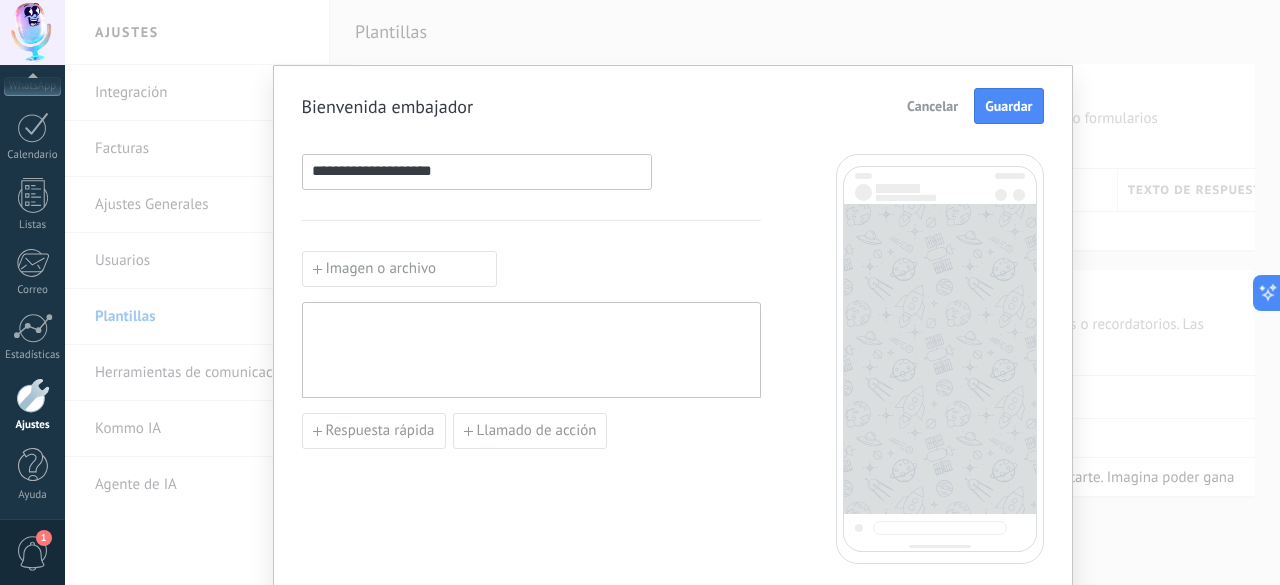 type on "**********" 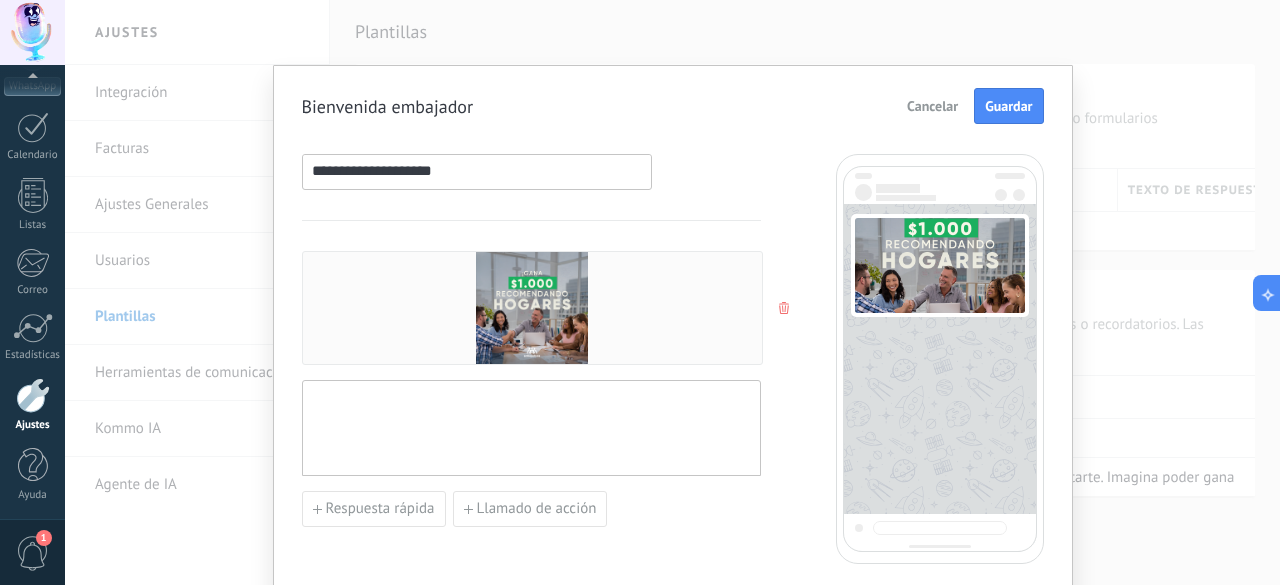 click at bounding box center [531, 428] 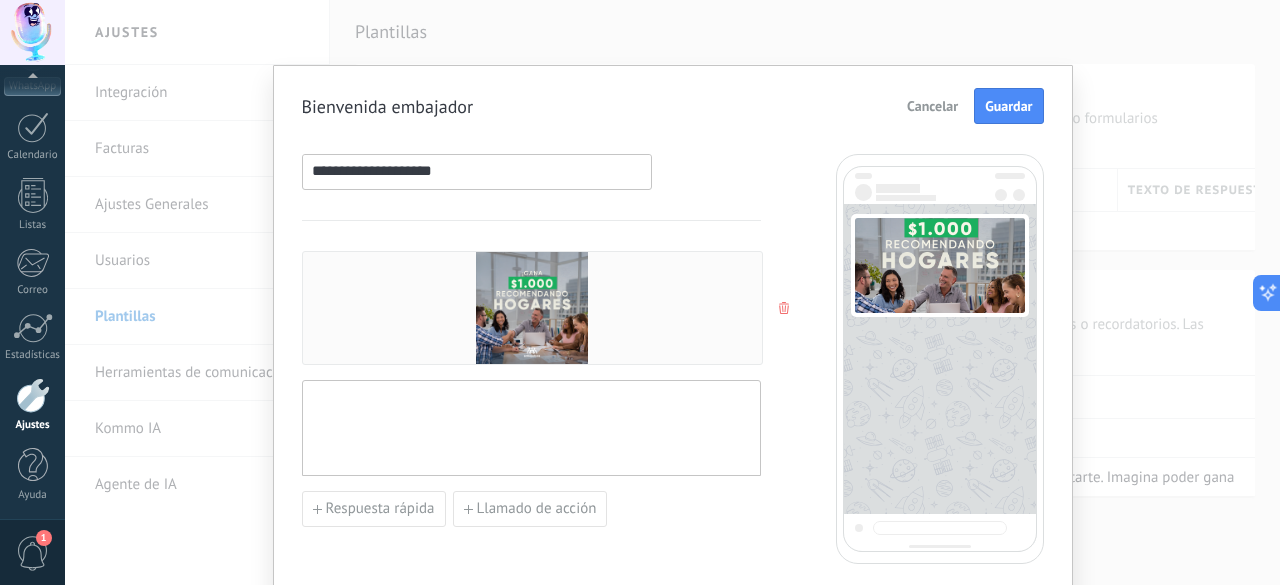 paste 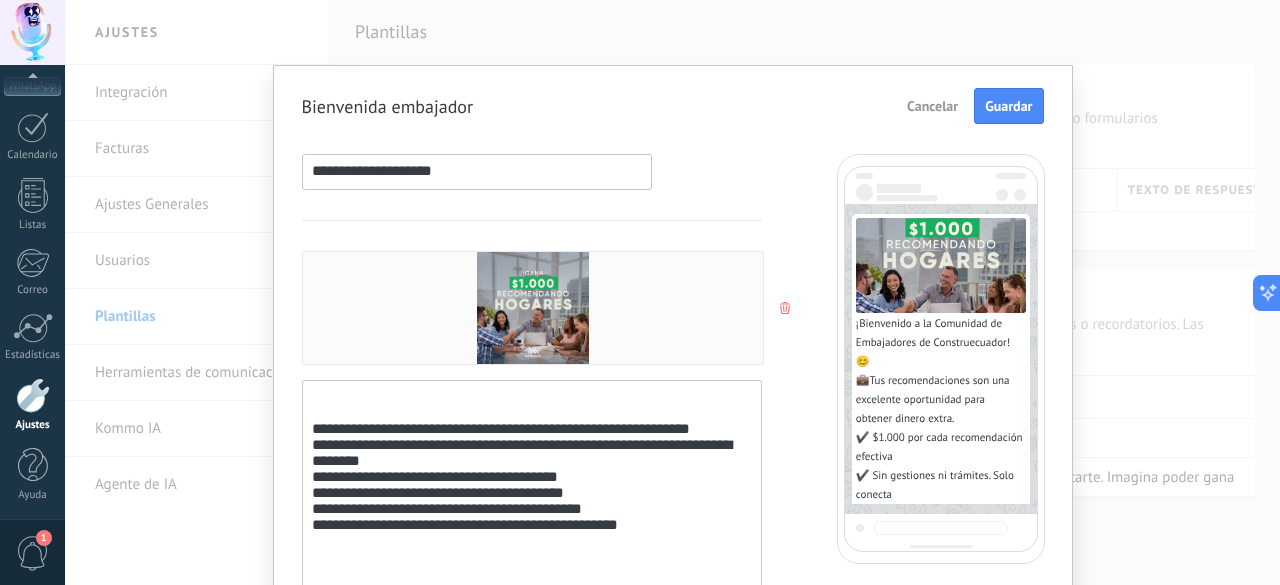 click on "**********" at bounding box center [532, 506] 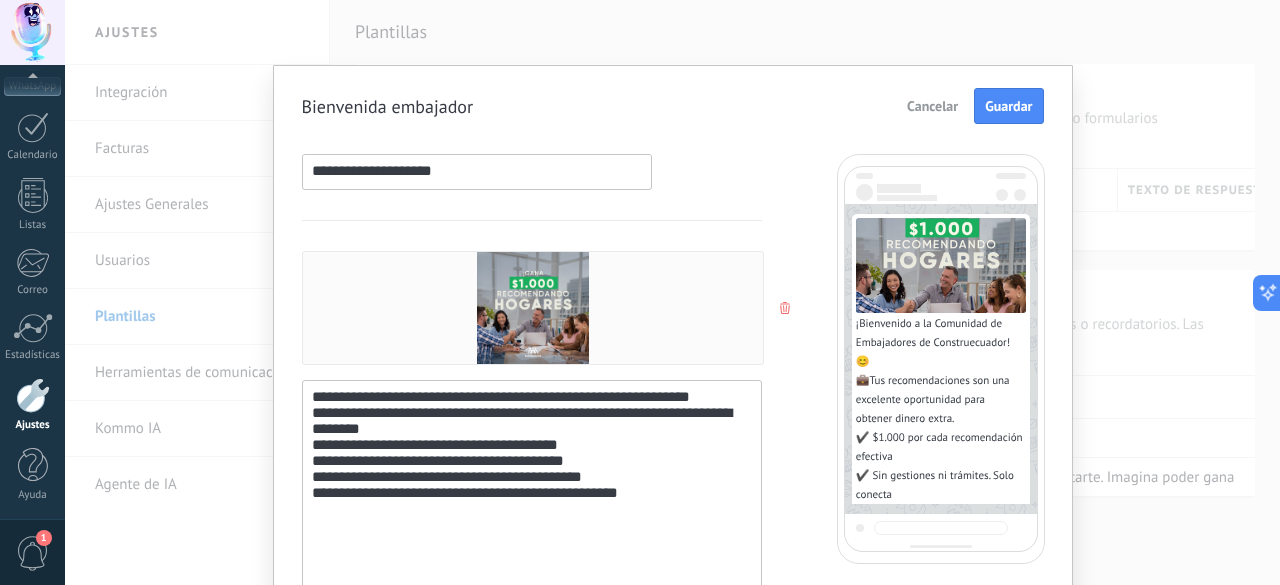 click on "**********" at bounding box center [532, 487] 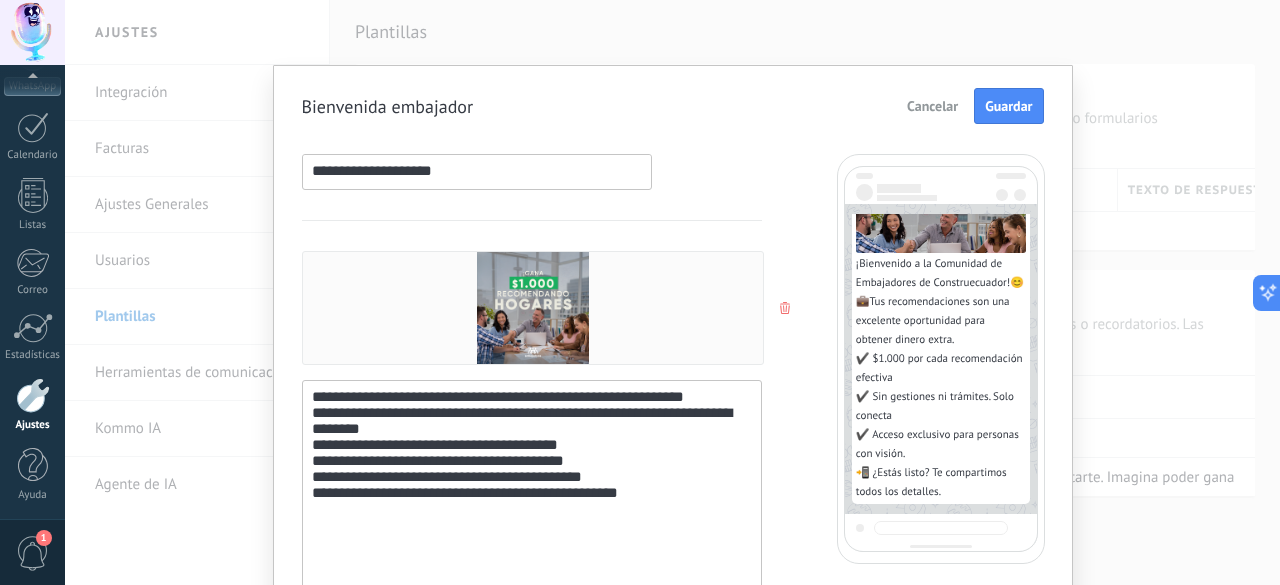 scroll, scrollTop: 122, scrollLeft: 0, axis: vertical 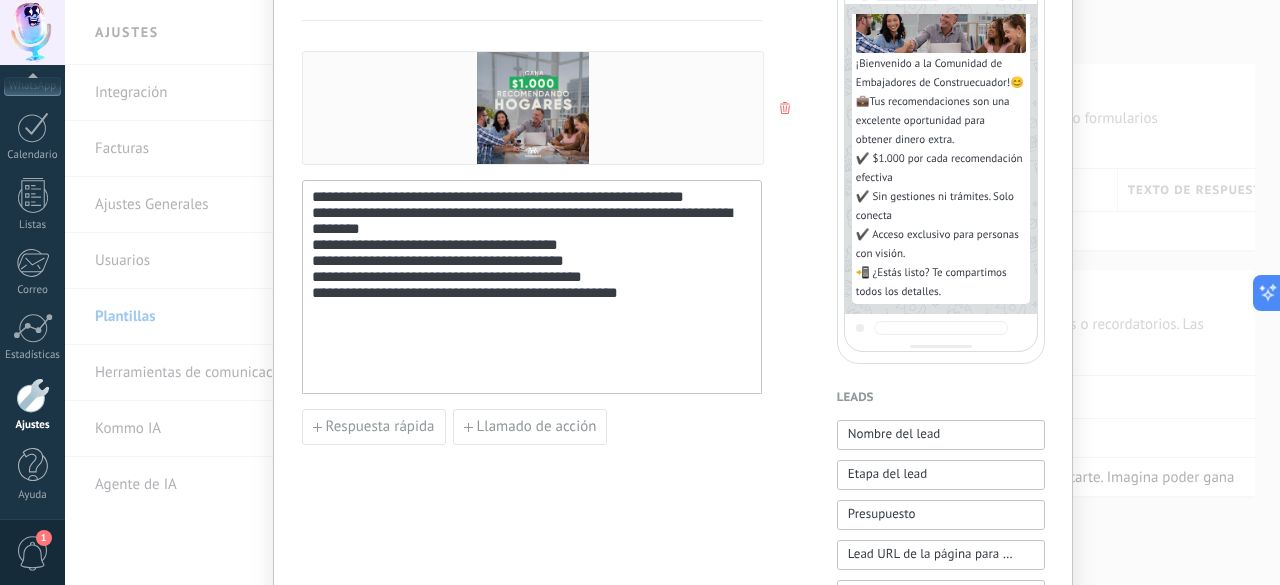 click on "**********" at bounding box center [532, 287] 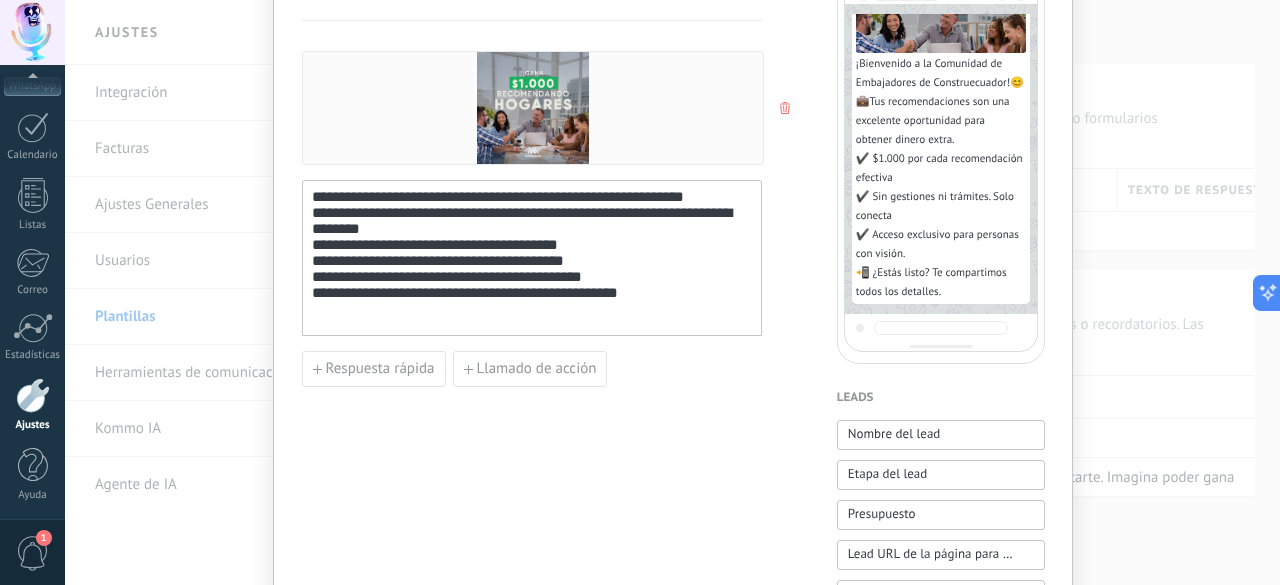 scroll, scrollTop: 64, scrollLeft: 0, axis: vertical 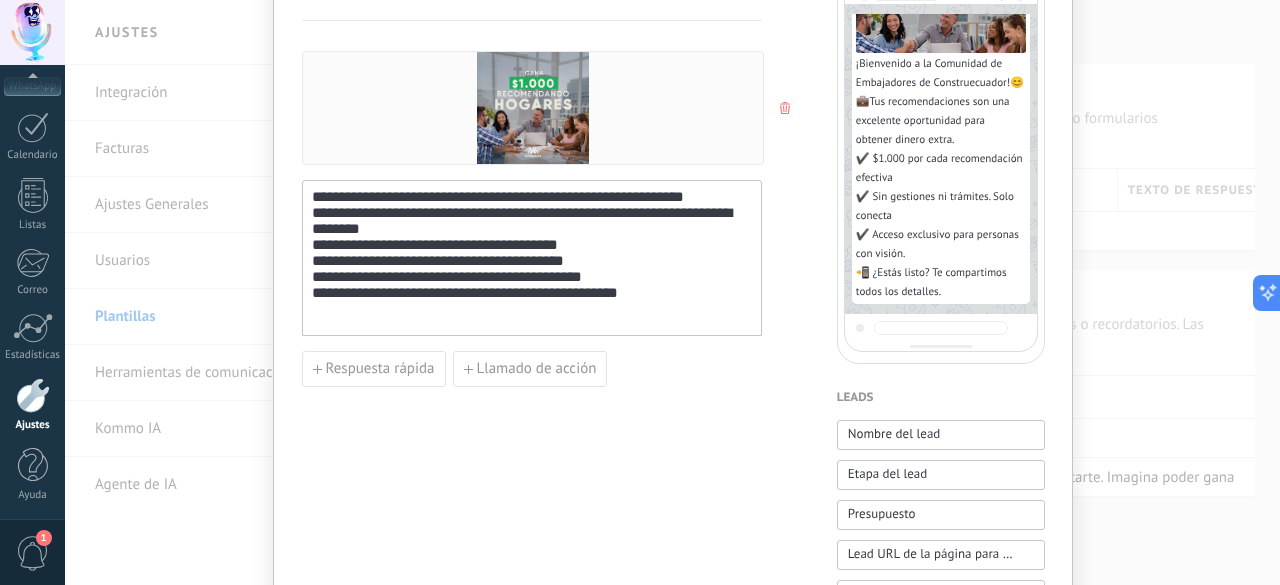 click on "**********" at bounding box center [532, 258] 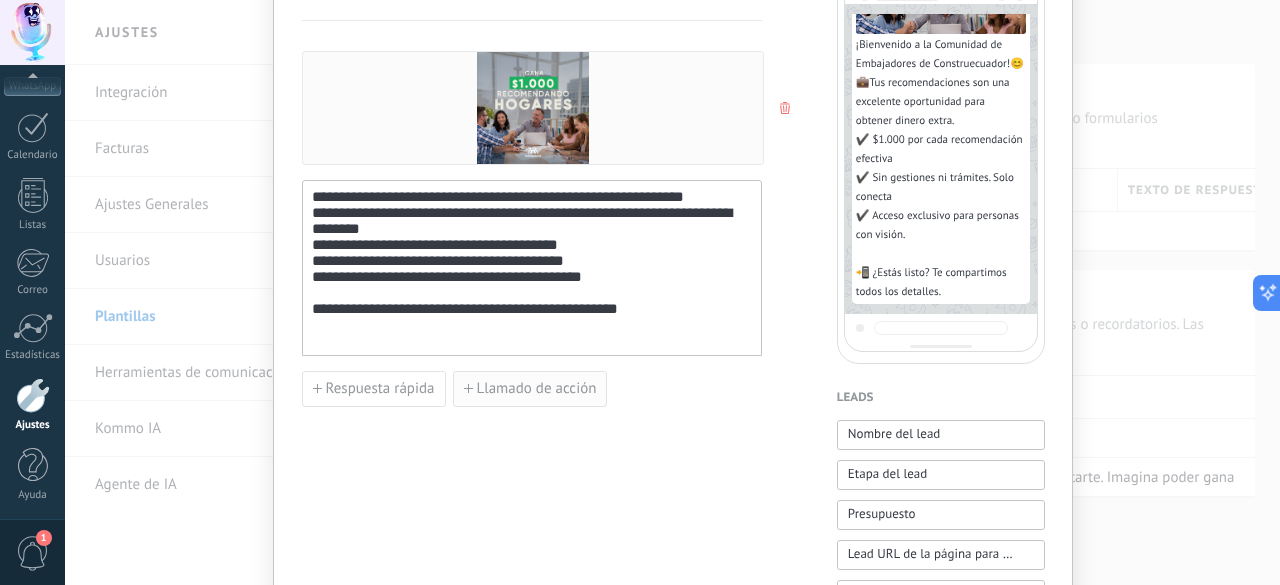 click on "Llamado de acción" at bounding box center (537, 389) 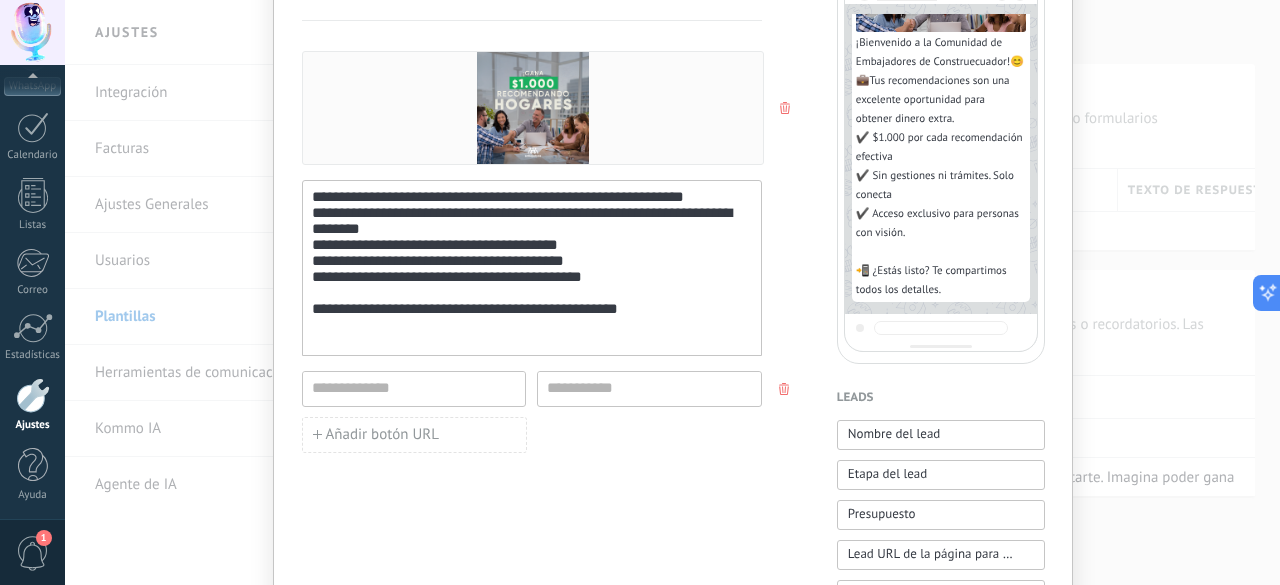 scroll, scrollTop: 86, scrollLeft: 0, axis: vertical 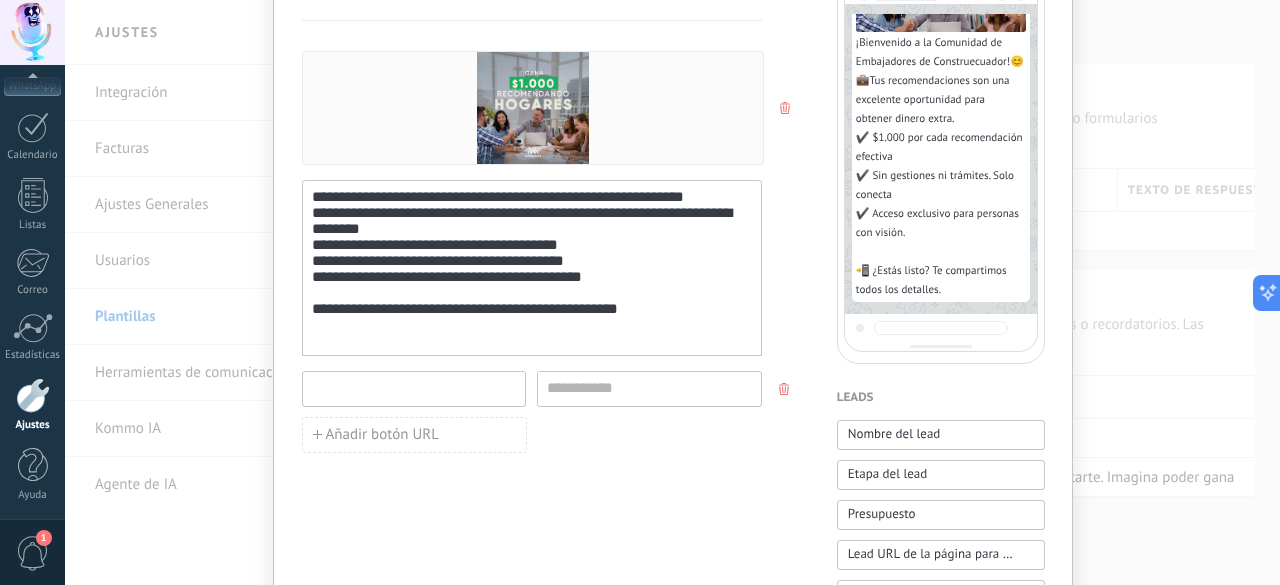 click at bounding box center (414, 388) 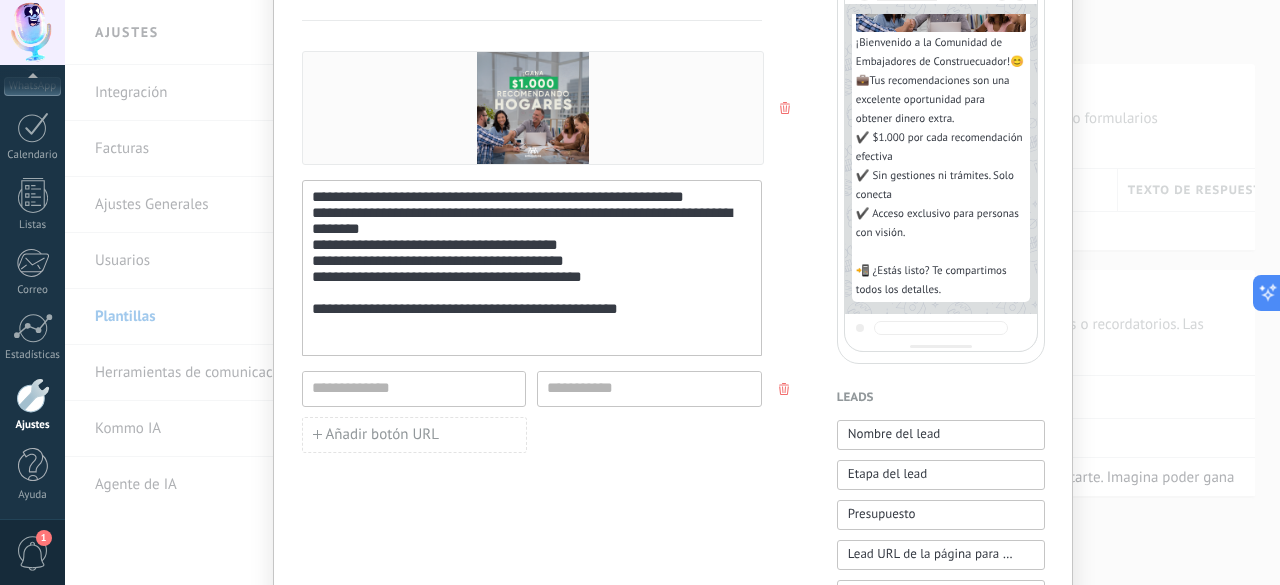 click 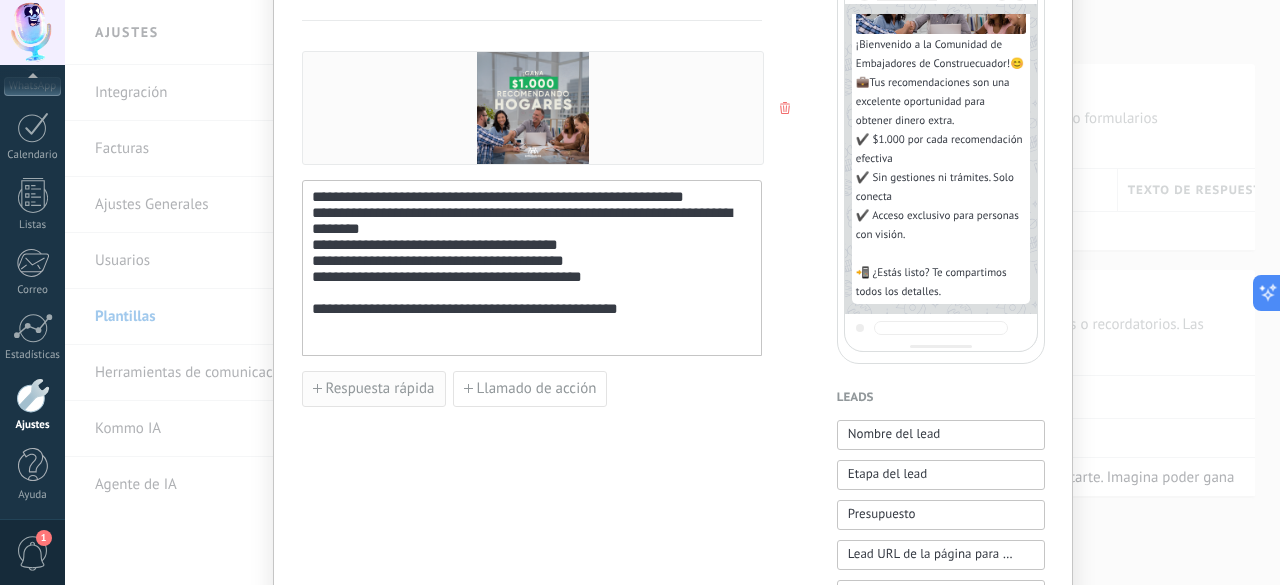 click on "Respuesta rápida" at bounding box center (380, 389) 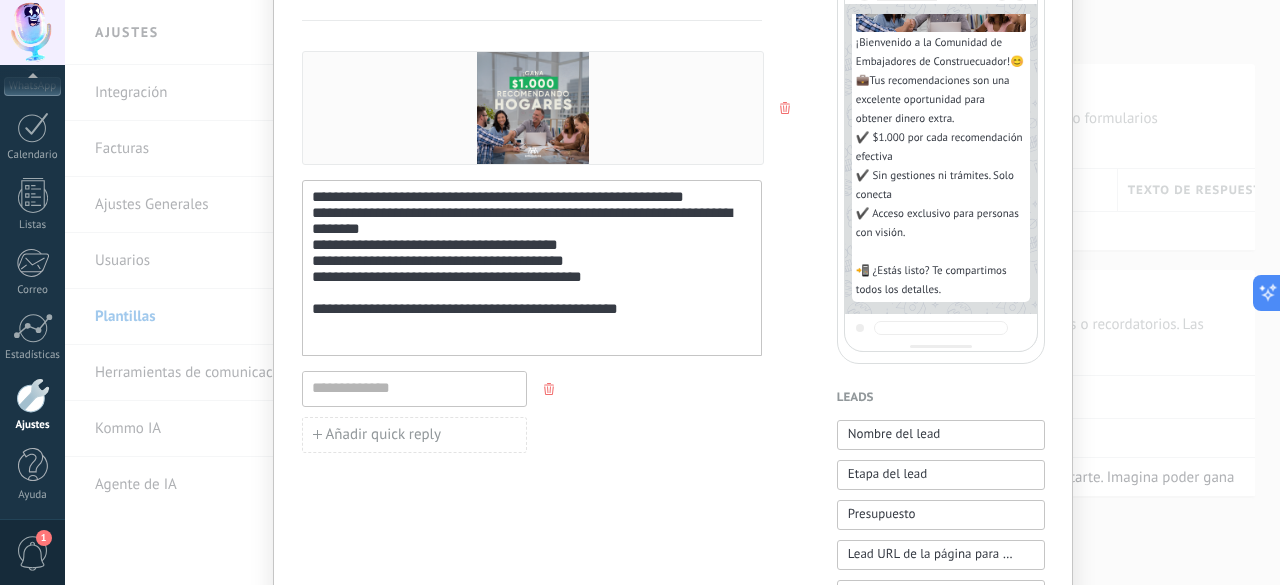 scroll, scrollTop: 86, scrollLeft: 0, axis: vertical 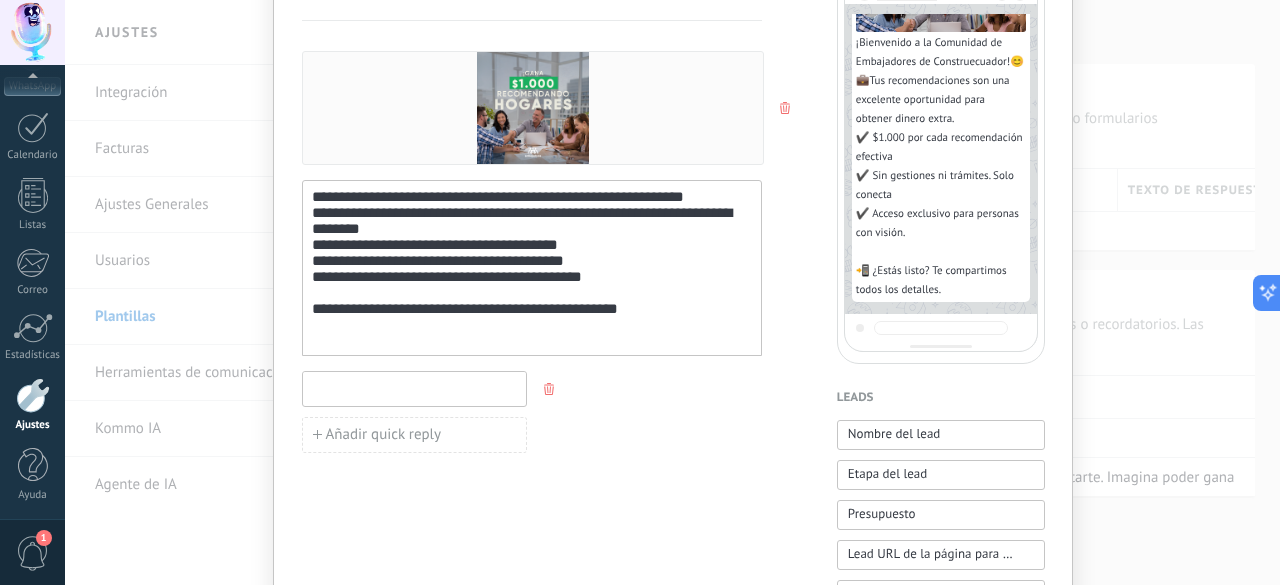 click at bounding box center (414, 388) 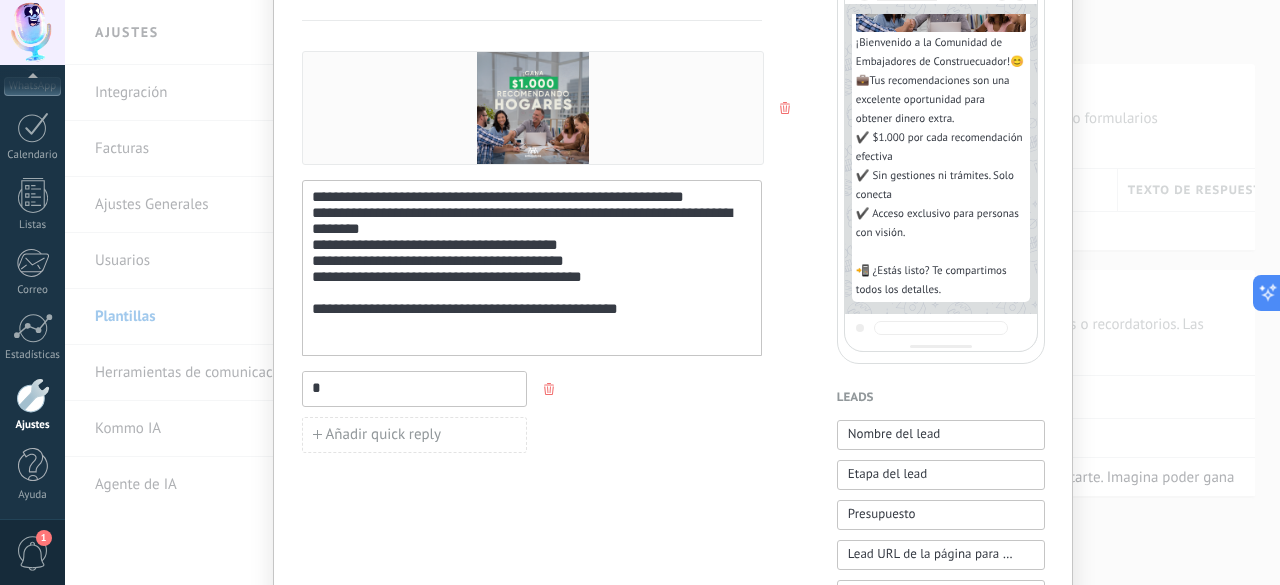 scroll, scrollTop: 112, scrollLeft: 0, axis: vertical 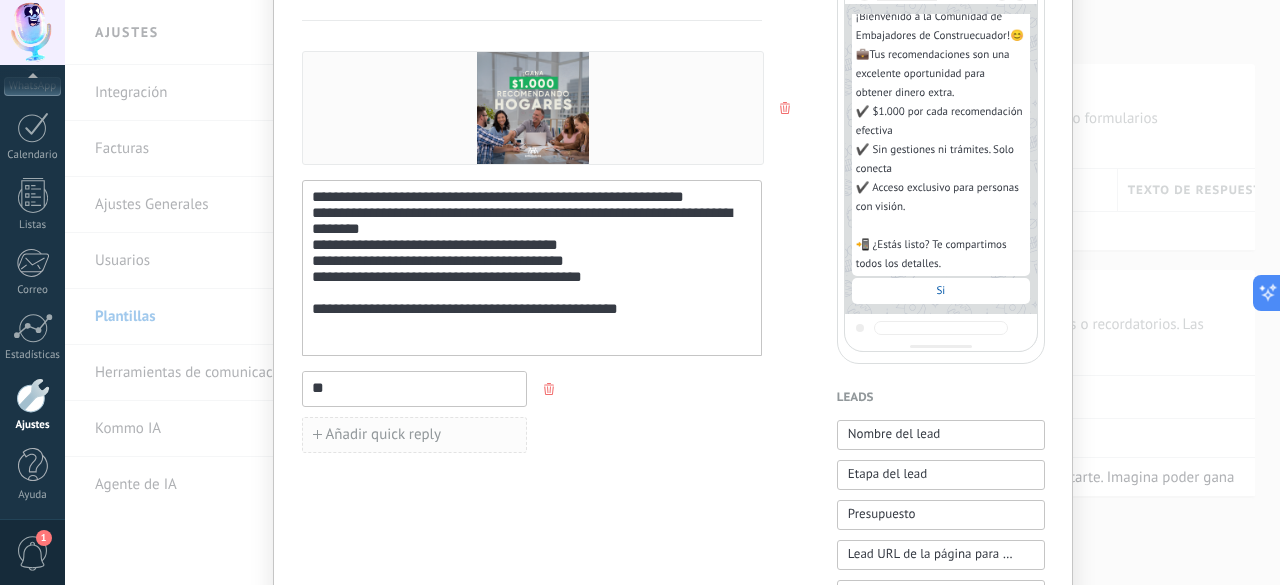 type on "**" 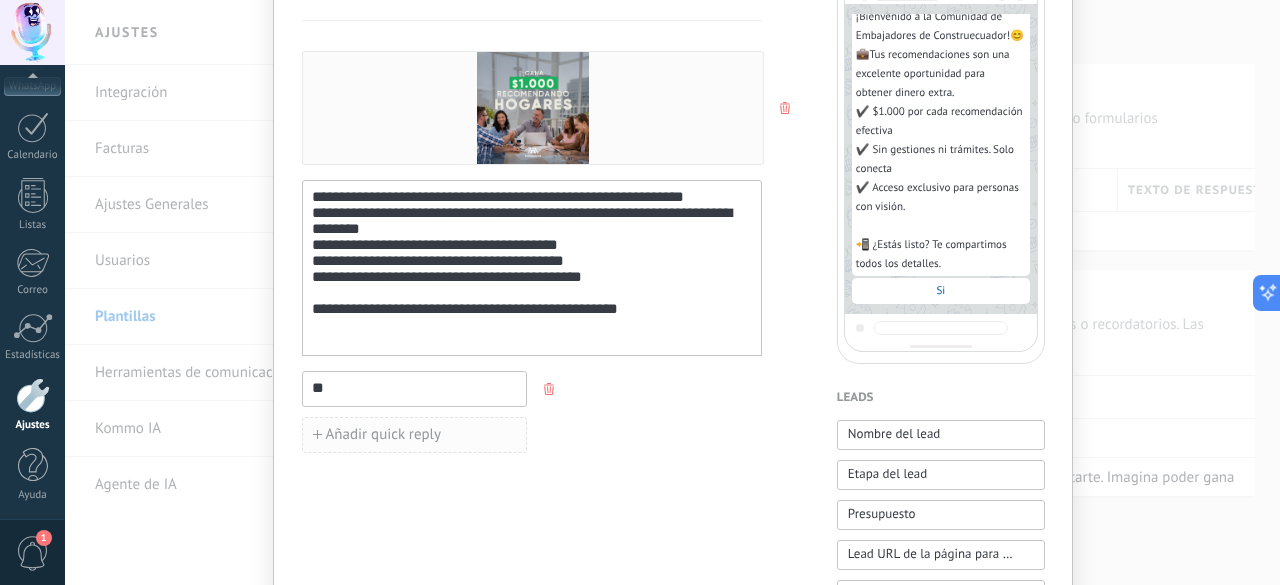 click on "Añadir quick reply" at bounding box center (384, 435) 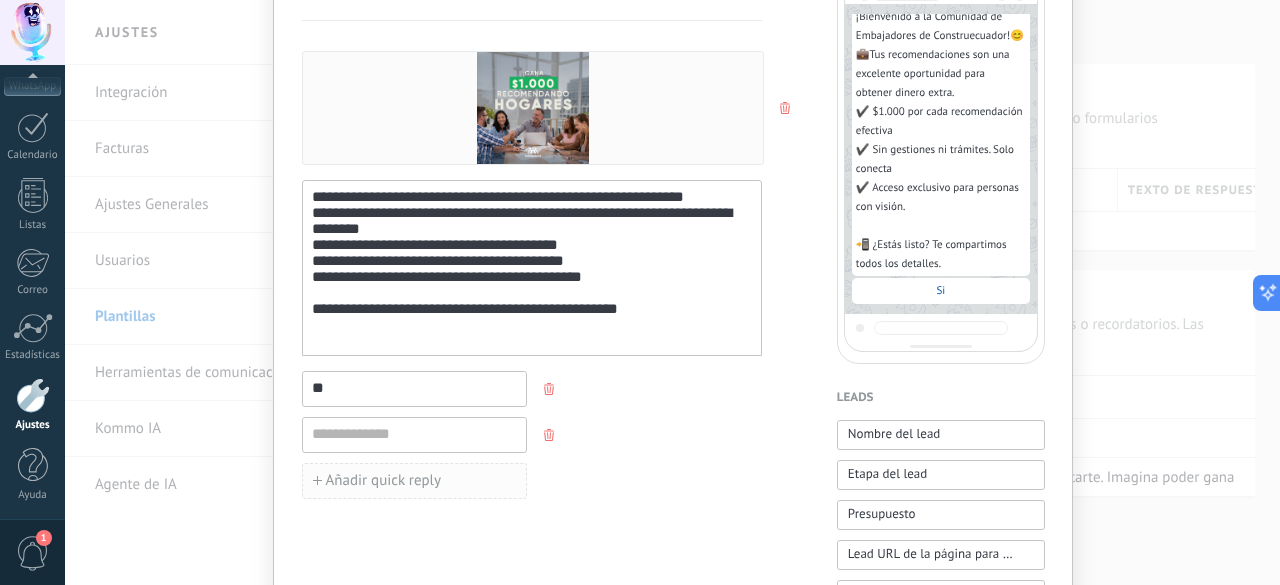 type 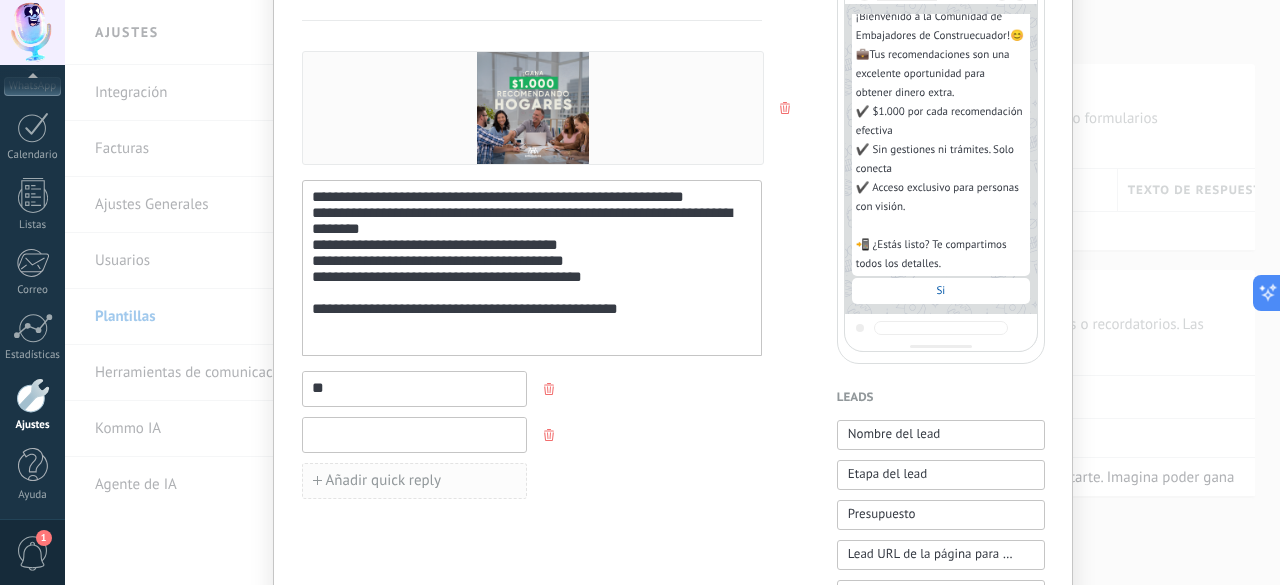 click at bounding box center (414, 434) 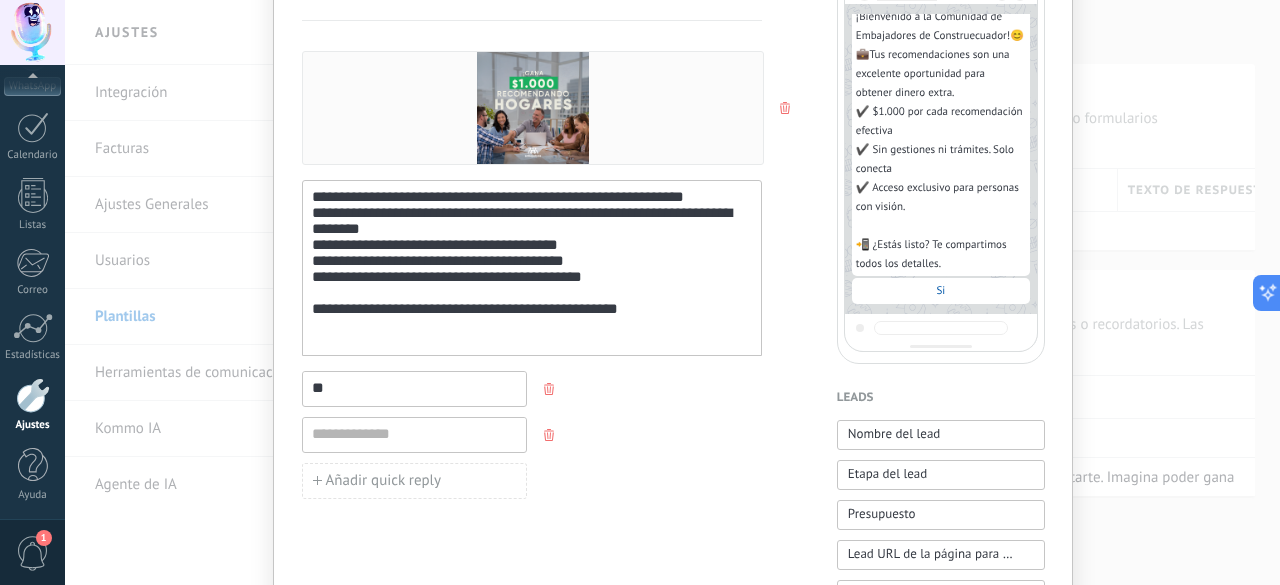 click at bounding box center [551, 389] 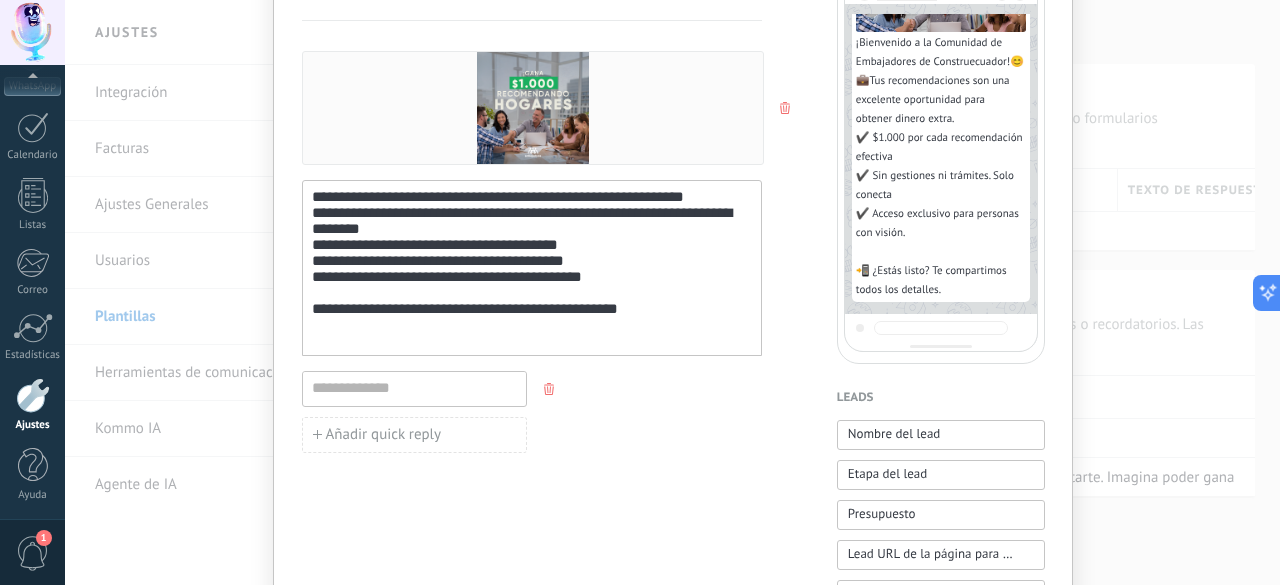 scroll, scrollTop: 86, scrollLeft: 0, axis: vertical 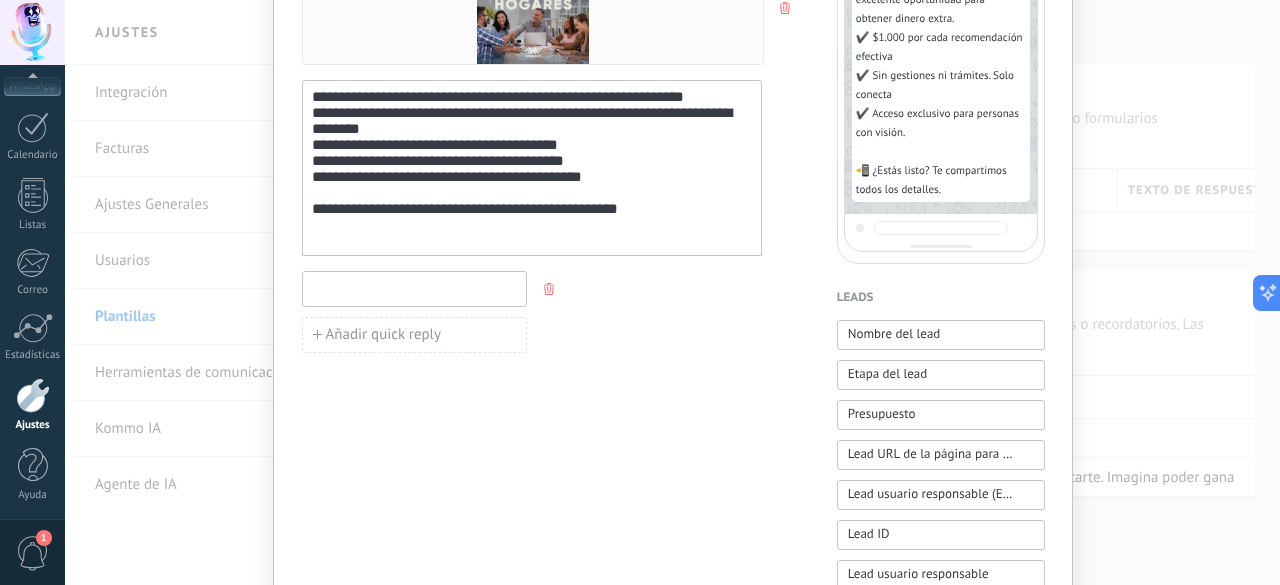 click at bounding box center [414, 288] 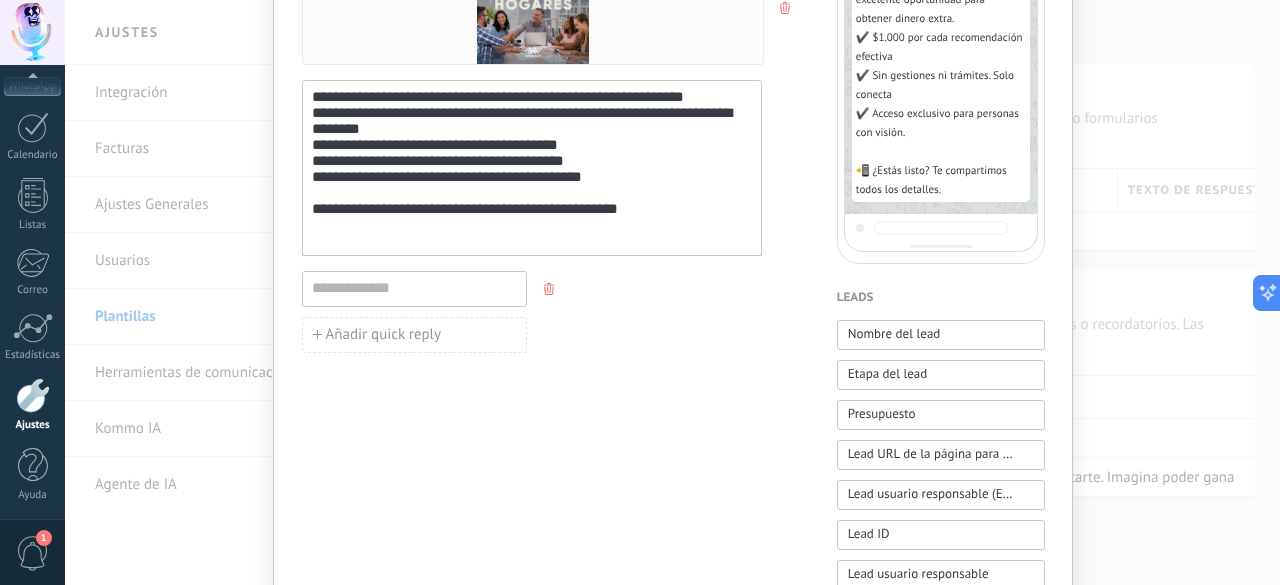 click on "**********" at bounding box center [532, 204] 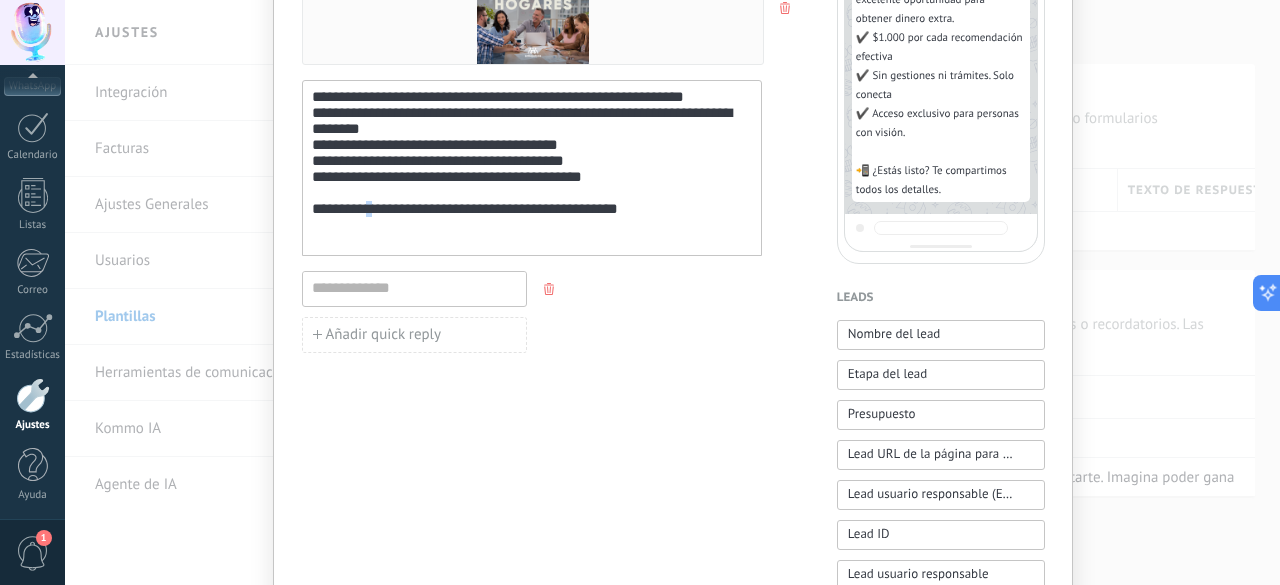 click on "**********" at bounding box center (532, 204) 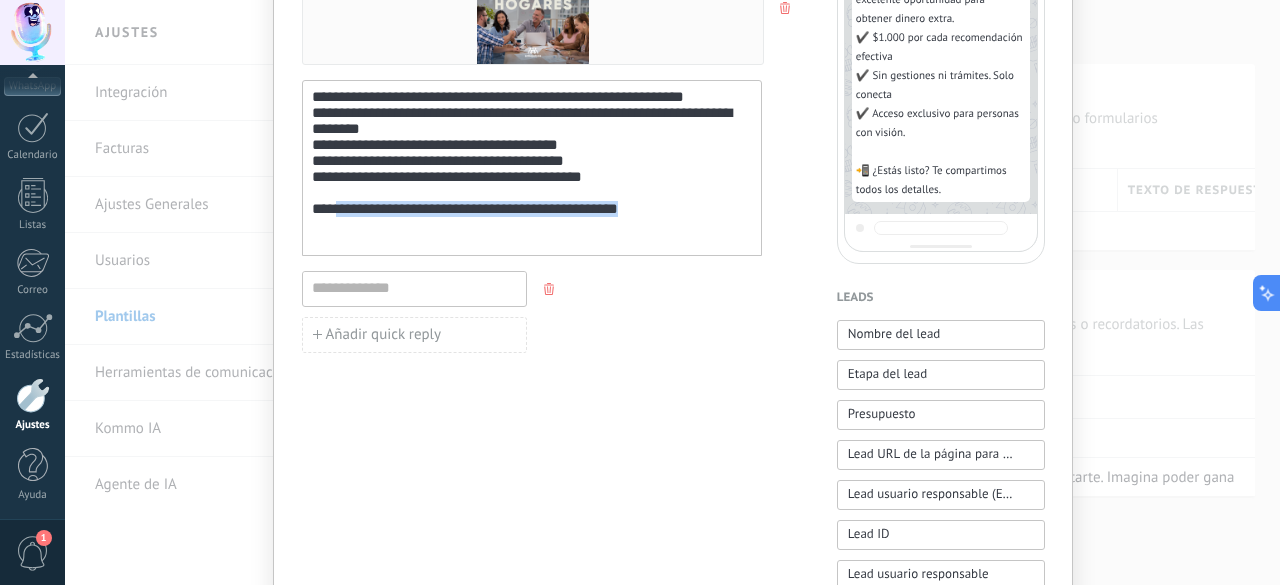 drag, startPoint x: 645, startPoint y: 239, endPoint x: 347, endPoint y: 242, distance: 298.0151 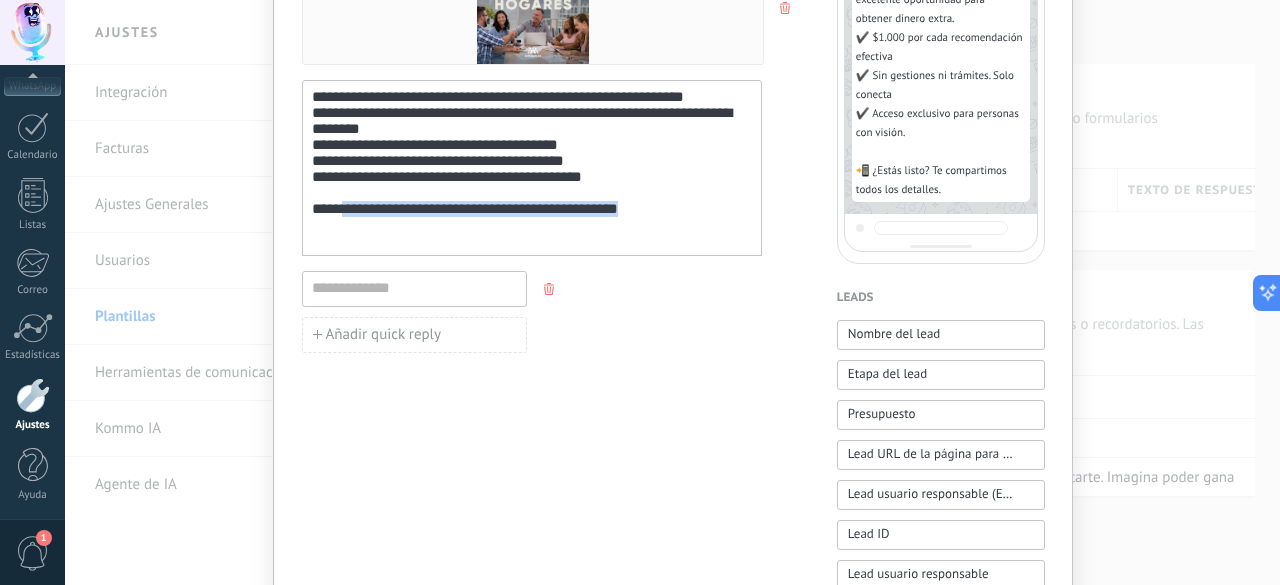 click on "**********" at bounding box center [532, 204] 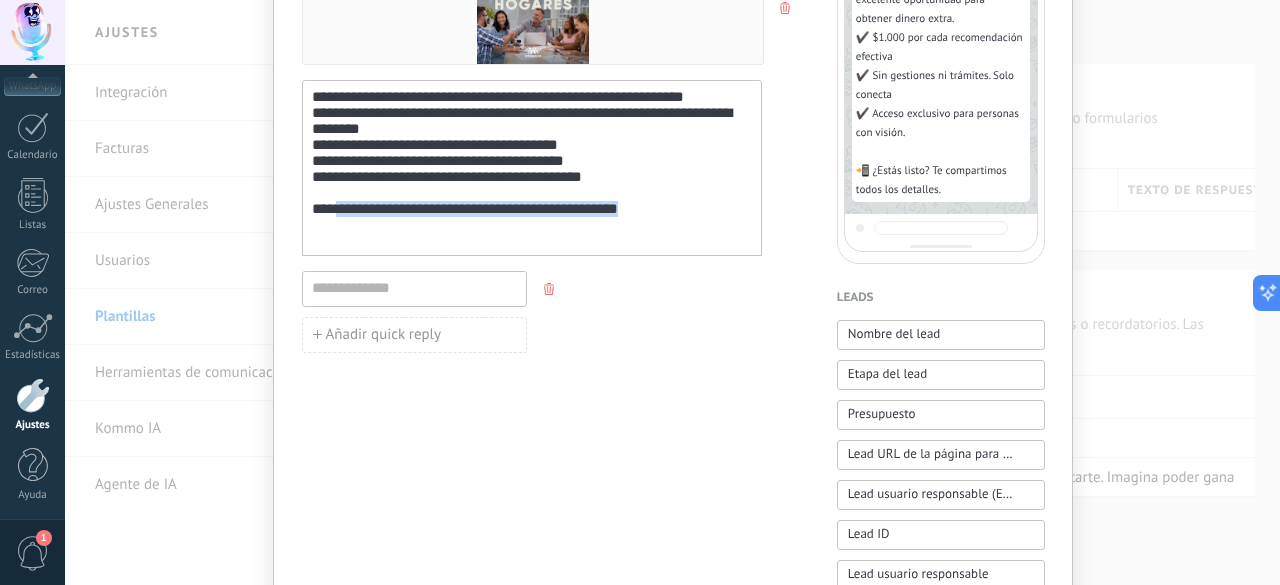 drag, startPoint x: 341, startPoint y: 233, endPoint x: 644, endPoint y: 244, distance: 303.19962 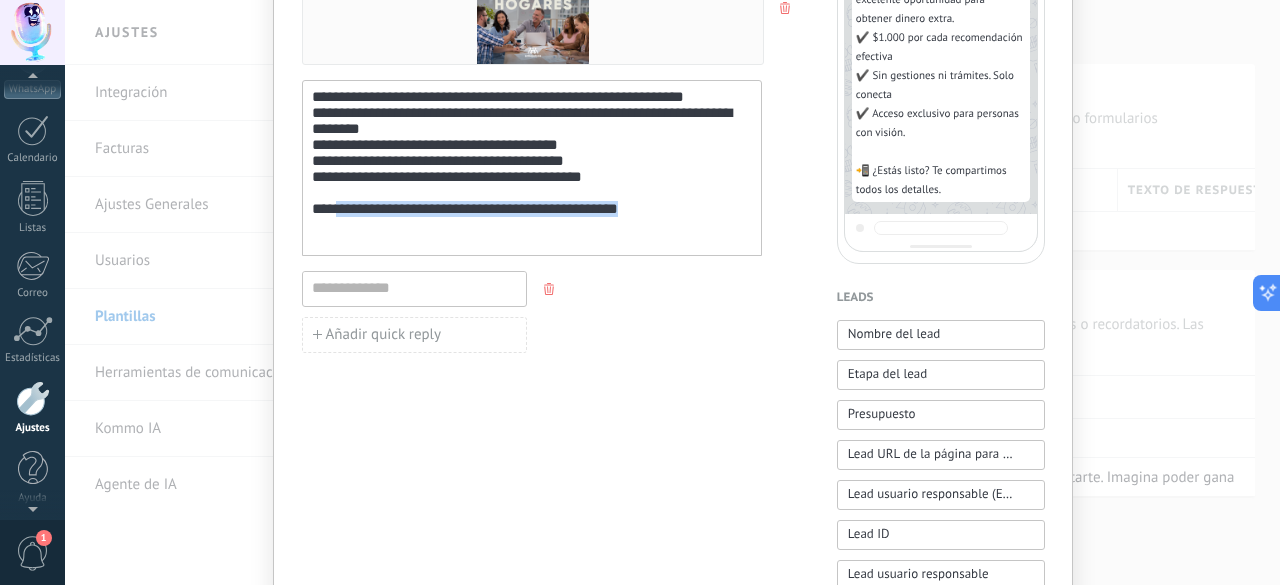 scroll, scrollTop: 245, scrollLeft: 0, axis: vertical 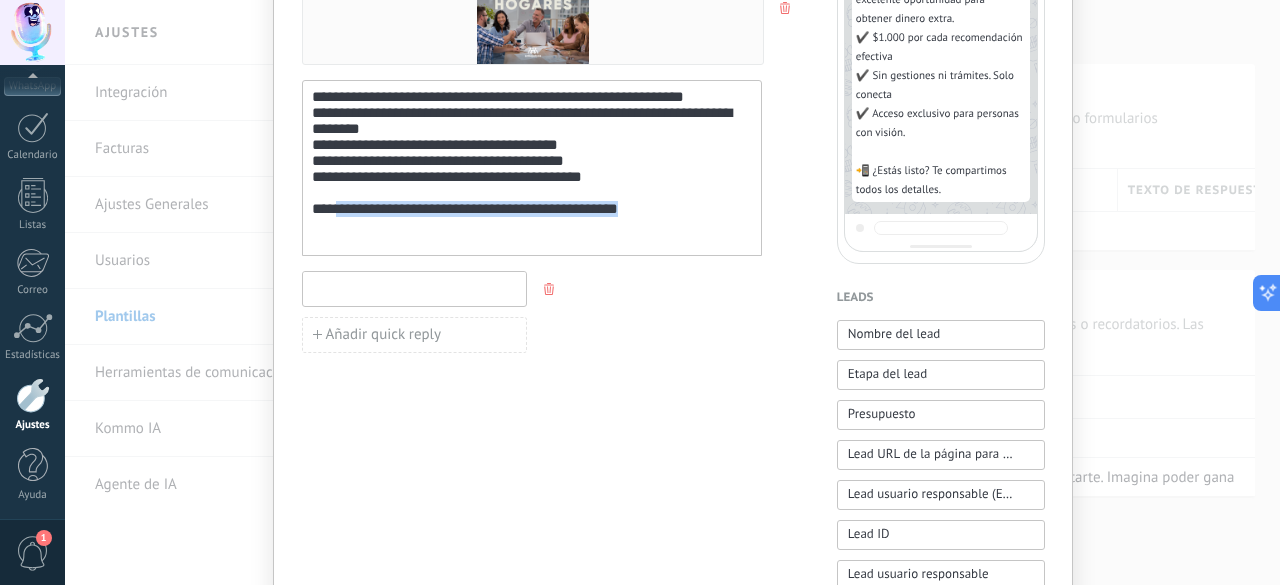 click at bounding box center [414, 288] 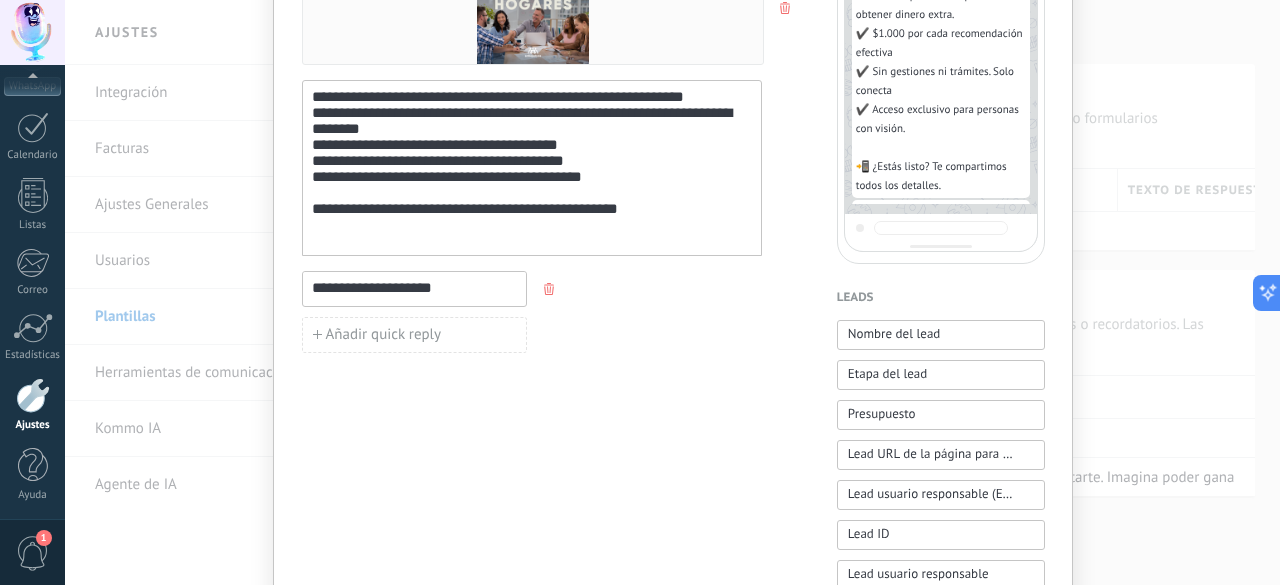 drag, startPoint x: 438, startPoint y: 294, endPoint x: 327, endPoint y: 285, distance: 111.364265 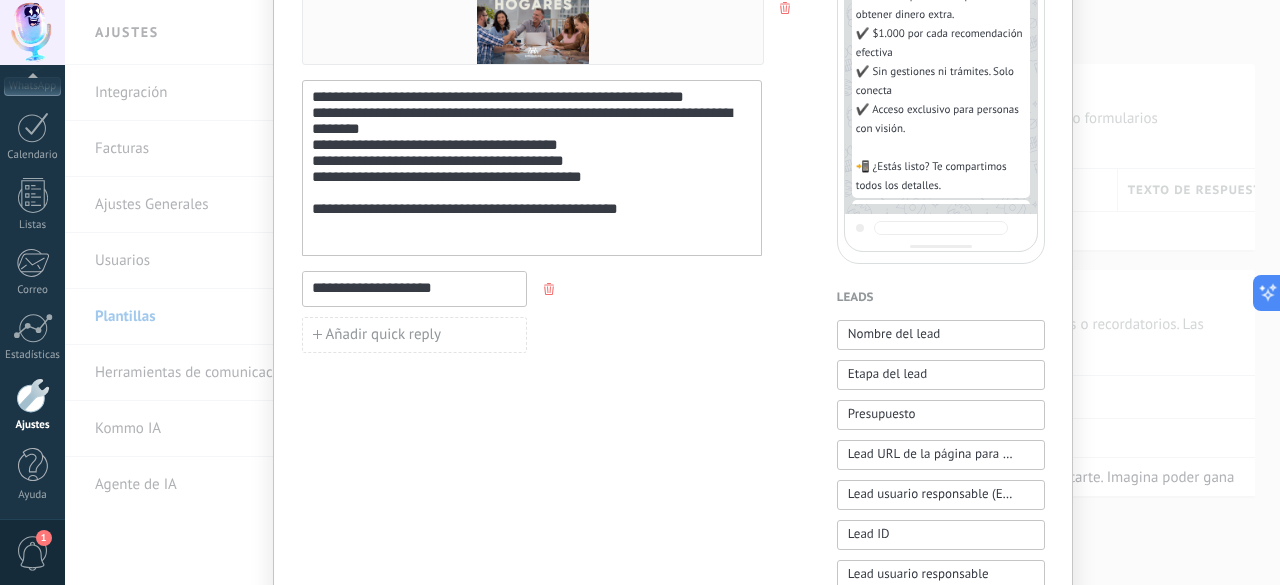 click on "**********" at bounding box center [414, 288] 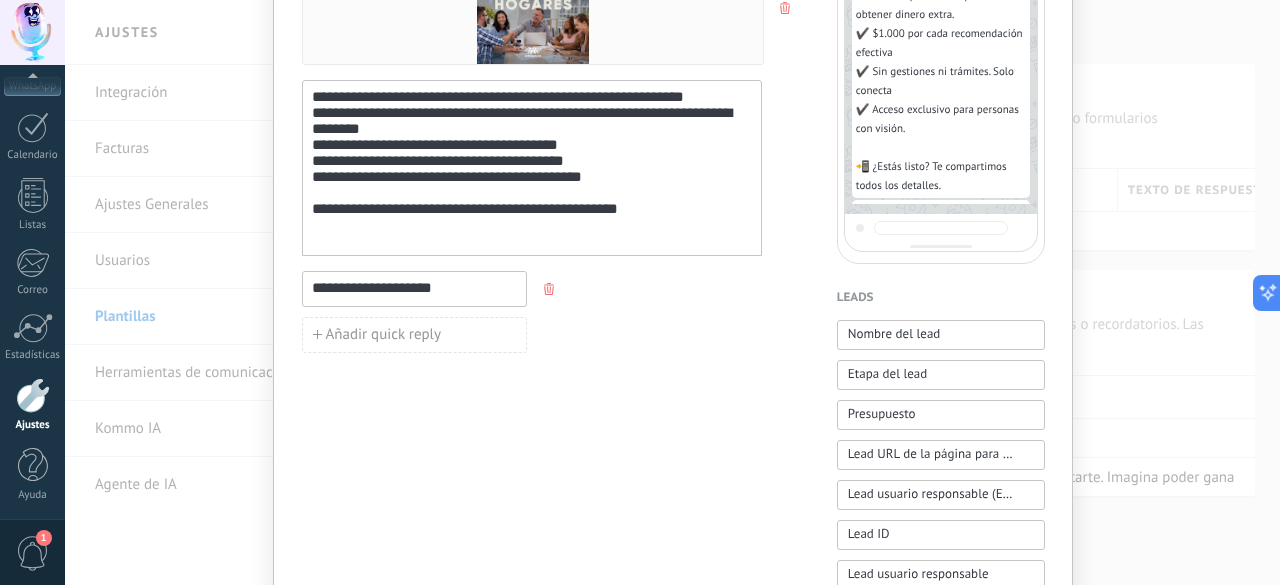 type on "**********" 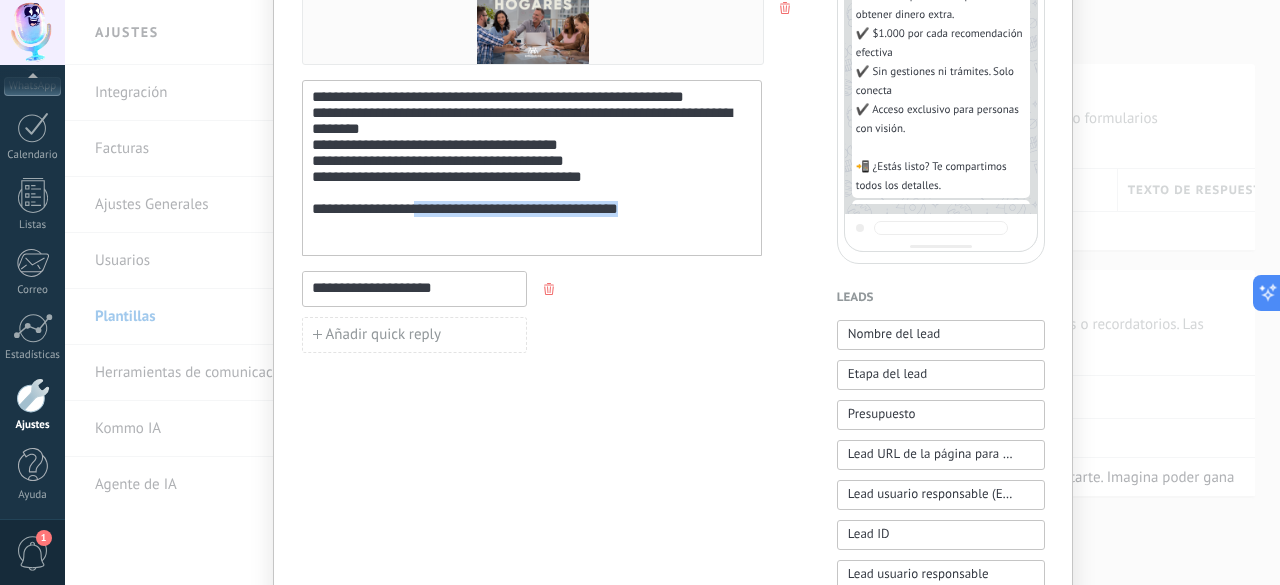 drag, startPoint x: 414, startPoint y: 231, endPoint x: 670, endPoint y: 229, distance: 256.0078 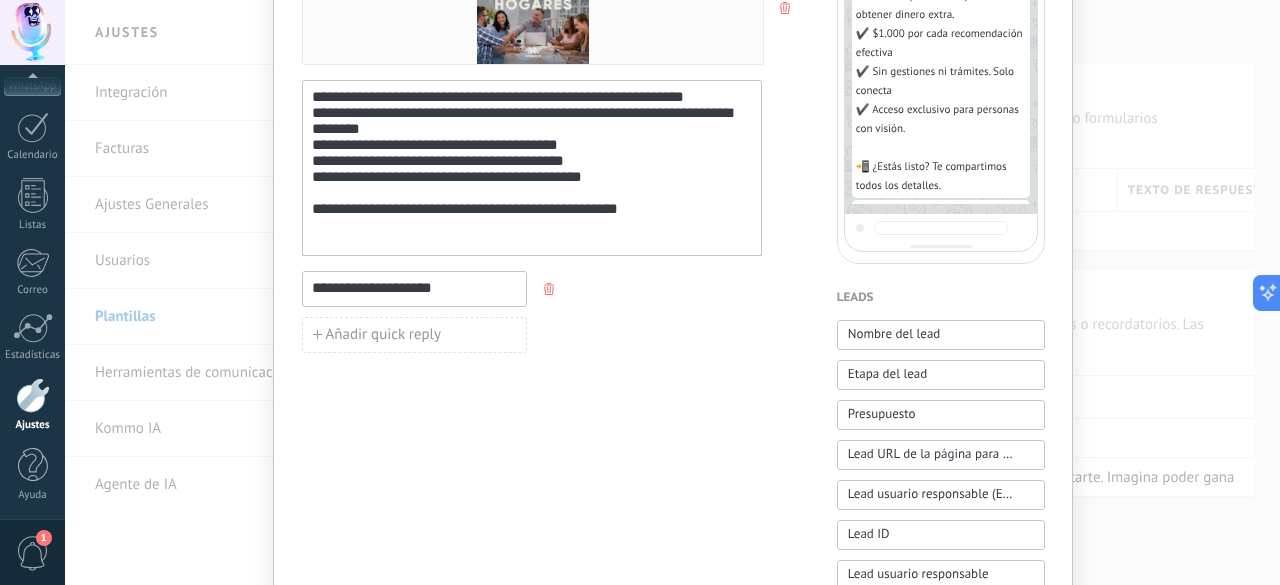 click on "**********" at bounding box center (414, 288) 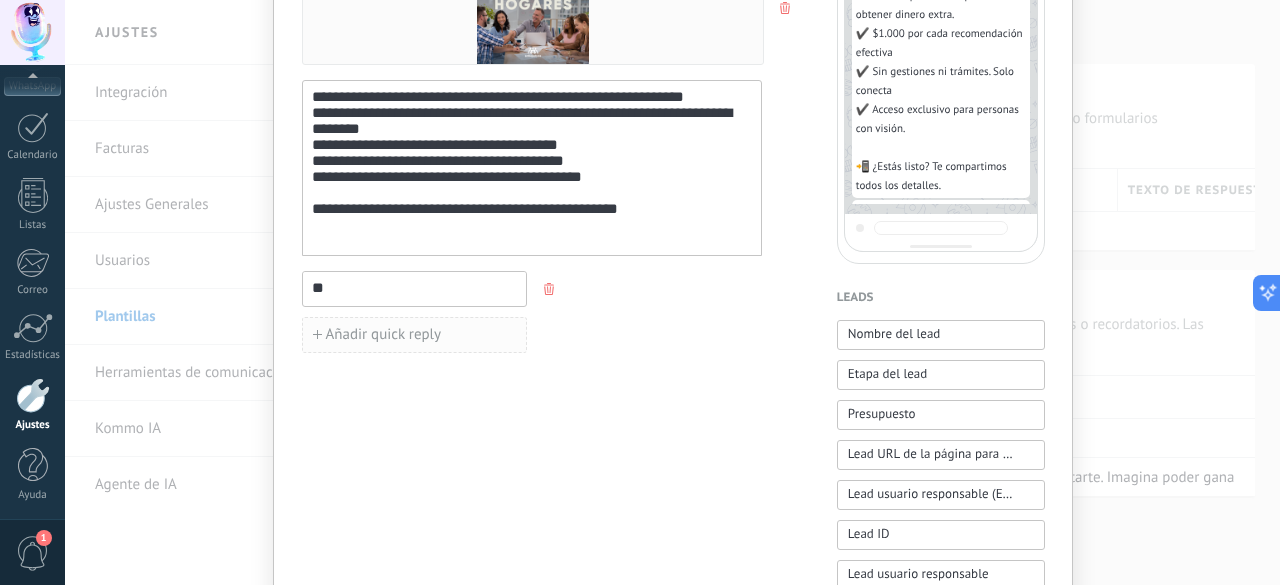 type on "**" 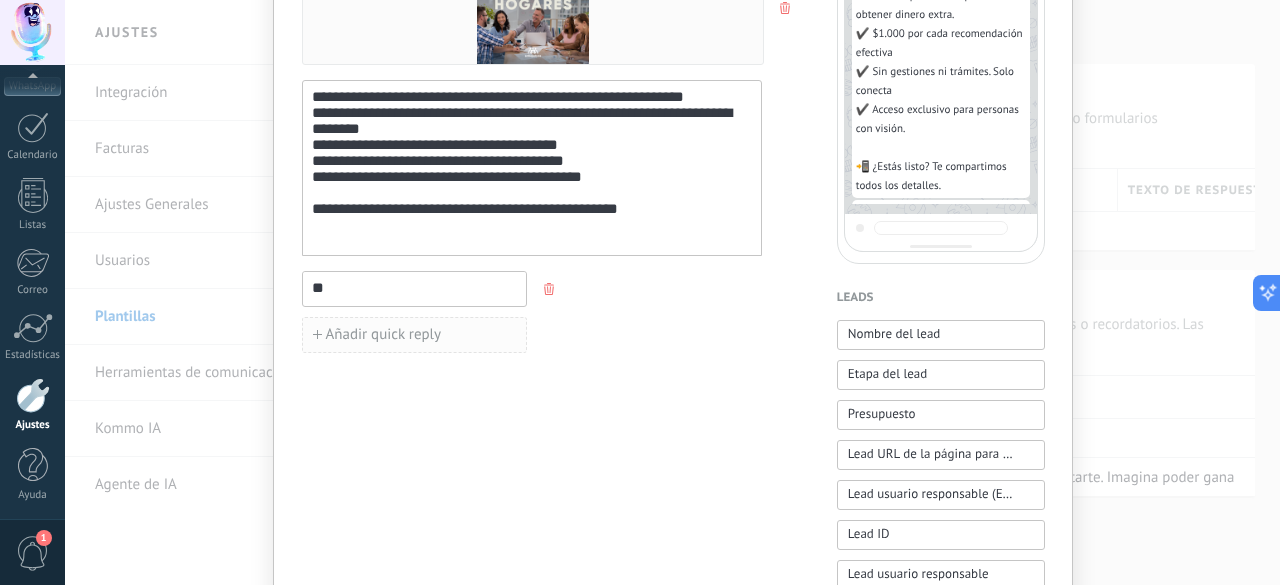 click on "Añadir quick reply" at bounding box center [384, 335] 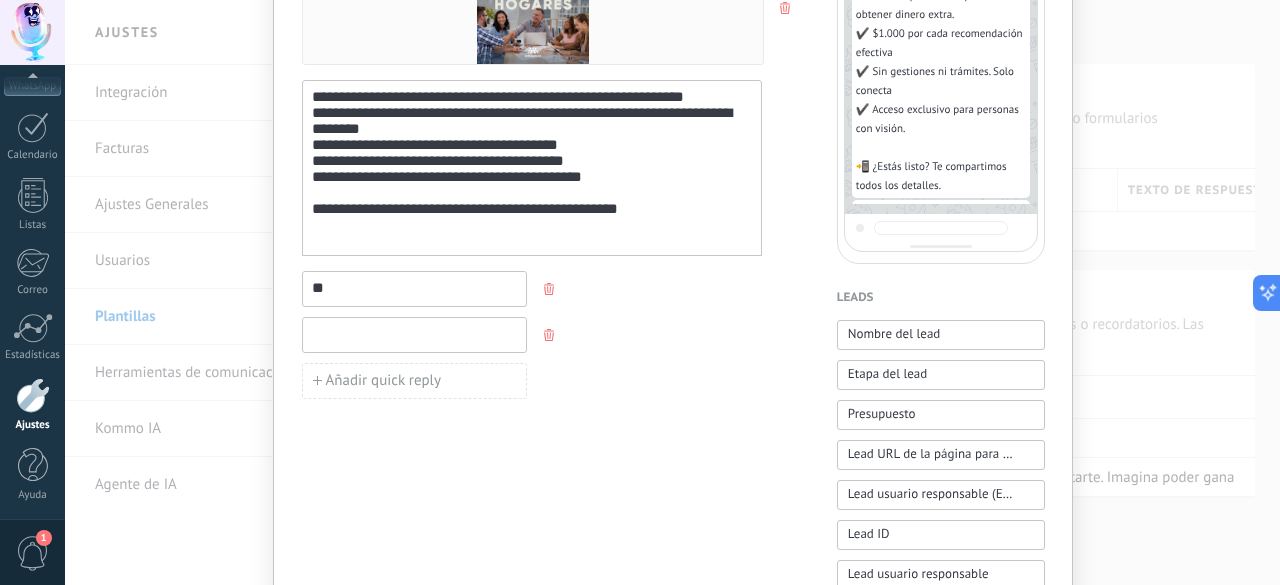click at bounding box center [414, 334] 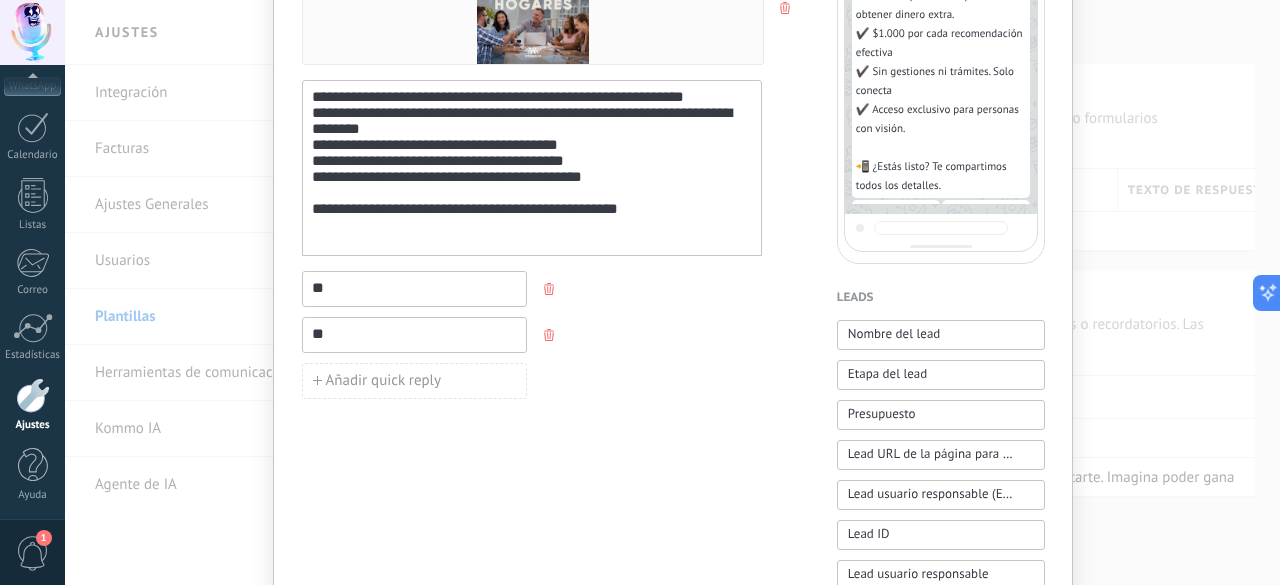 type on "*" 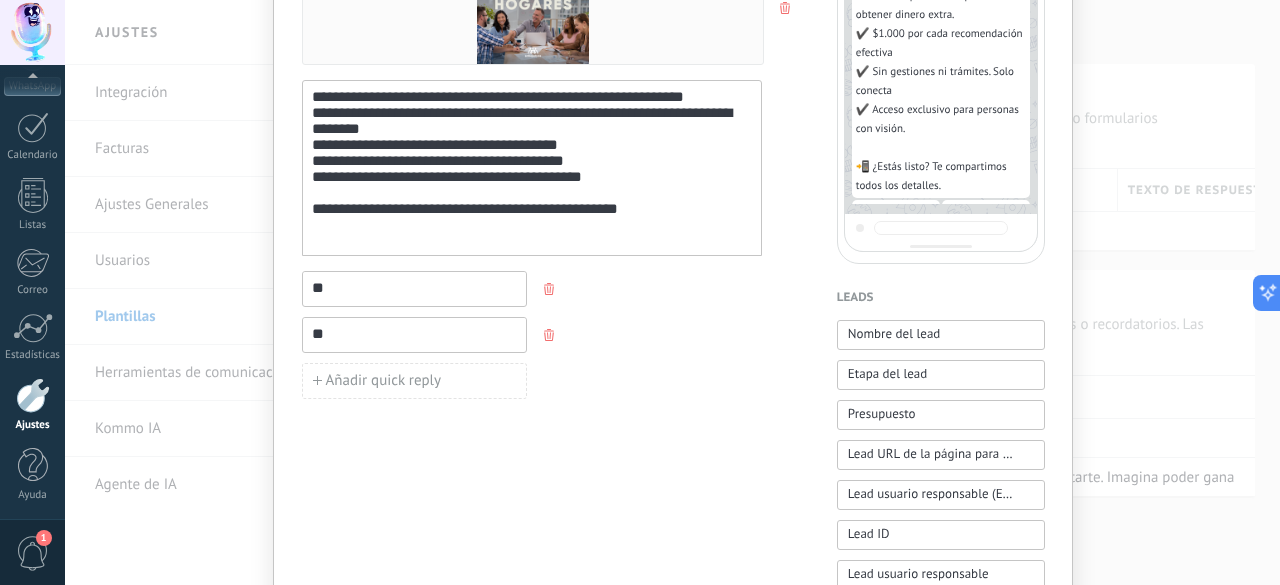 scroll, scrollTop: 111, scrollLeft: 0, axis: vertical 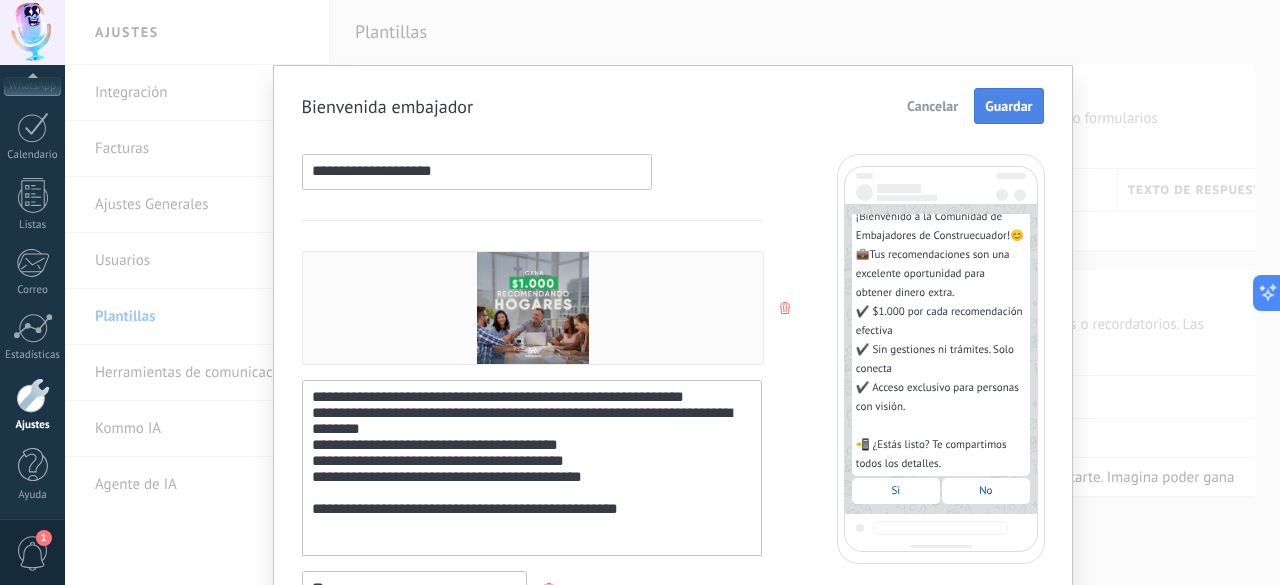 type on "**" 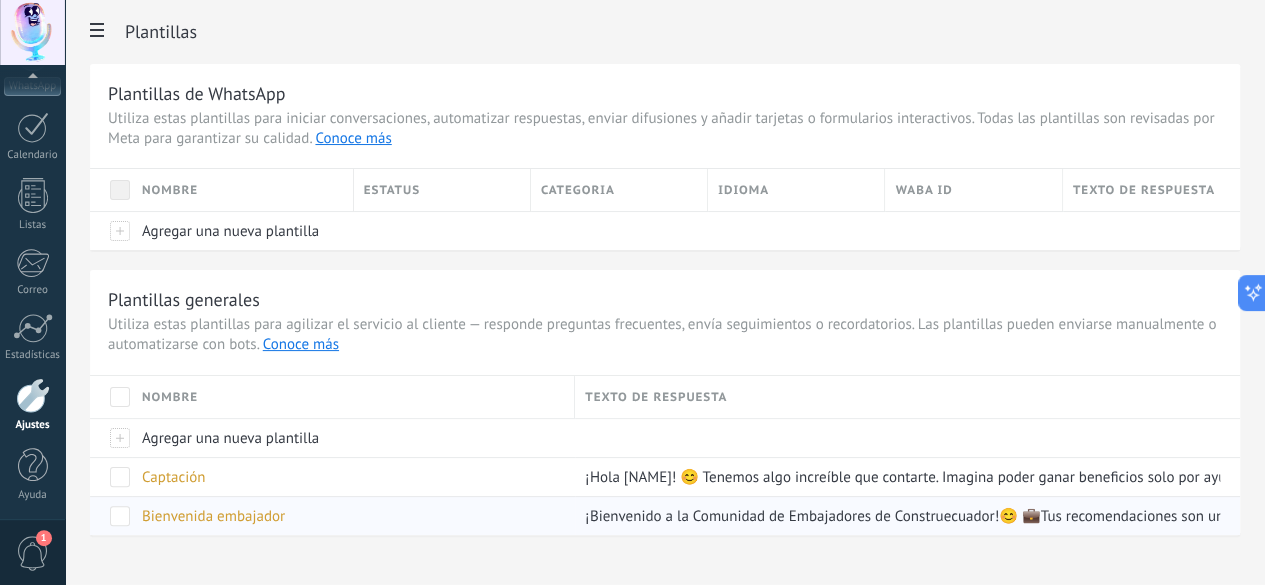 click on "Bienvenida embajador" at bounding box center [213, 516] 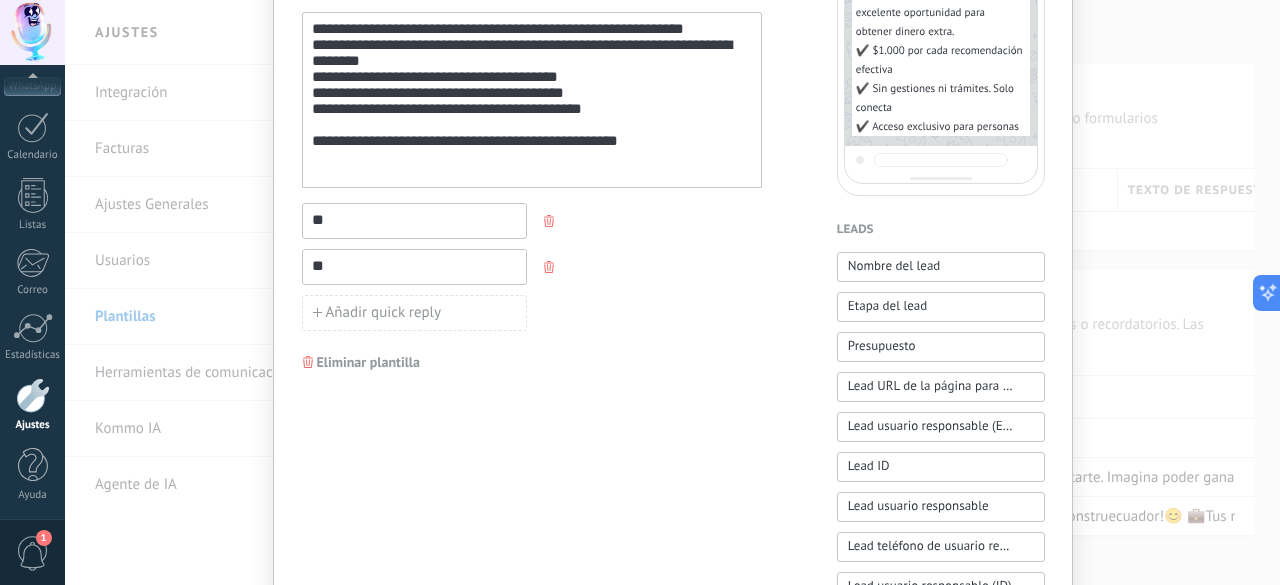 scroll, scrollTop: 400, scrollLeft: 0, axis: vertical 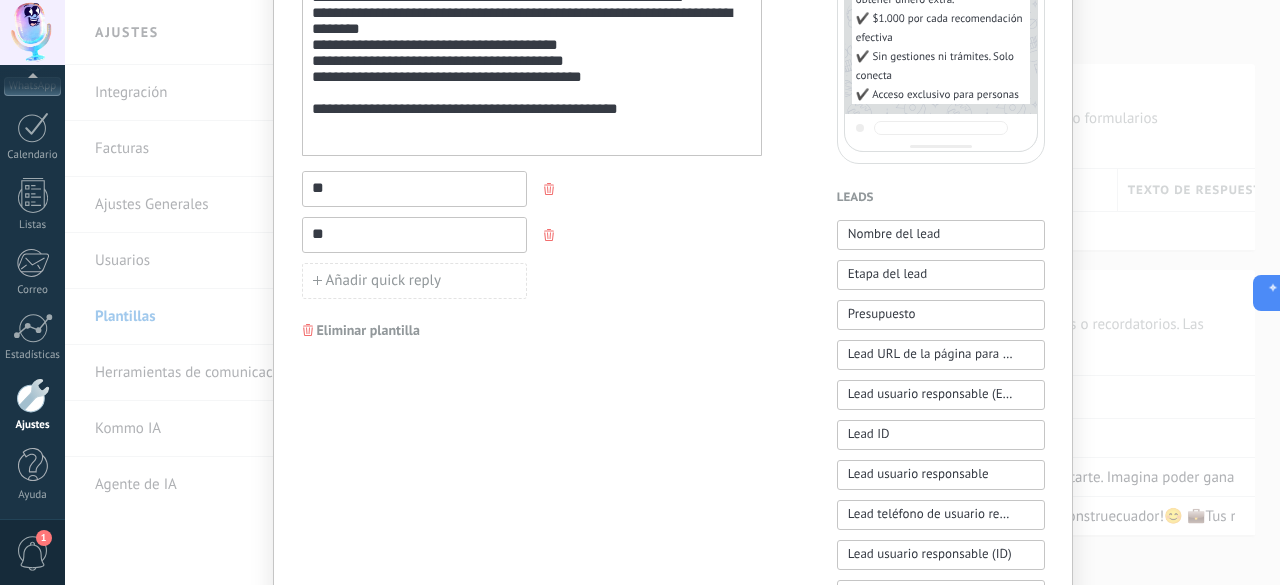 click 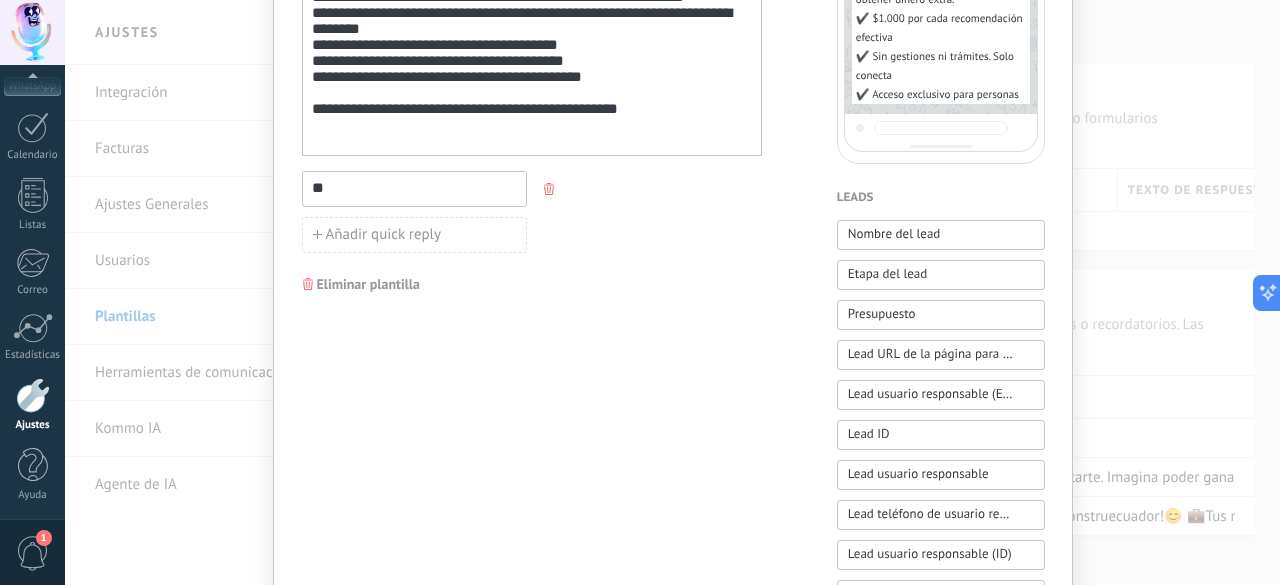 click 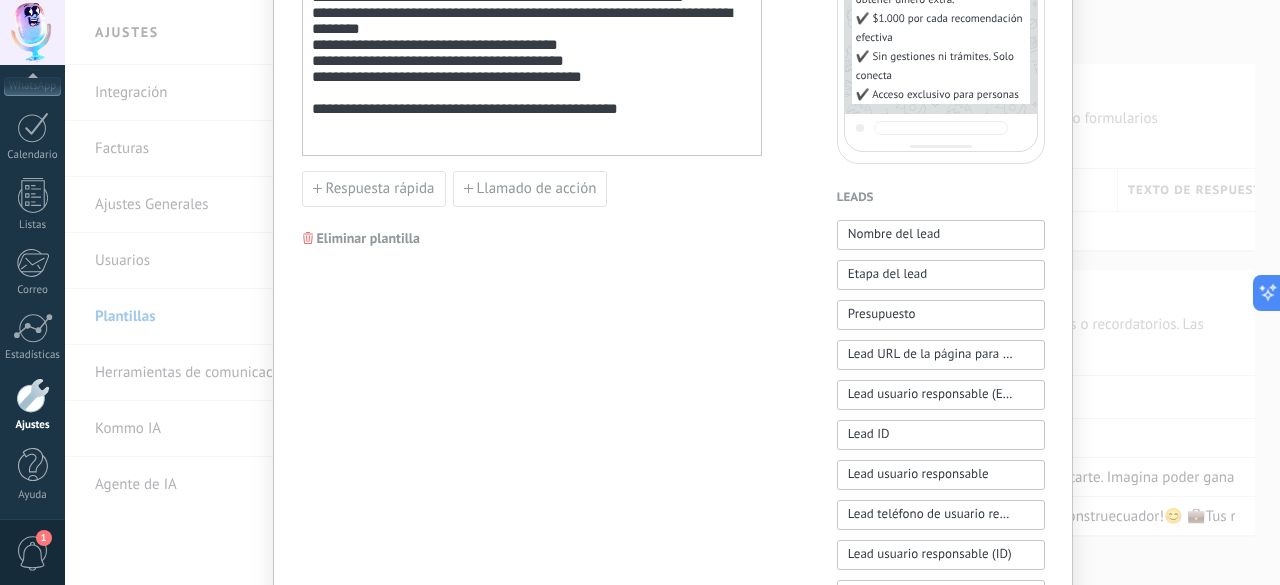 scroll, scrollTop: 83, scrollLeft: 0, axis: vertical 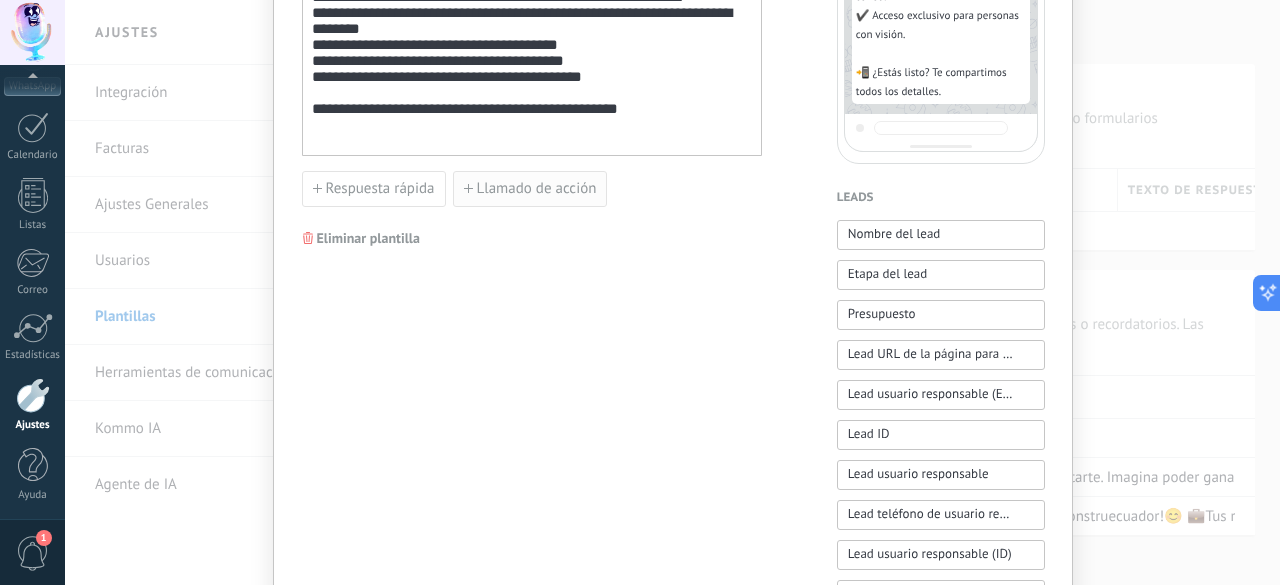 click on "Llamado de acción" at bounding box center [537, 189] 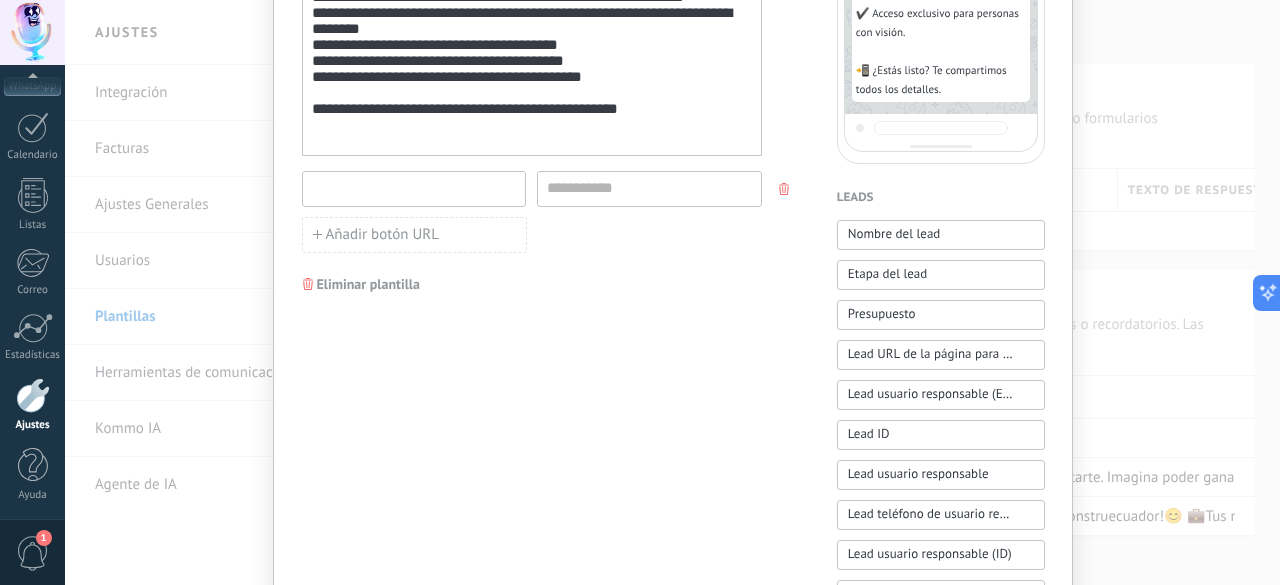 click at bounding box center (414, 188) 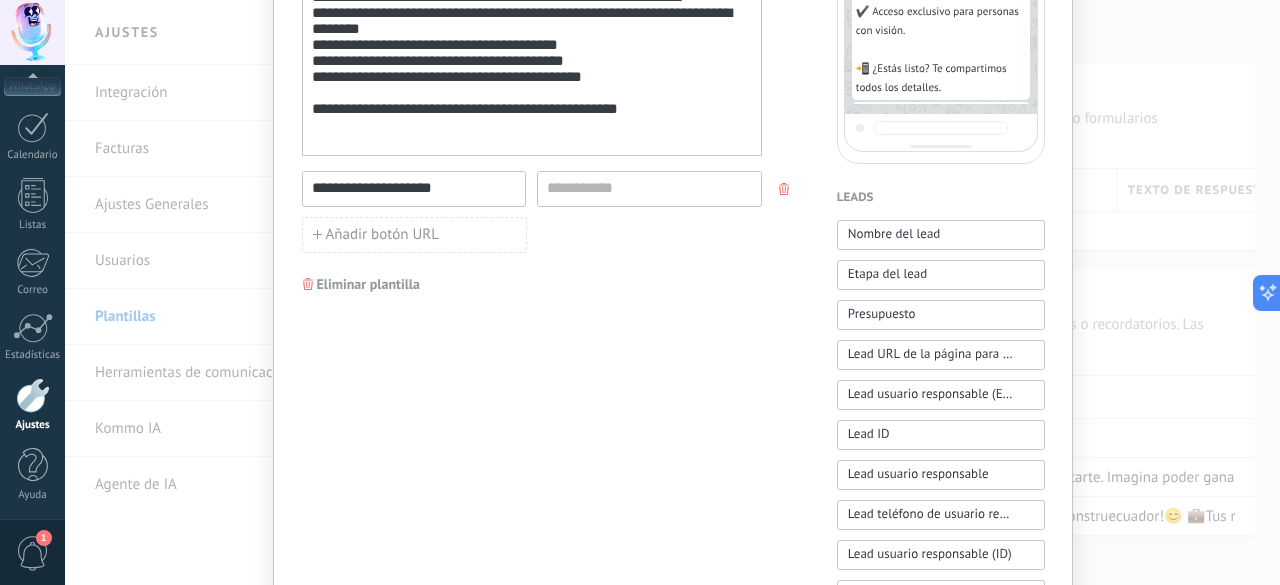 click on "**********" at bounding box center [414, 188] 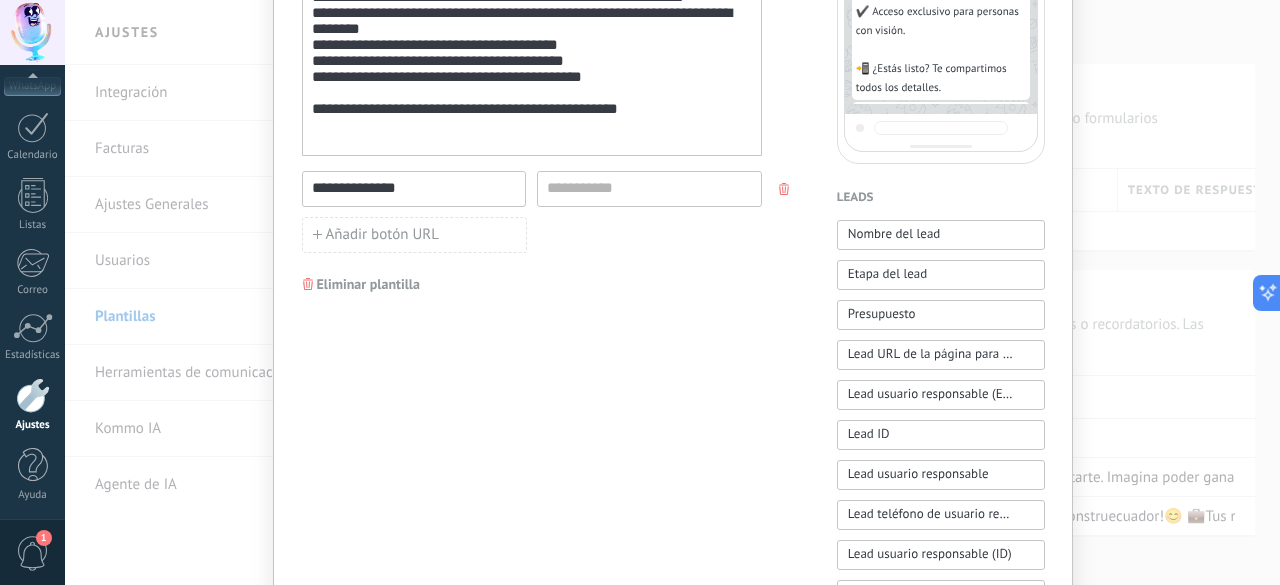 type on "**********" 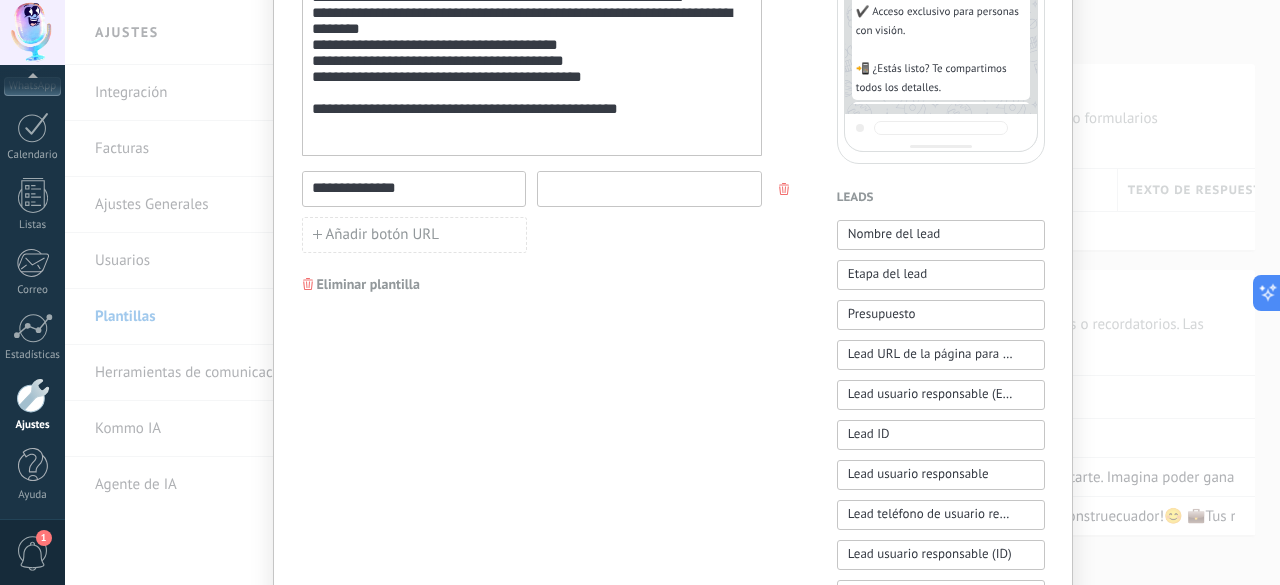 click at bounding box center [649, 188] 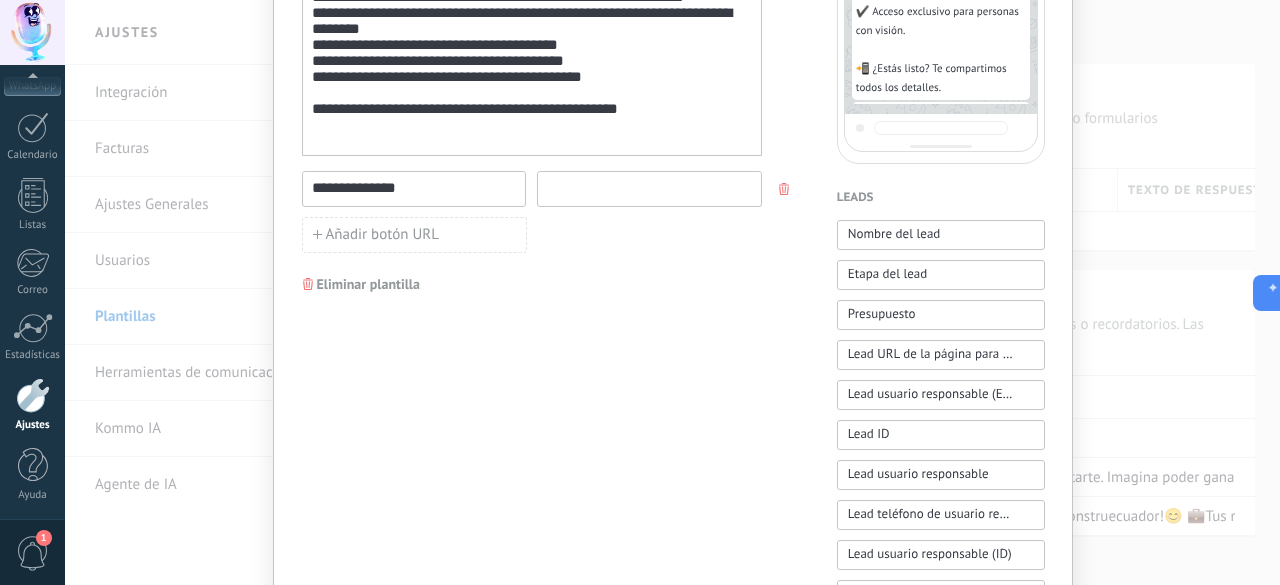 paste on "**********" 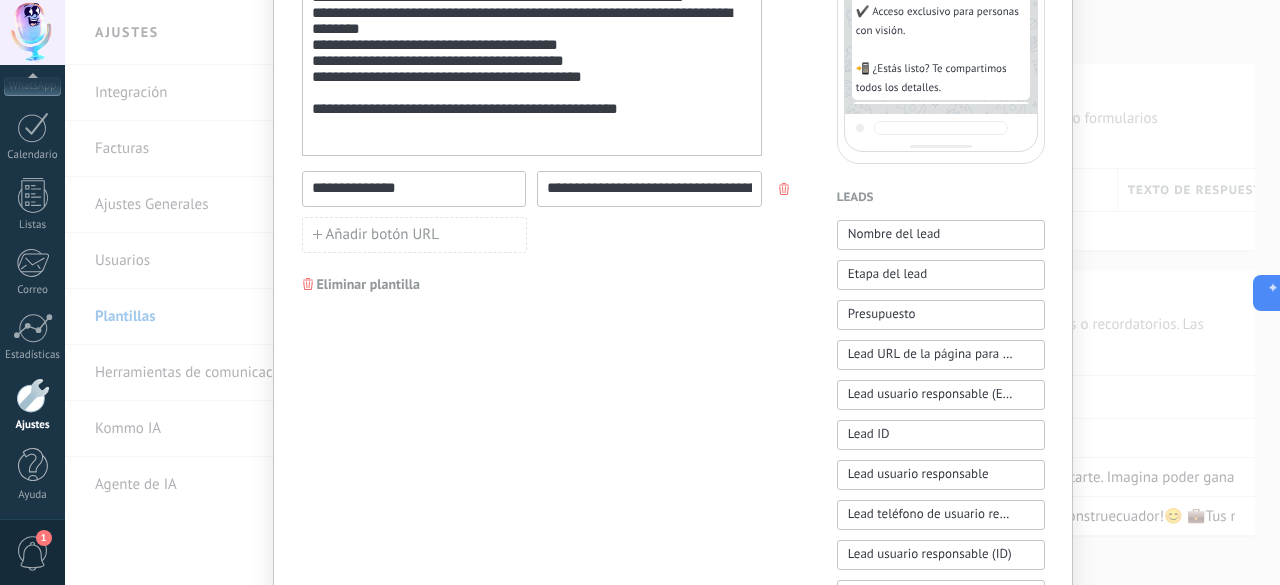 scroll, scrollTop: 0, scrollLeft: 110, axis: horizontal 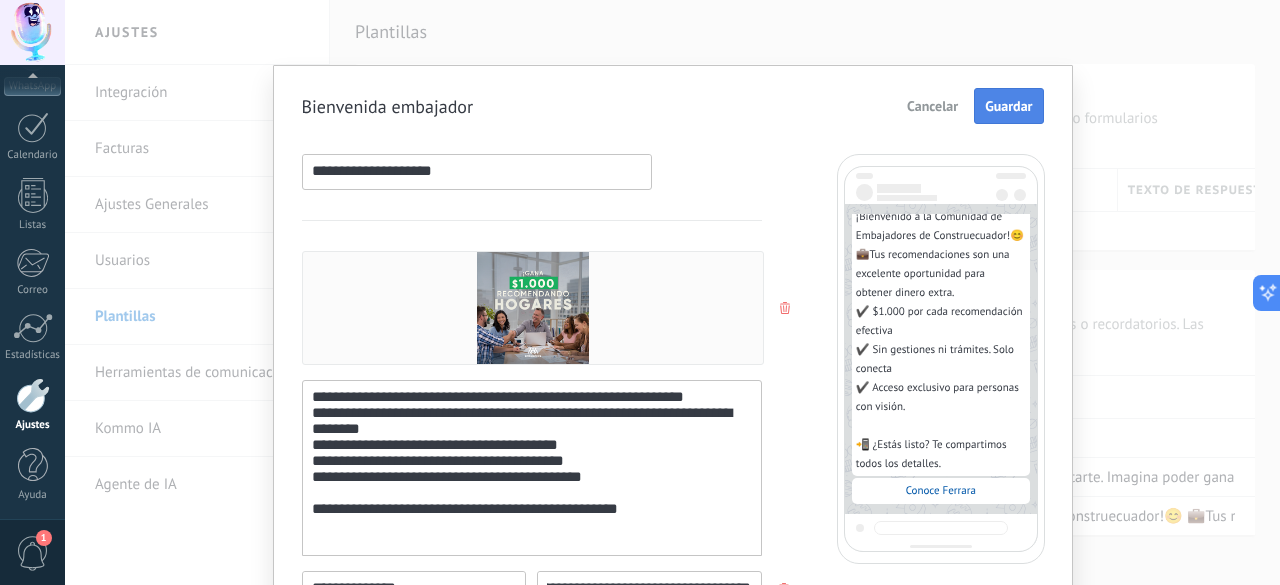 type on "**********" 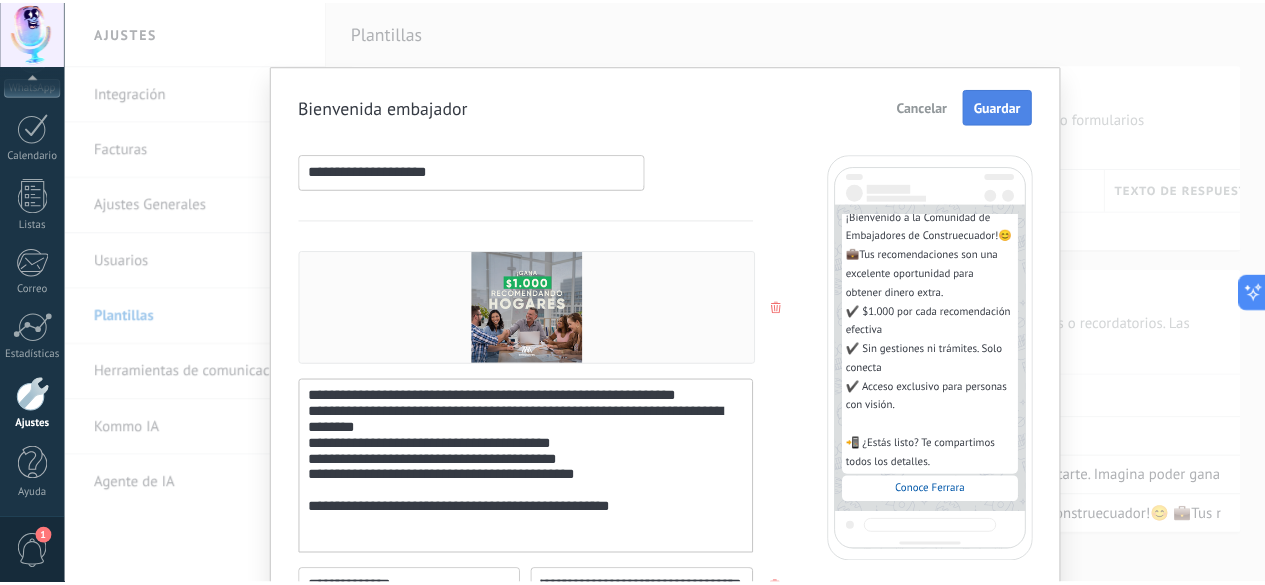 scroll, scrollTop: 0, scrollLeft: 0, axis: both 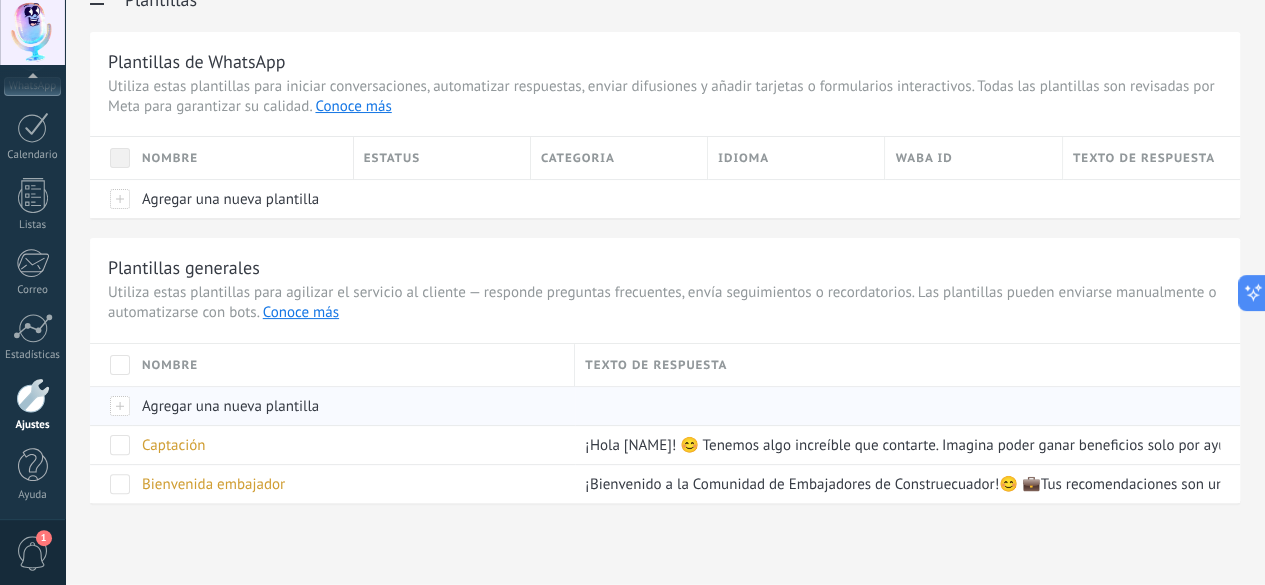 click on "Agregar una nueva plantilla" at bounding box center [230, 406] 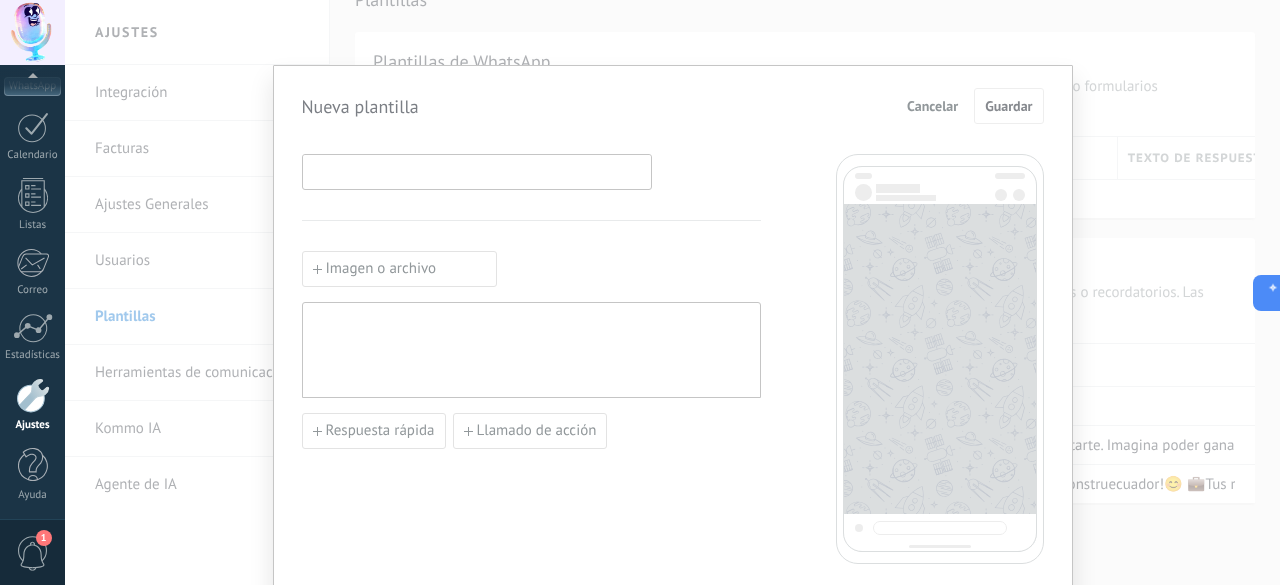 click at bounding box center [477, 171] 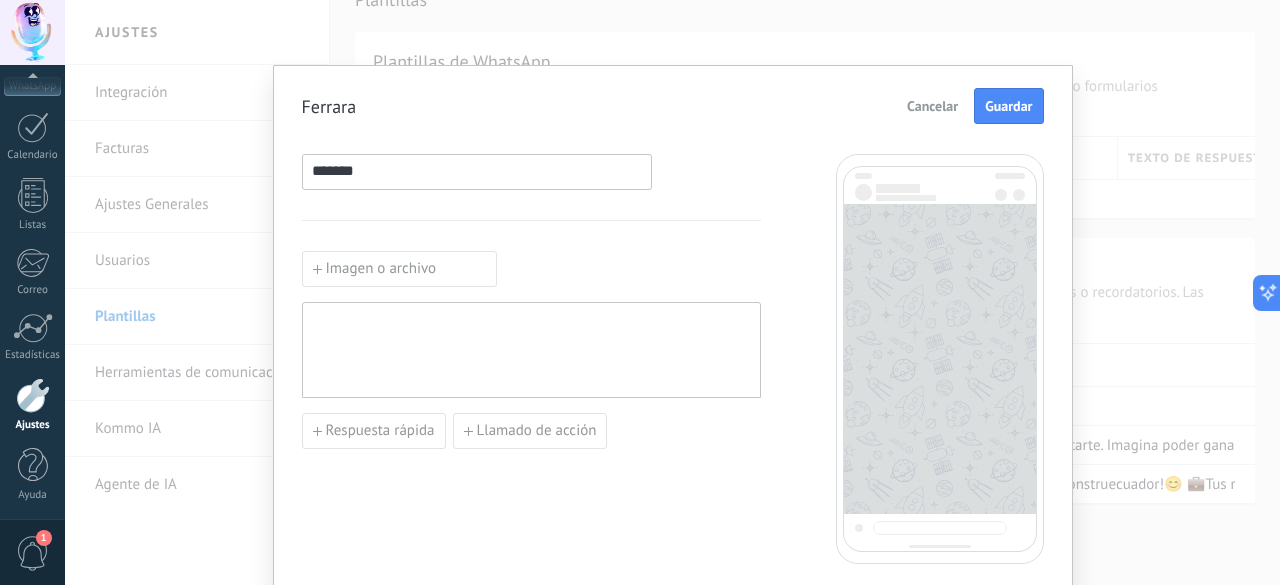click on "Imagen o archivo" at bounding box center (399, 269) 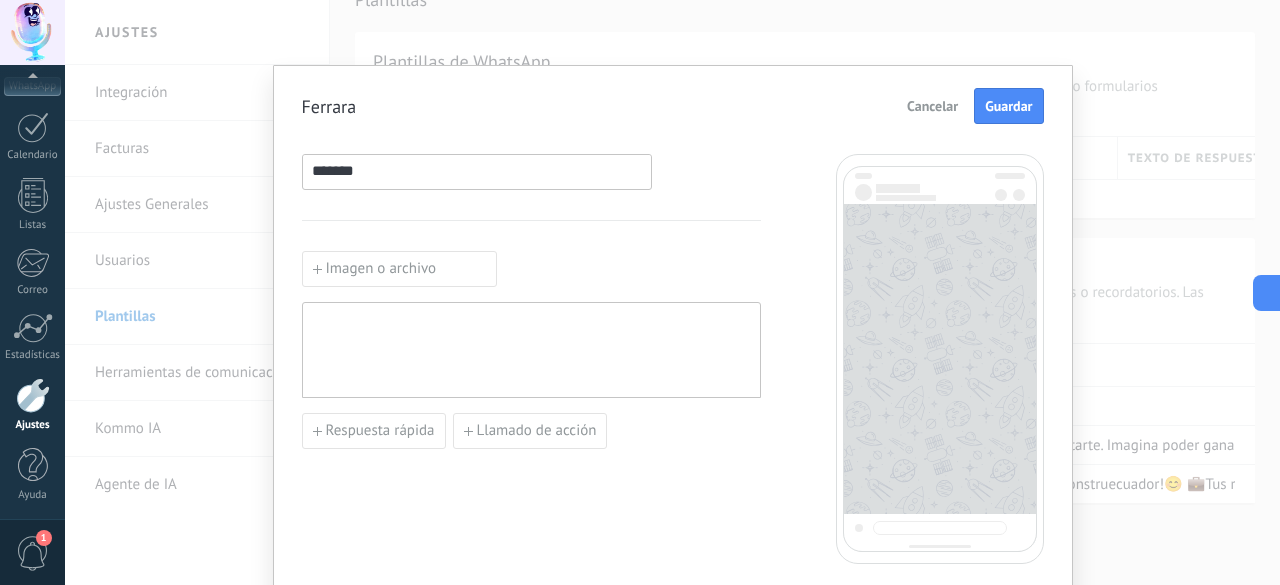click on "*******" at bounding box center [477, 171] 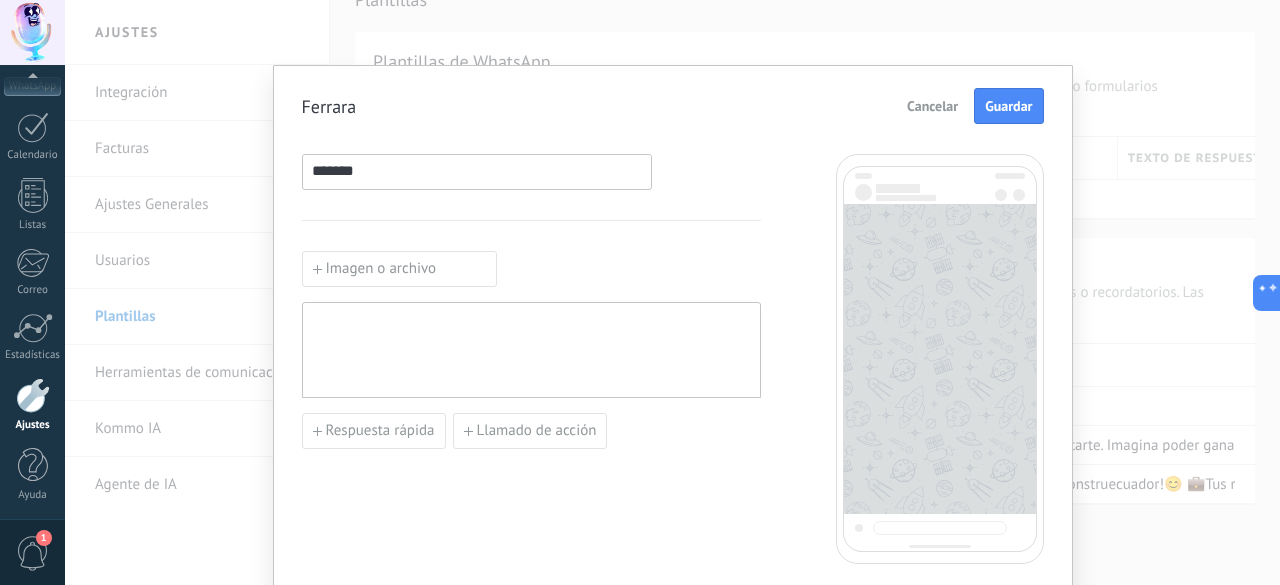 click on "*******" at bounding box center (477, 171) 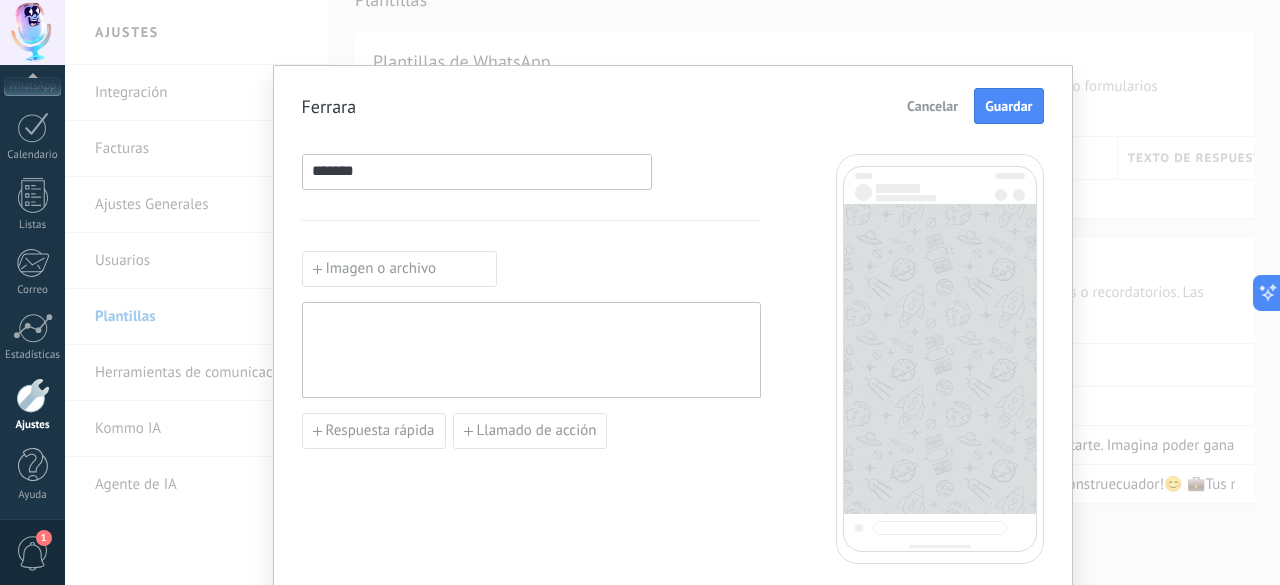paste on "**********" 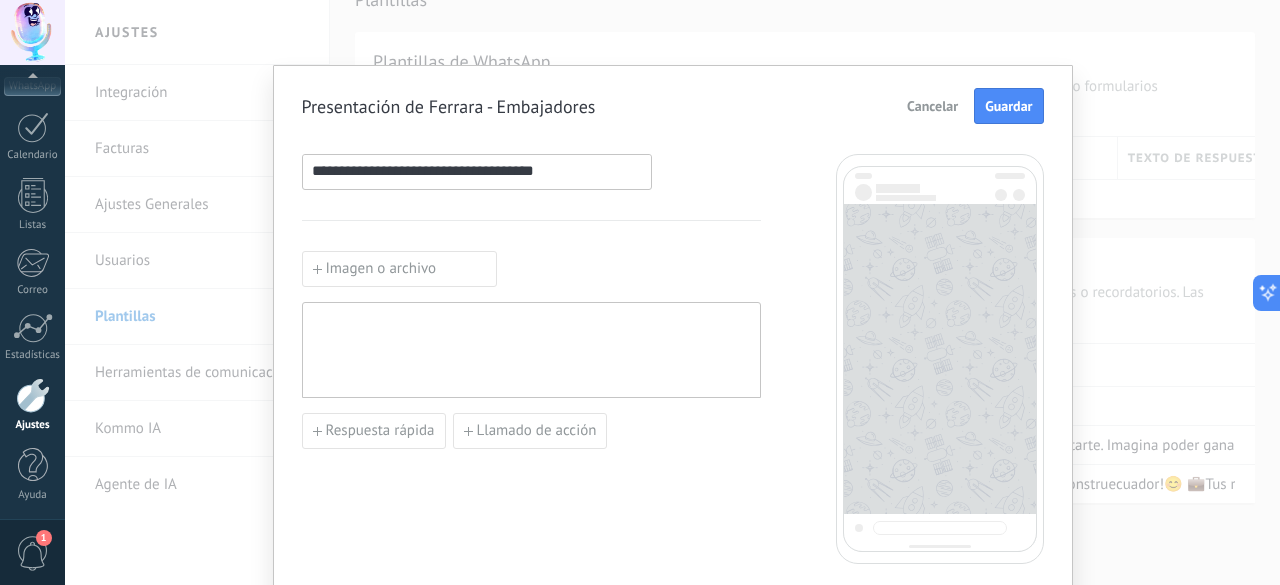 type on "**********" 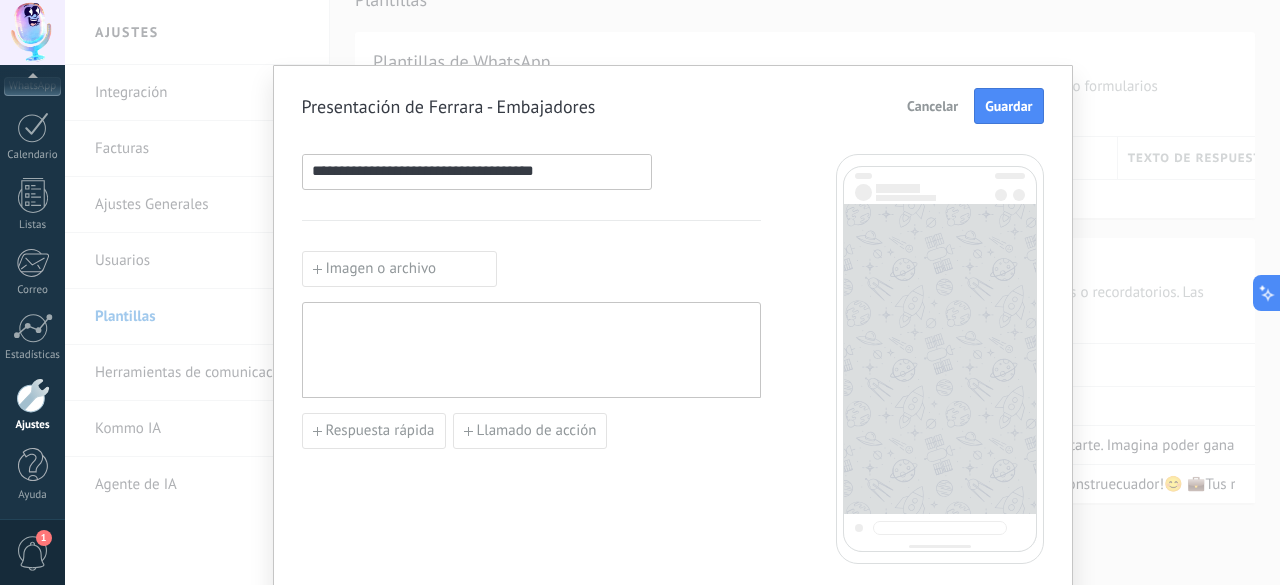 click at bounding box center (531, 350) 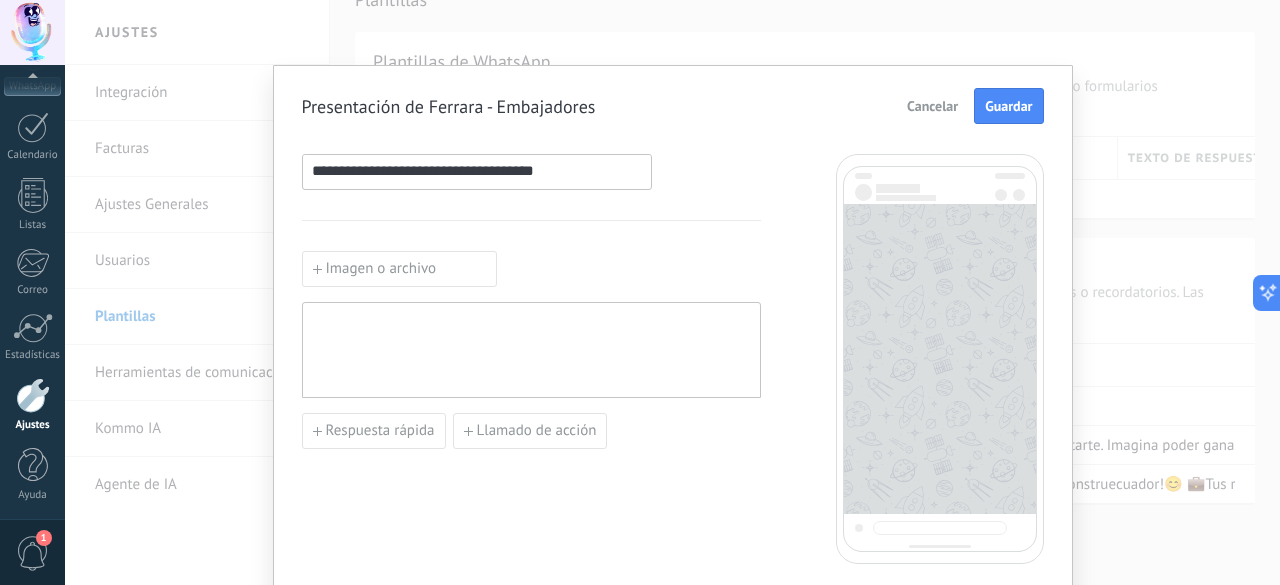 paste 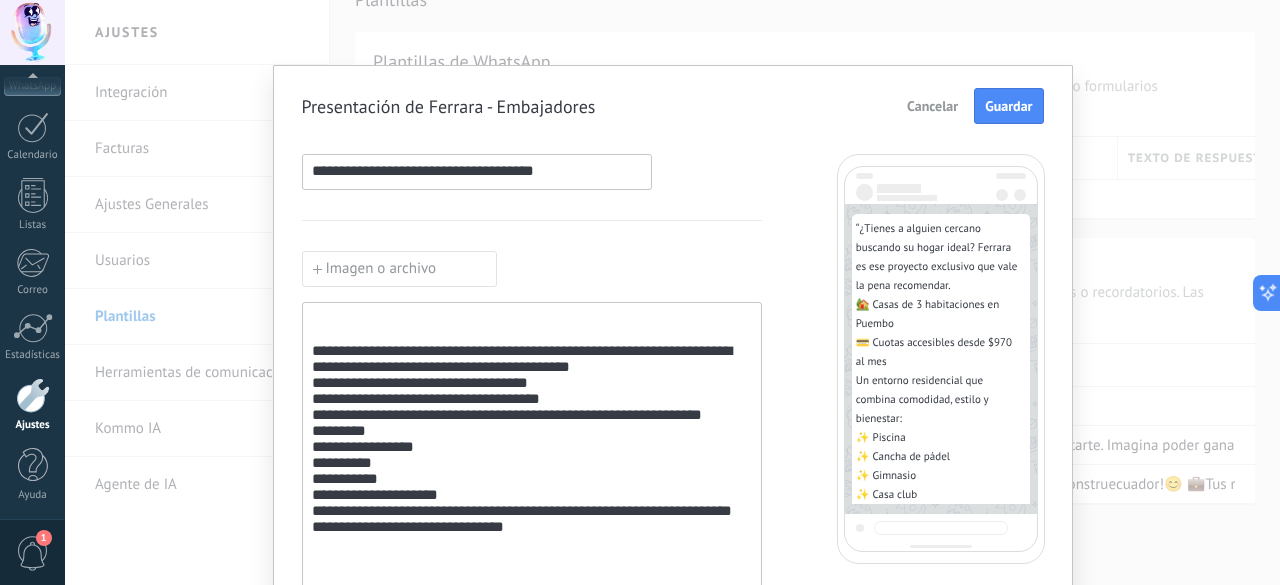 click on "**********" at bounding box center [532, 487] 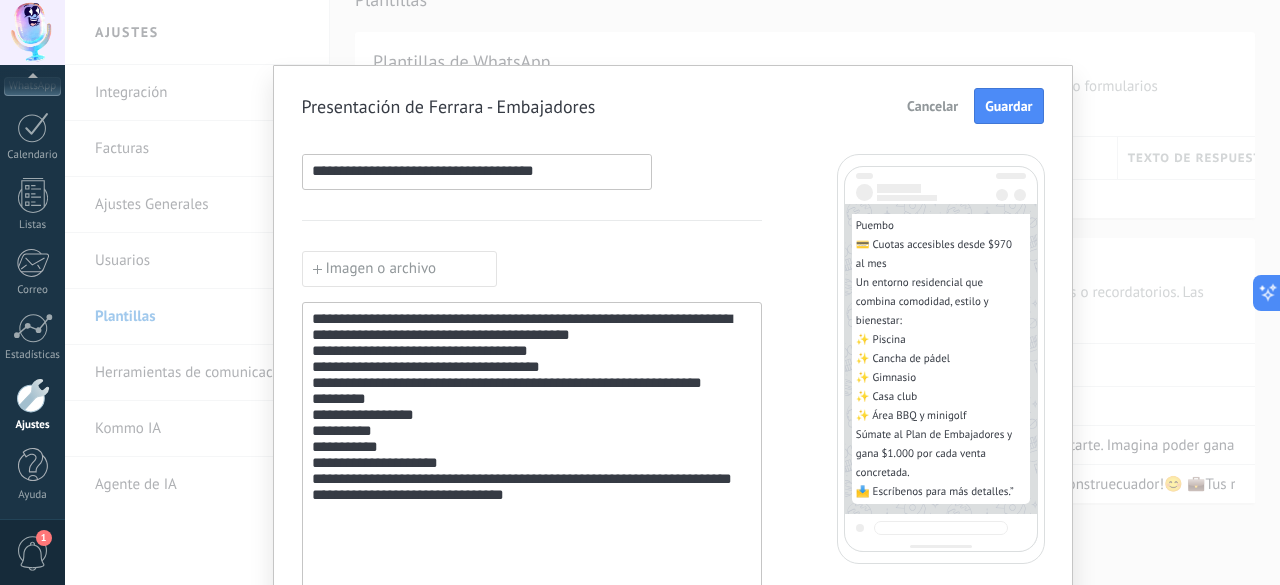scroll, scrollTop: 162, scrollLeft: 0, axis: vertical 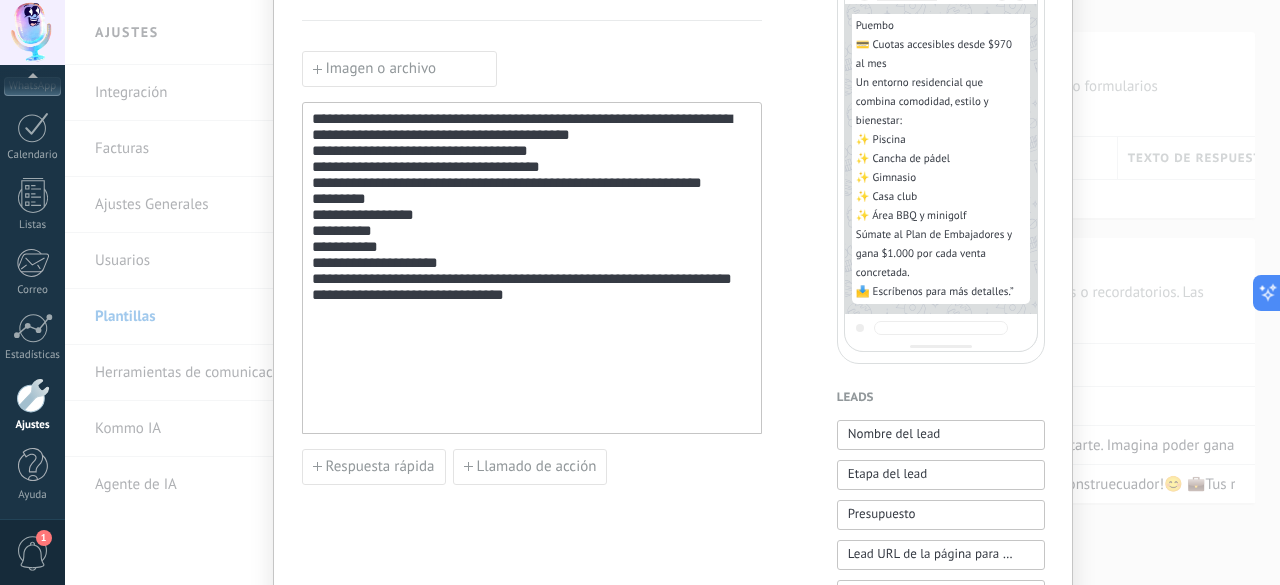 click on "**********" at bounding box center [532, 268] 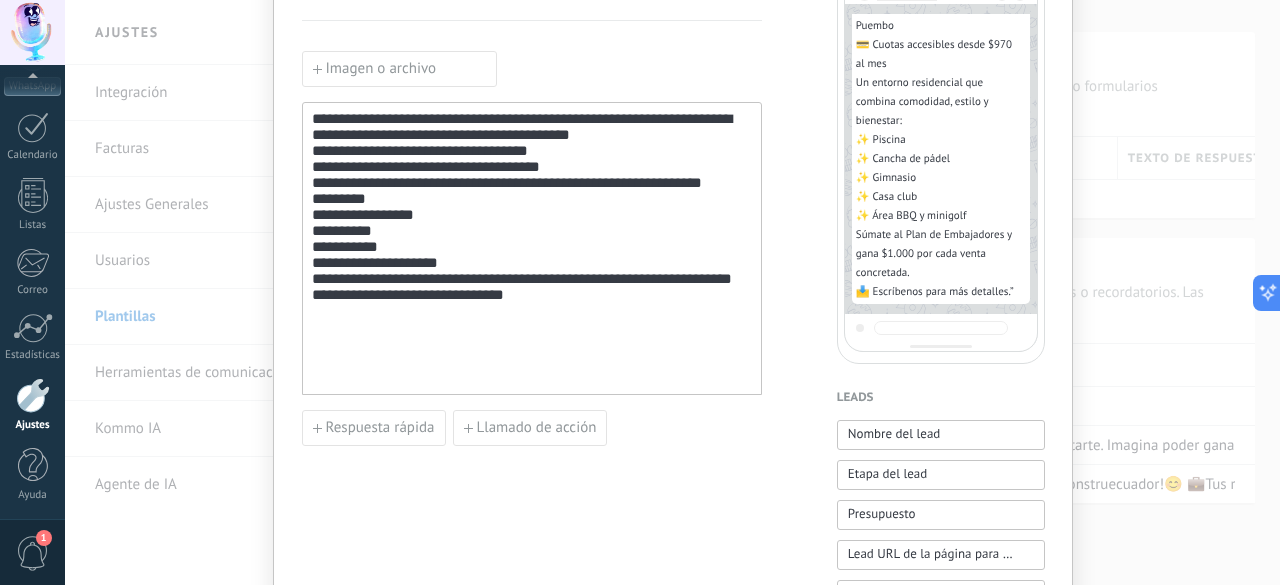 scroll, scrollTop: 104, scrollLeft: 0, axis: vertical 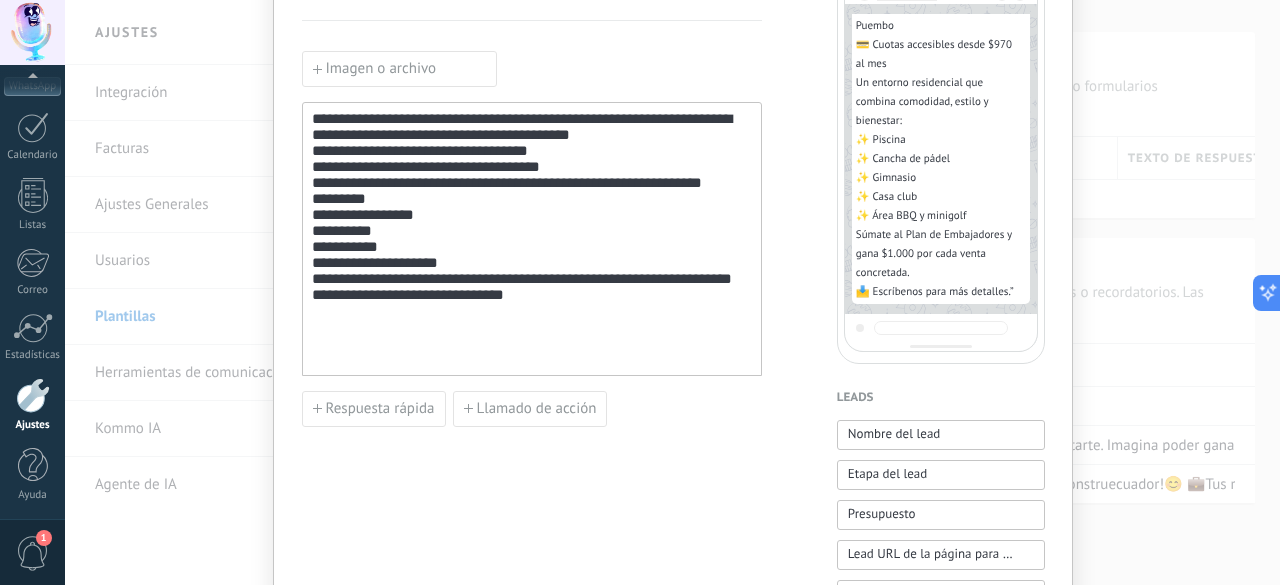 click on "**********" at bounding box center (532, 239) 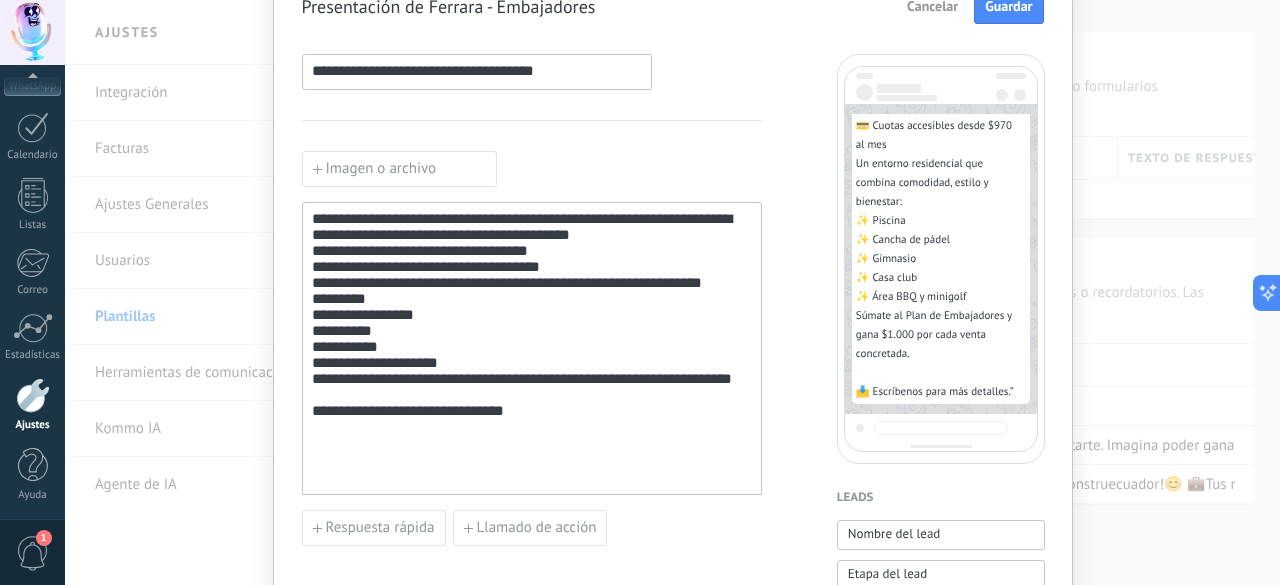 scroll, scrollTop: 0, scrollLeft: 0, axis: both 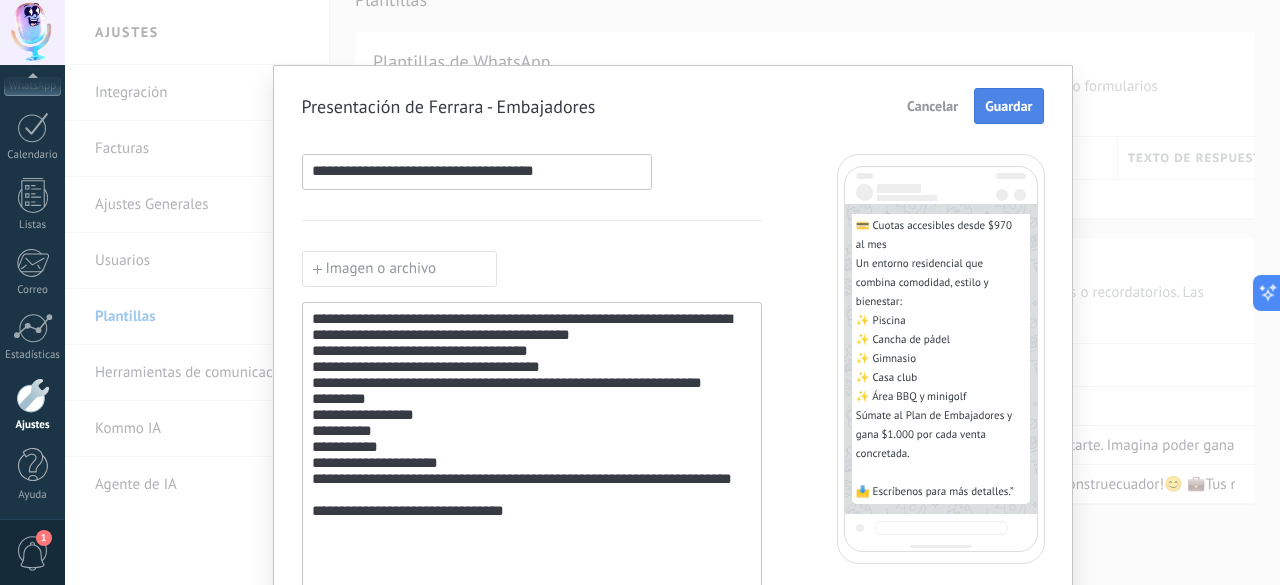 click on "Guardar" at bounding box center (1008, 106) 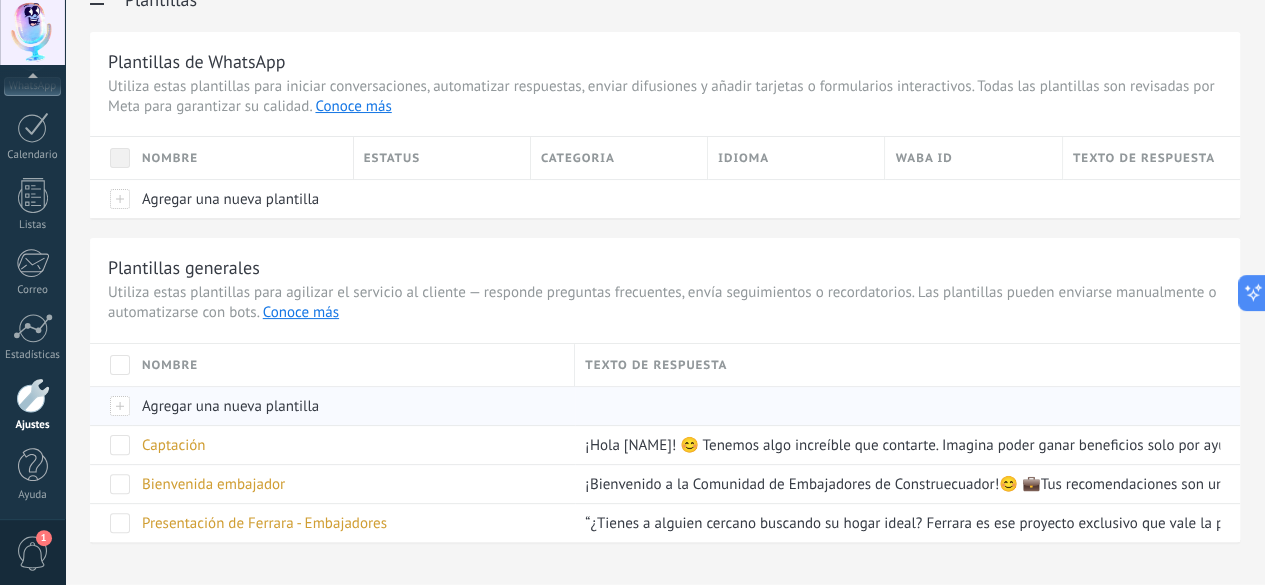 click on "Agregar una nueva plantilla" at bounding box center (230, 406) 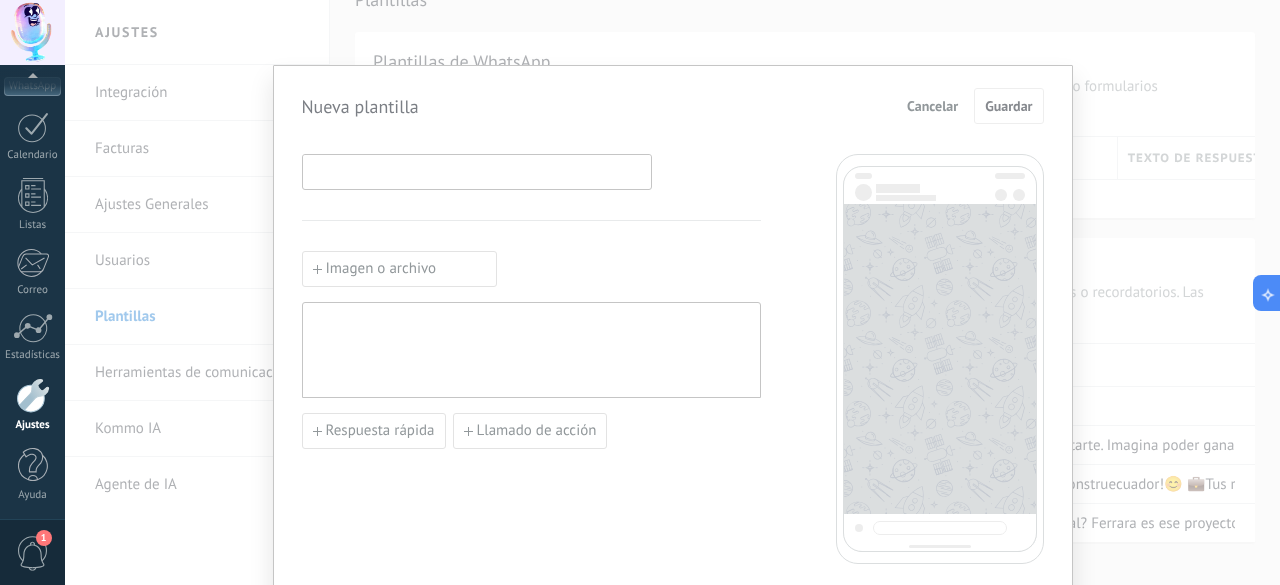 click at bounding box center [477, 171] 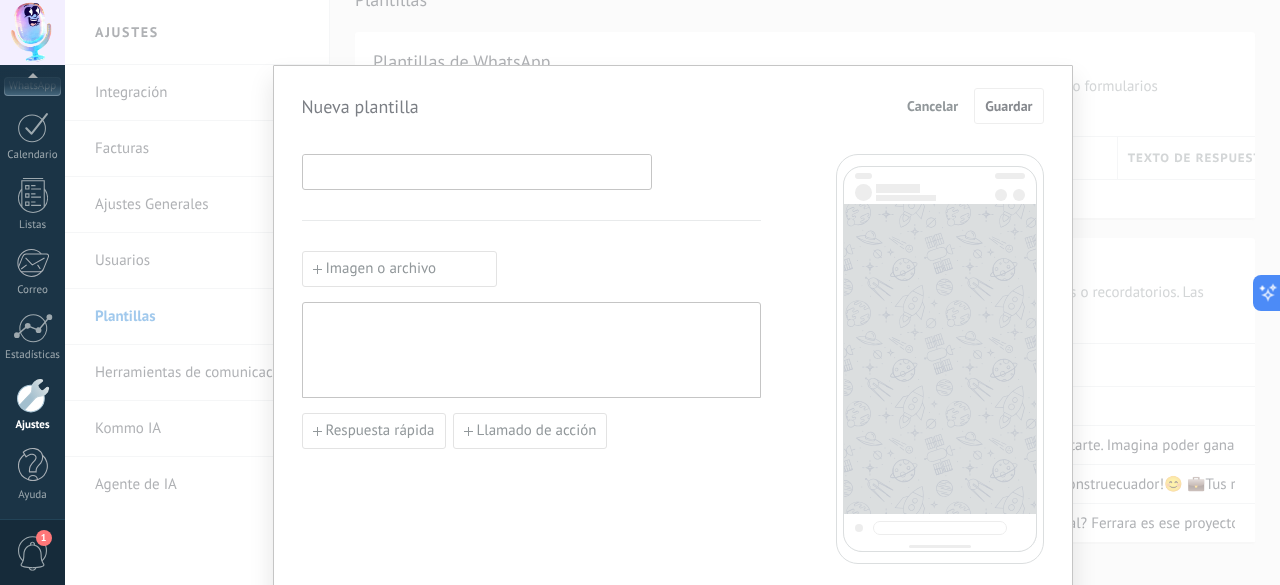 paste on "**********" 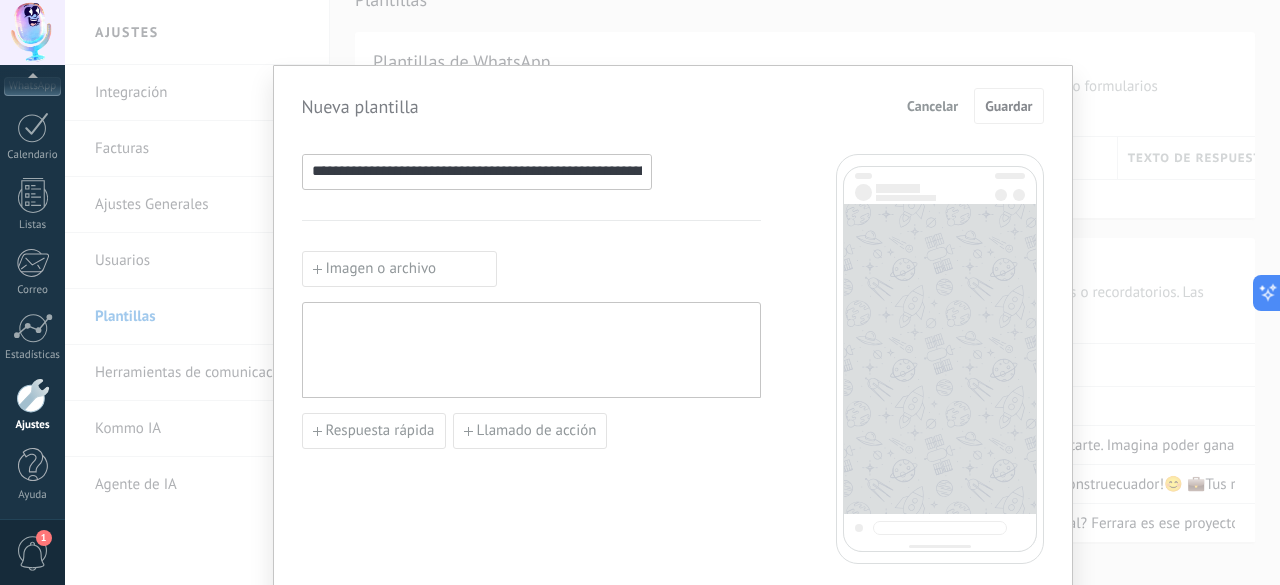 scroll, scrollTop: 0, scrollLeft: 153, axis: horizontal 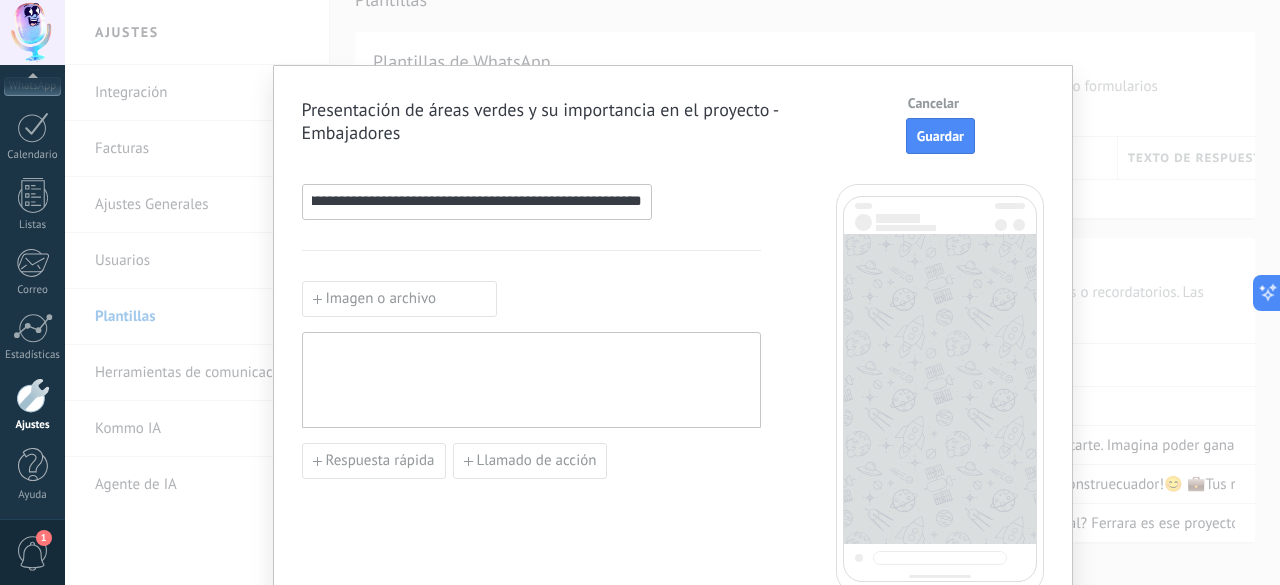click at bounding box center (531, 380) 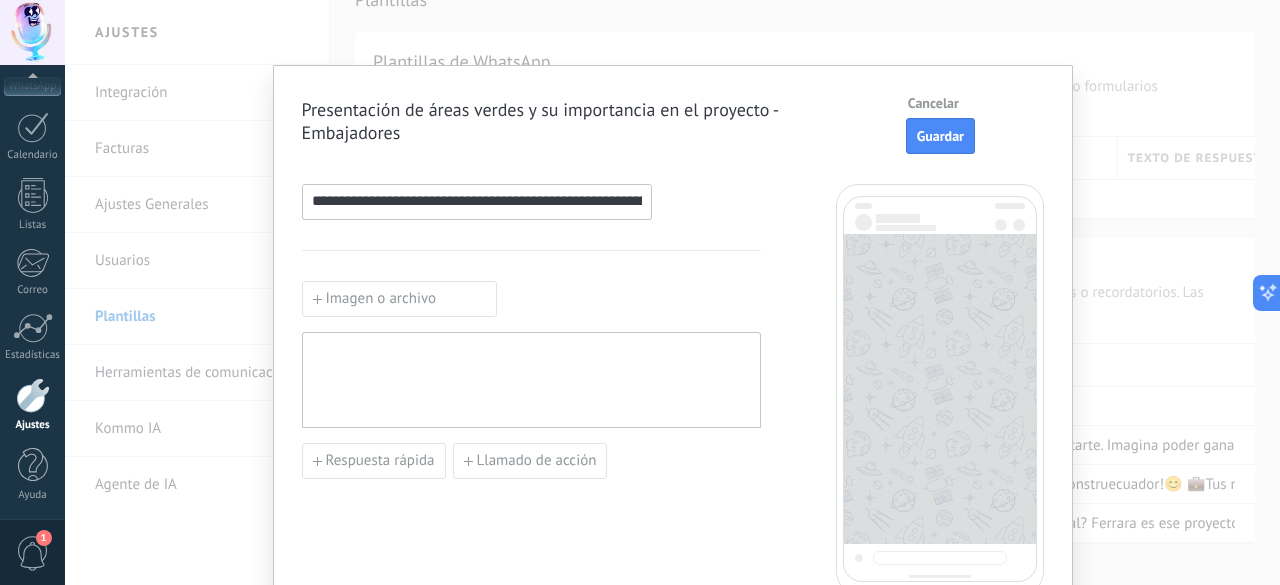 click on "**********" at bounding box center [477, 201] 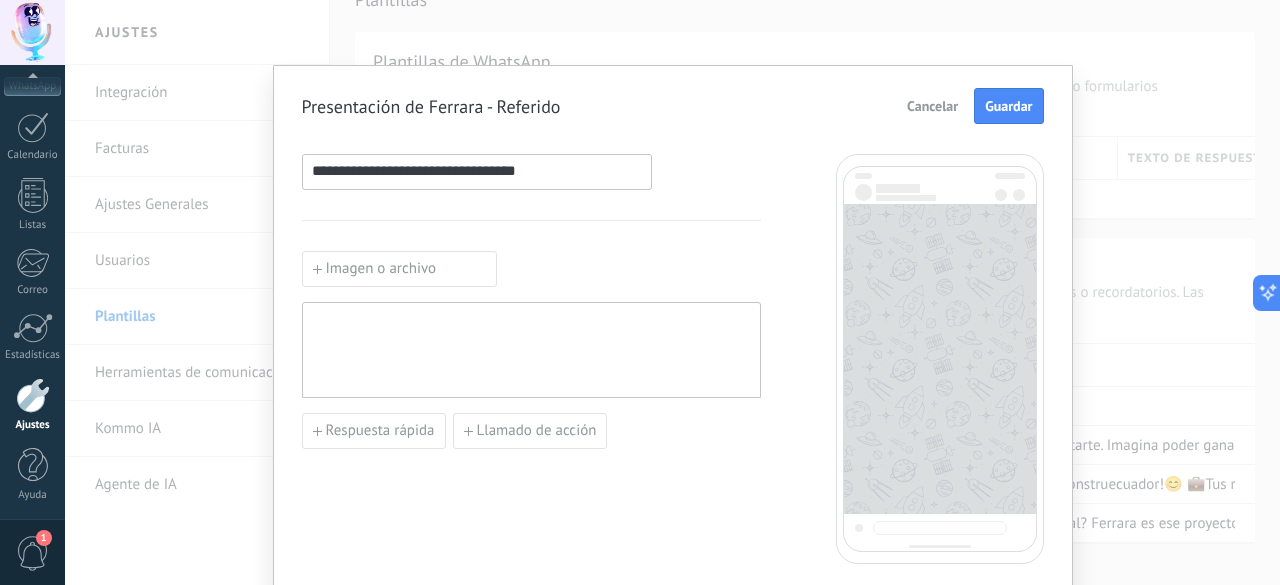 type on "**********" 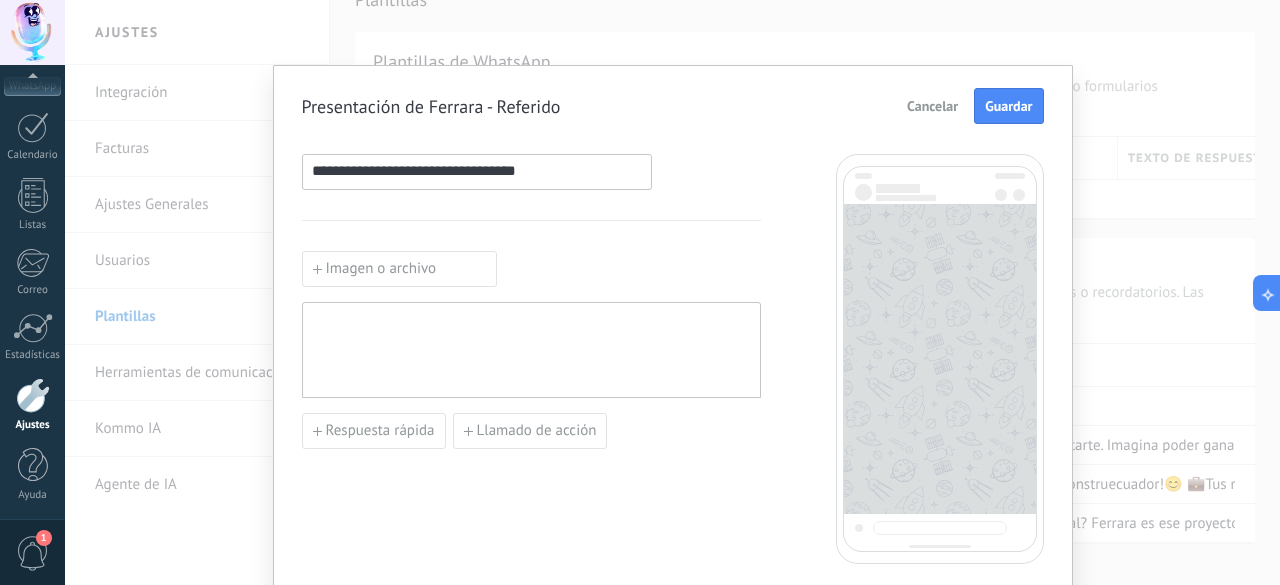 click at bounding box center (531, 350) 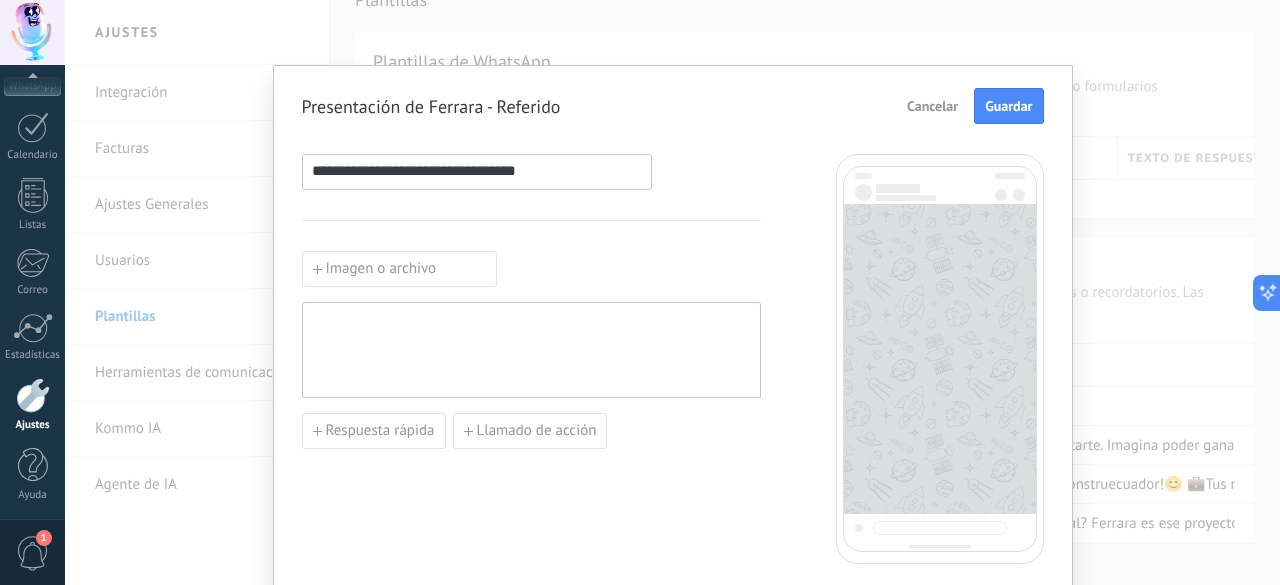 paste 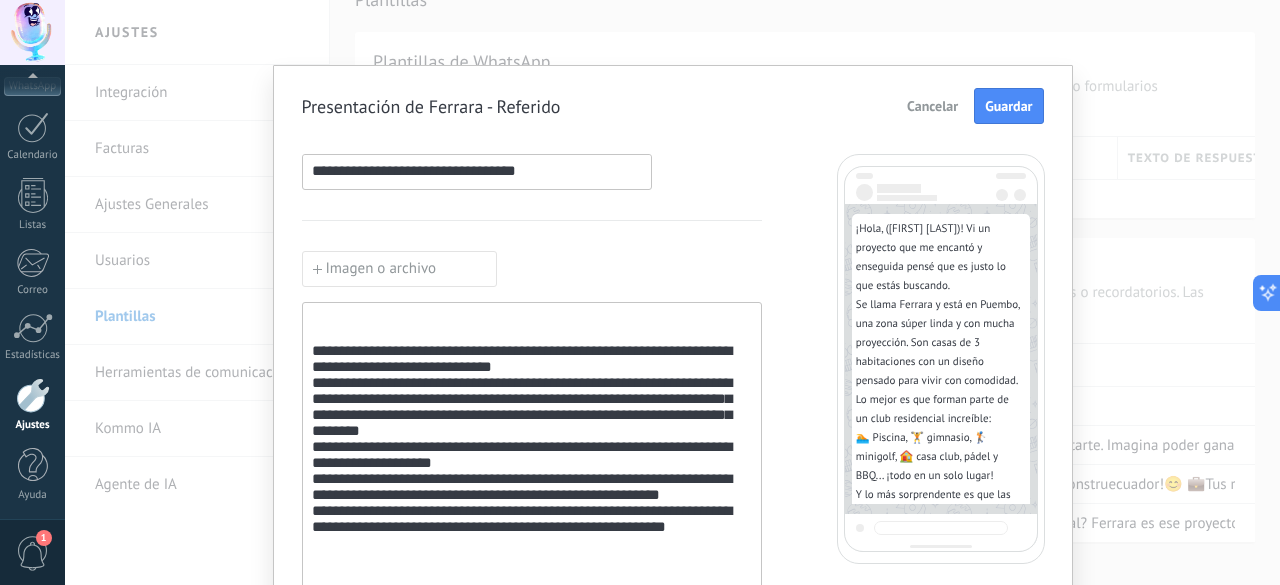 click on "**********" at bounding box center [532, 476] 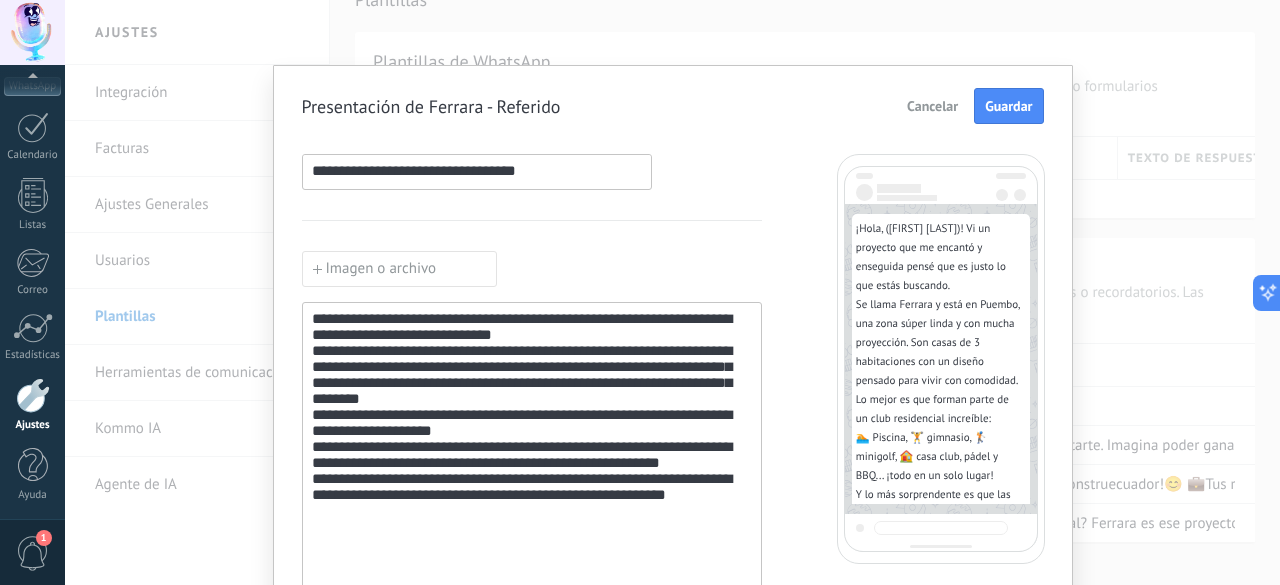 click on "**********" at bounding box center [532, 456] 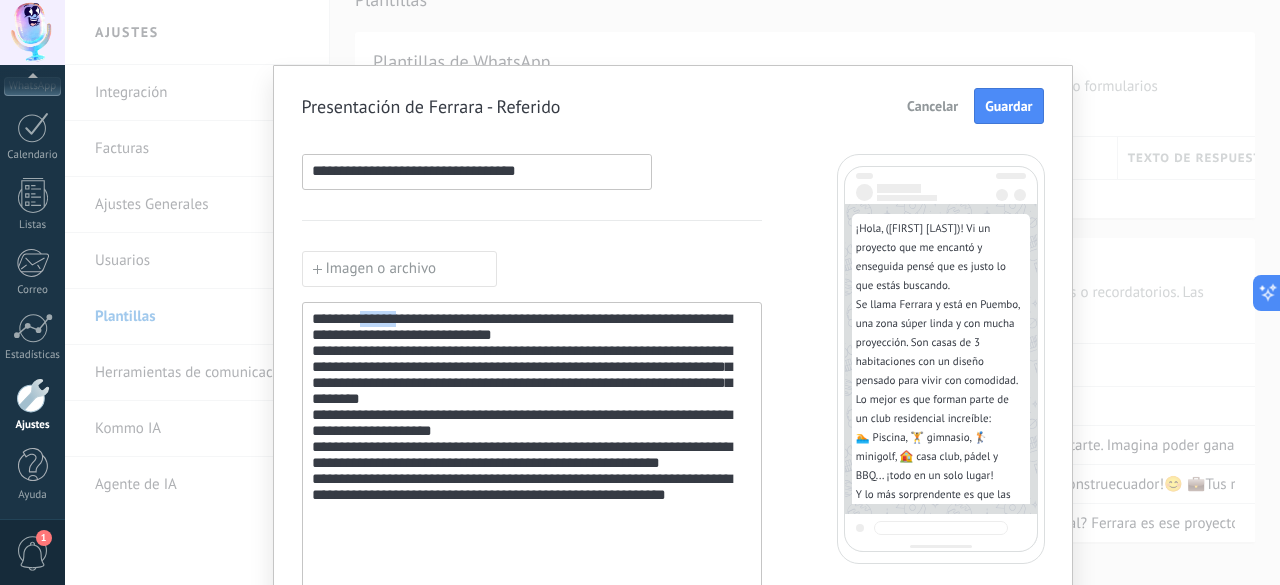 click on "**********" at bounding box center (532, 456) 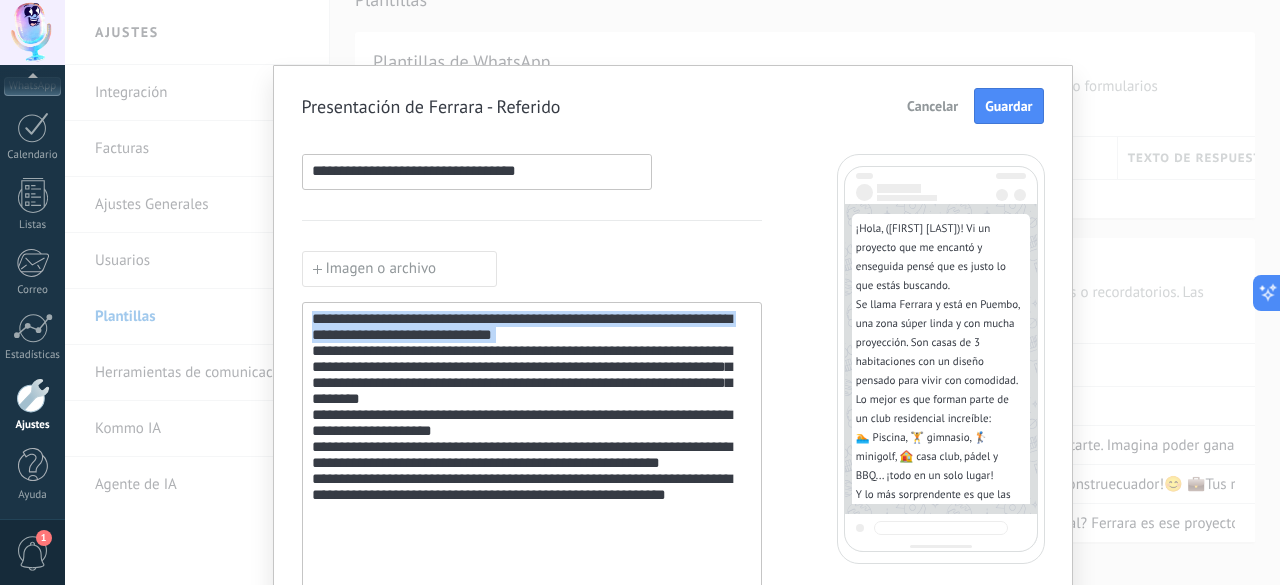 click on "**********" at bounding box center [532, 456] 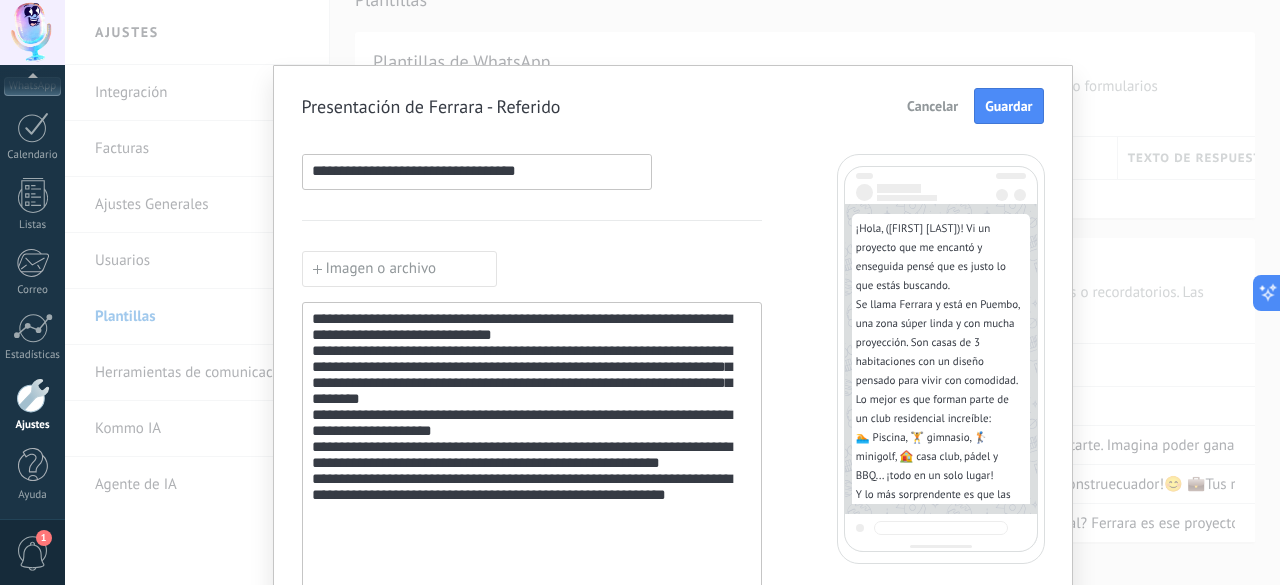 click on "**********" at bounding box center (532, 456) 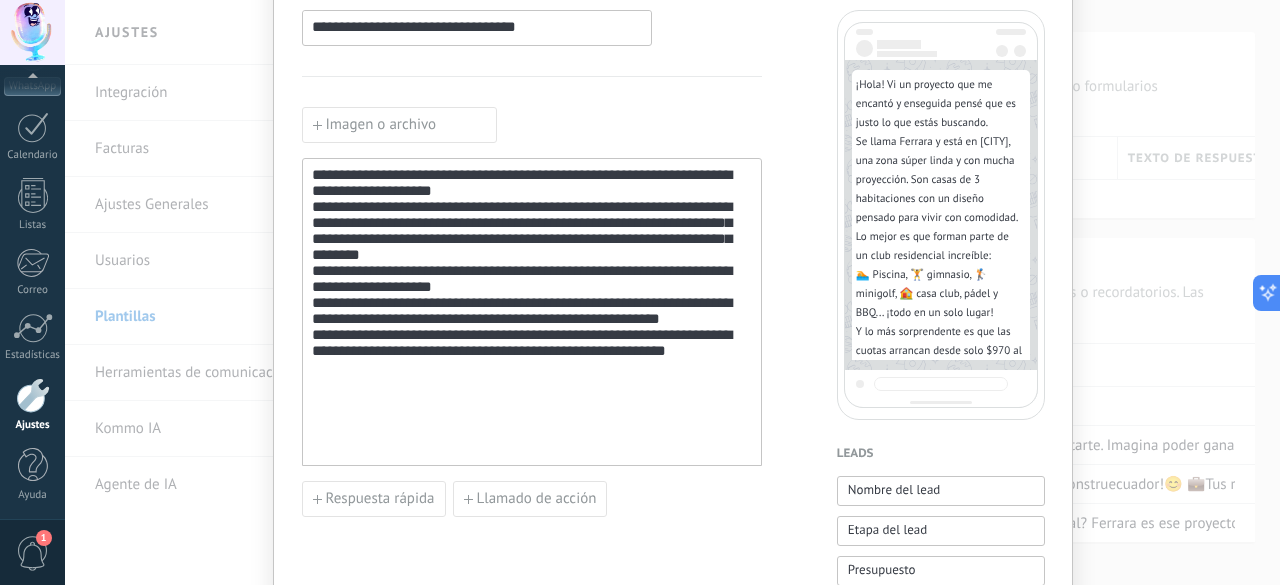 scroll, scrollTop: 200, scrollLeft: 0, axis: vertical 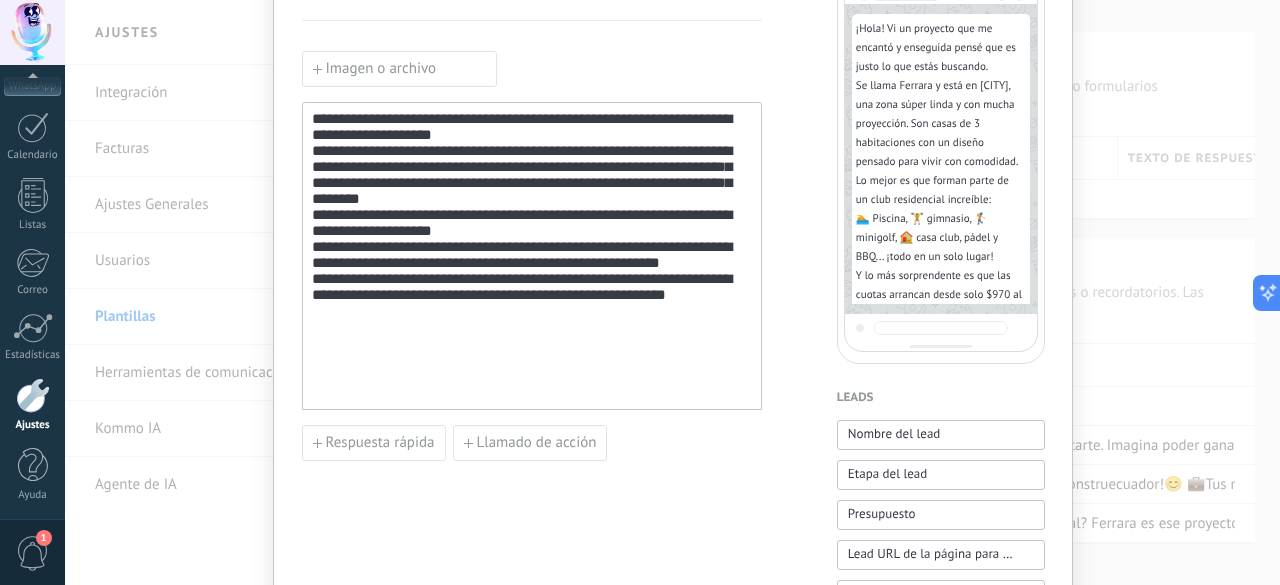 click on "**********" at bounding box center [532, 256] 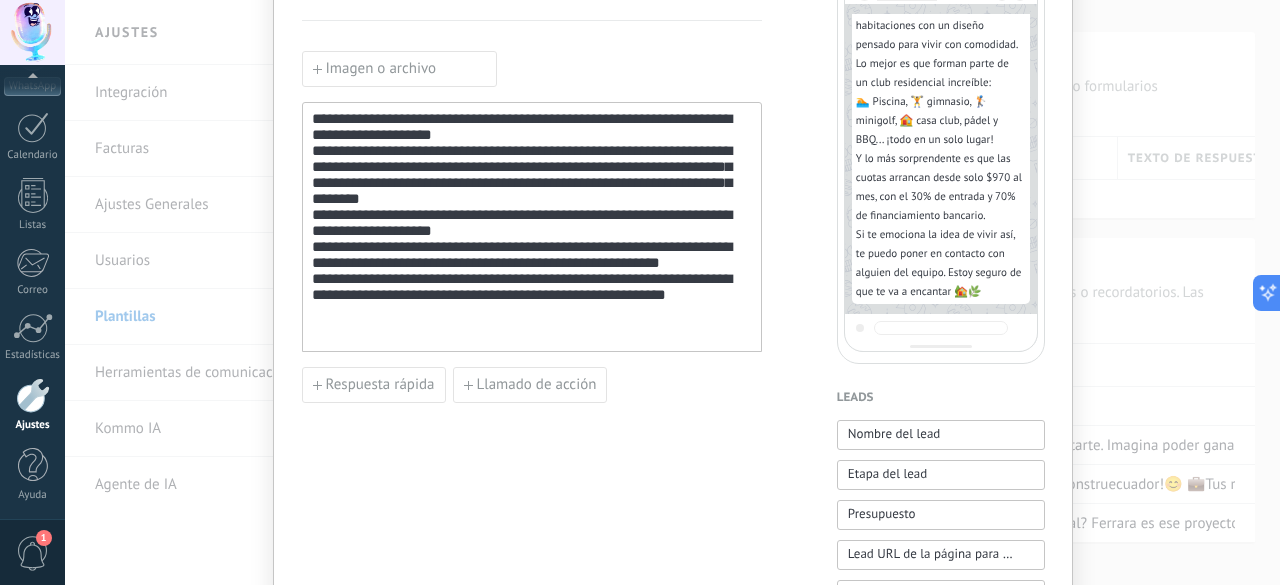 scroll, scrollTop: 124, scrollLeft: 0, axis: vertical 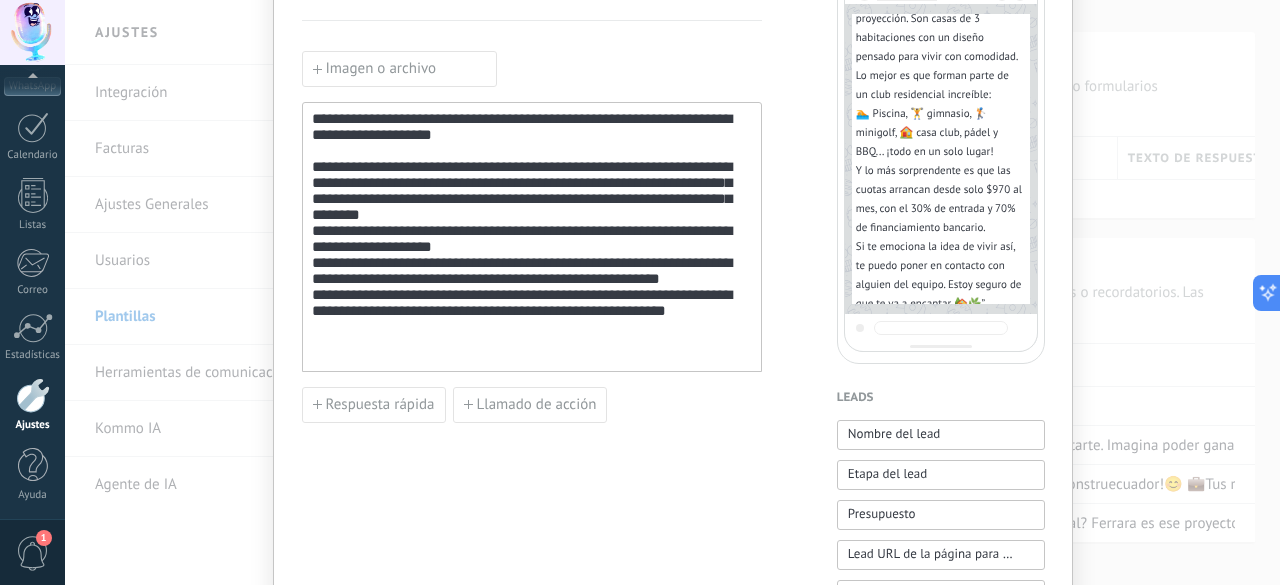 click on "**********" at bounding box center (532, 250) 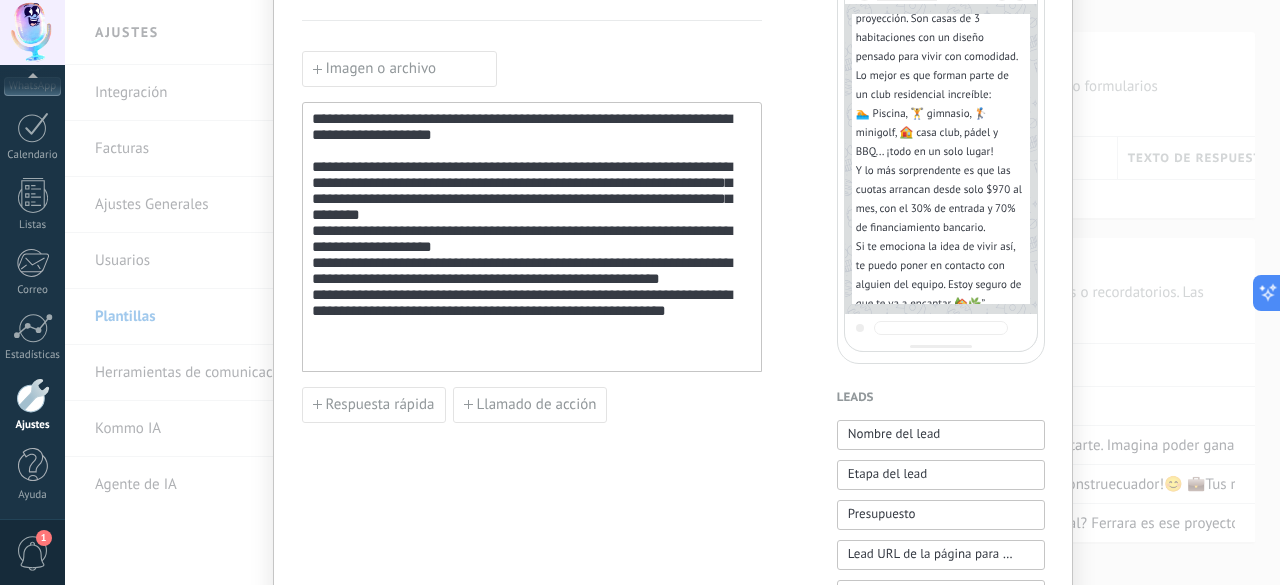 click on "**********" at bounding box center (532, 250) 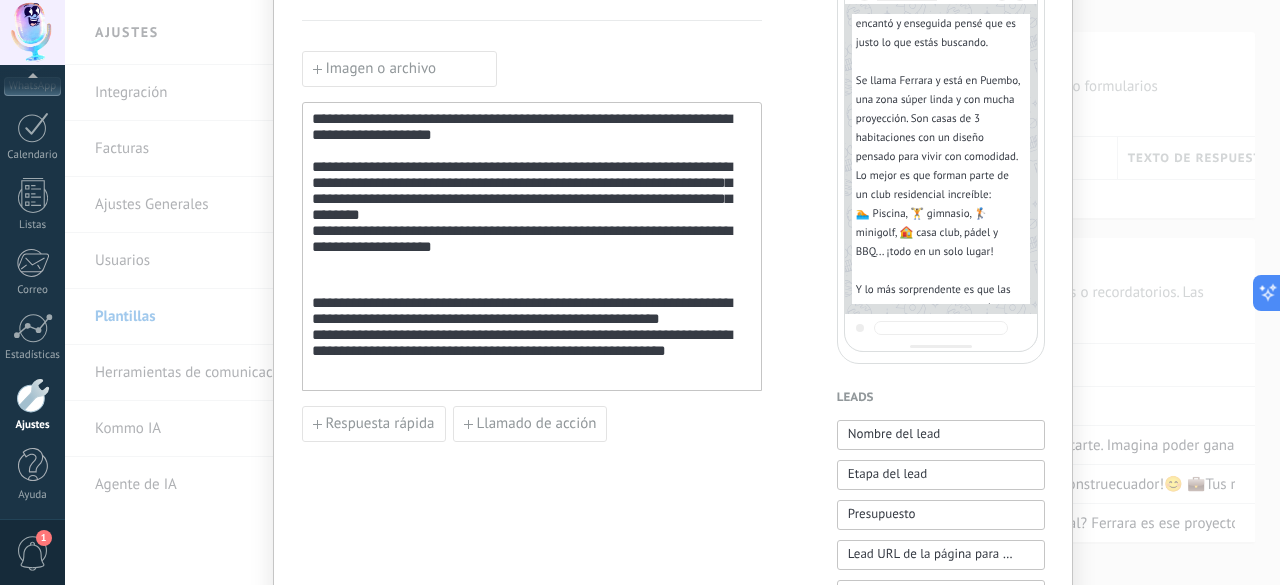 scroll, scrollTop: 0, scrollLeft: 0, axis: both 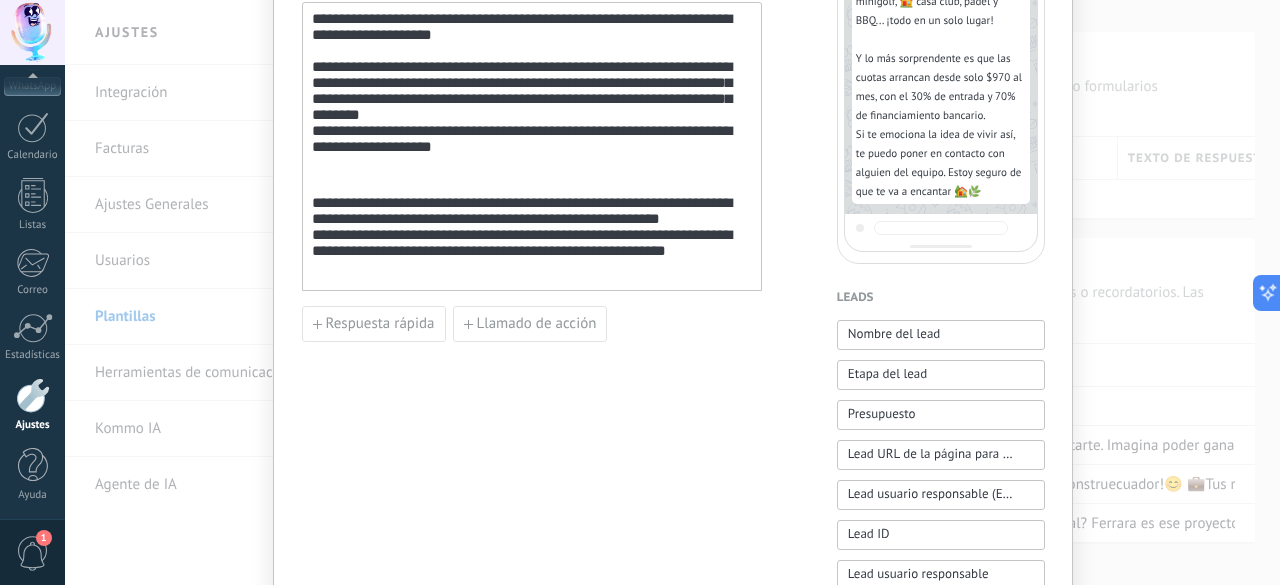 click on "**********" at bounding box center [532, 227] 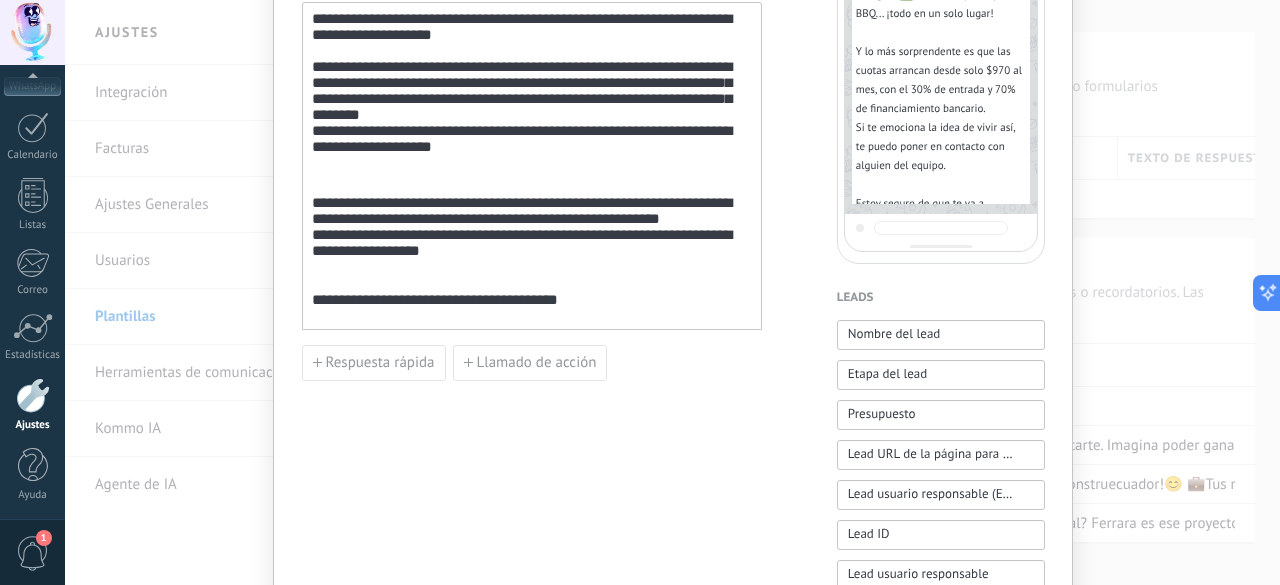 scroll, scrollTop: 201, scrollLeft: 0, axis: vertical 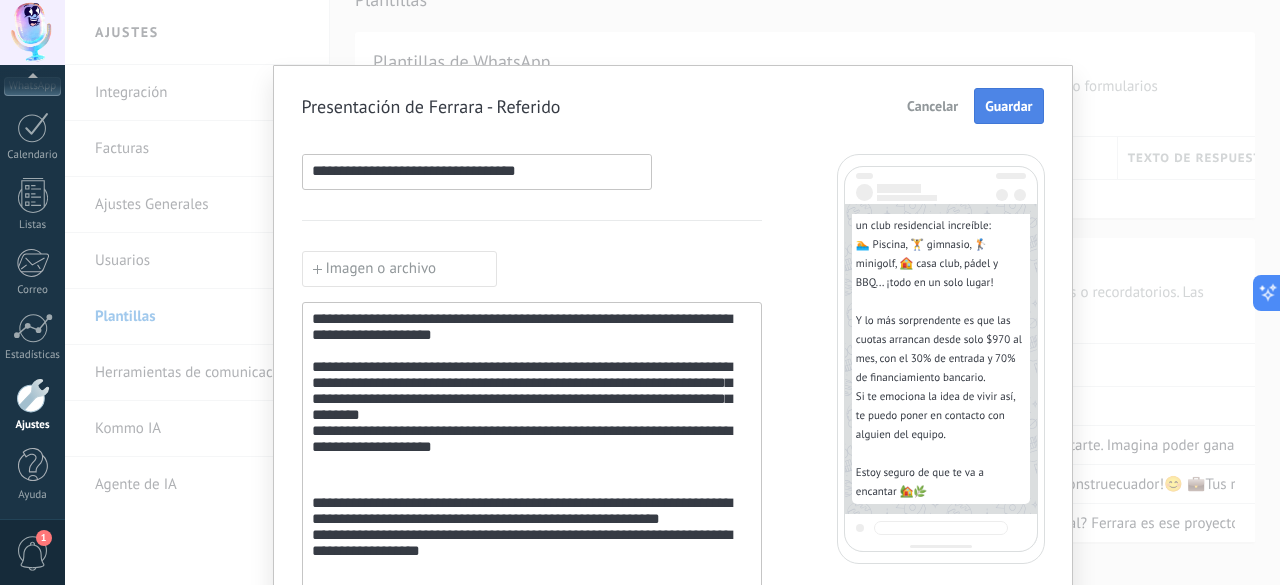 click on "Guardar" at bounding box center [1008, 106] 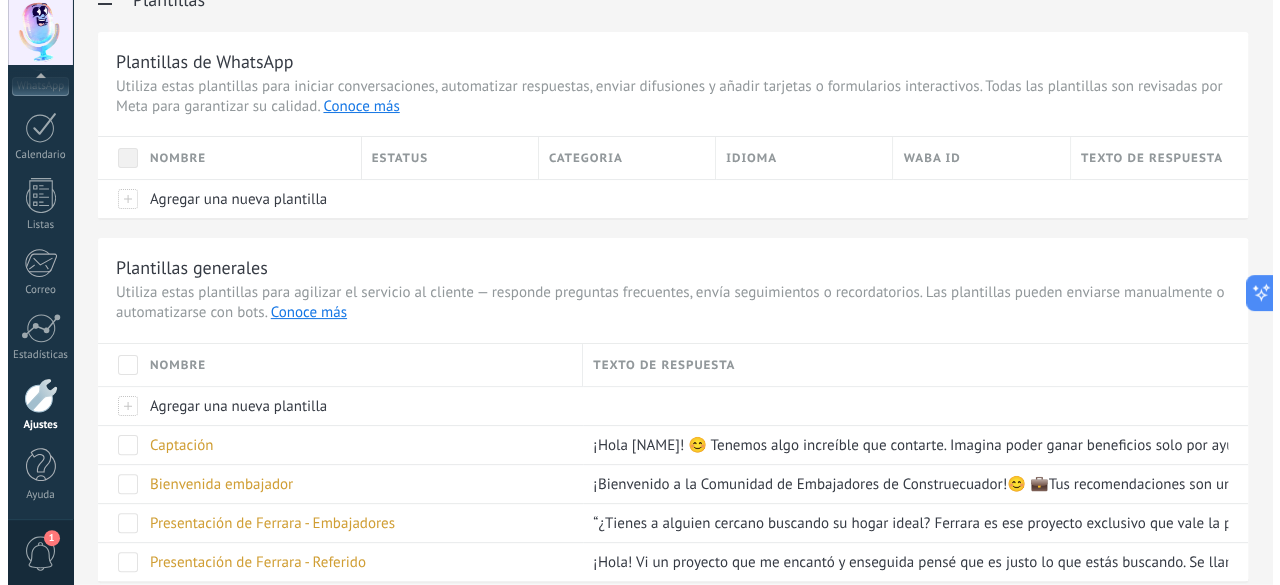 scroll, scrollTop: 110, scrollLeft: 0, axis: vertical 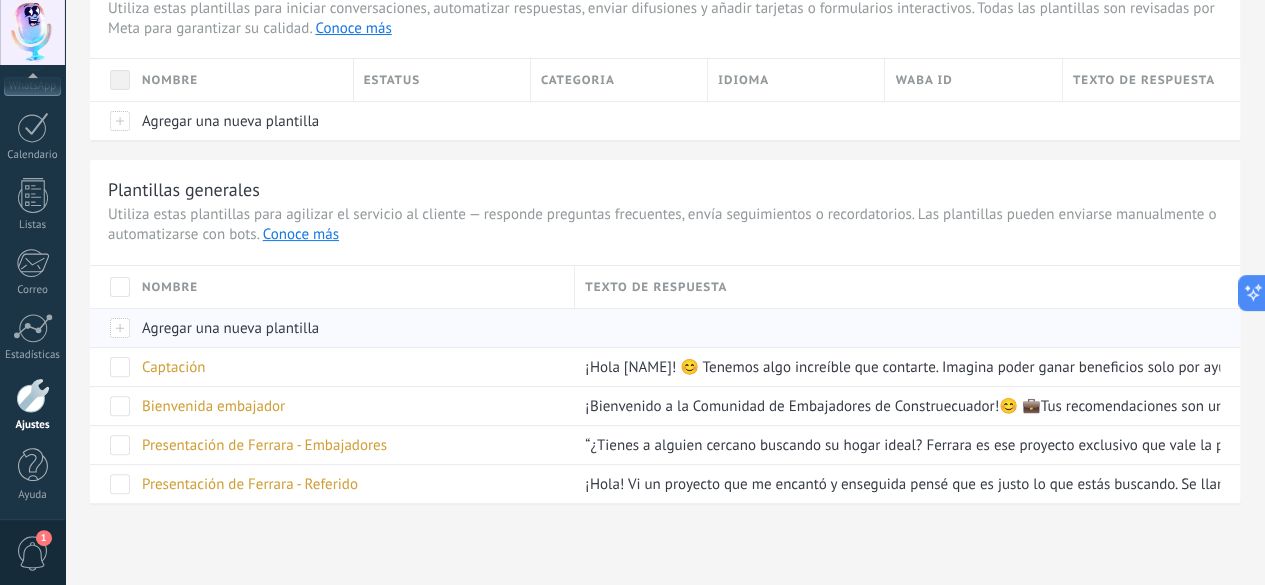 click on "Agregar una nueva plantilla" at bounding box center (230, 328) 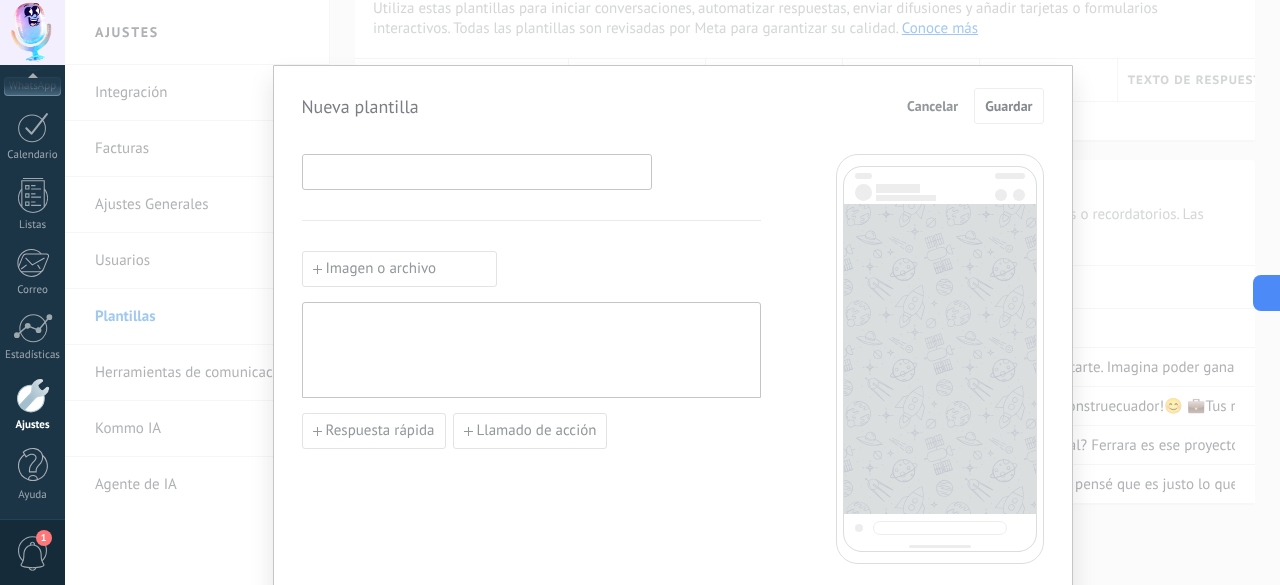 click at bounding box center (477, 171) 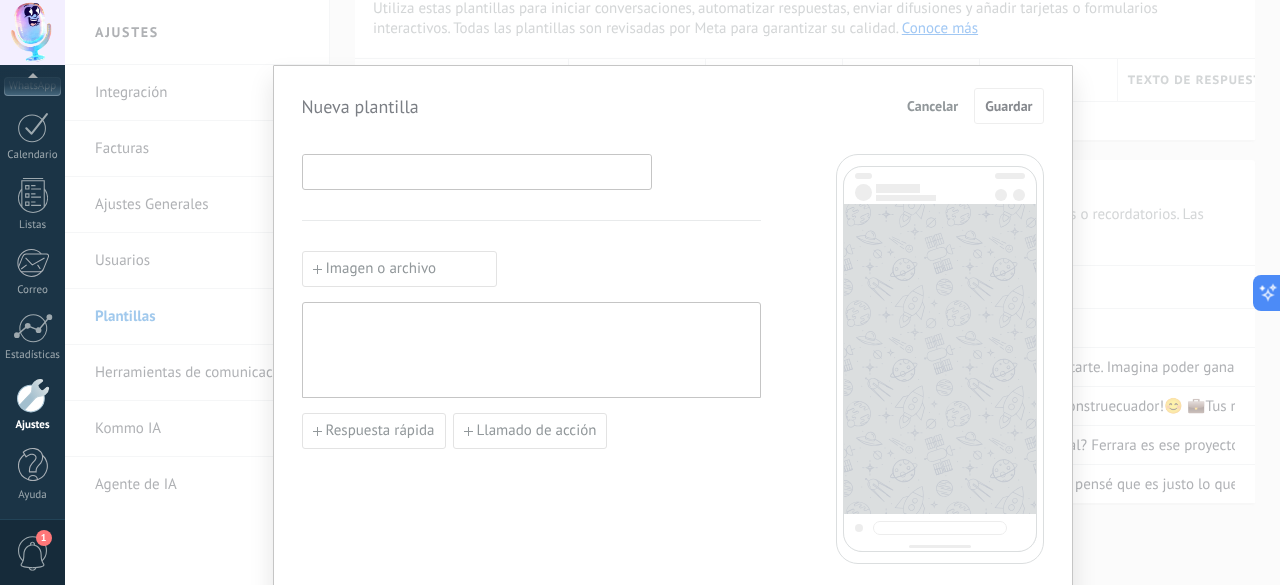 paste on "**********" 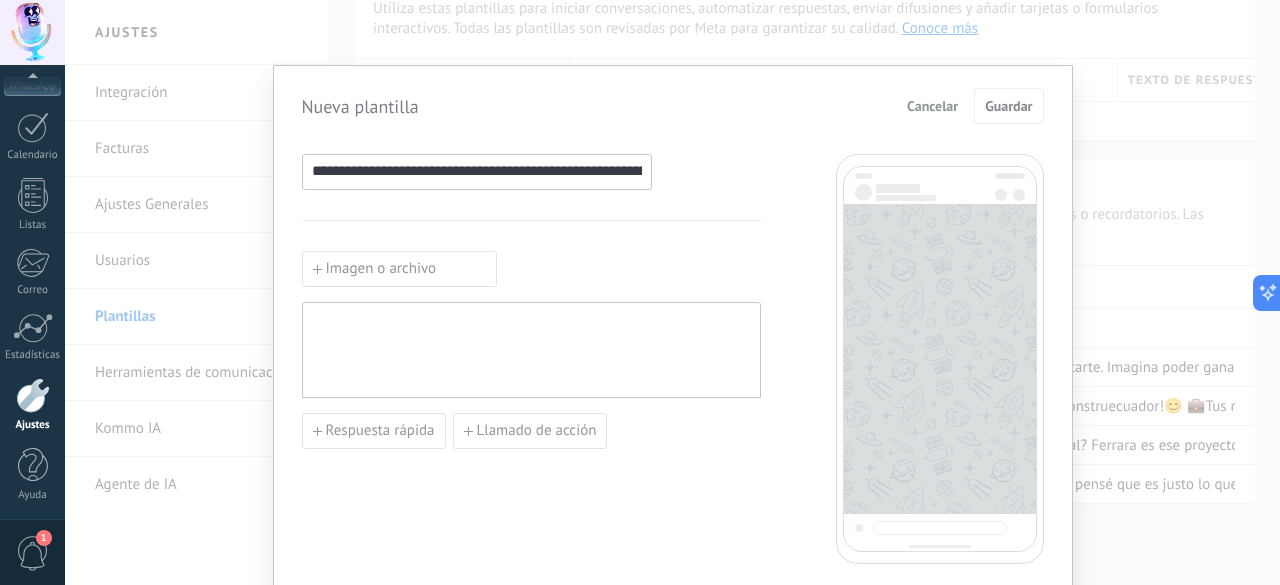 scroll, scrollTop: 0, scrollLeft: 153, axis: horizontal 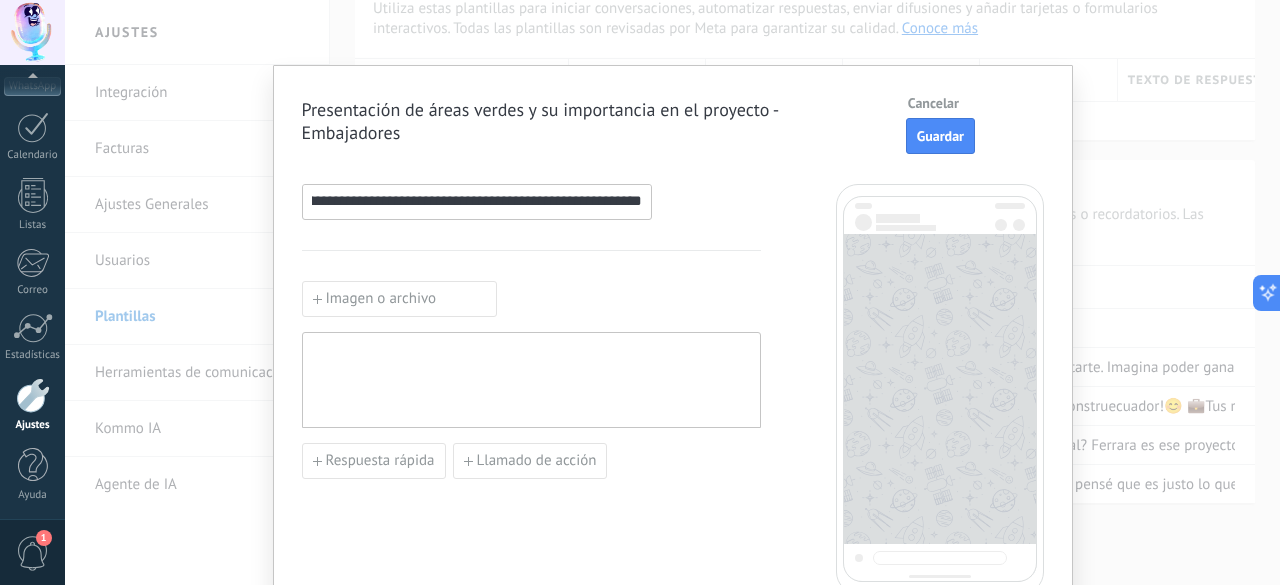 type on "**********" 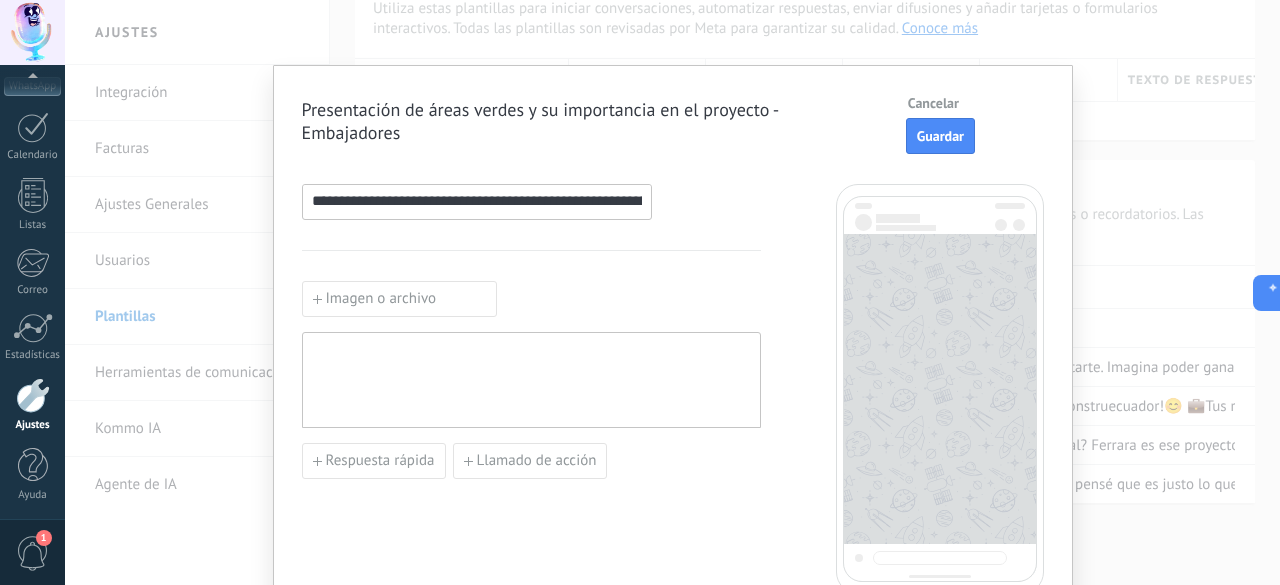click at bounding box center [531, 380] 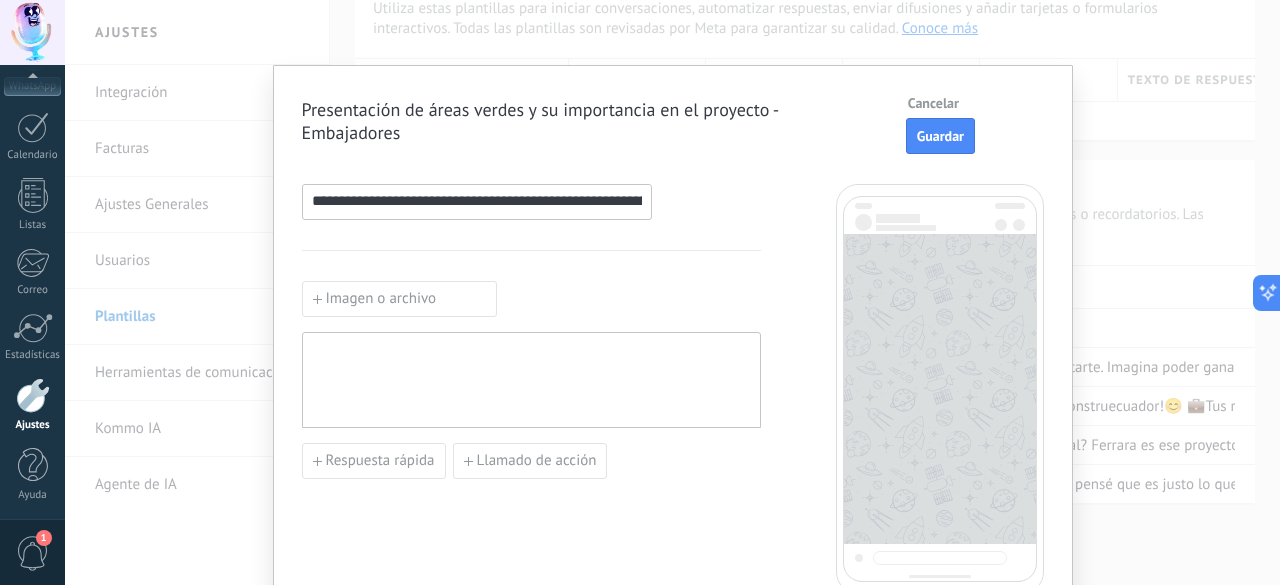 paste 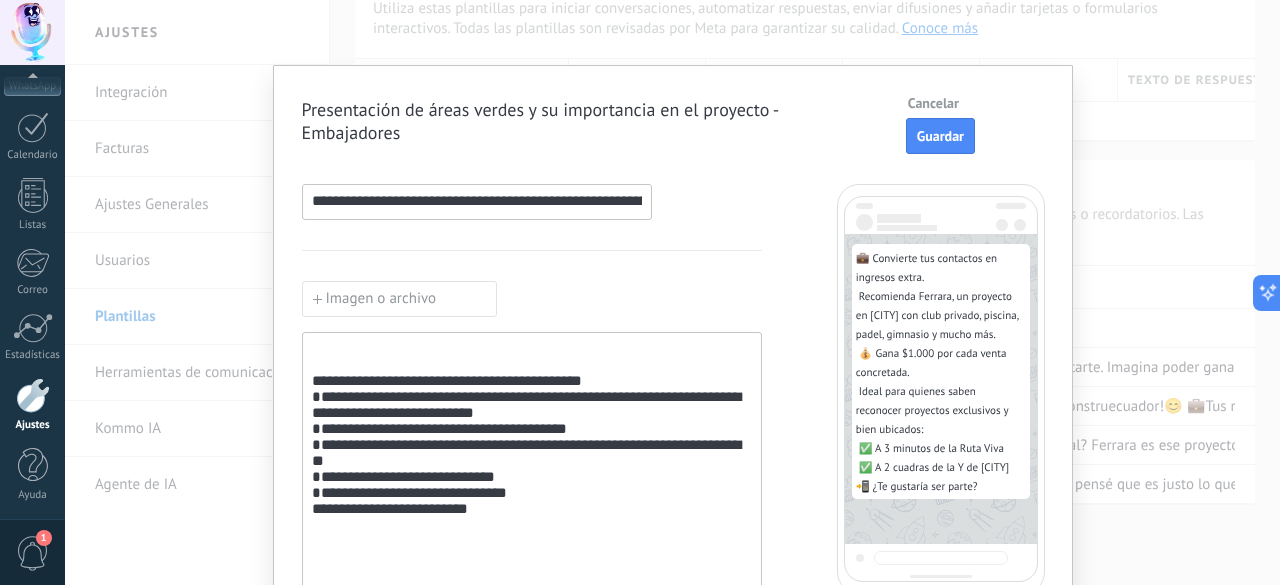 click on "**********" at bounding box center [532, 478] 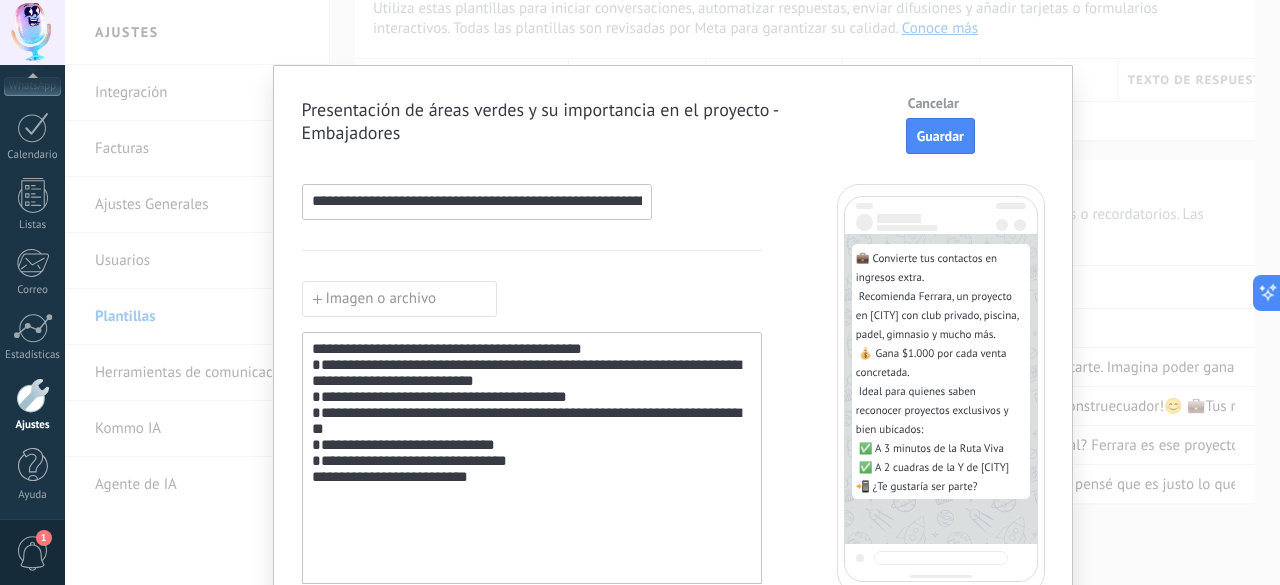 click on "**********" at bounding box center (532, 458) 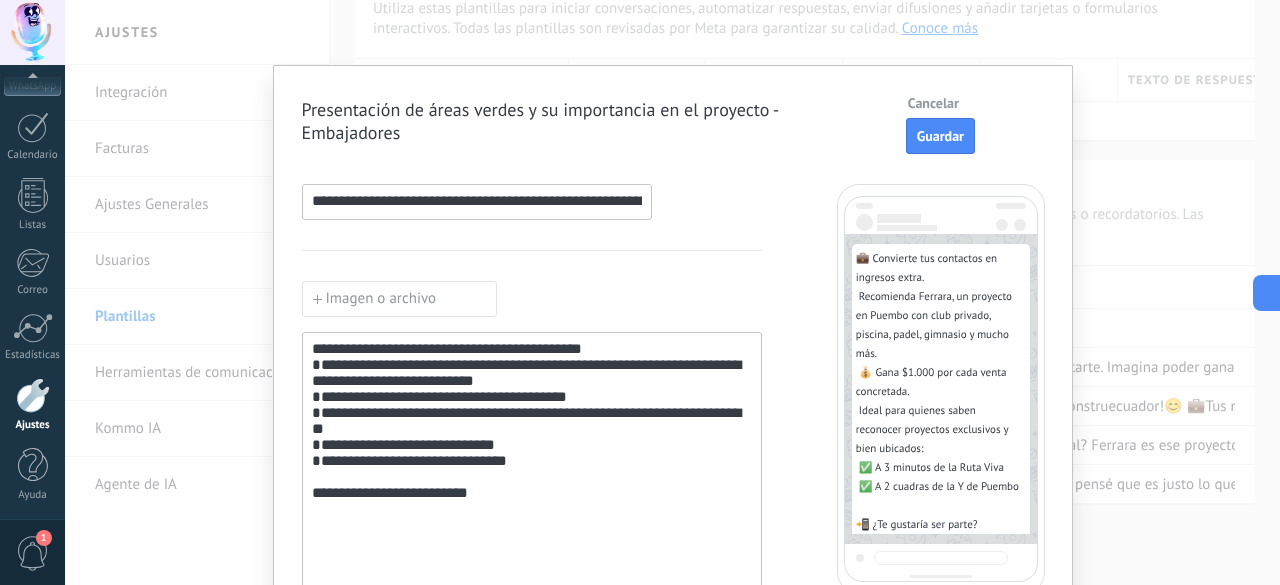 scroll, scrollTop: 66, scrollLeft: 0, axis: vertical 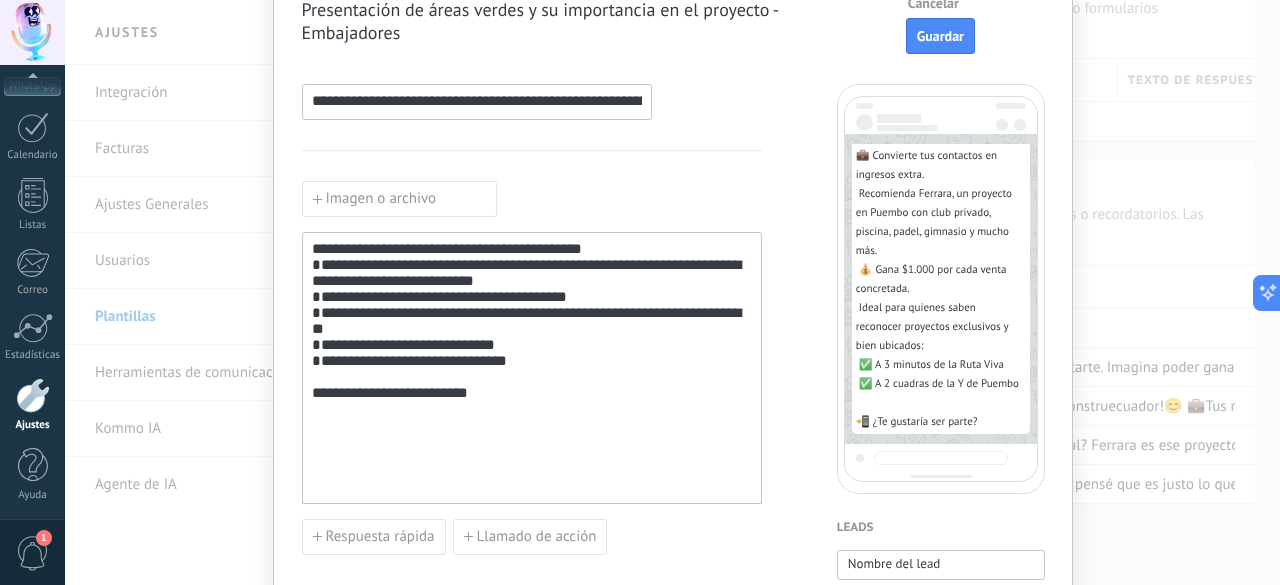 click on "**********" at bounding box center [532, 417] 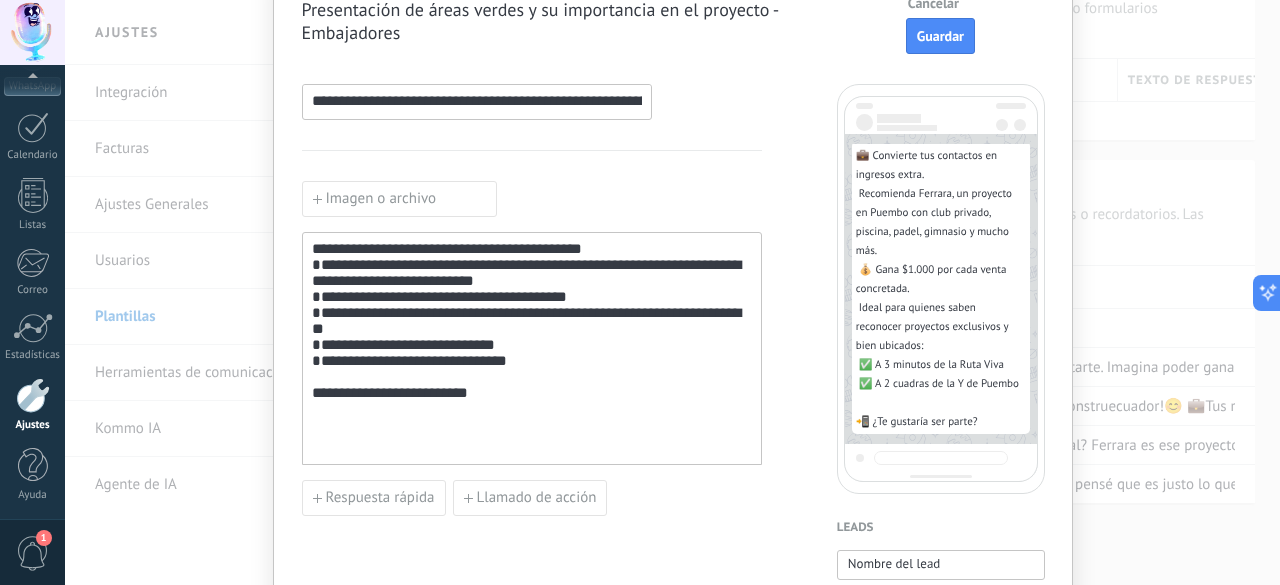 scroll, scrollTop: 8, scrollLeft: 0, axis: vertical 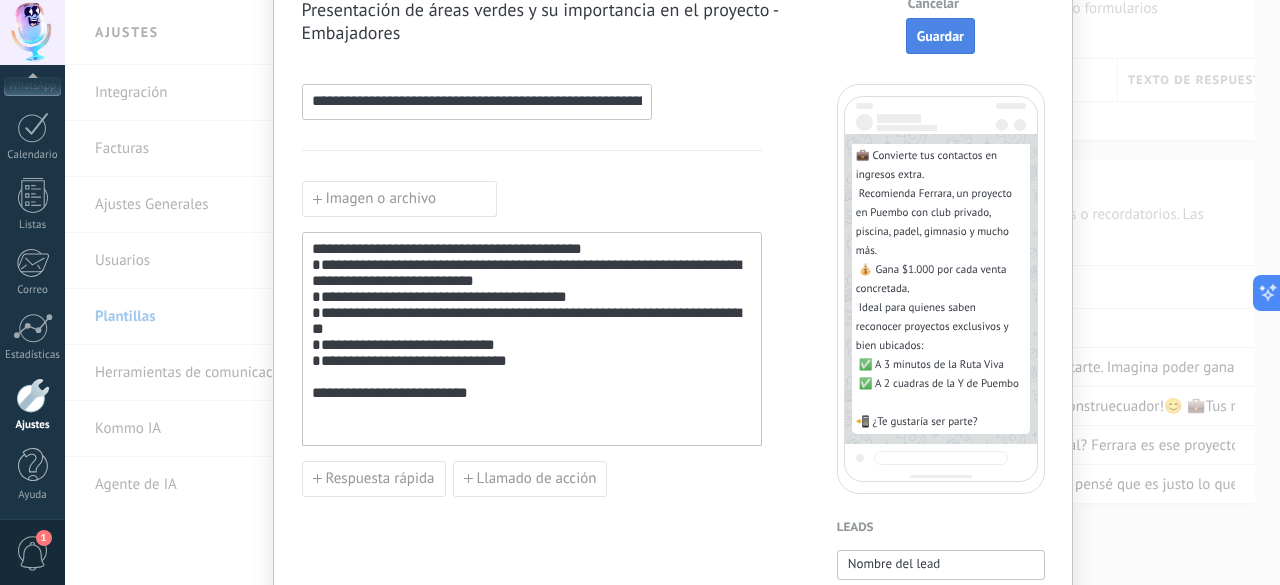 click on "Guardar" at bounding box center (940, 36) 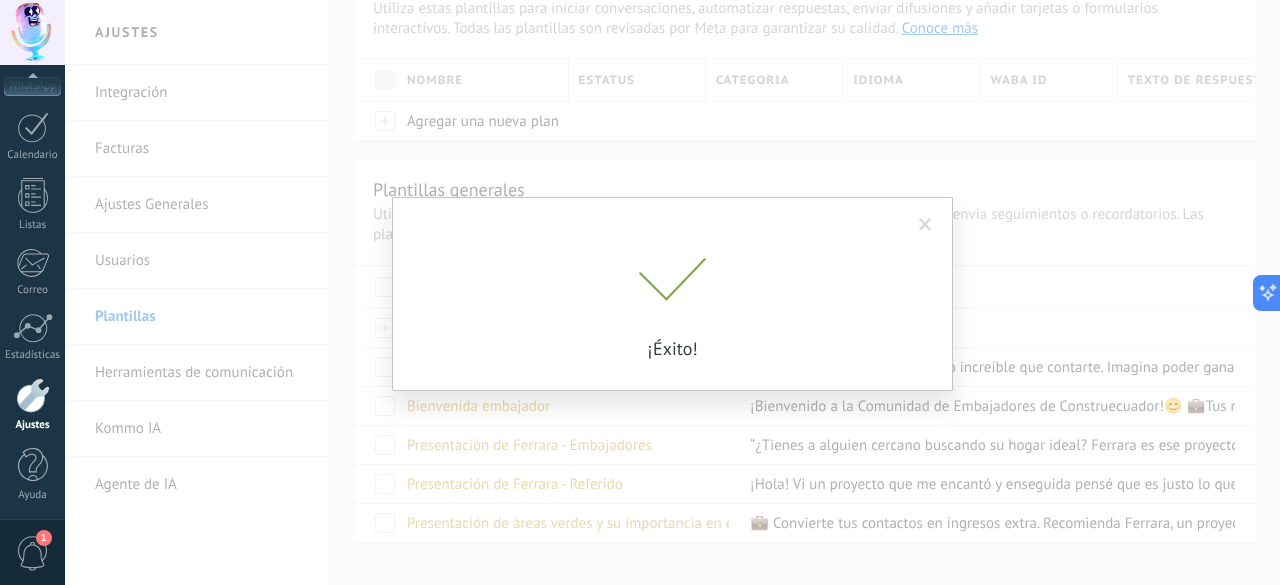 scroll, scrollTop: 0, scrollLeft: 0, axis: both 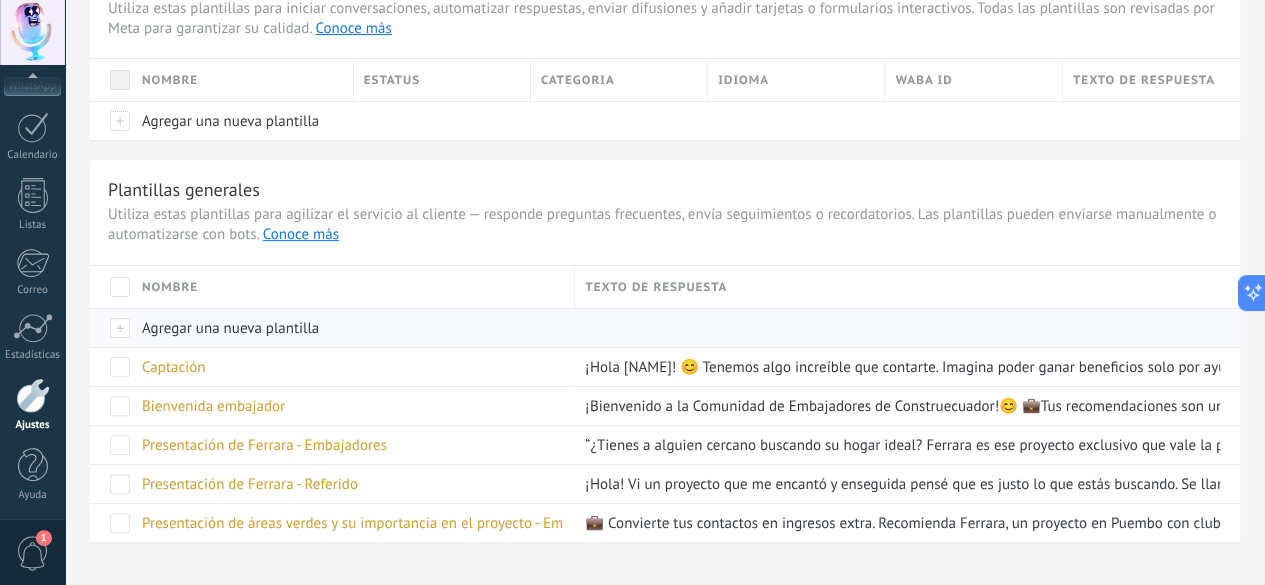 click on "Agregar una nueva plantilla" at bounding box center [230, 328] 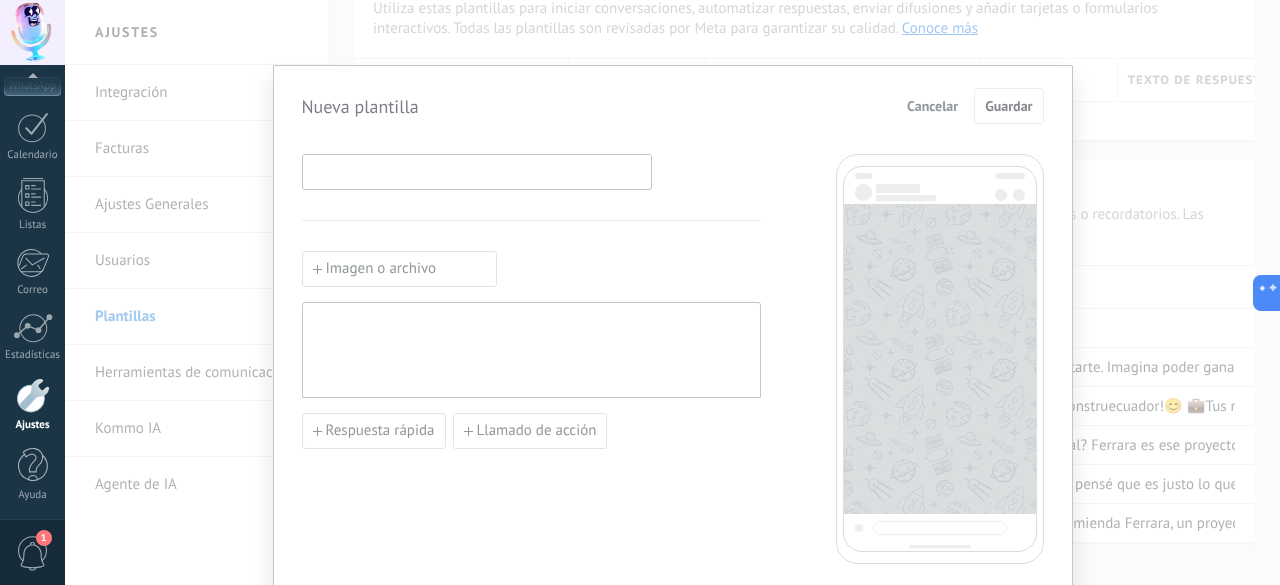 click at bounding box center (477, 171) 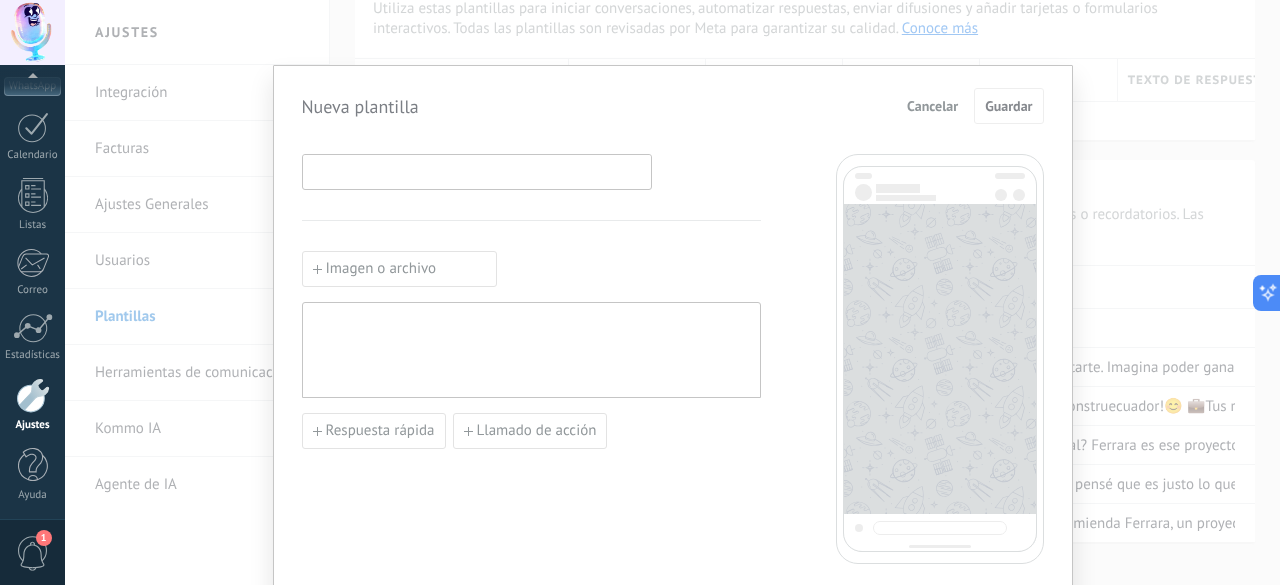 paste on "**********" 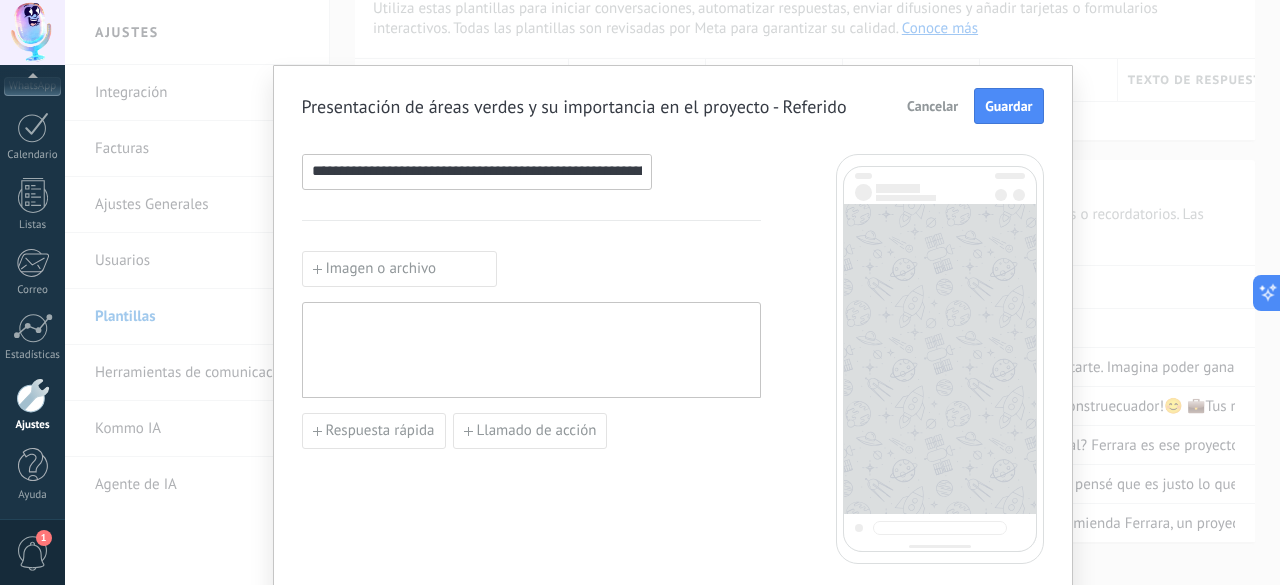 scroll, scrollTop: 0, scrollLeft: 124, axis: horizontal 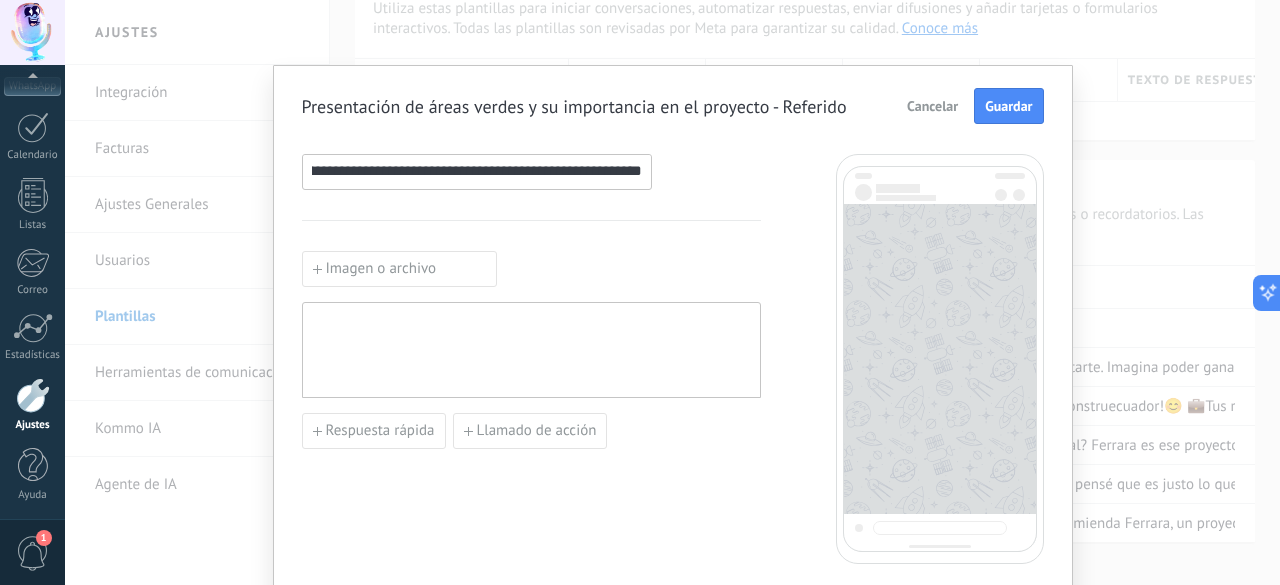 type on "**********" 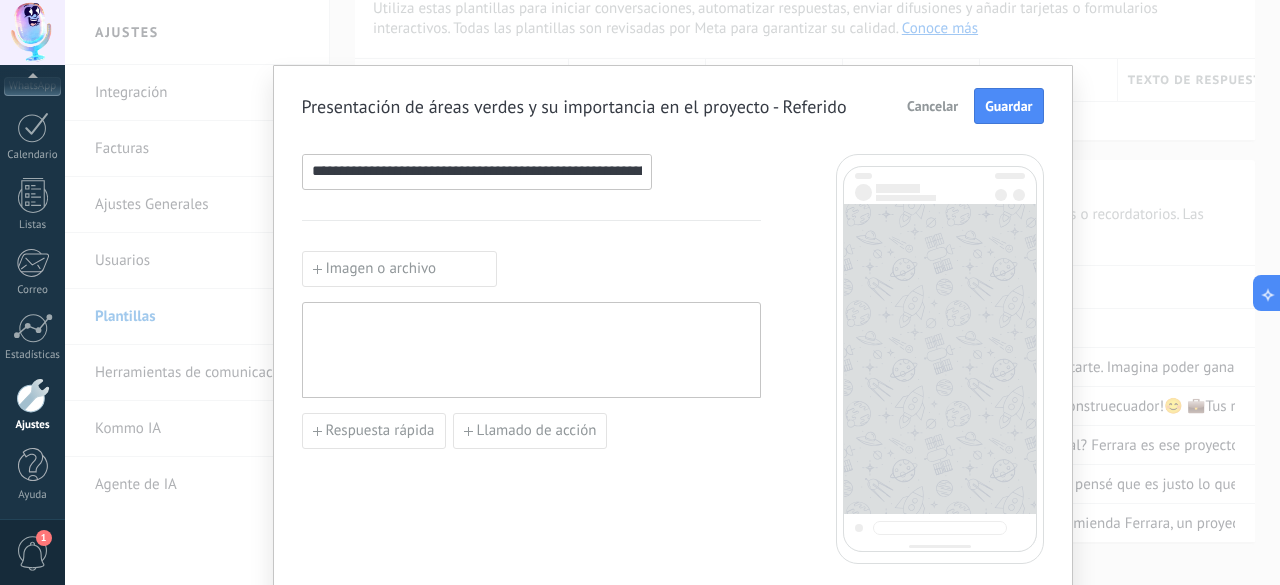 click at bounding box center [531, 350] 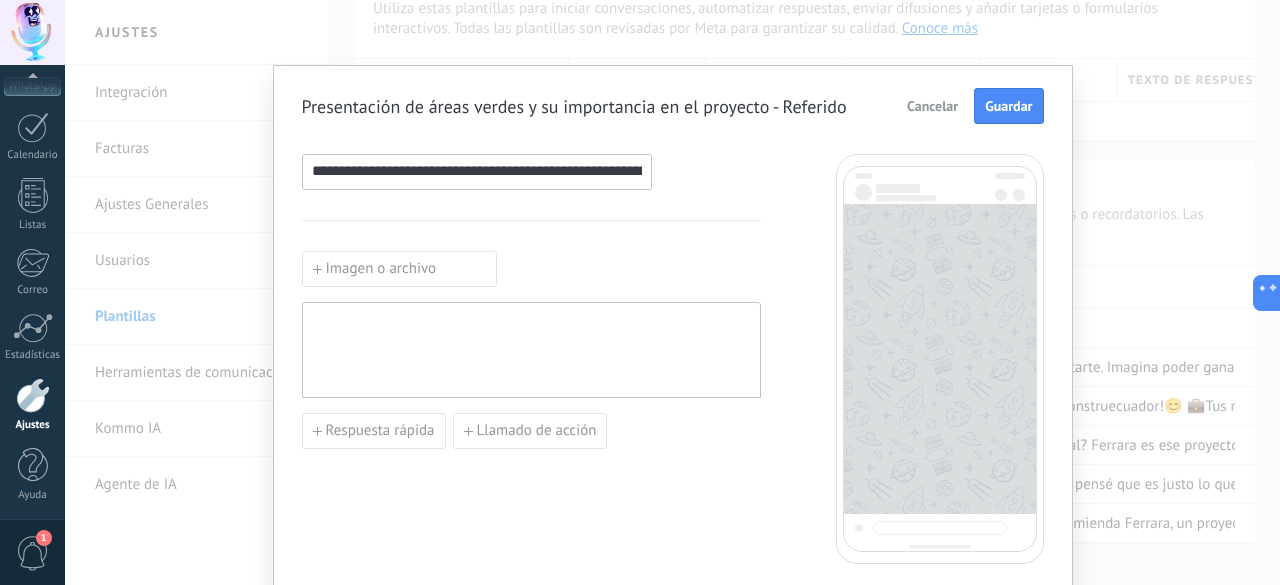 paste 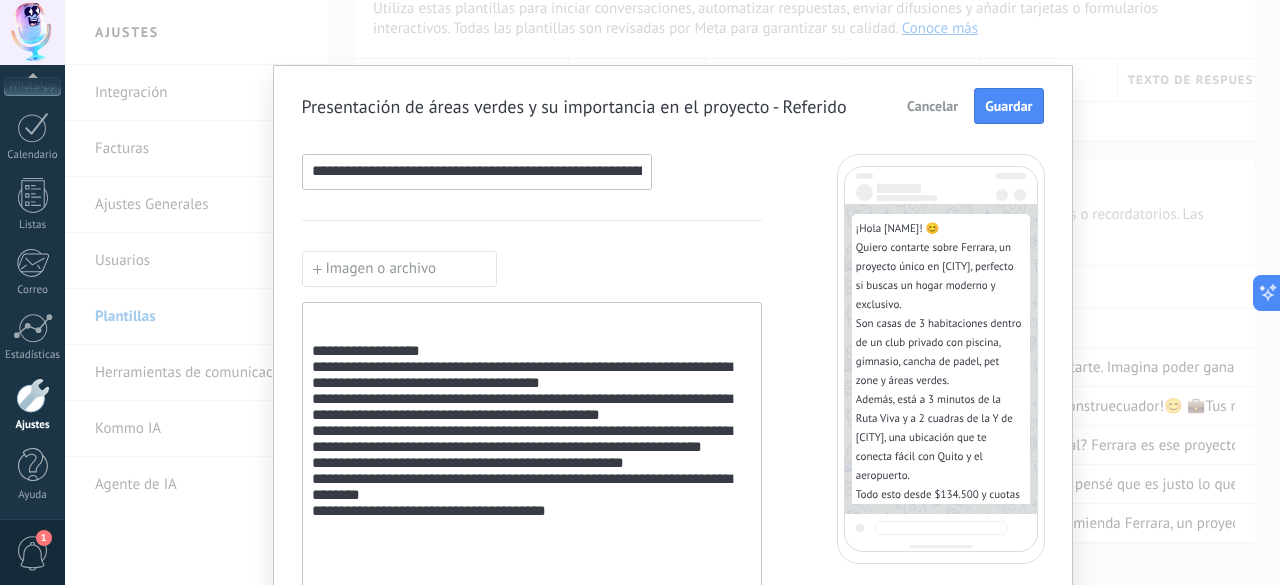 click on "**********" at bounding box center [532, 476] 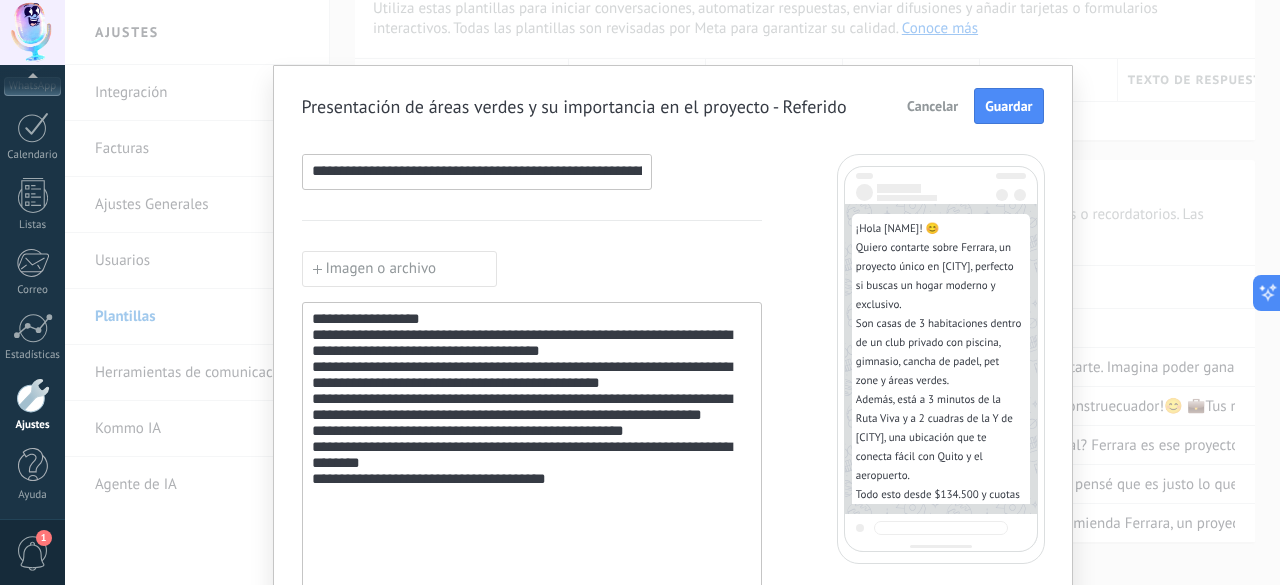 click on "**********" at bounding box center (532, 456) 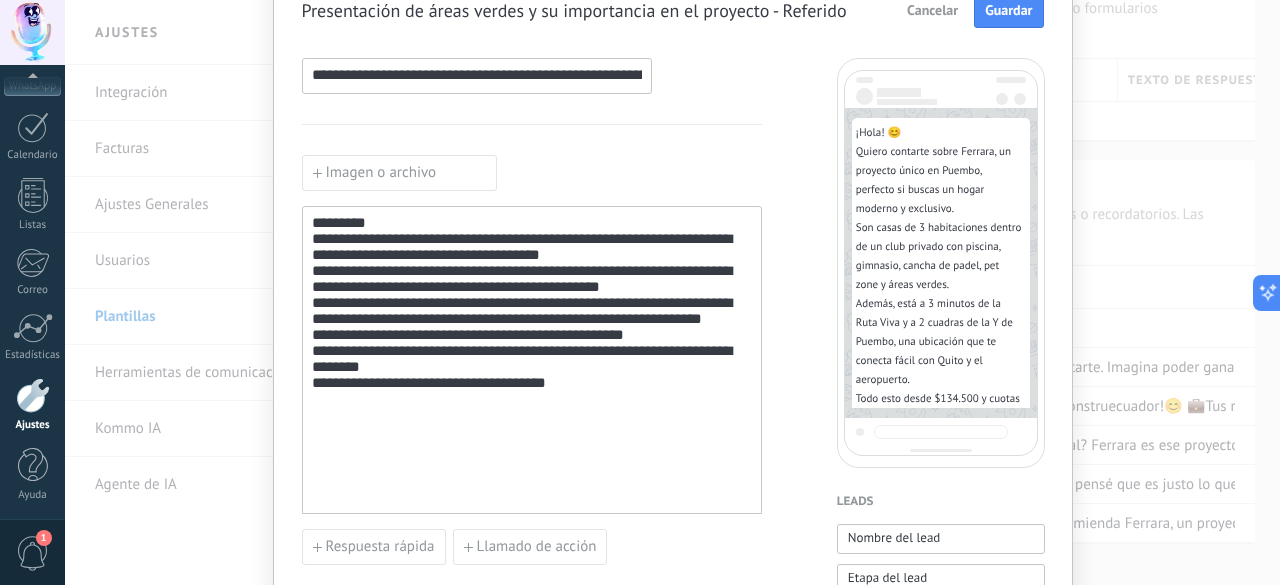 scroll, scrollTop: 100, scrollLeft: 0, axis: vertical 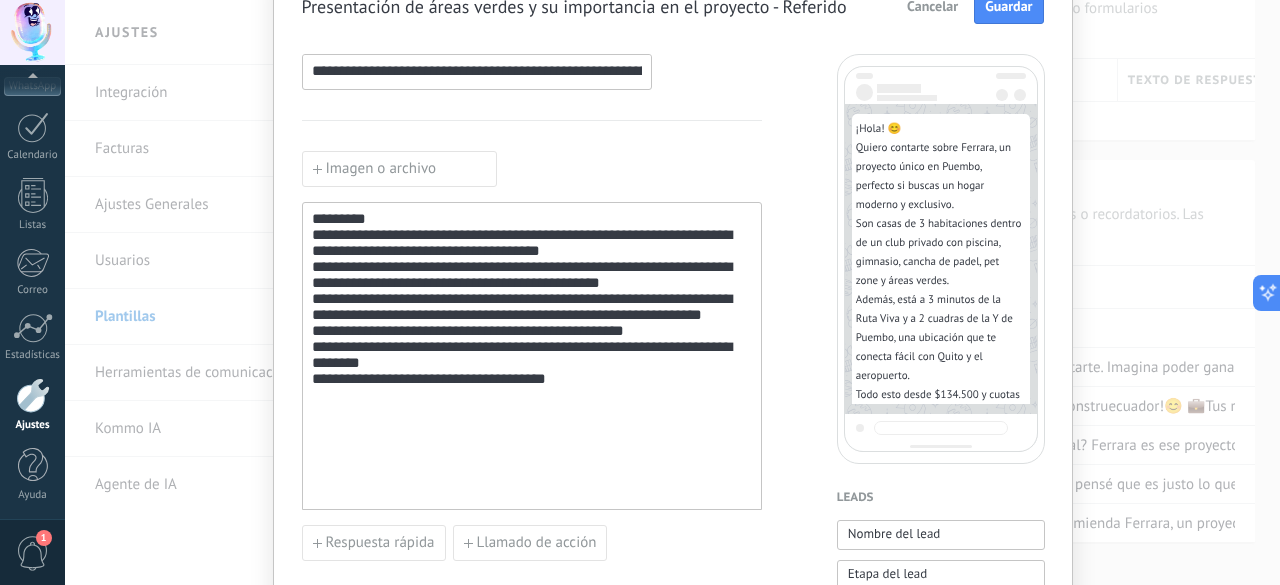 click on "**********" at bounding box center [532, 356] 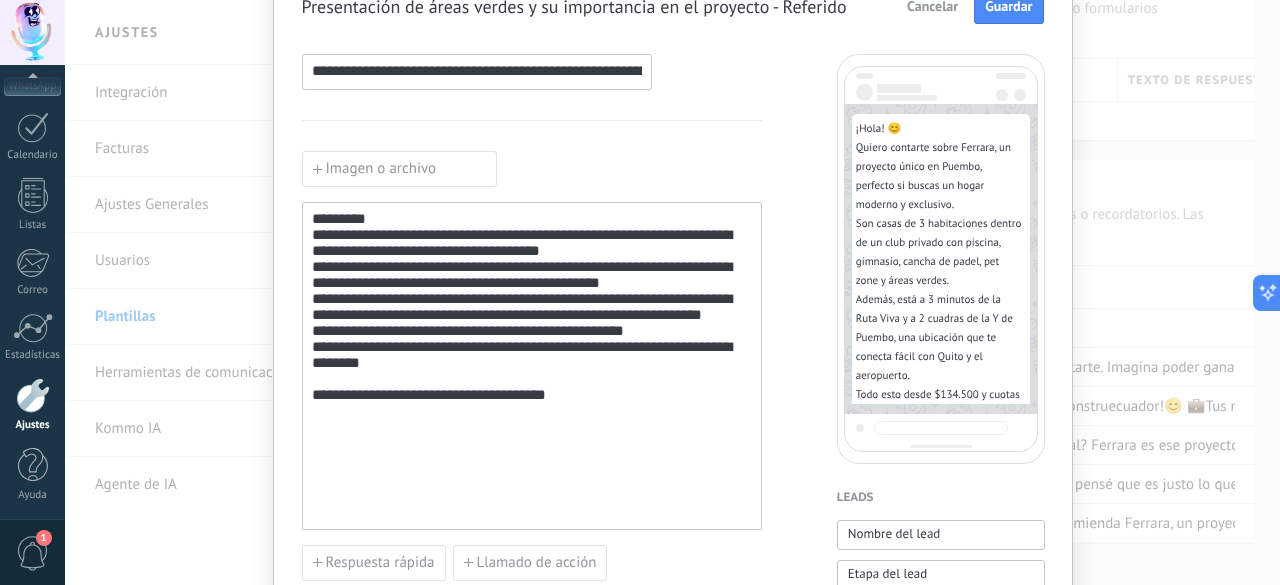 click on "**********" at bounding box center (532, 366) 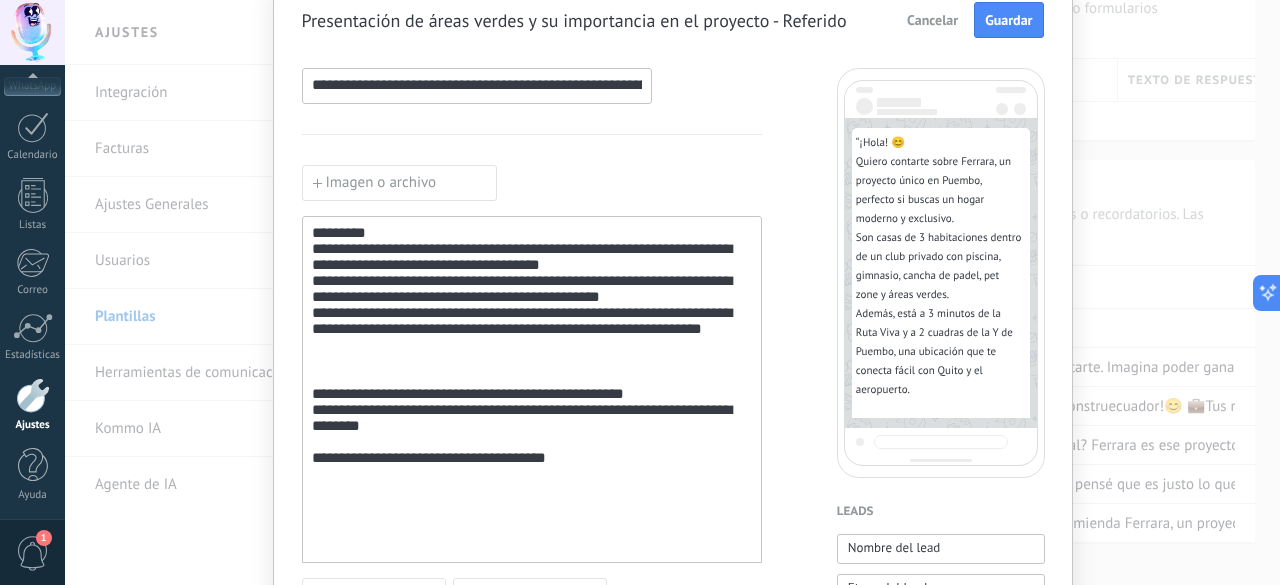scroll, scrollTop: 200, scrollLeft: 0, axis: vertical 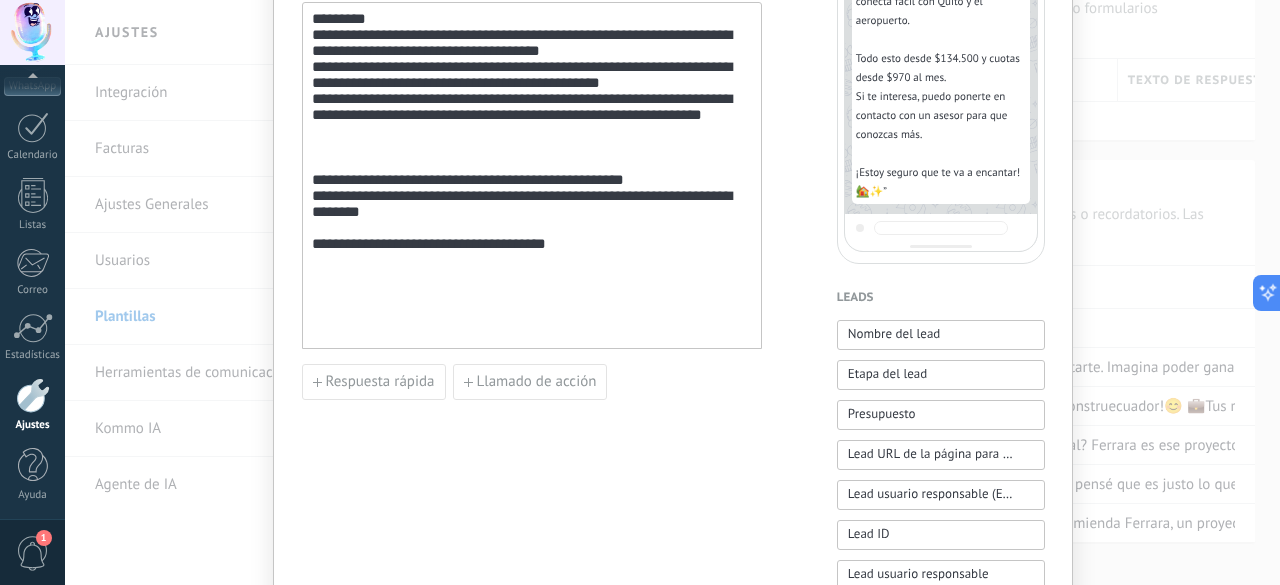 click on "**********" at bounding box center (532, 268) 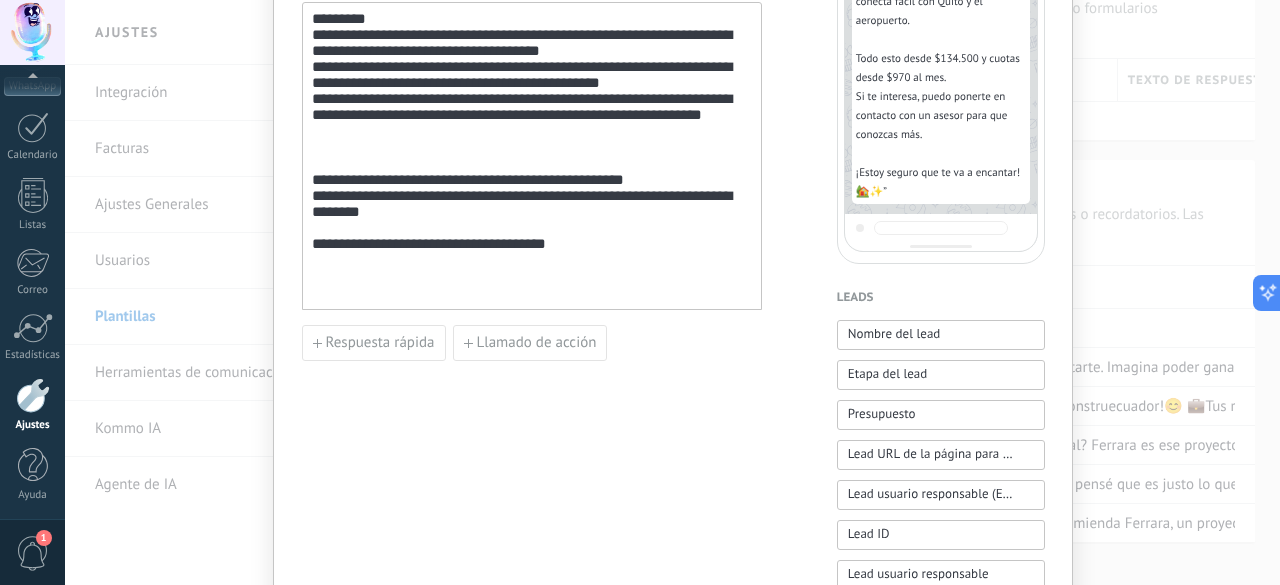 scroll, scrollTop: 162, scrollLeft: 0, axis: vertical 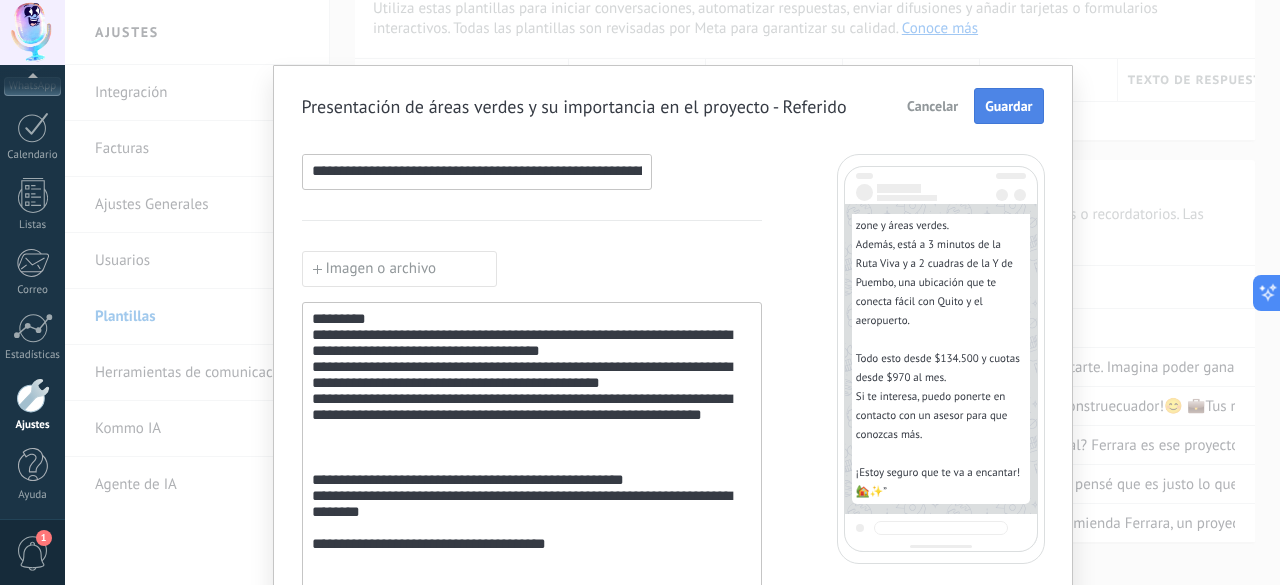 click on "Guardar" at bounding box center [1008, 106] 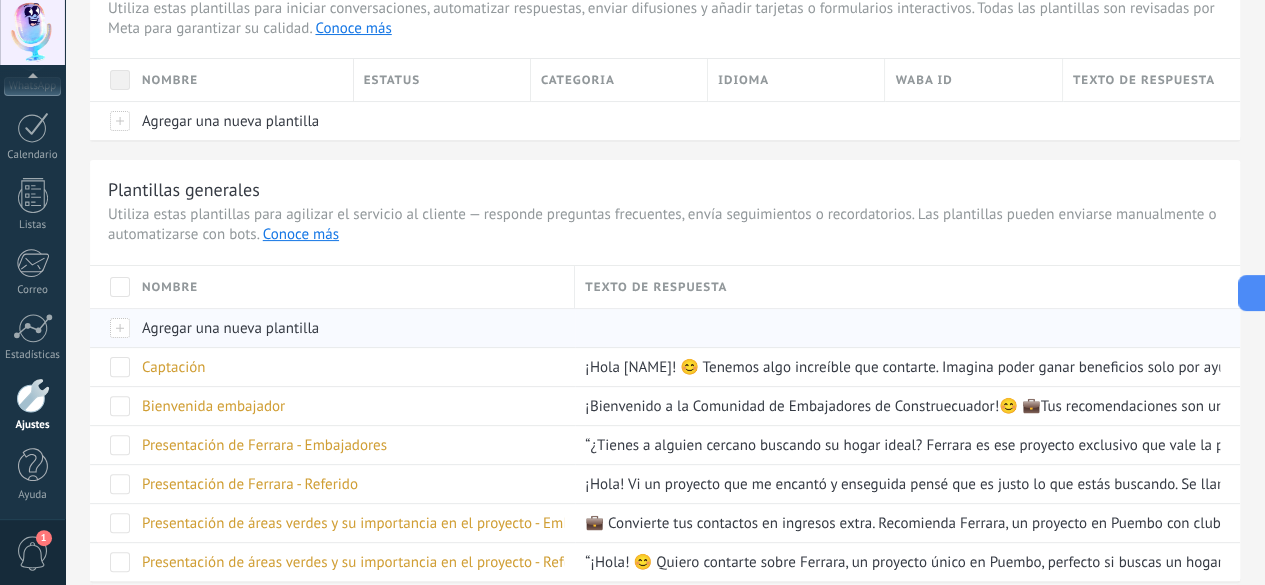 click on "Agregar una nueva plantilla" at bounding box center [348, 328] 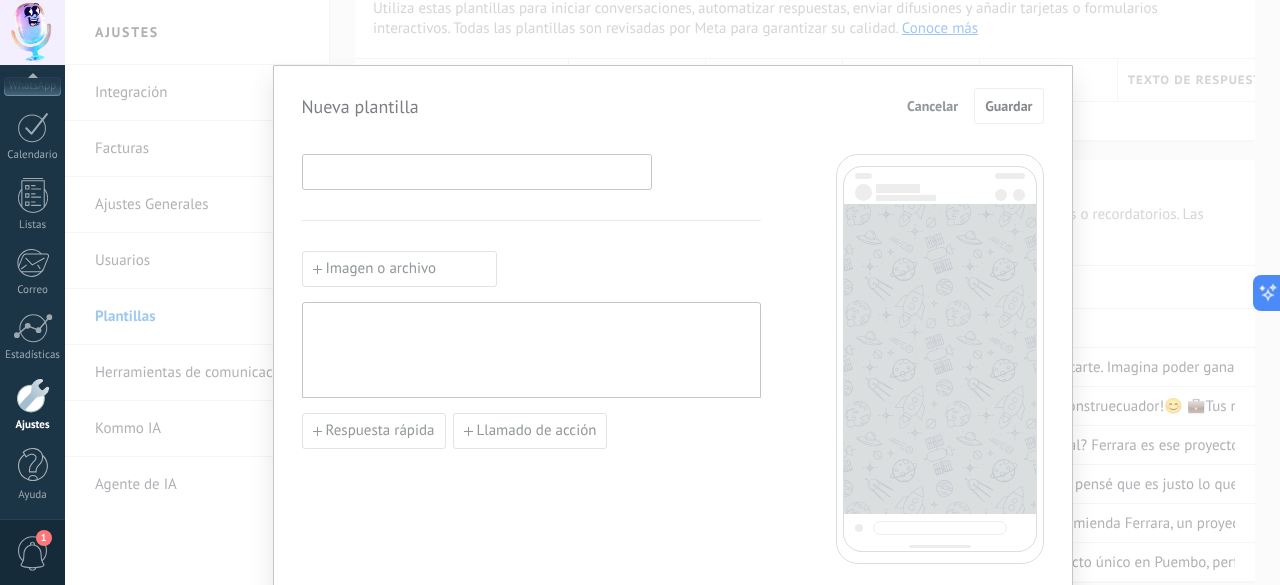 click at bounding box center [477, 171] 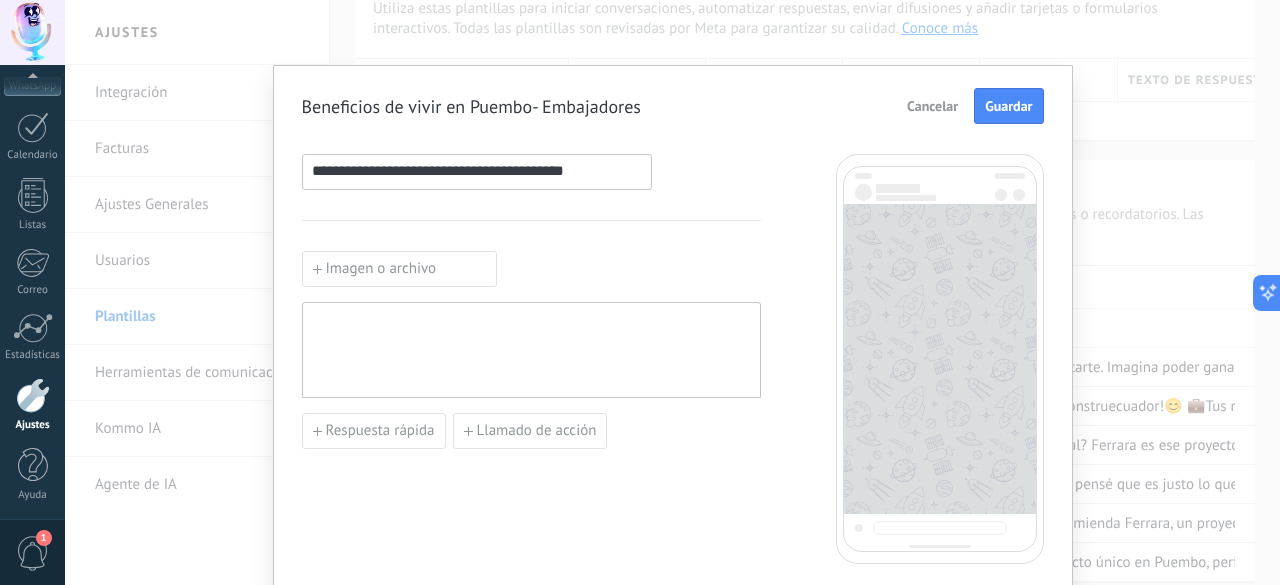 type on "**********" 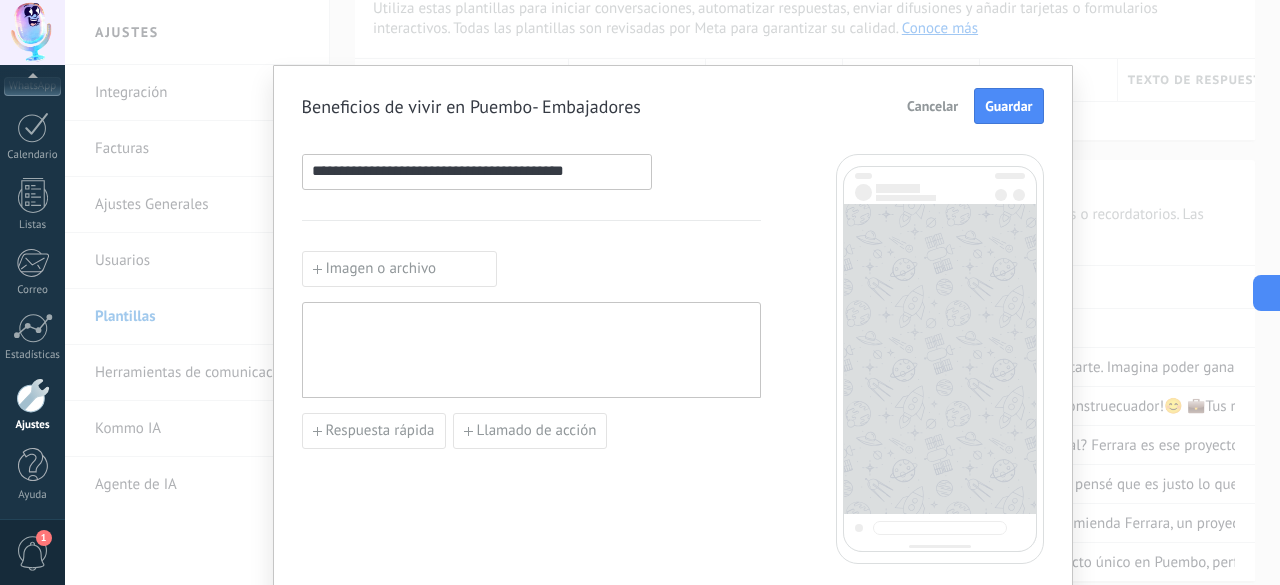 click at bounding box center (531, 350) 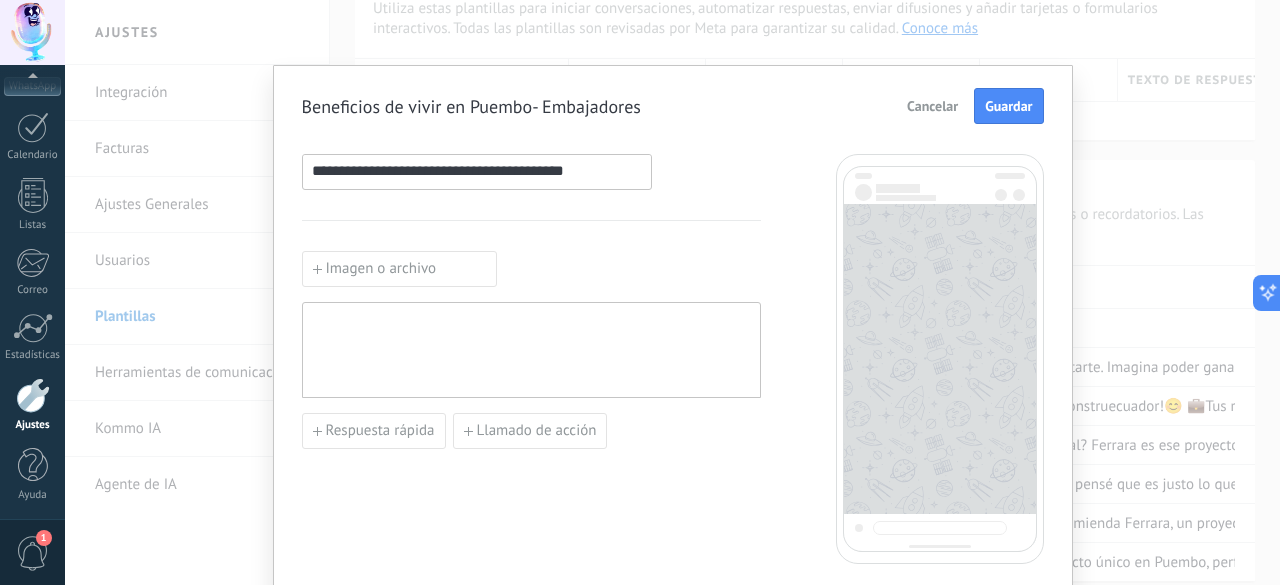 paste 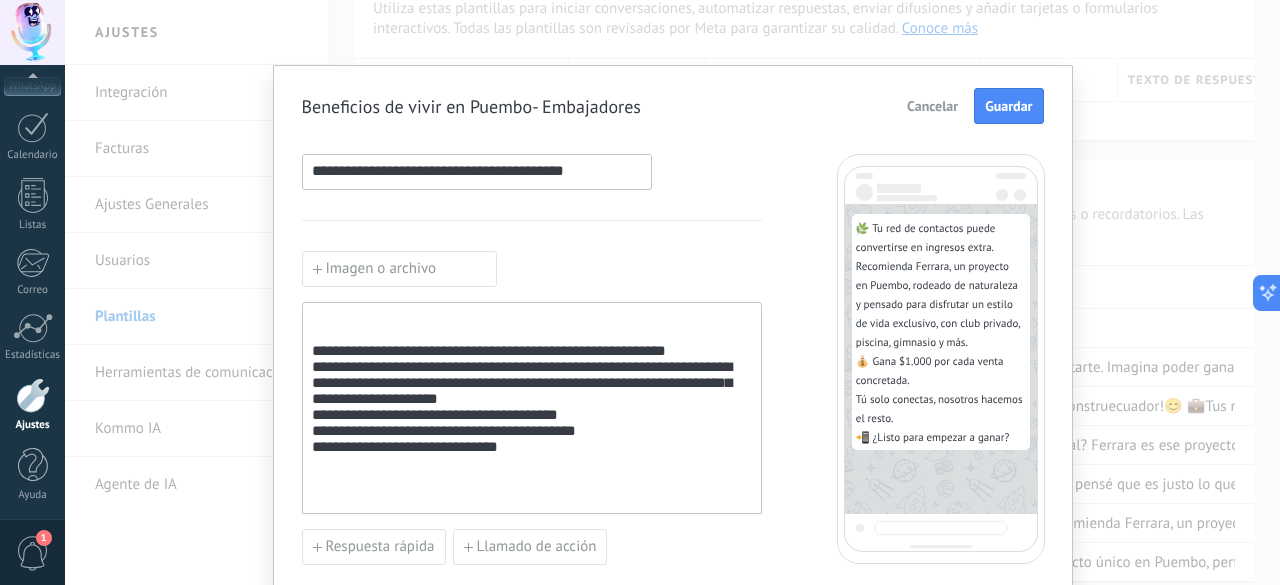 click on "**********" at bounding box center [532, 408] 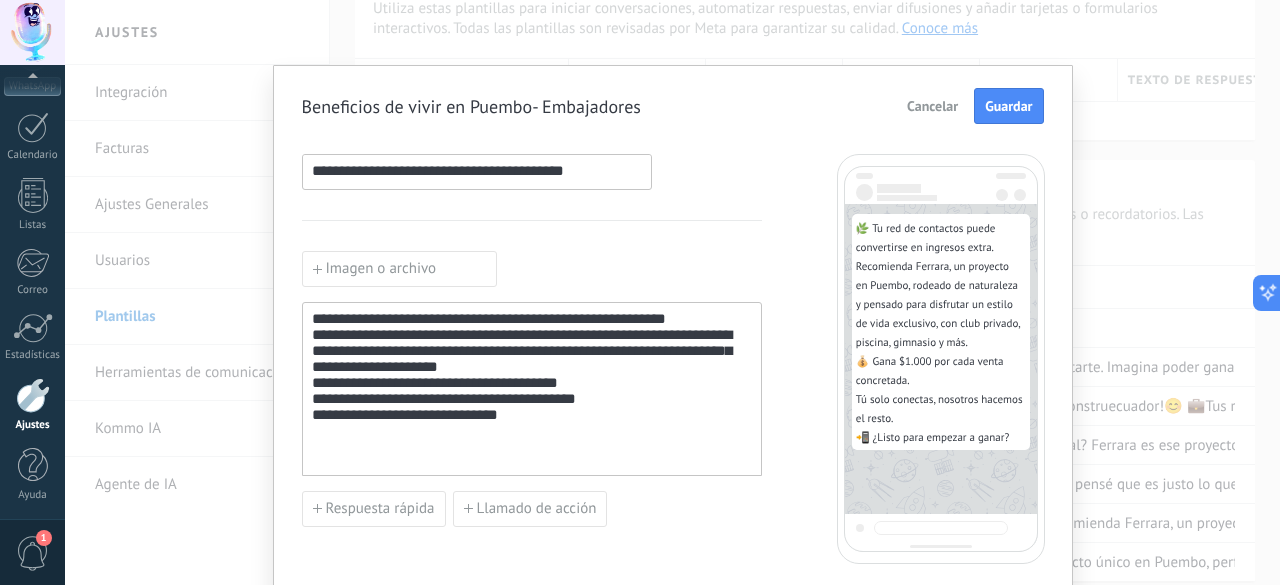 click on "**********" at bounding box center [532, 389] 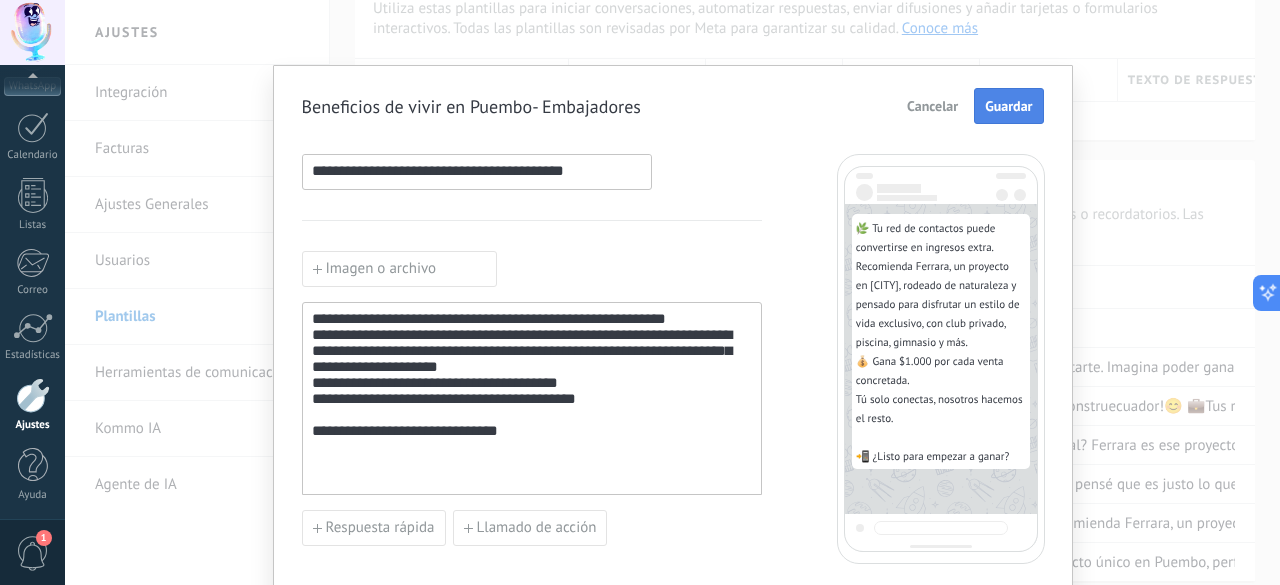 click on "Guardar" at bounding box center (1008, 106) 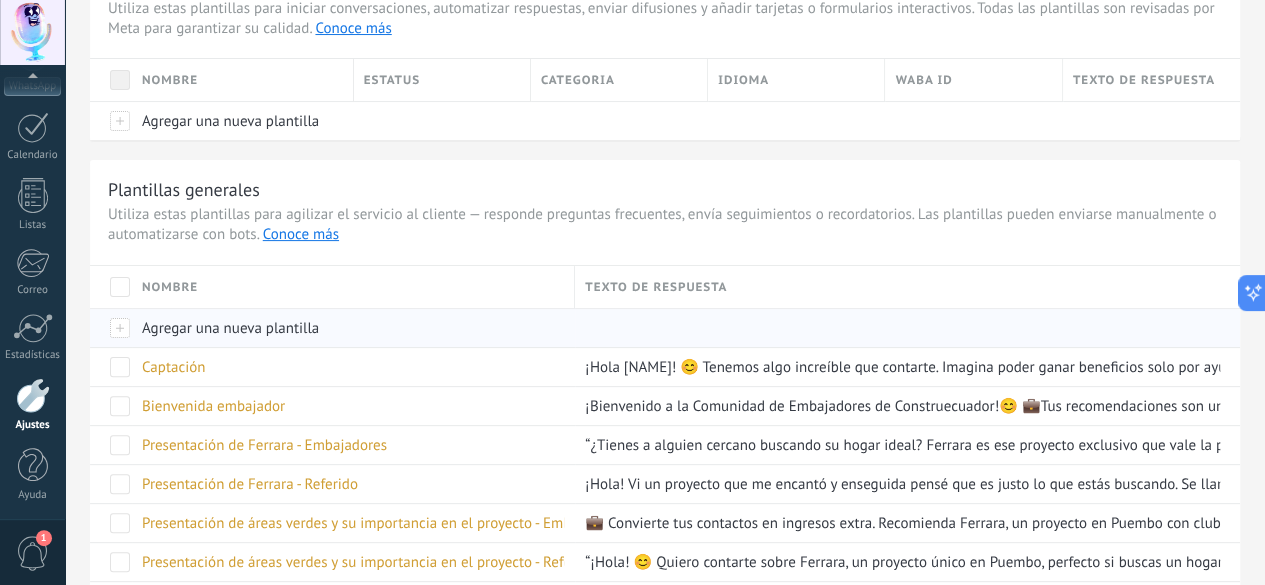 click on "Agregar una nueva plantilla" at bounding box center (230, 328) 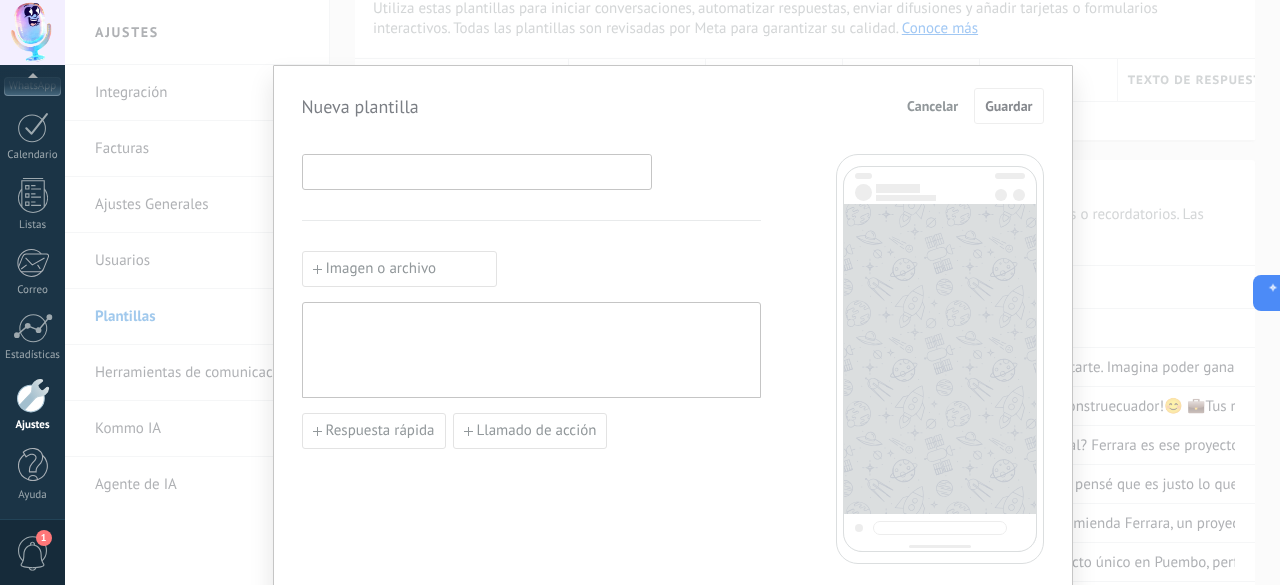 click at bounding box center [477, 171] 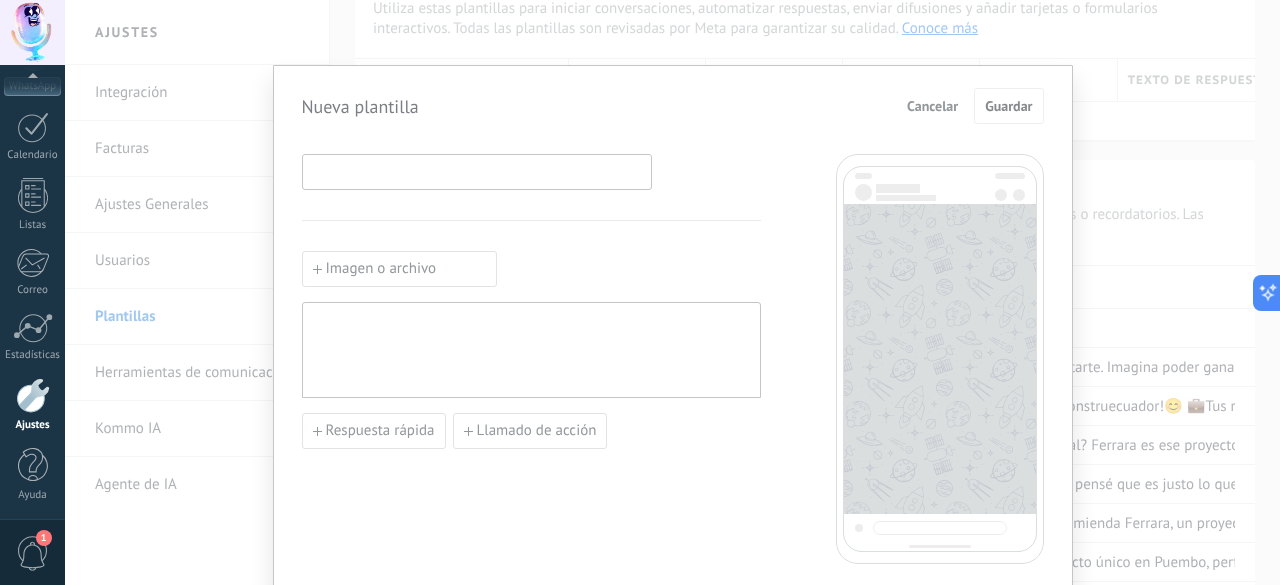 paste on "**********" 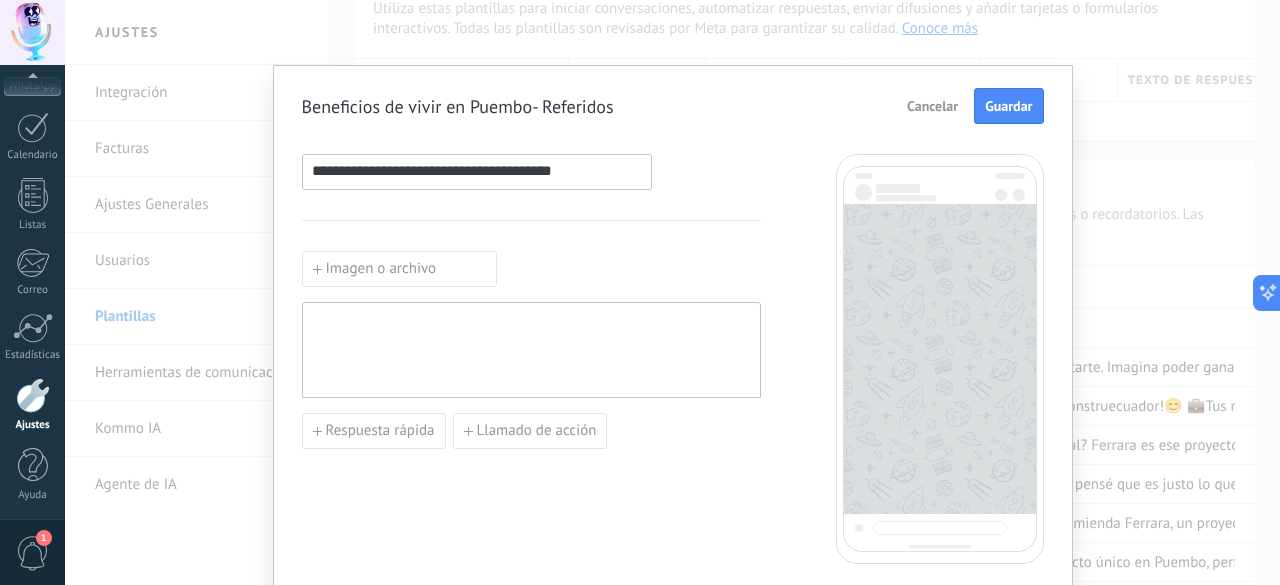 type on "**********" 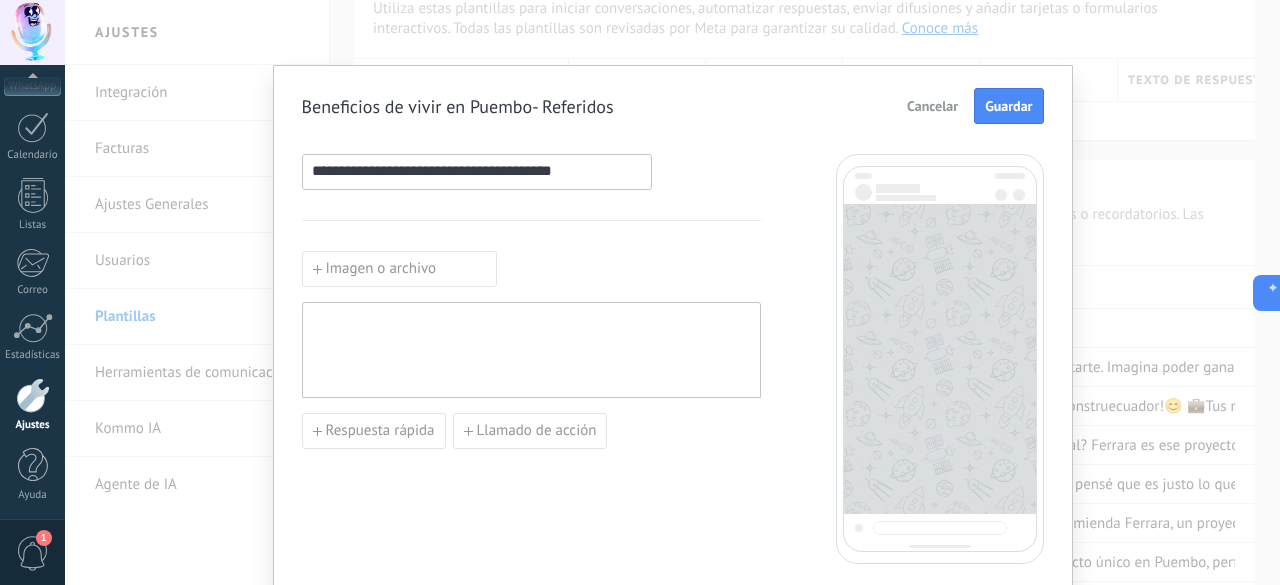click at bounding box center [531, 350] 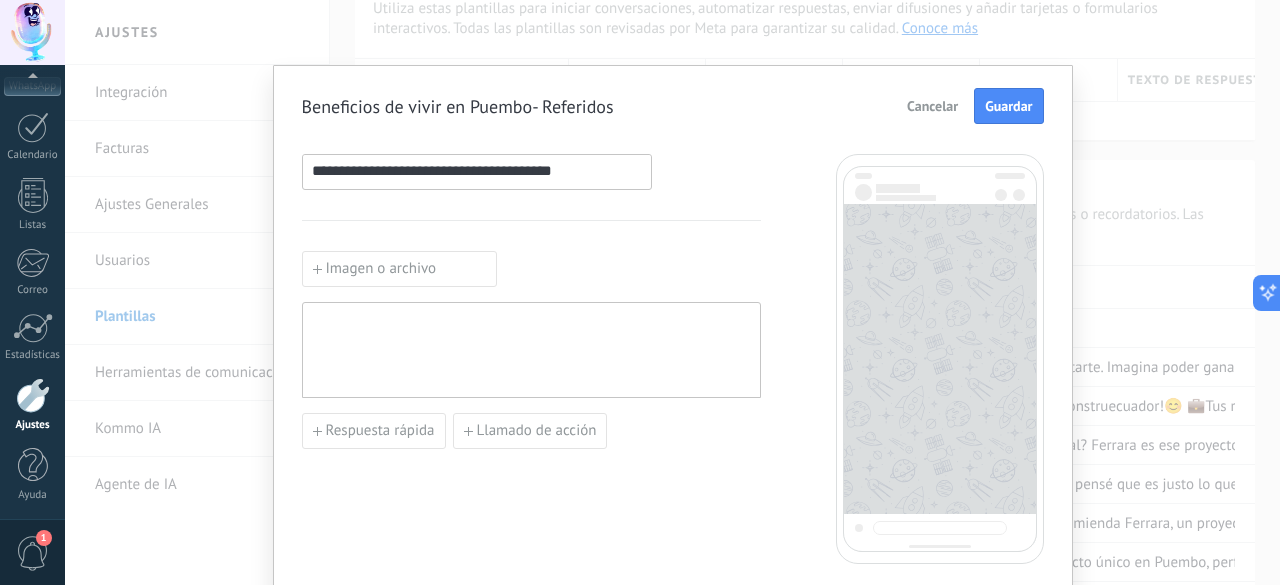 paste 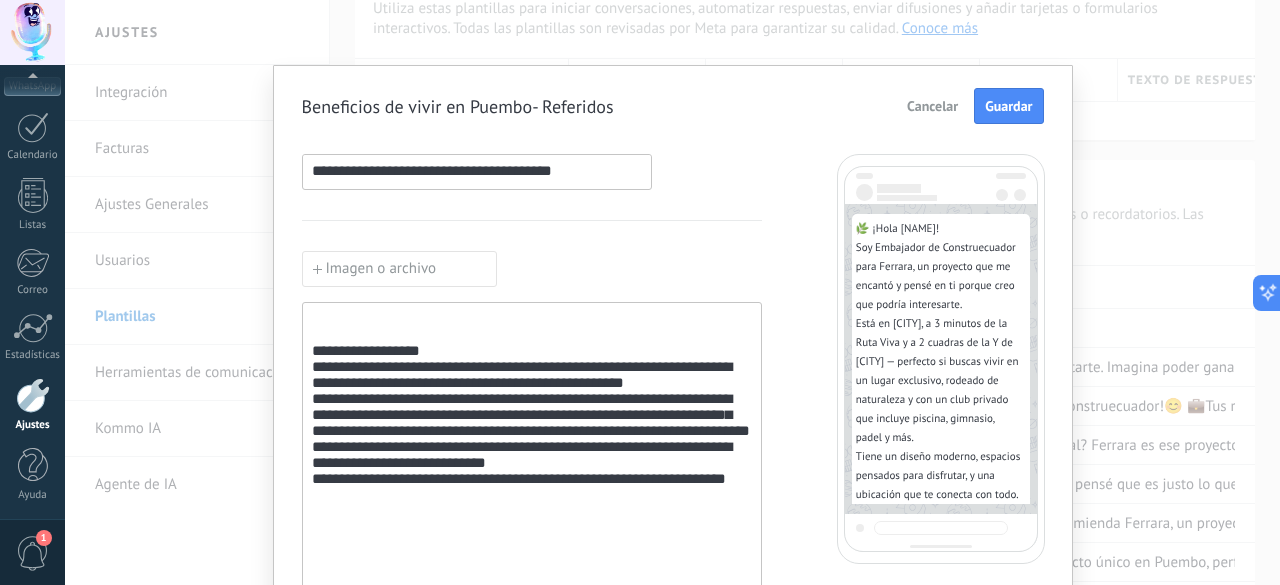 click on "**********" at bounding box center [532, 466] 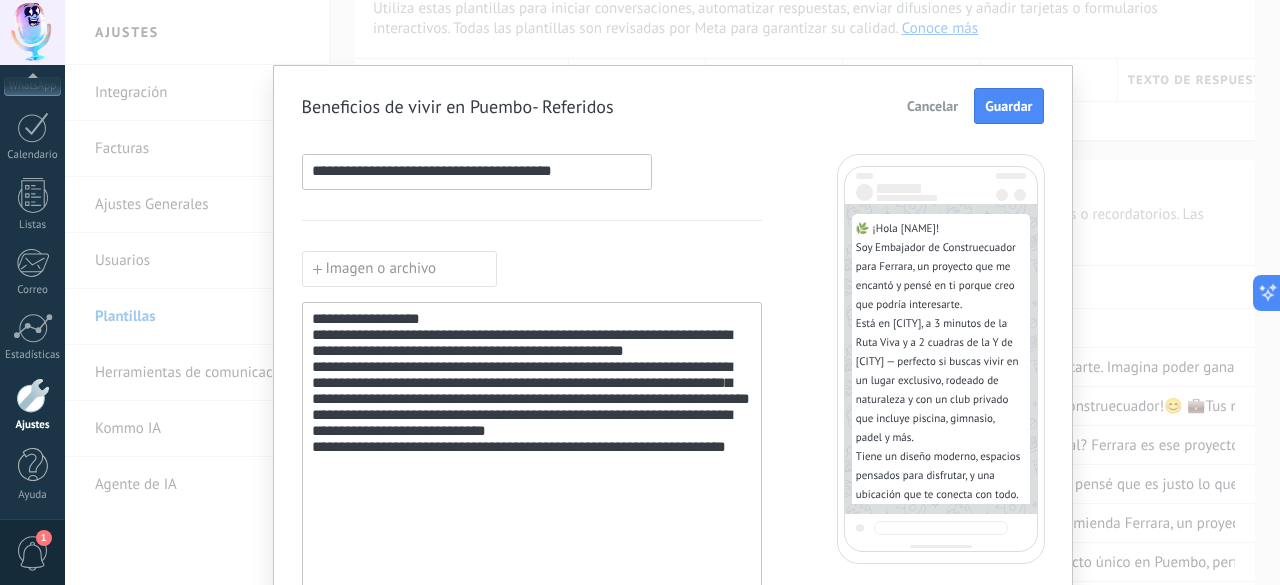 click on "**********" at bounding box center (532, 447) 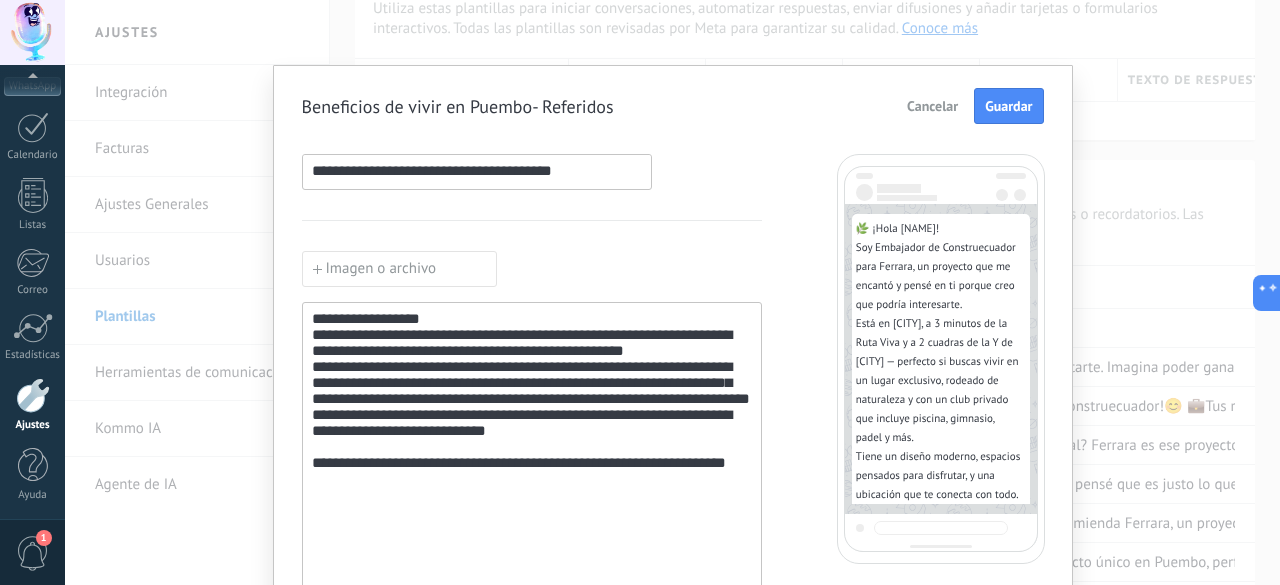 click on "**********" at bounding box center [532, 456] 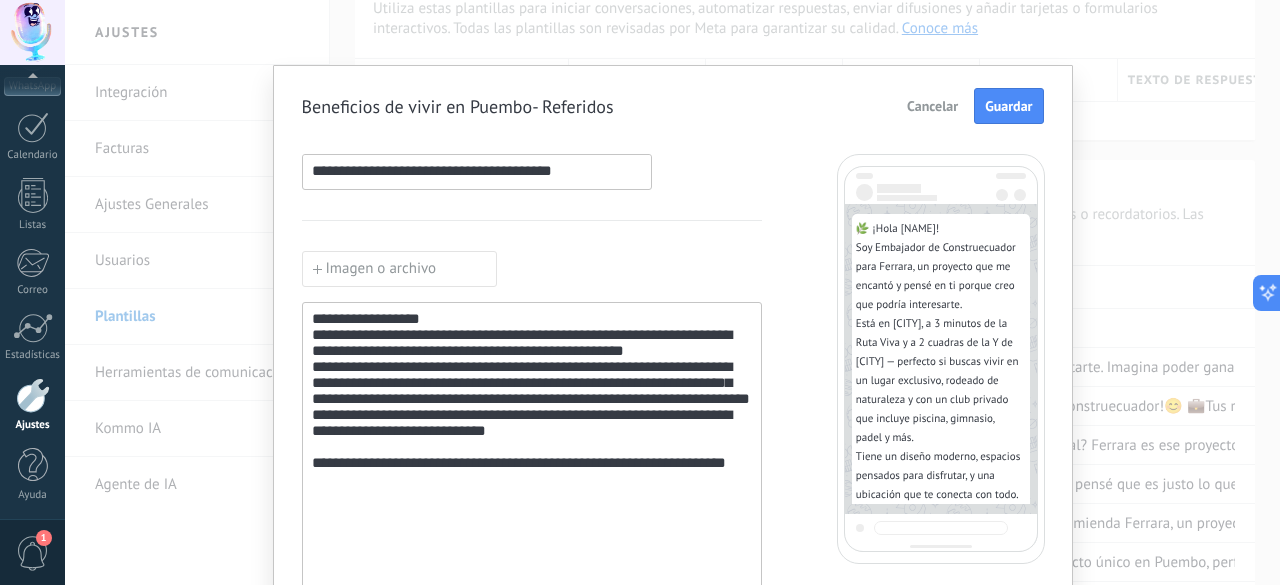 click on "**********" at bounding box center [532, 456] 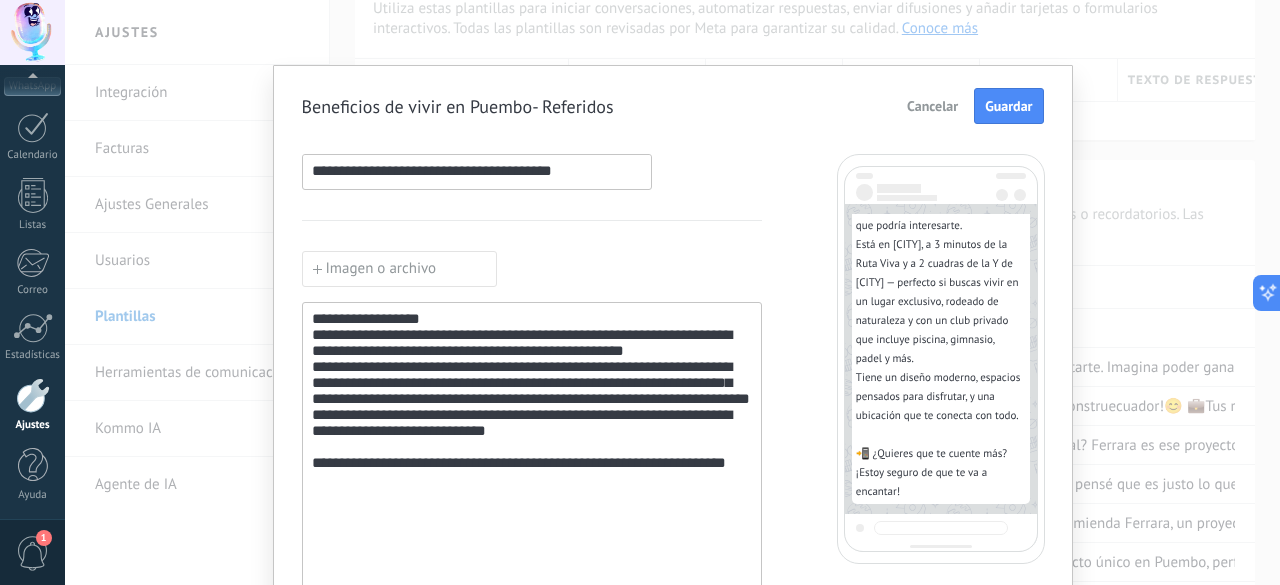 scroll, scrollTop: 143, scrollLeft: 0, axis: vertical 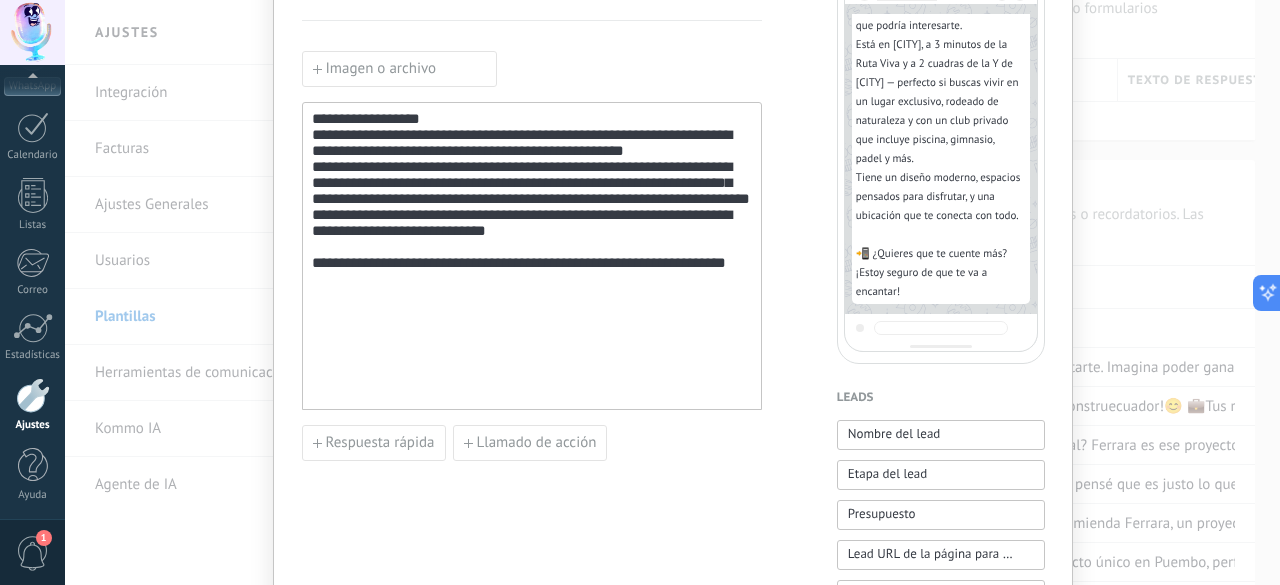 click on "**********" at bounding box center [532, 297] 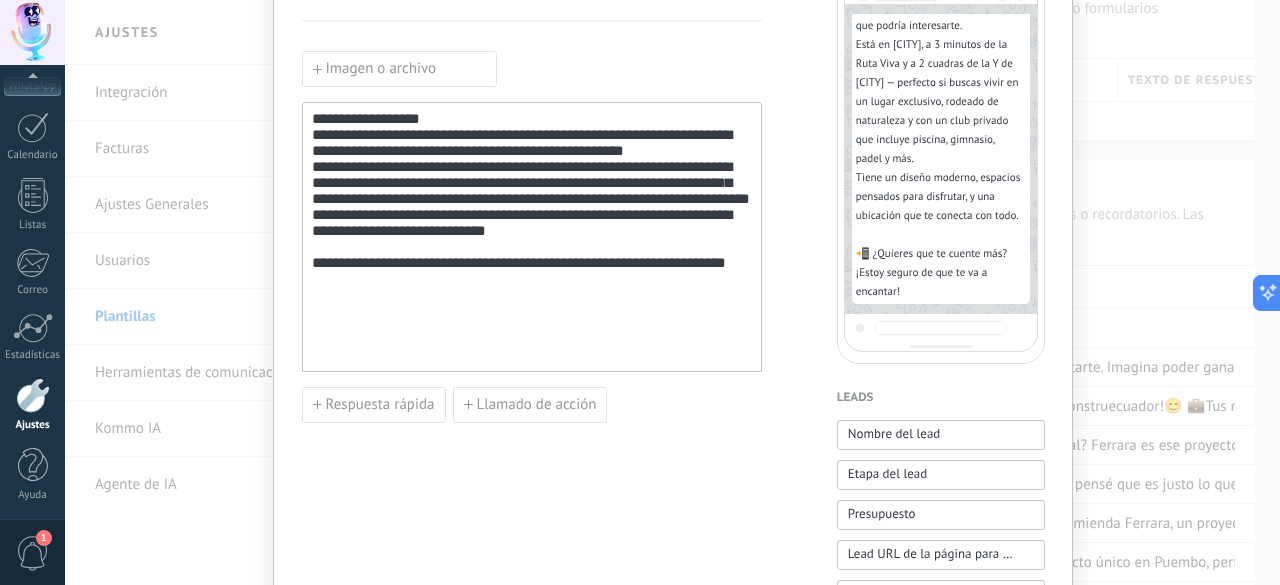 scroll, scrollTop: 85, scrollLeft: 0, axis: vertical 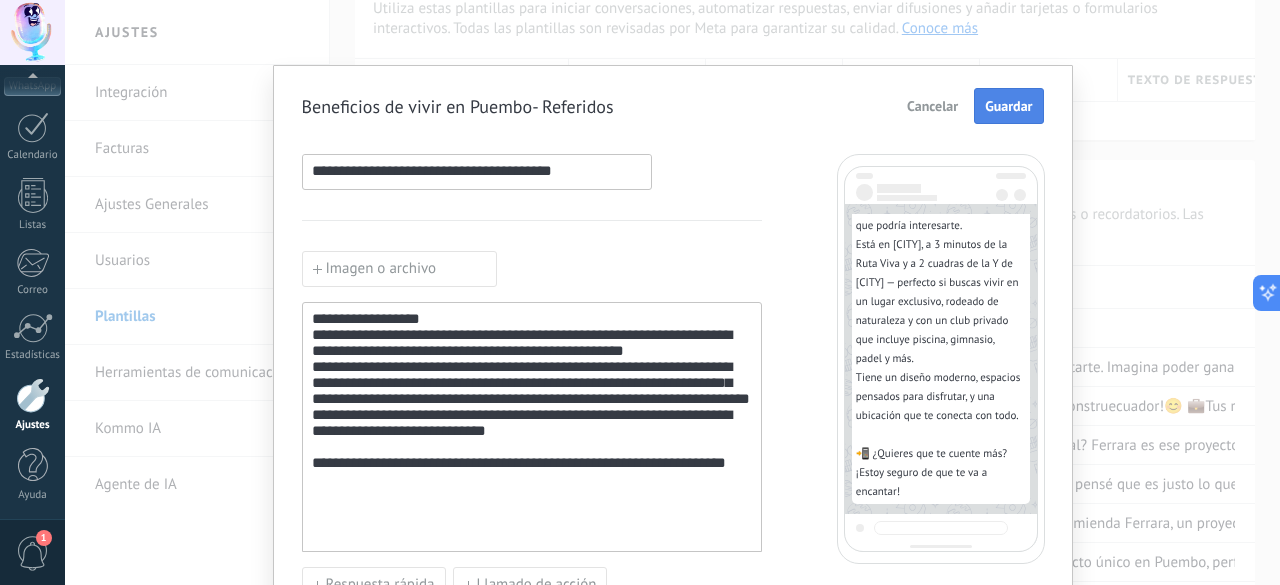 click on "Guardar" at bounding box center [1008, 106] 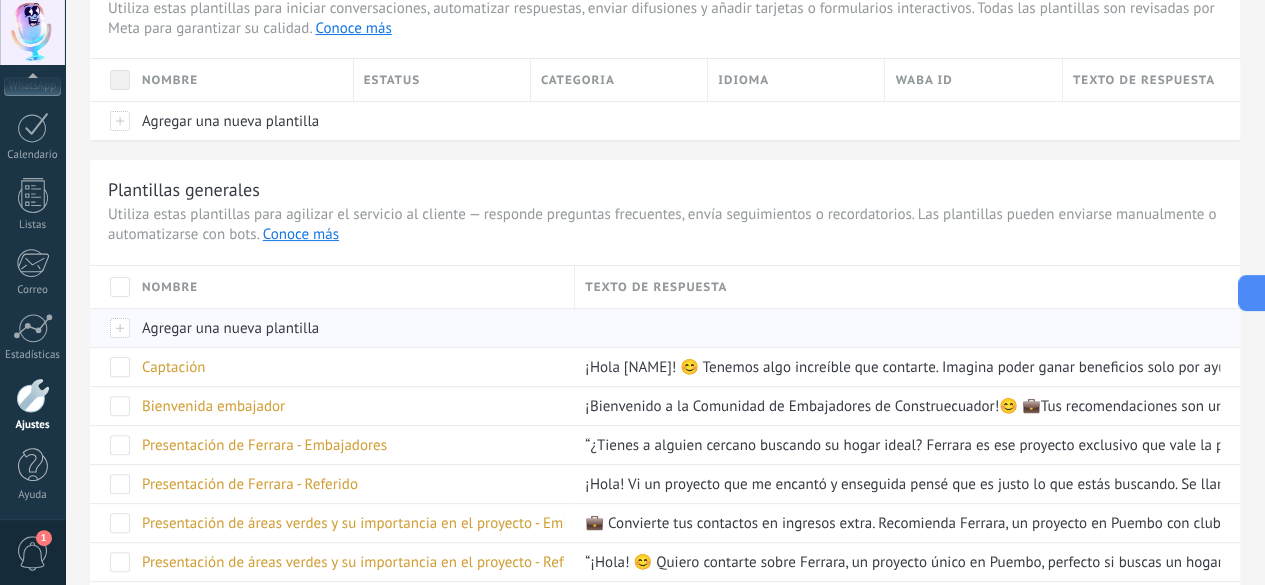 click on "Agregar una nueva plantilla" at bounding box center (230, 328) 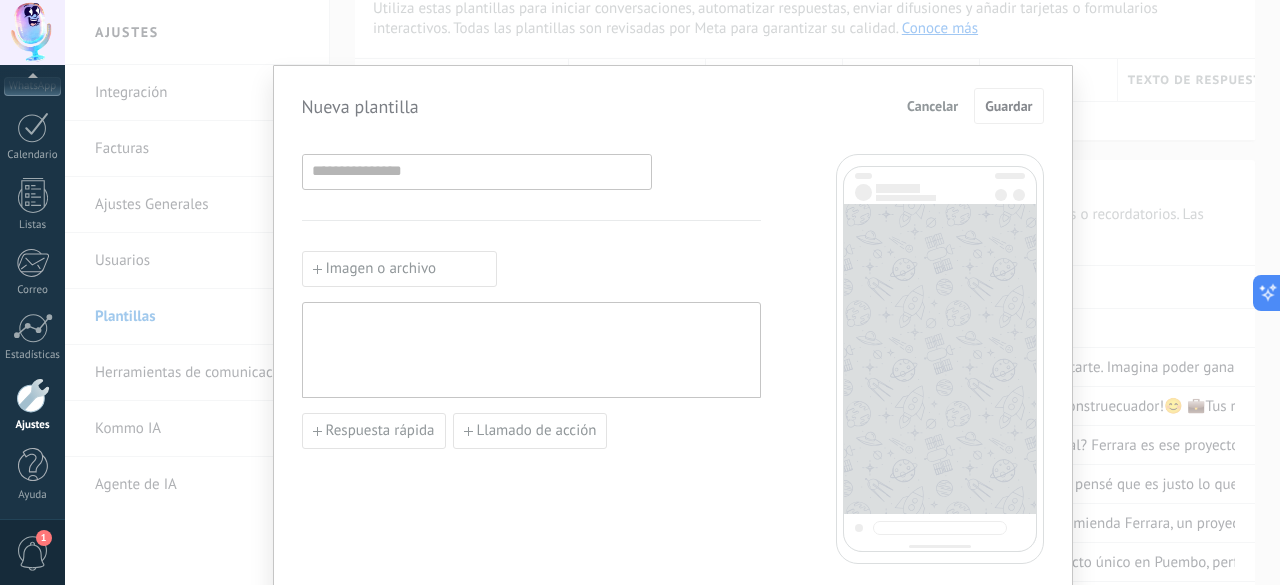 click on "Cancelar" at bounding box center [932, 106] 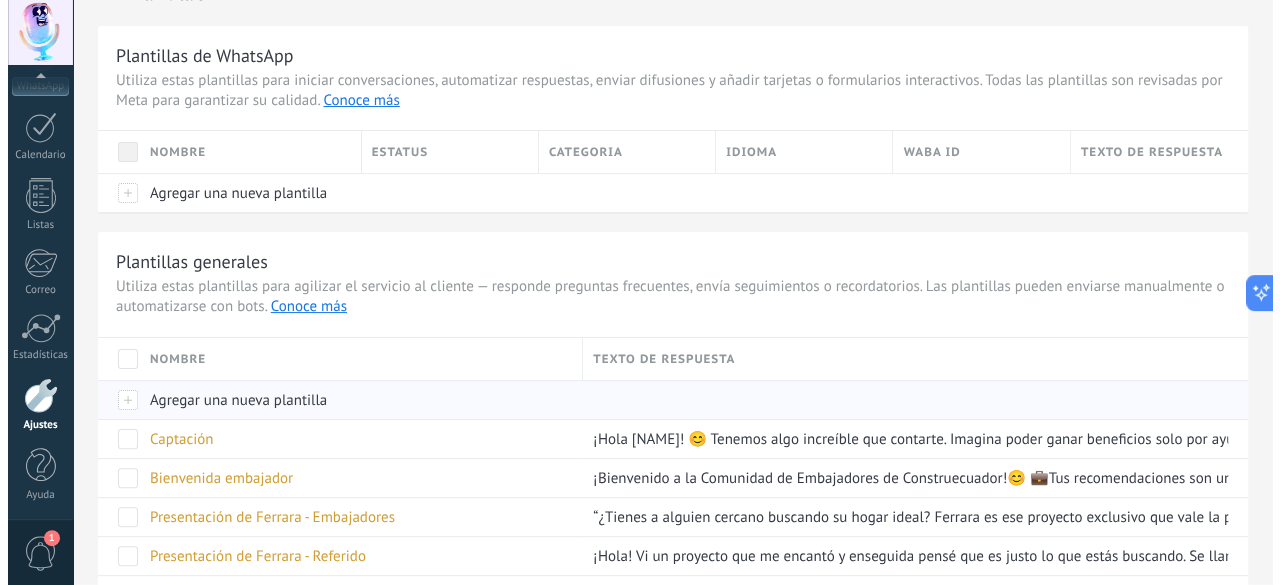 scroll, scrollTop: 0, scrollLeft: 0, axis: both 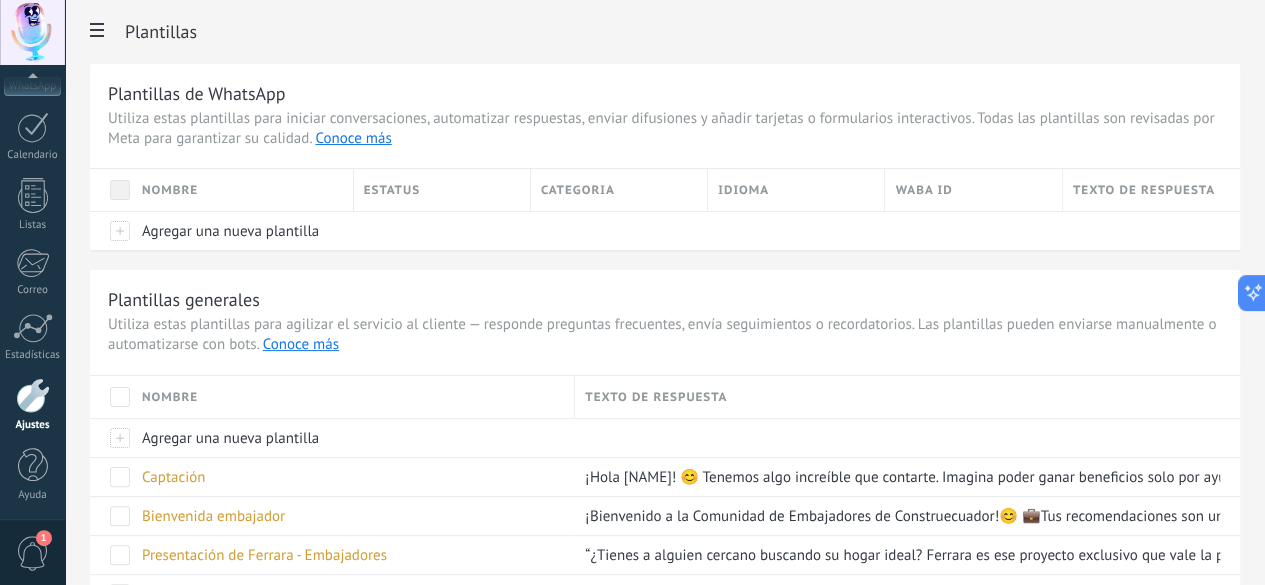 click at bounding box center [33, 395] 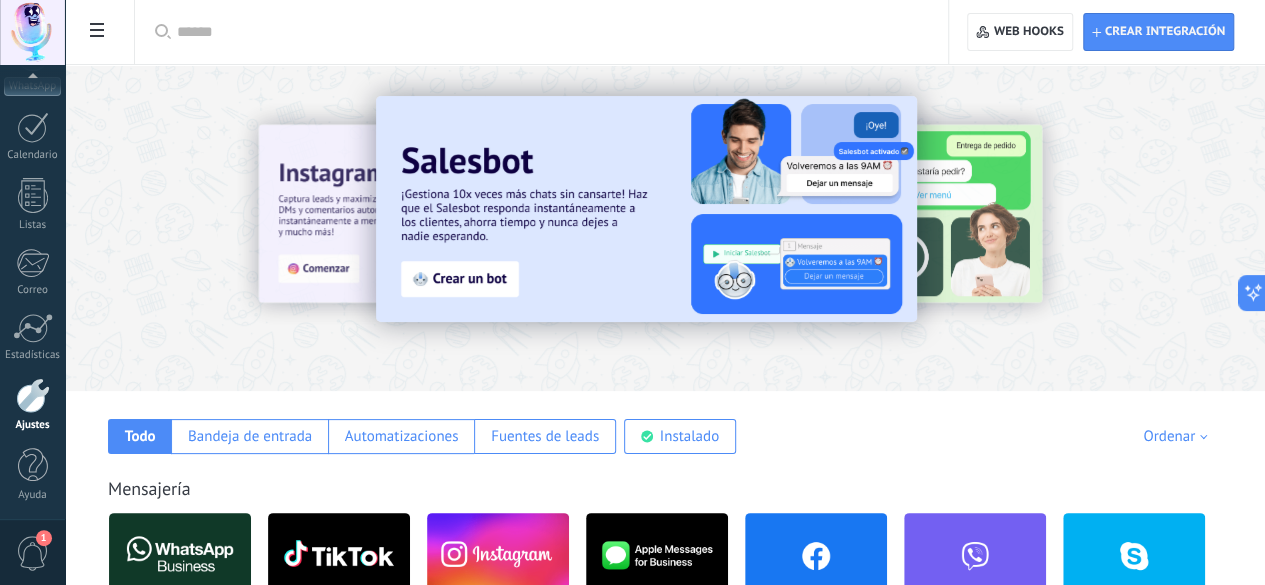 click at bounding box center [548, 32] 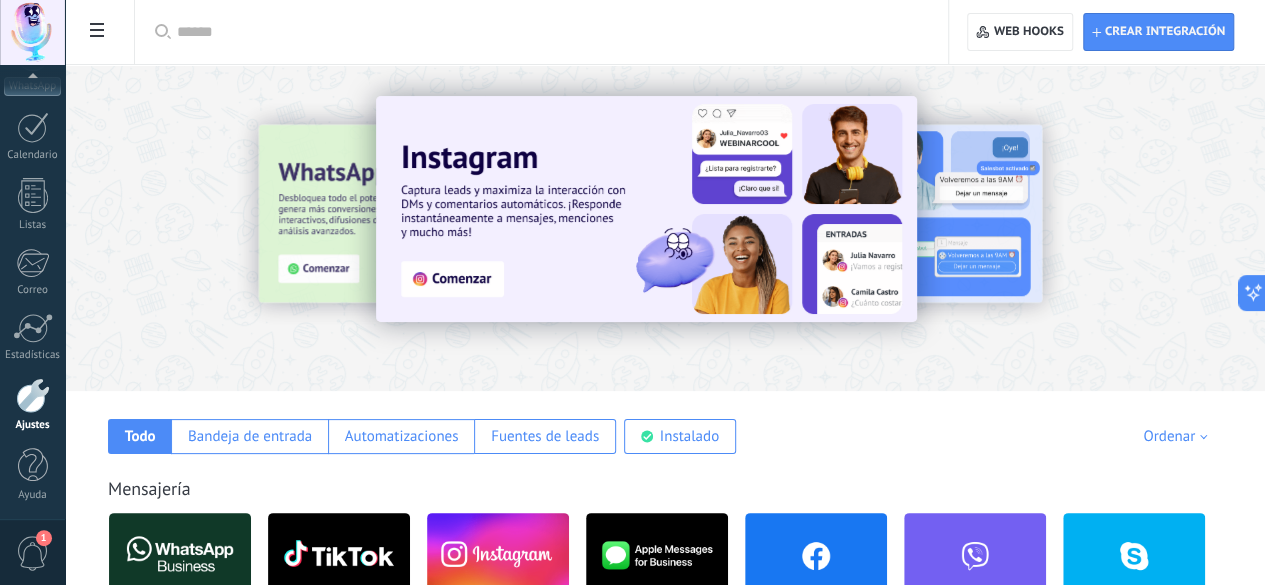 click on "Herramientas de comunicación" at bounding box center [-116, 373] 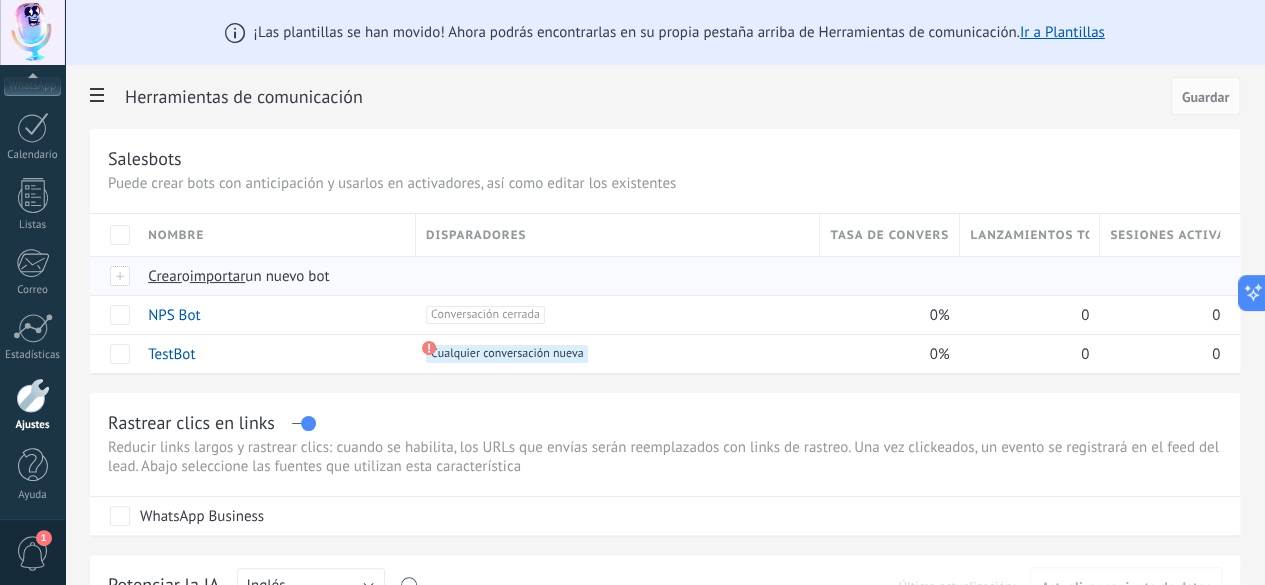 click on "Crear" at bounding box center [165, 276] 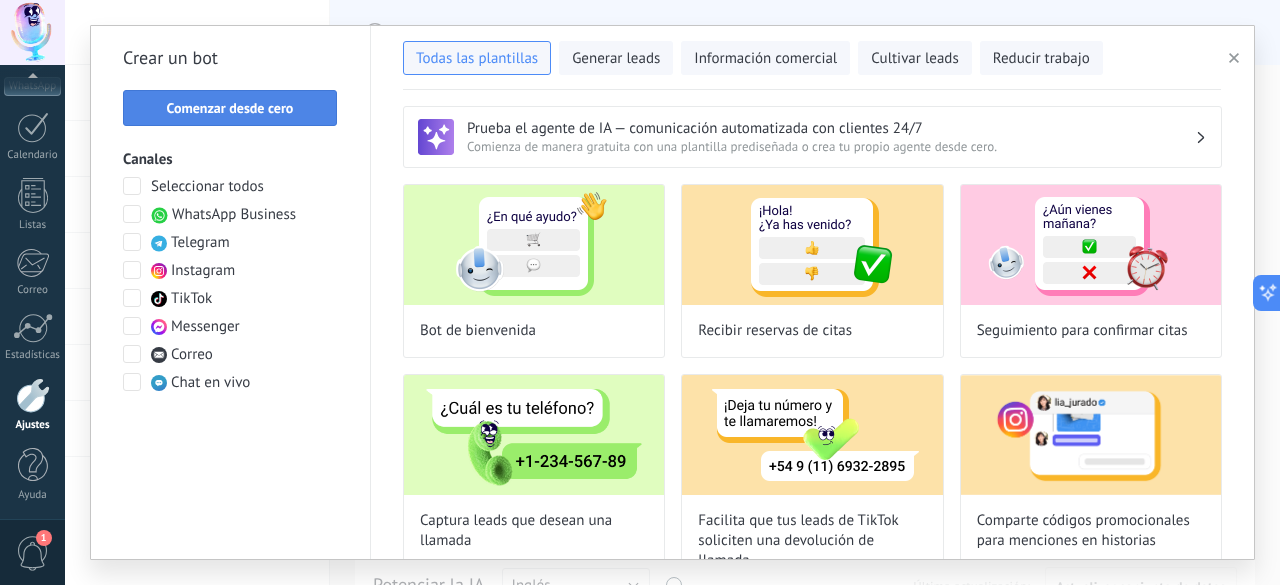 click on "Comenzar desde cero" at bounding box center (230, 108) 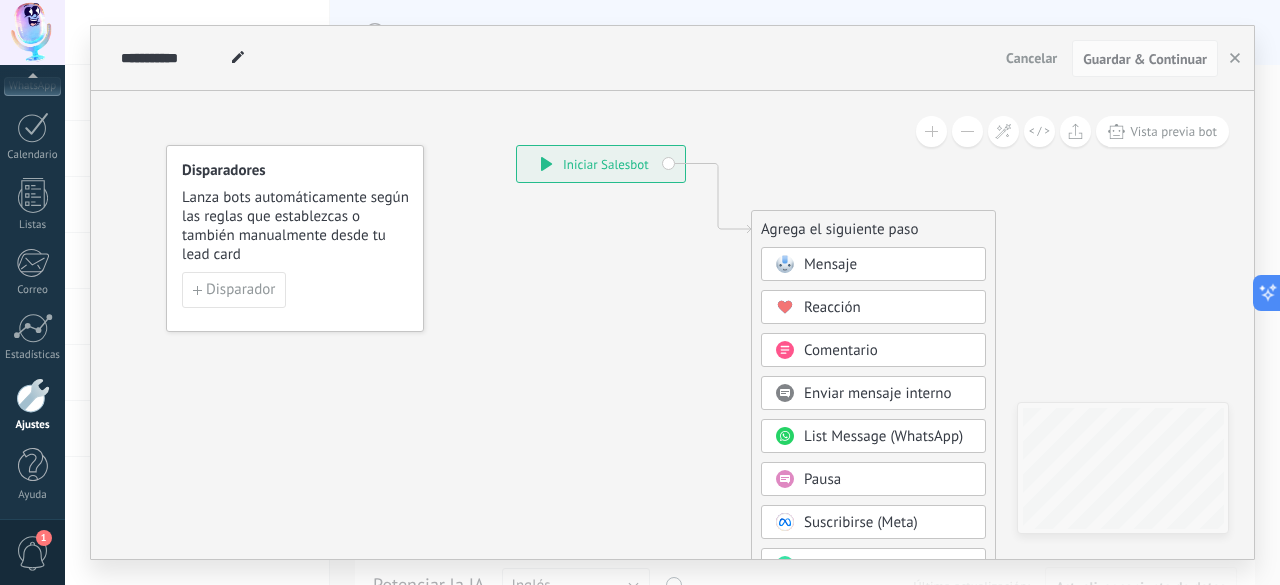 click on "**********" at bounding box center [601, 164] 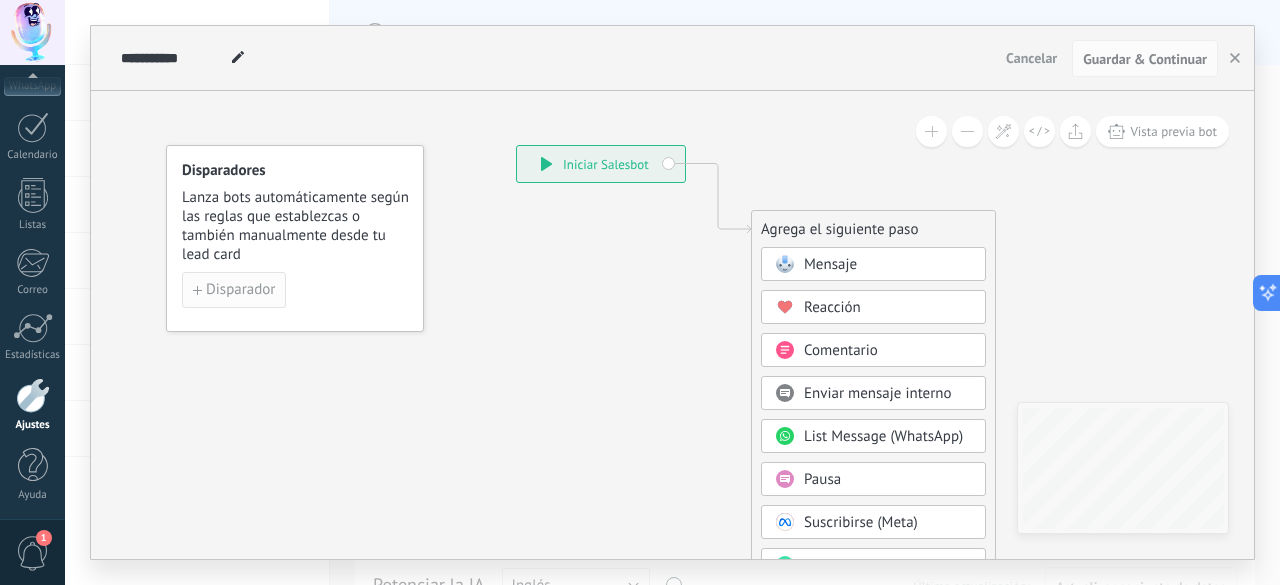 click on "Disparador" at bounding box center (240, 290) 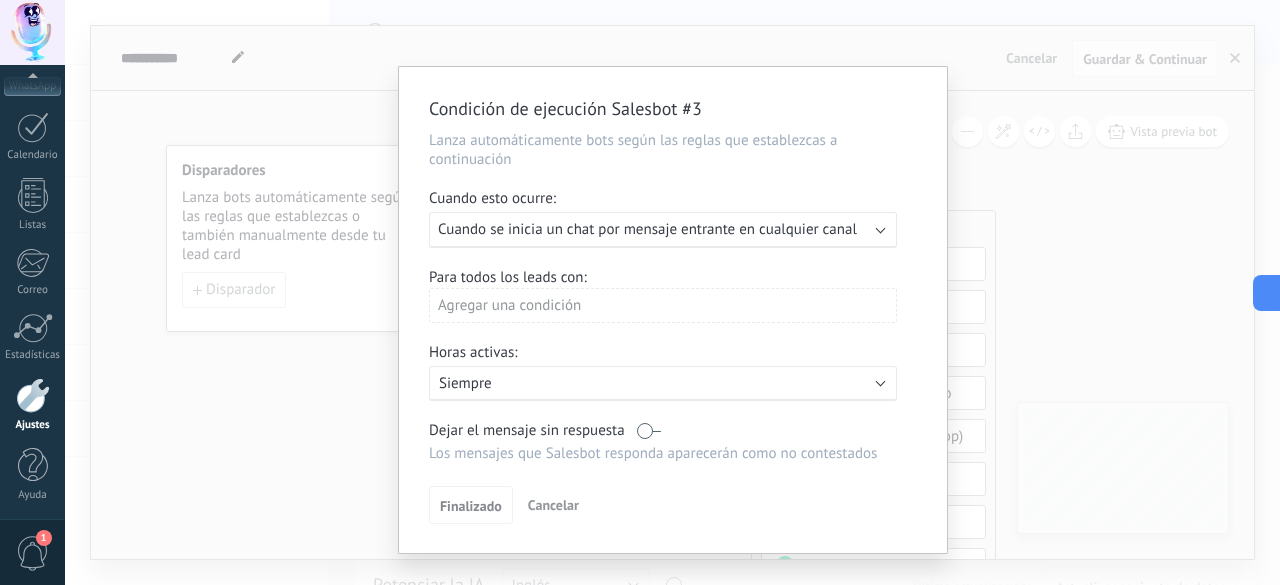 click on "Cuando se inicia un chat por mensaje entrante en cualquier canal" at bounding box center (647, 229) 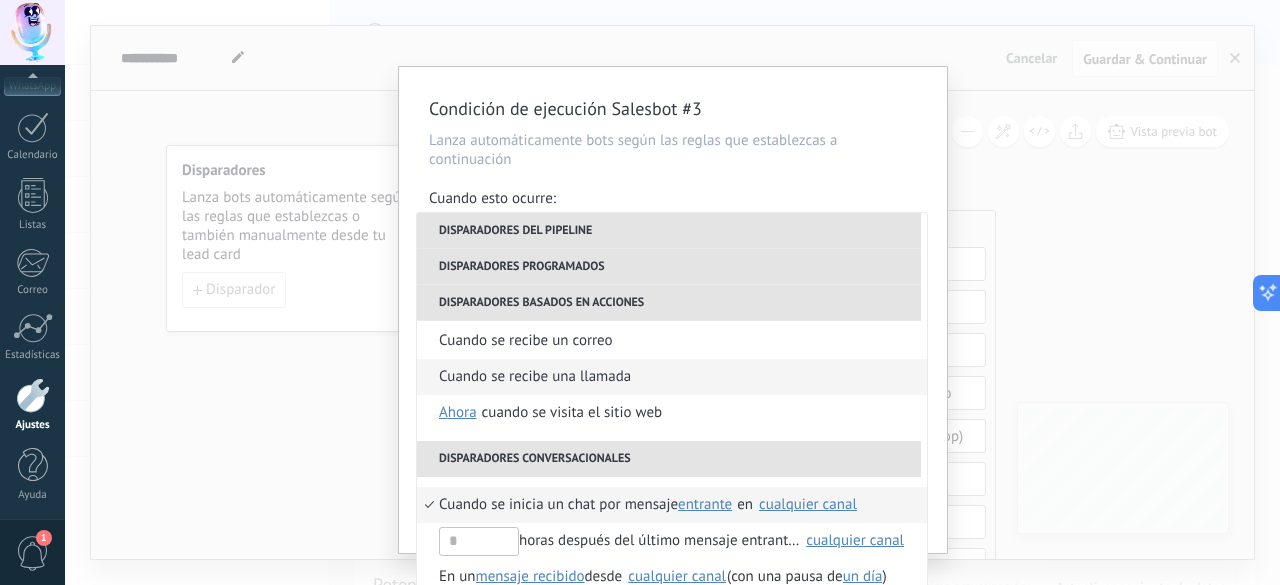 scroll, scrollTop: 472, scrollLeft: 0, axis: vertical 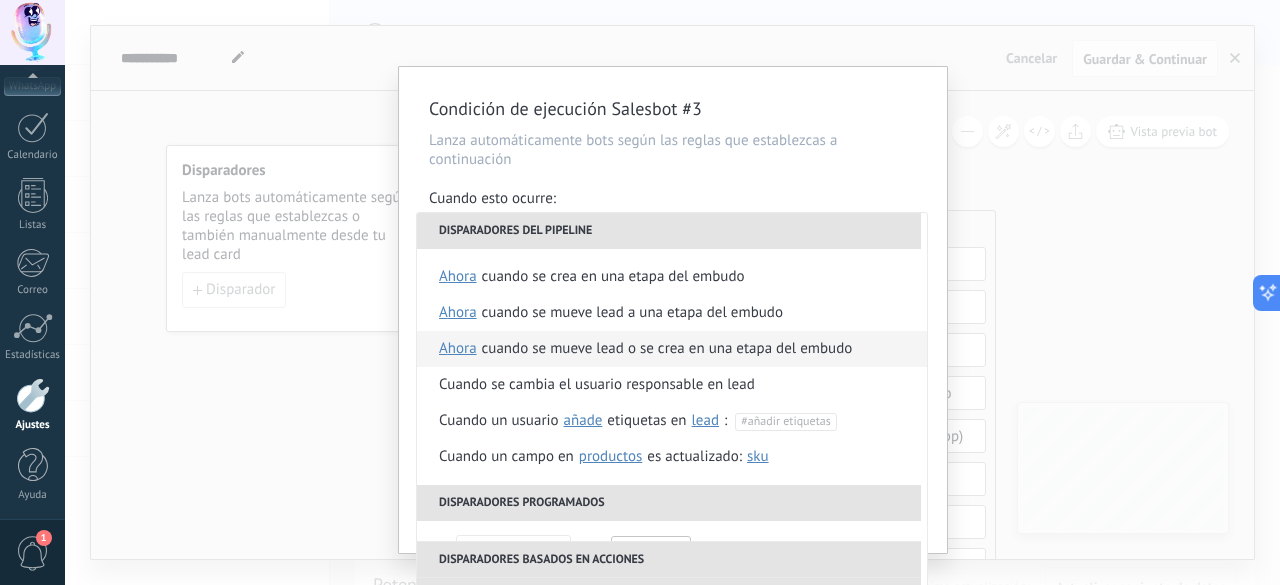 click on "Cuando se mueve lead o se crea en una etapa del embudo" at bounding box center [667, 349] 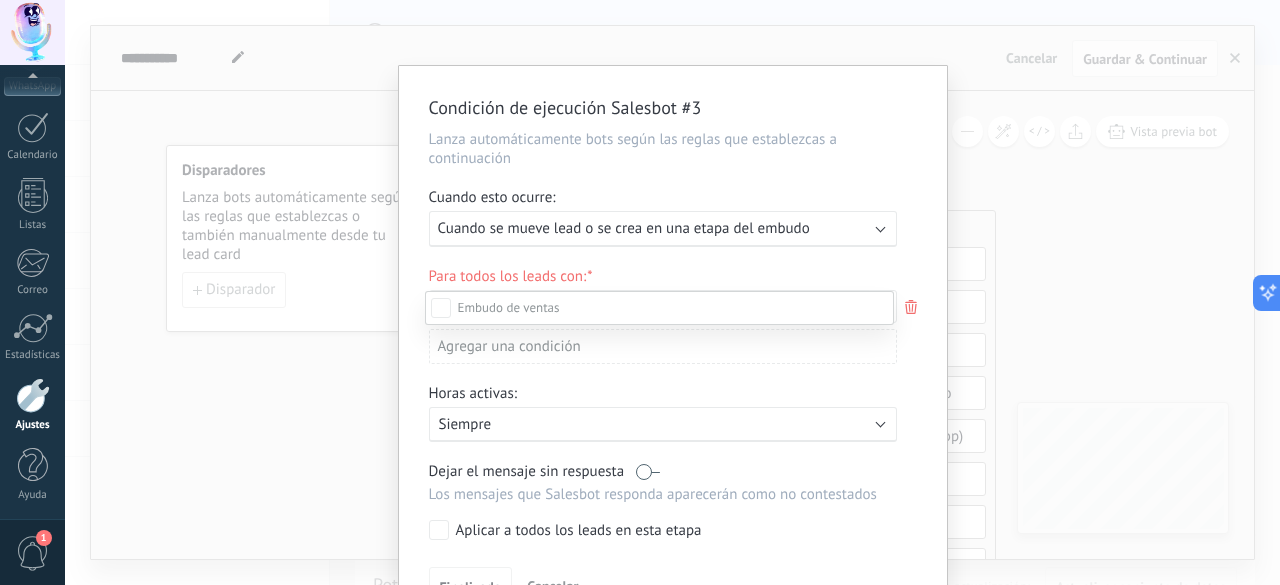 scroll, scrollTop: 0, scrollLeft: 0, axis: both 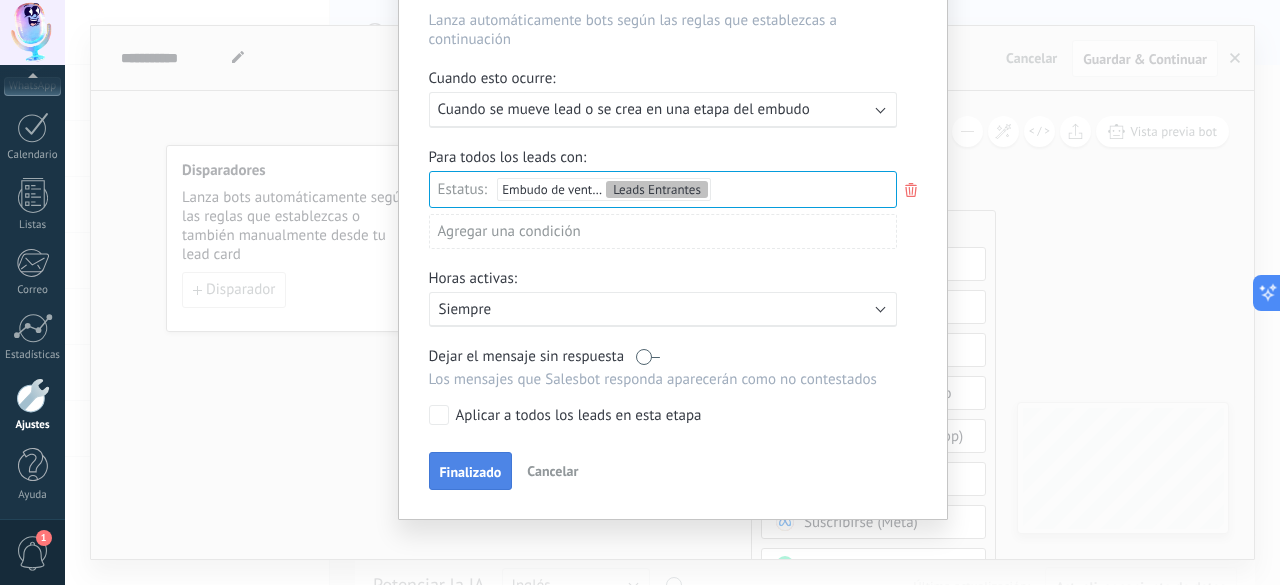 click on "Finalizado" at bounding box center [471, 471] 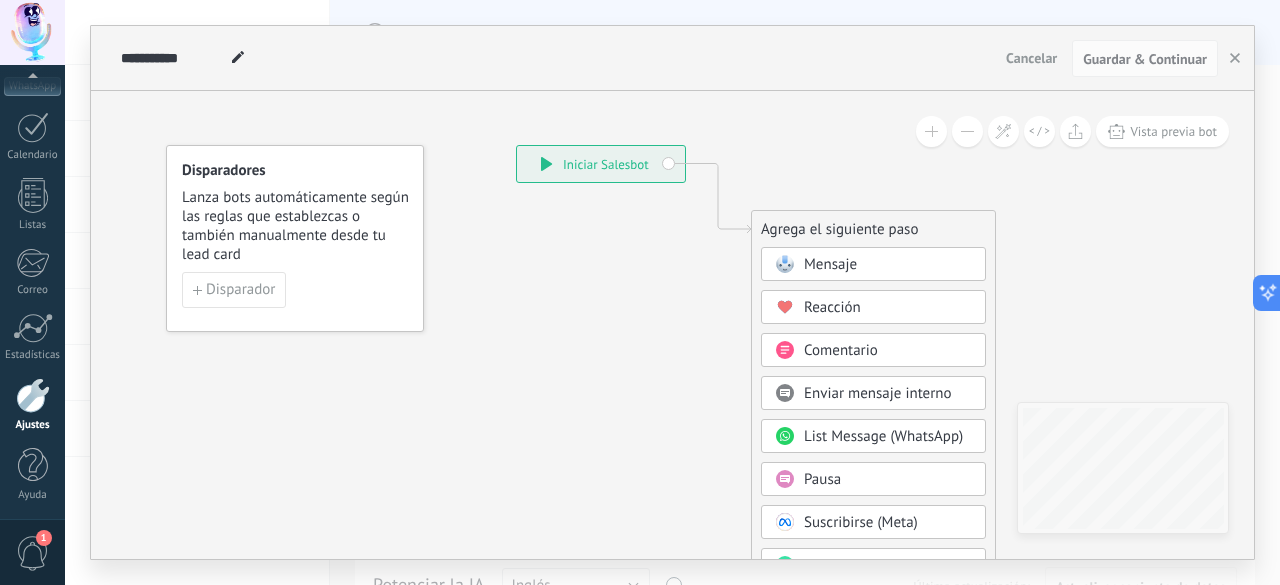 scroll, scrollTop: 0, scrollLeft: 0, axis: both 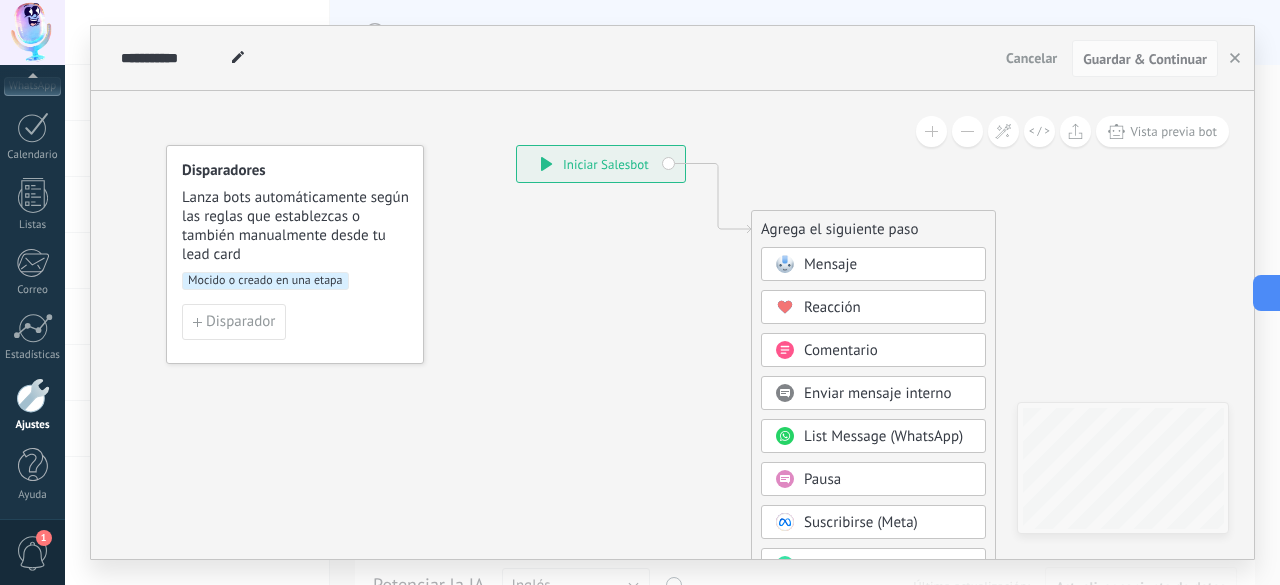 click at bounding box center (784, 264) 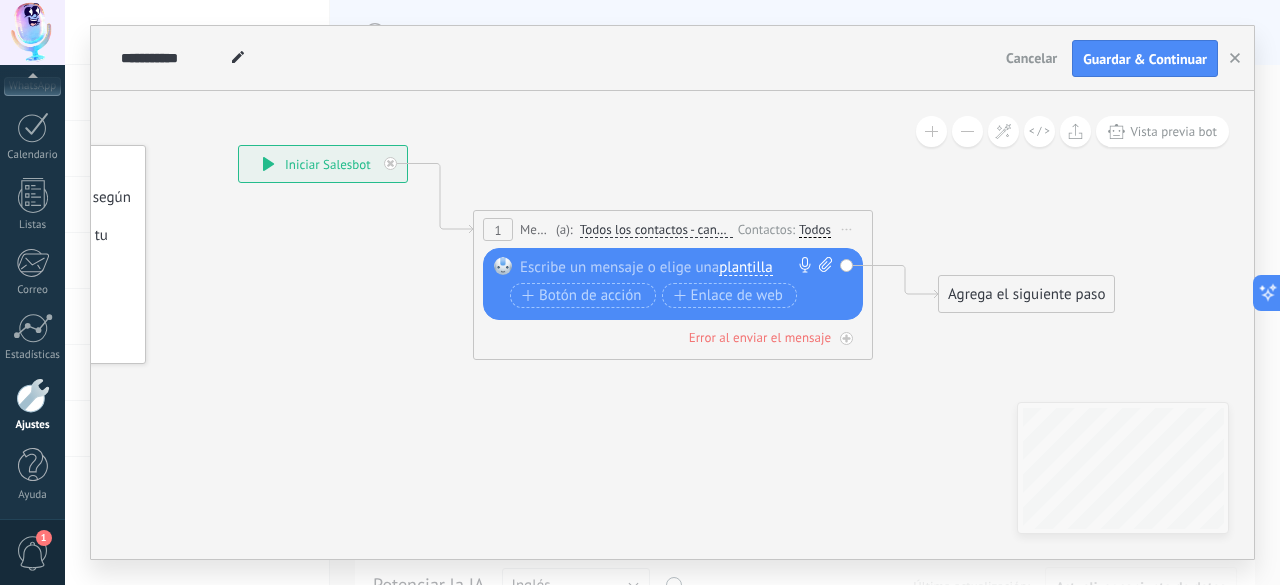 click on "plantilla" at bounding box center (745, 268) 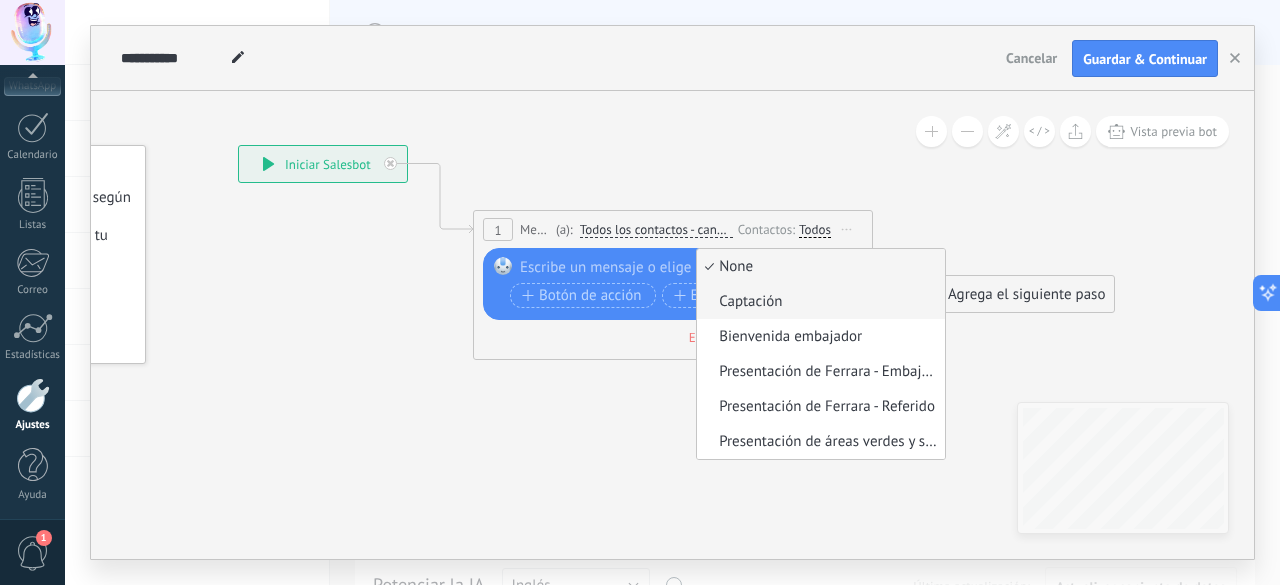 click on "Captación" at bounding box center (818, 302) 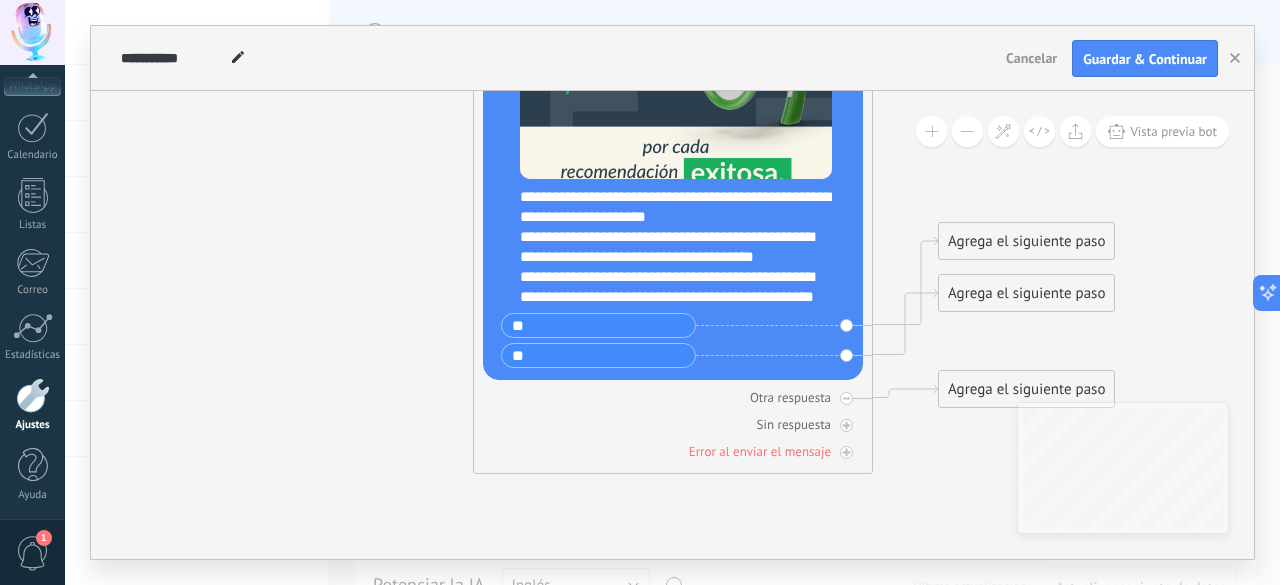 click on "Agrega el siguiente paso" at bounding box center [1026, 241] 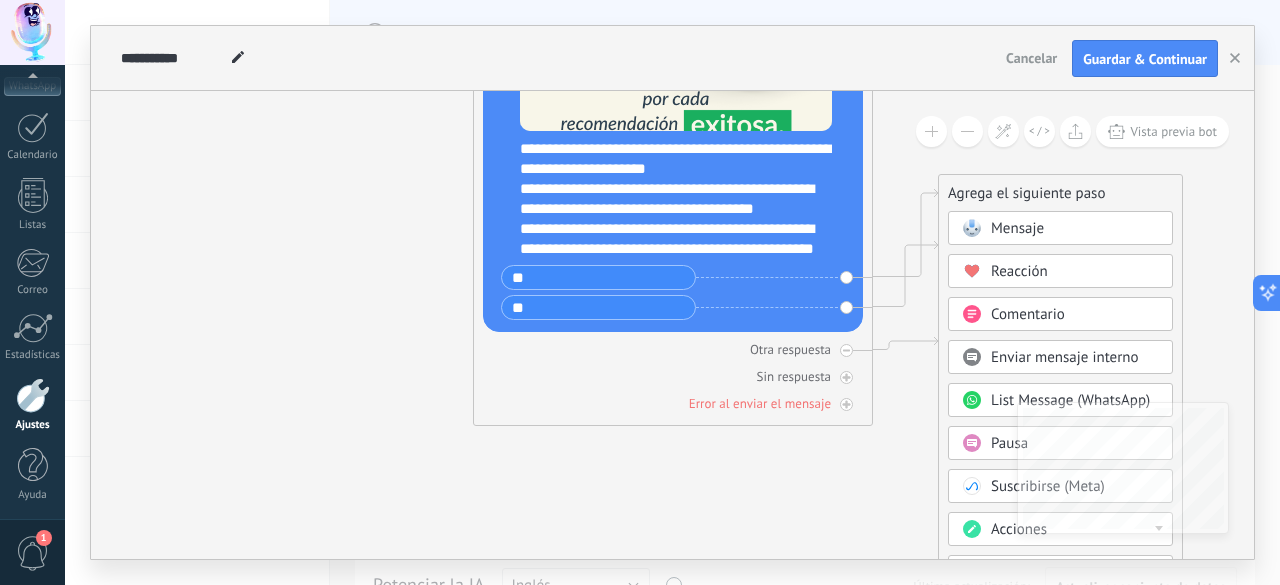 click on "Mensaje" at bounding box center (1017, 228) 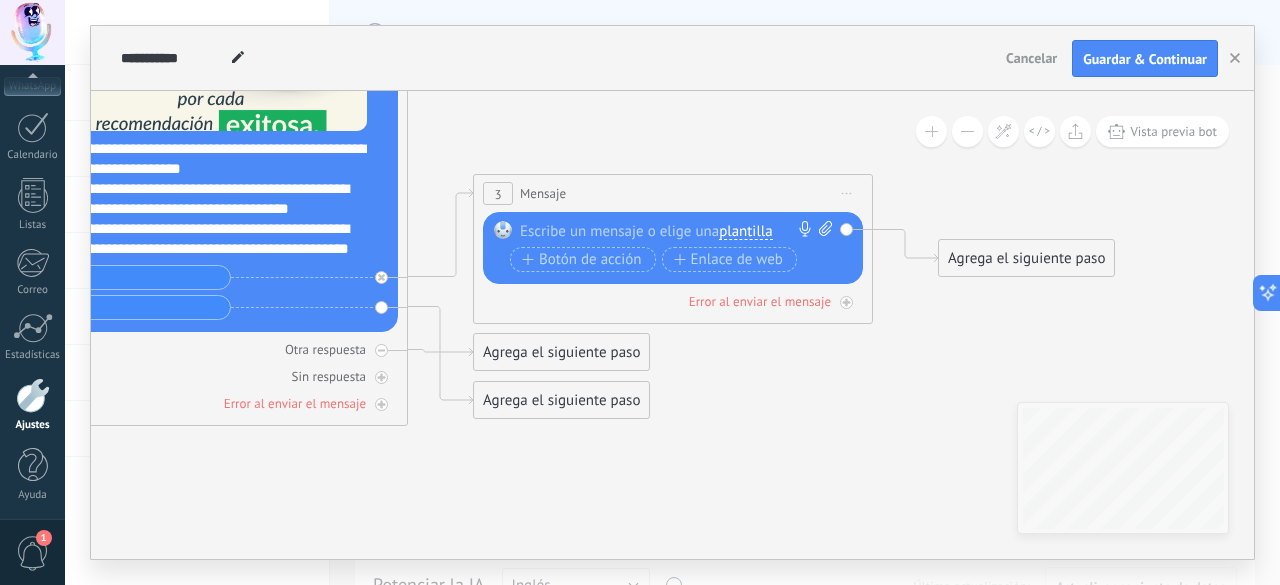 click on "plantilla" at bounding box center [745, 232] 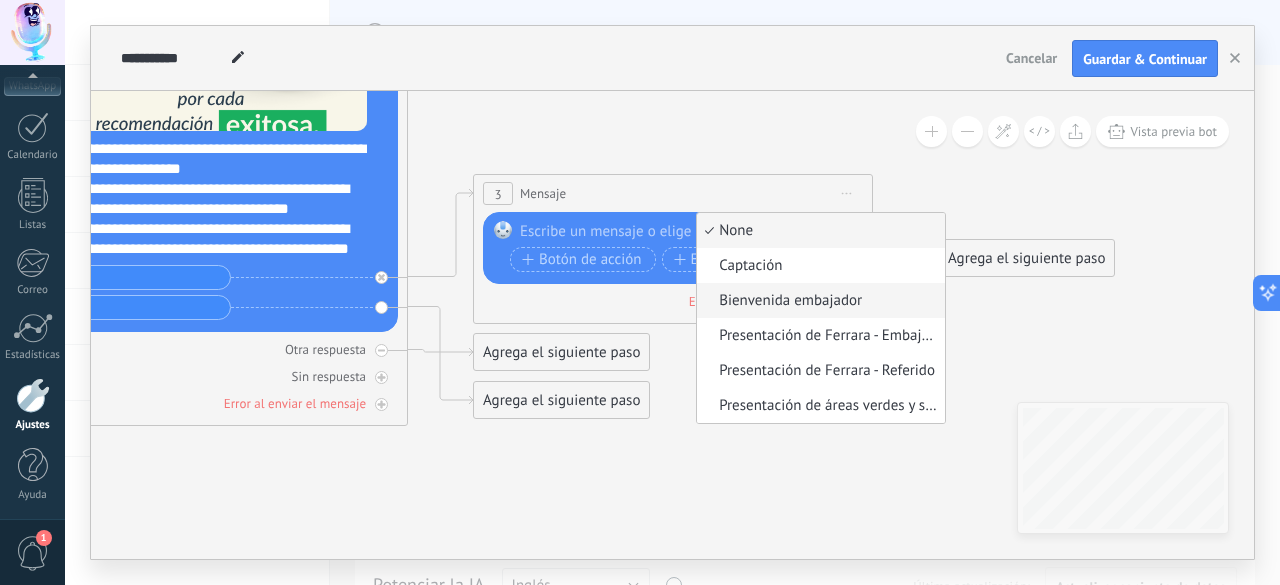 click on "Bienvenida embajador" at bounding box center (821, 300) 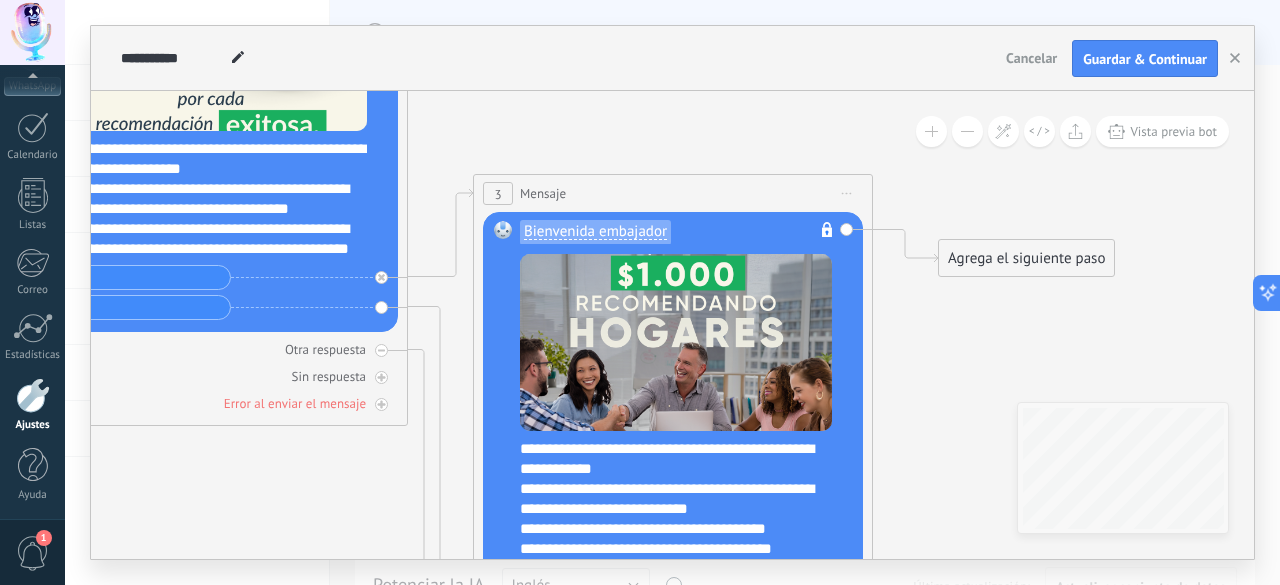 click on "Agrega el siguiente paso" at bounding box center (1026, 258) 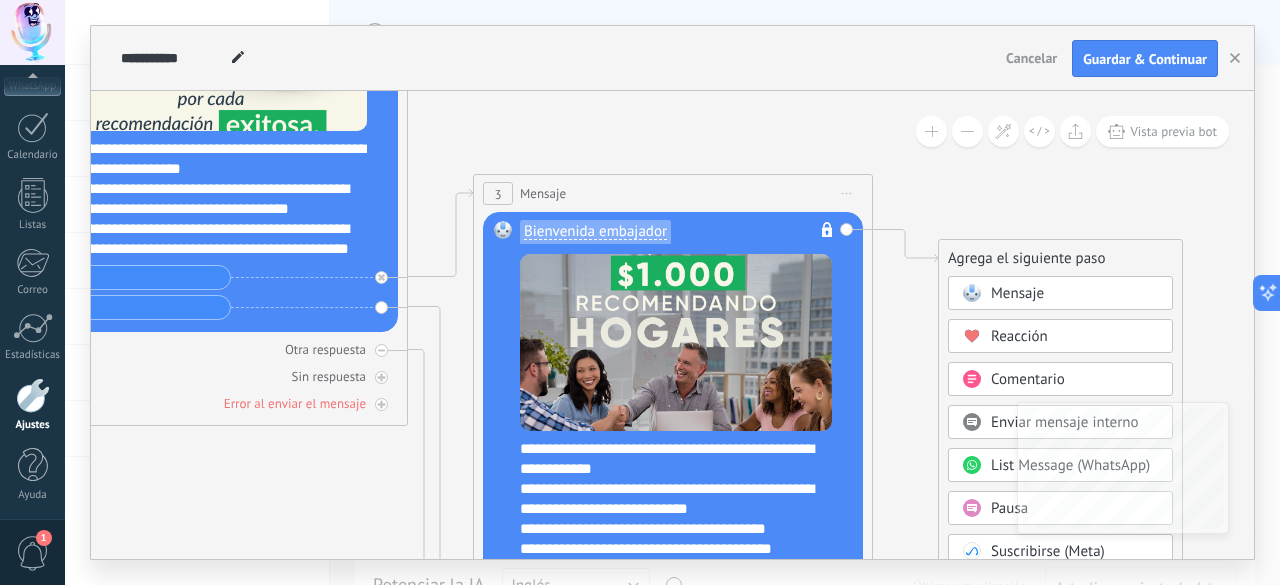 click on "Comentario" at bounding box center [1028, 379] 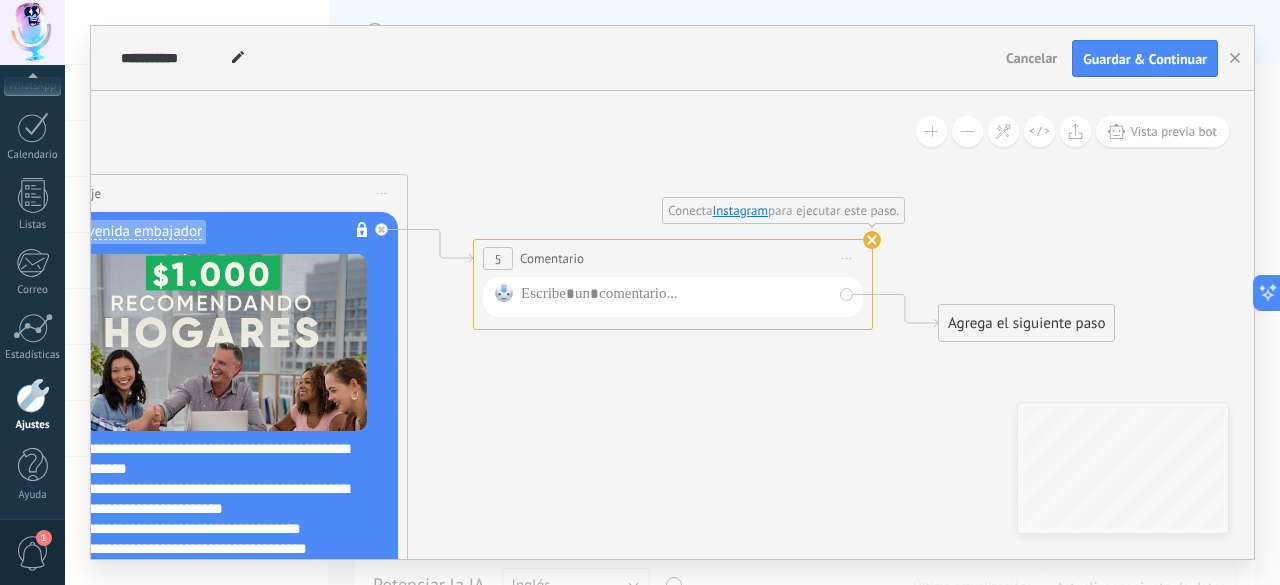 click 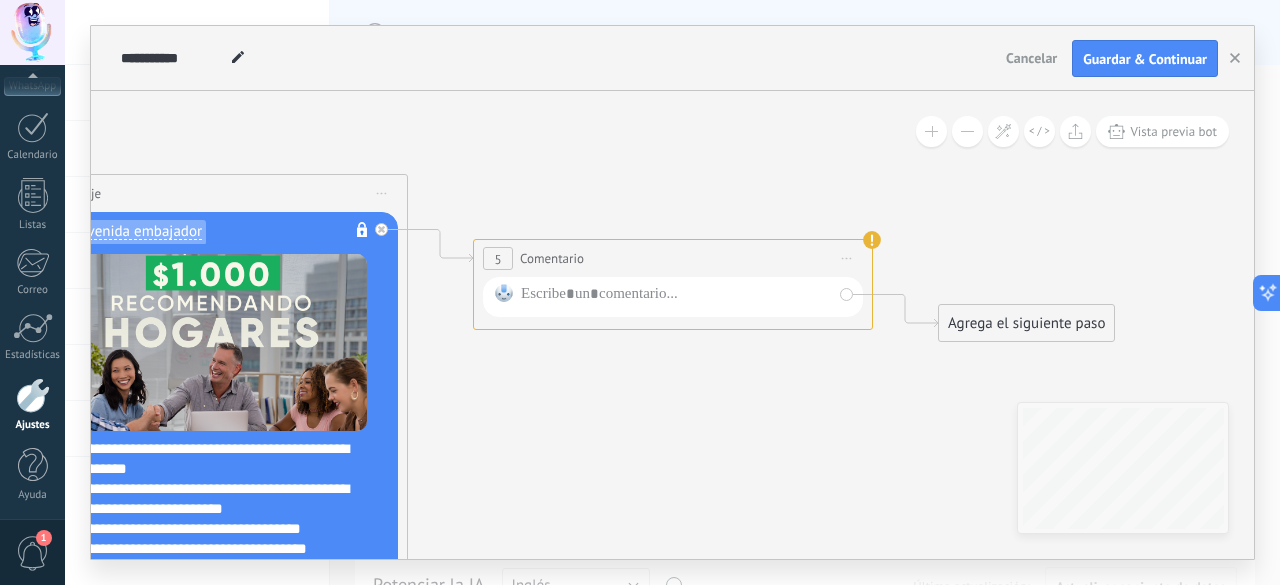 click on "Iniciar vista previa aquí
Cambiar nombre
Duplicar
Borrar" at bounding box center [847, 258] 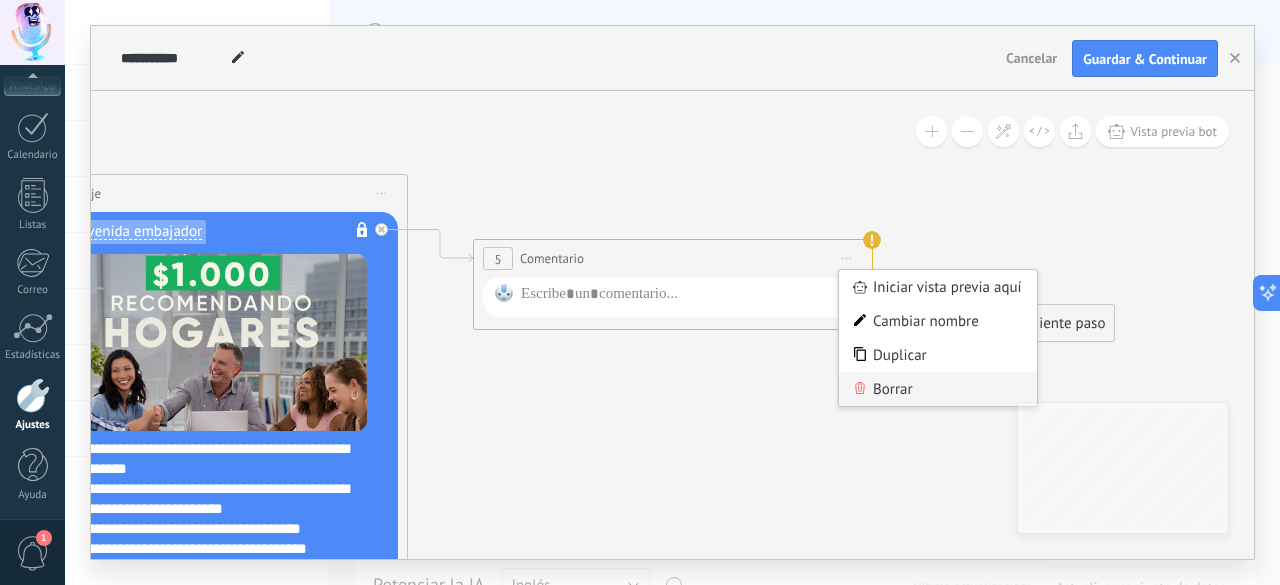 click on "Borrar" at bounding box center [938, 389] 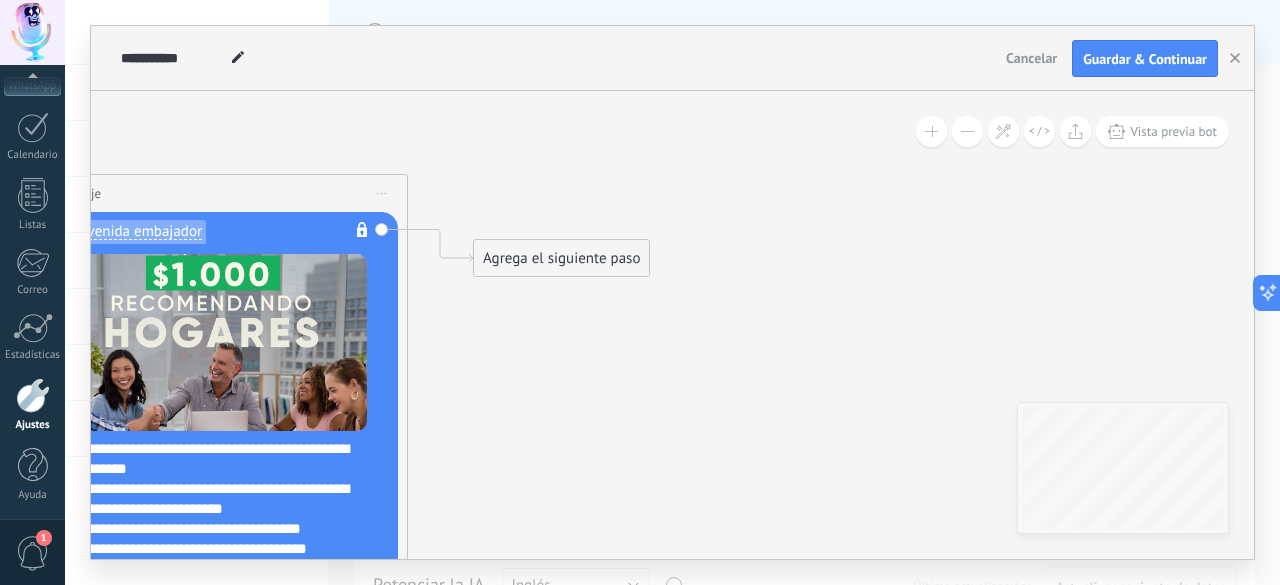 click on "Agrega el siguiente paso" at bounding box center [561, 258] 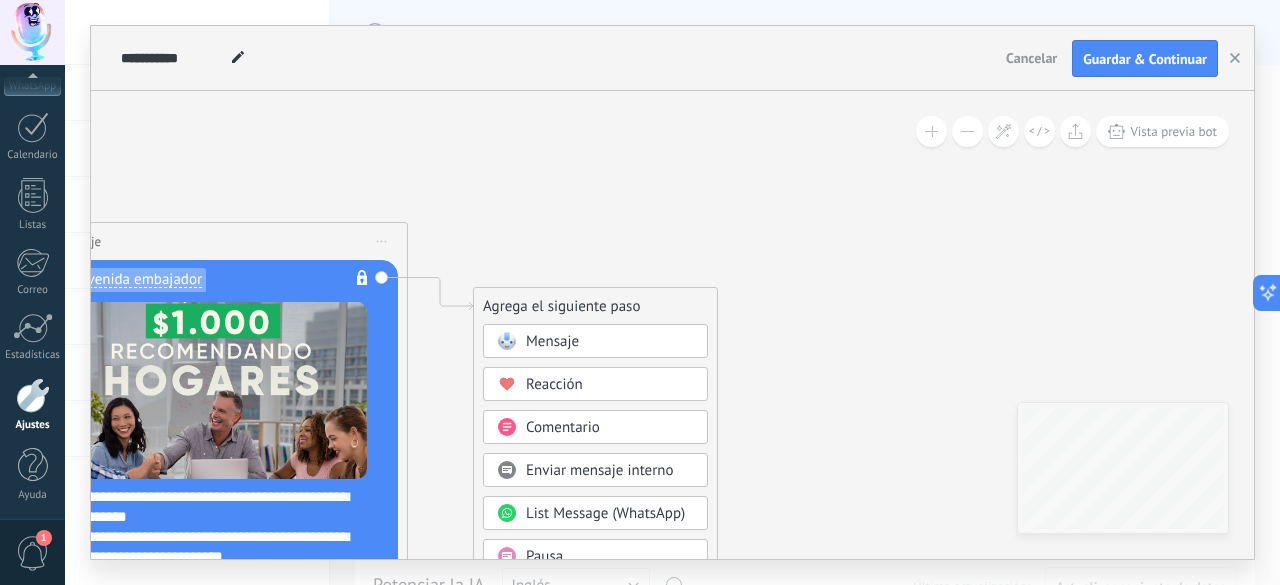 click on "Mensaje" at bounding box center (552, 341) 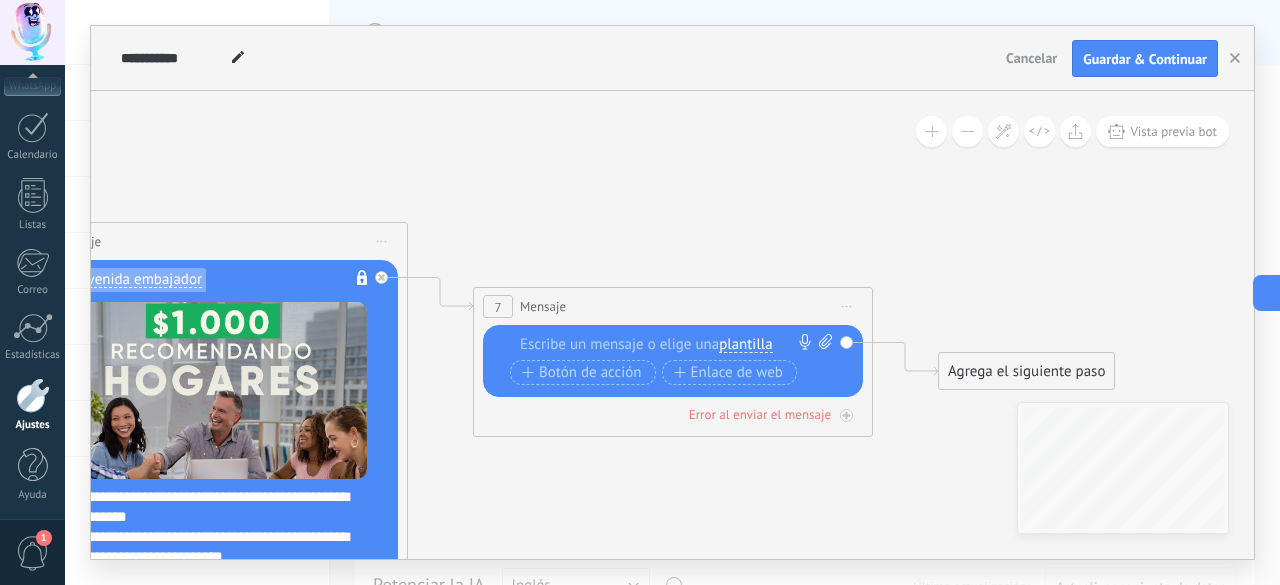 click at bounding box center [668, 344] 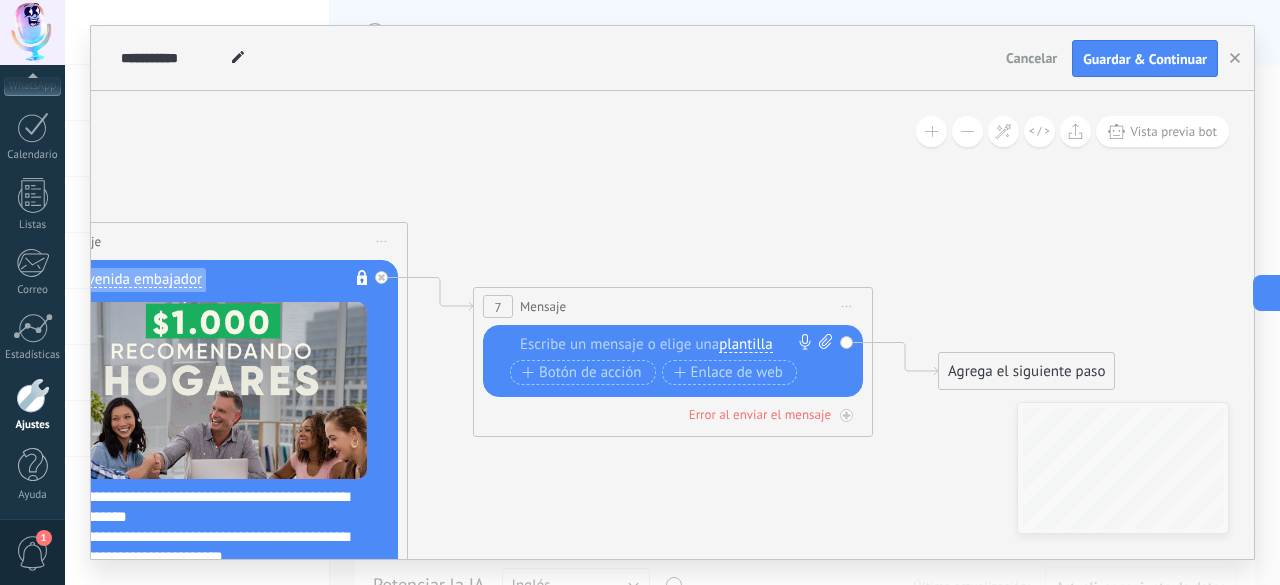 click on "plantilla" at bounding box center [745, 345] 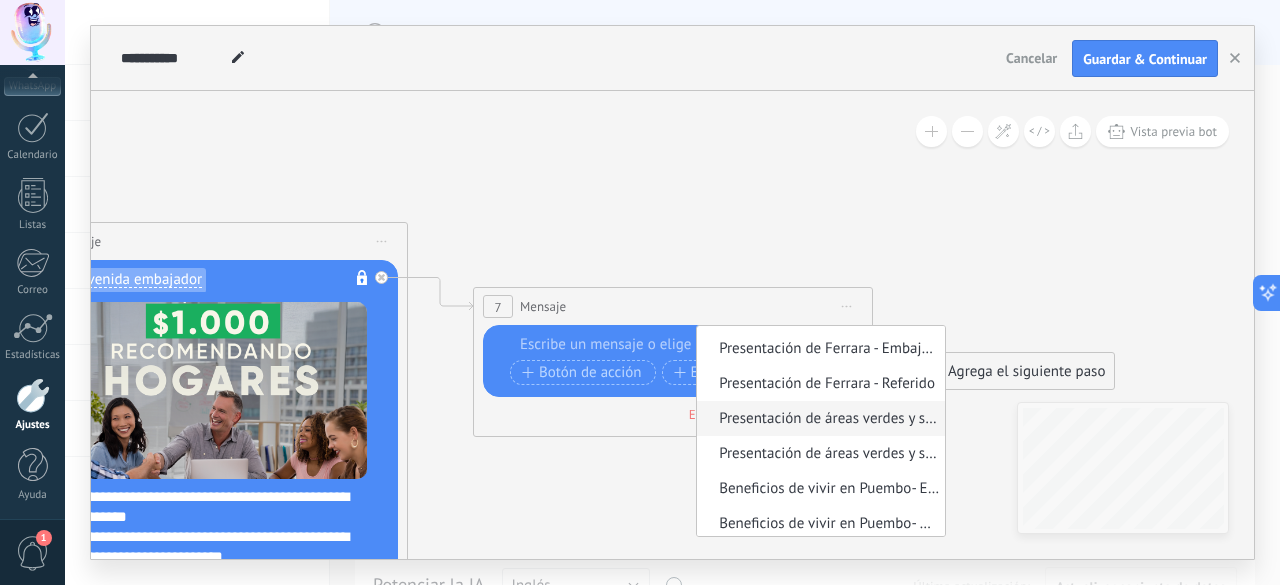 scroll, scrollTop: 0, scrollLeft: 0, axis: both 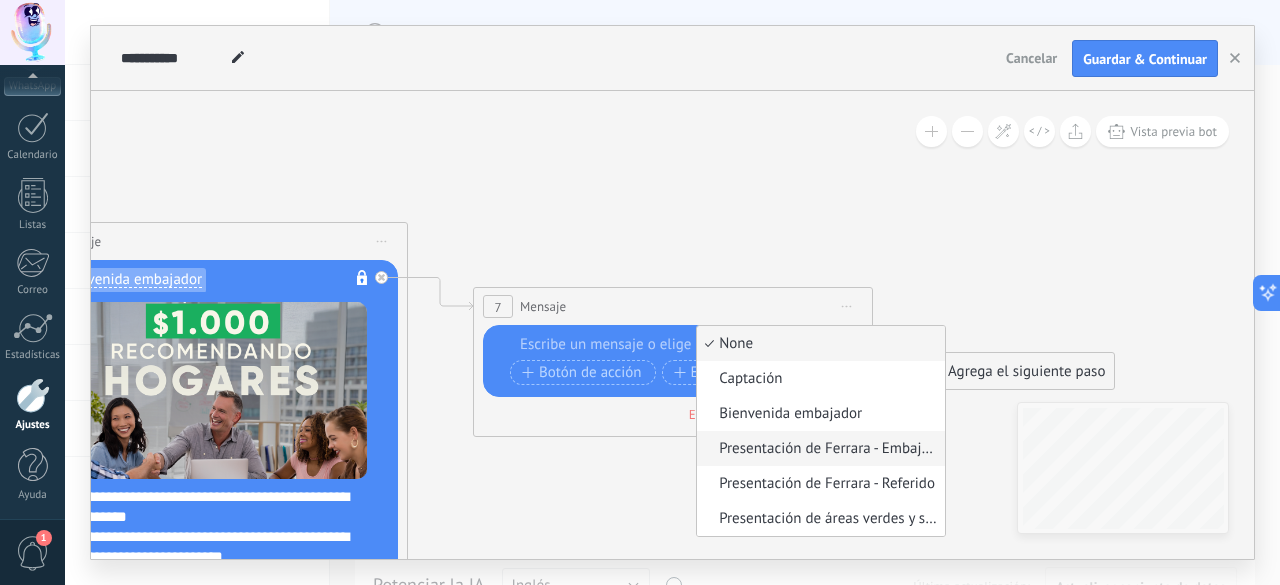 click on "Presentación de Ferrara - Embajadores" at bounding box center (818, 449) 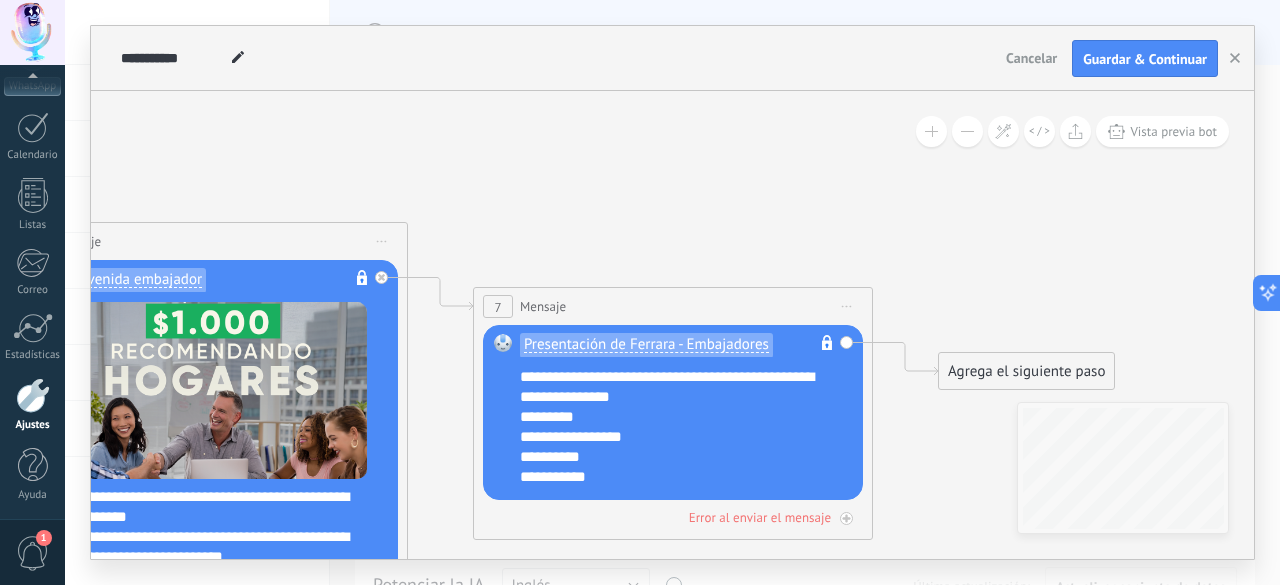scroll, scrollTop: 200, scrollLeft: 0, axis: vertical 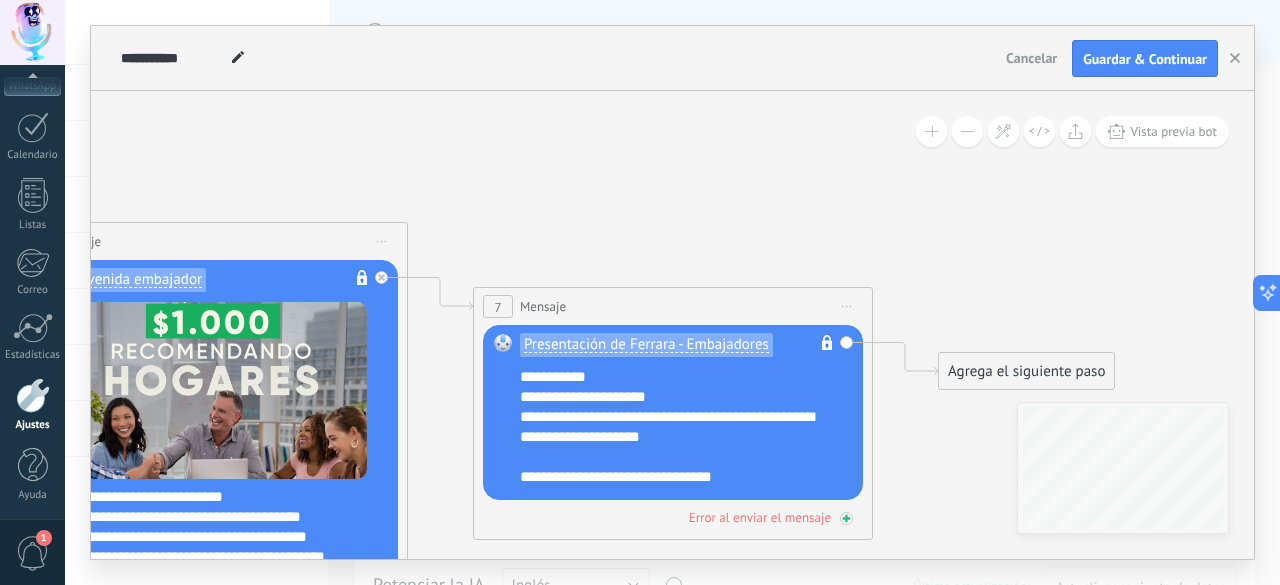 click on "Error al enviar el mensaje" at bounding box center [760, 517] 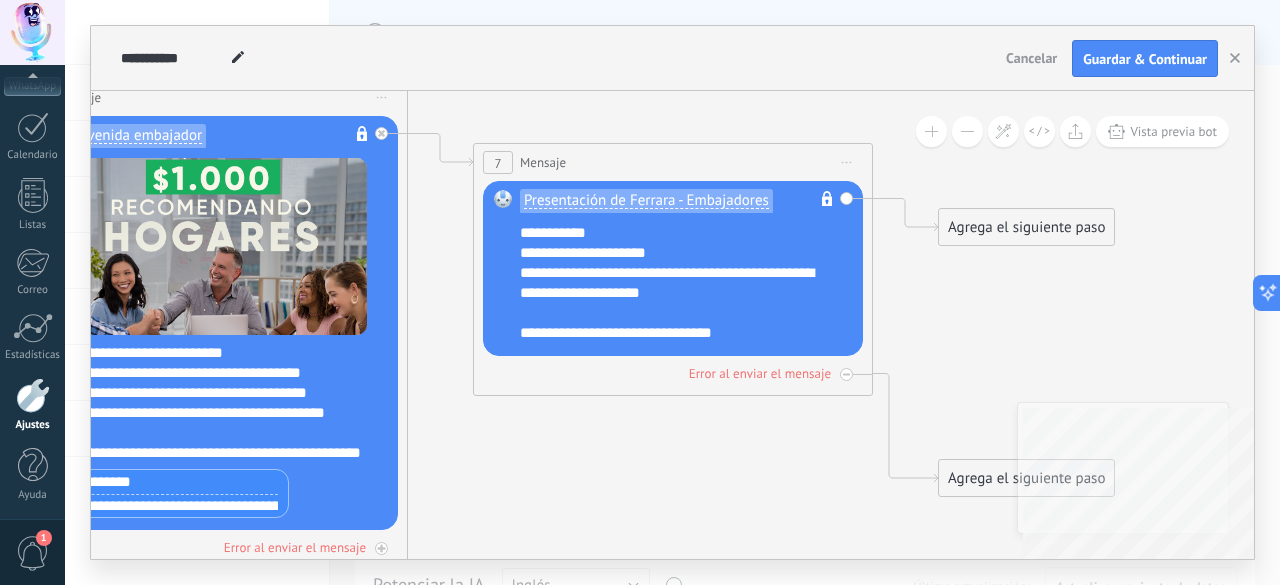 click 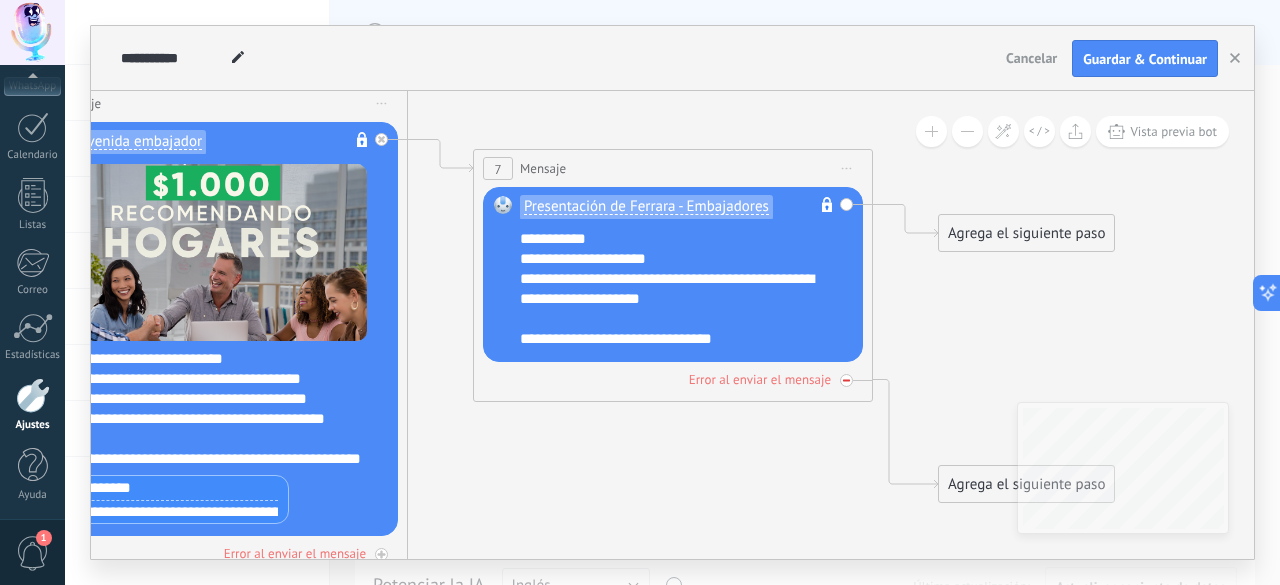 click at bounding box center [846, 380] 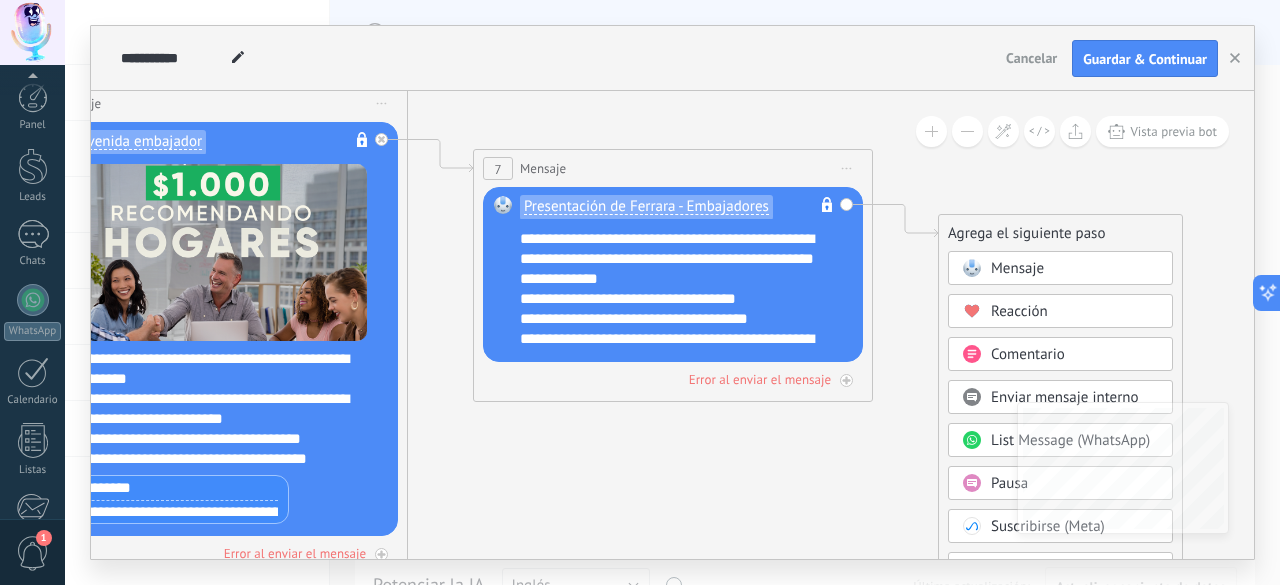scroll, scrollTop: 0, scrollLeft: 0, axis: both 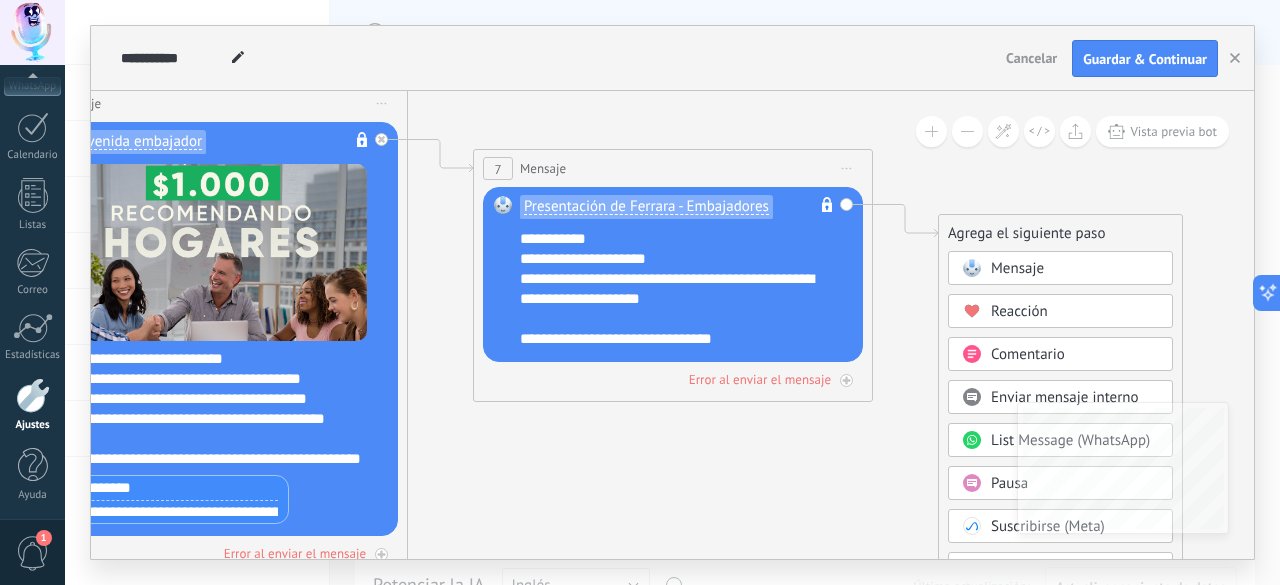 click on "Mensaje" at bounding box center (1017, 268) 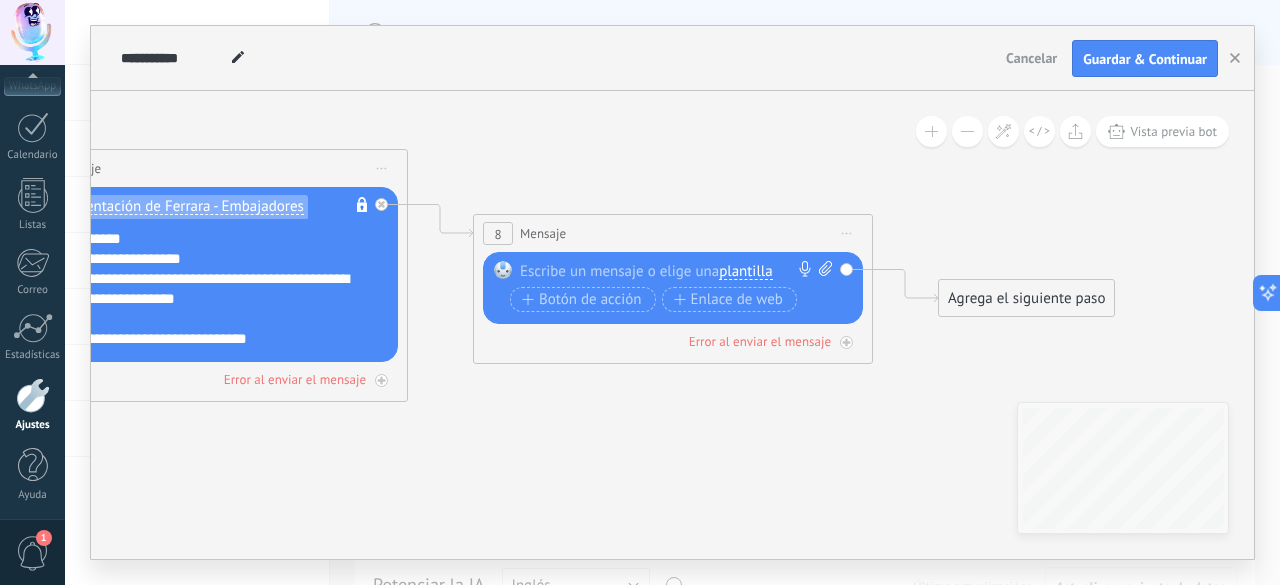 click on "plantilla" at bounding box center [745, 272] 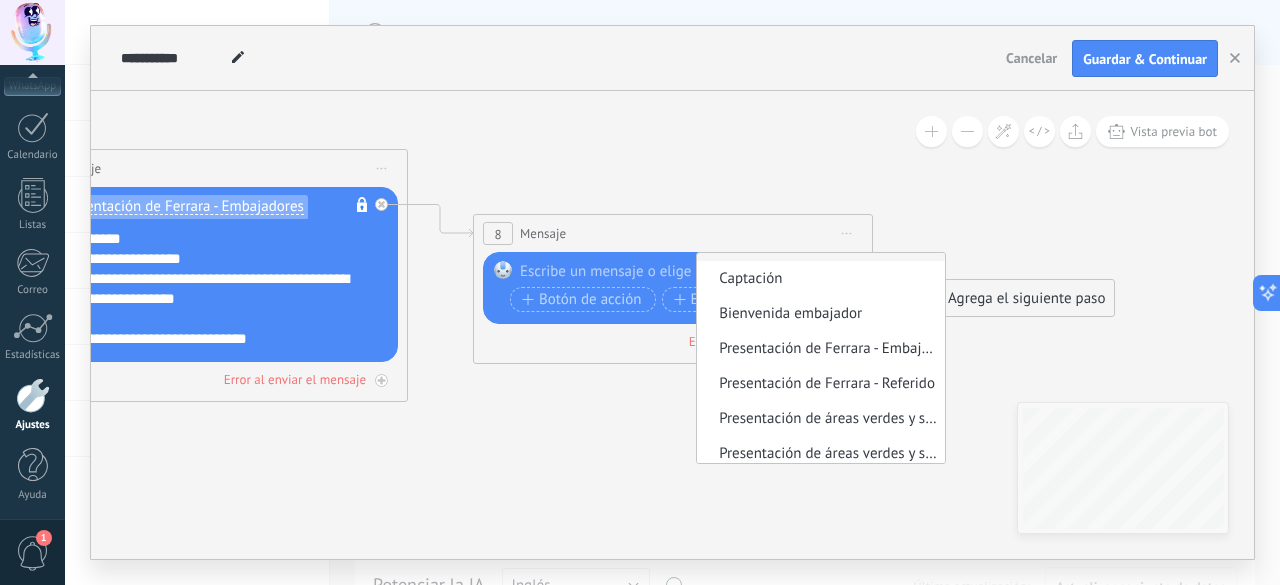 scroll, scrollTop: 42, scrollLeft: 0, axis: vertical 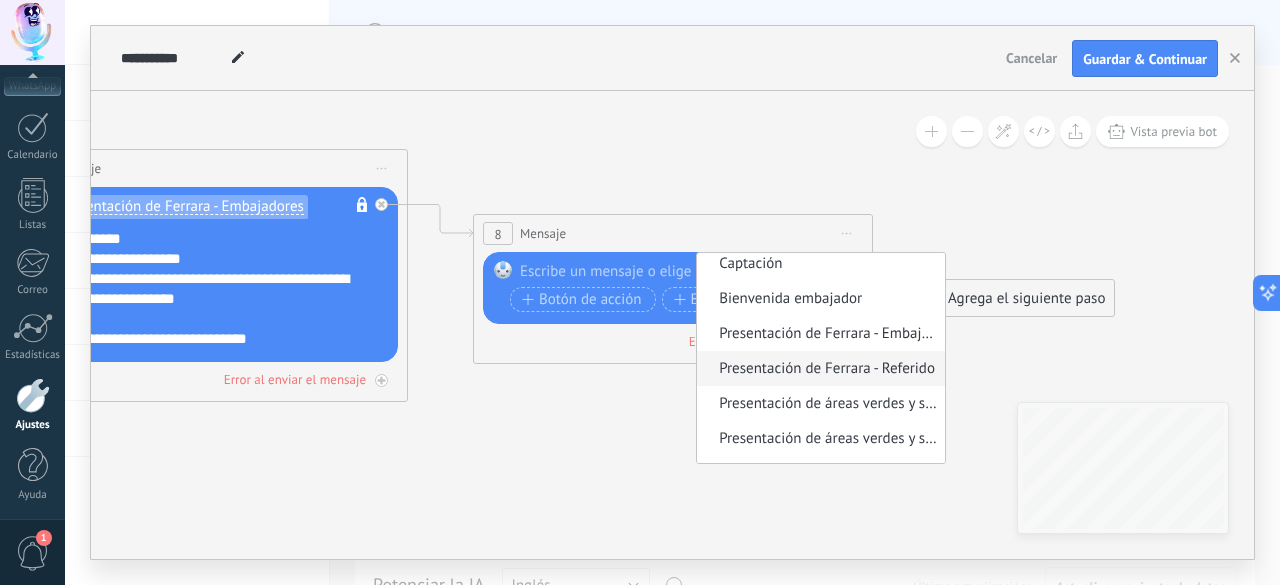 click on "Presentación de Ferrara - Referido" at bounding box center (818, 369) 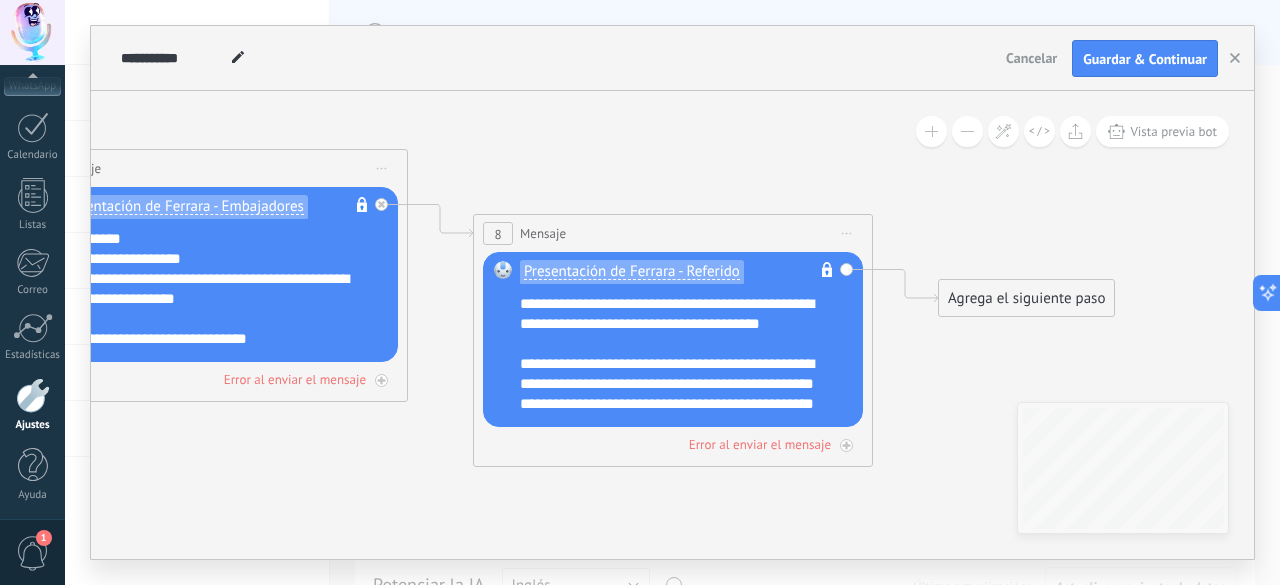click on "Agrega el siguiente paso" at bounding box center (1026, 298) 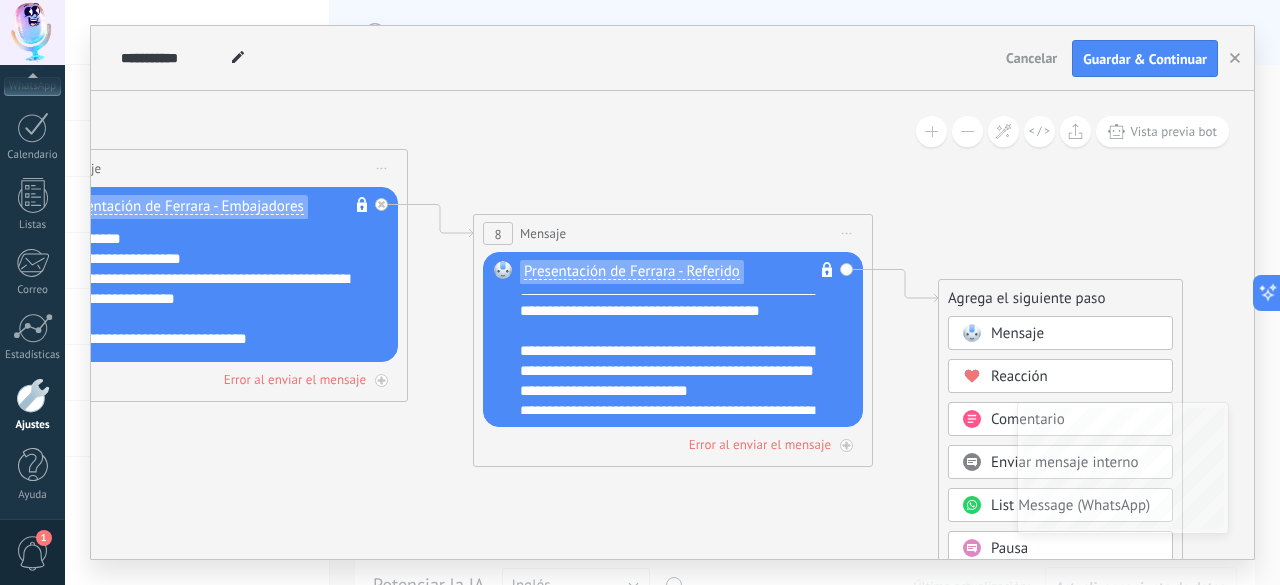 scroll, scrollTop: 280, scrollLeft: 0, axis: vertical 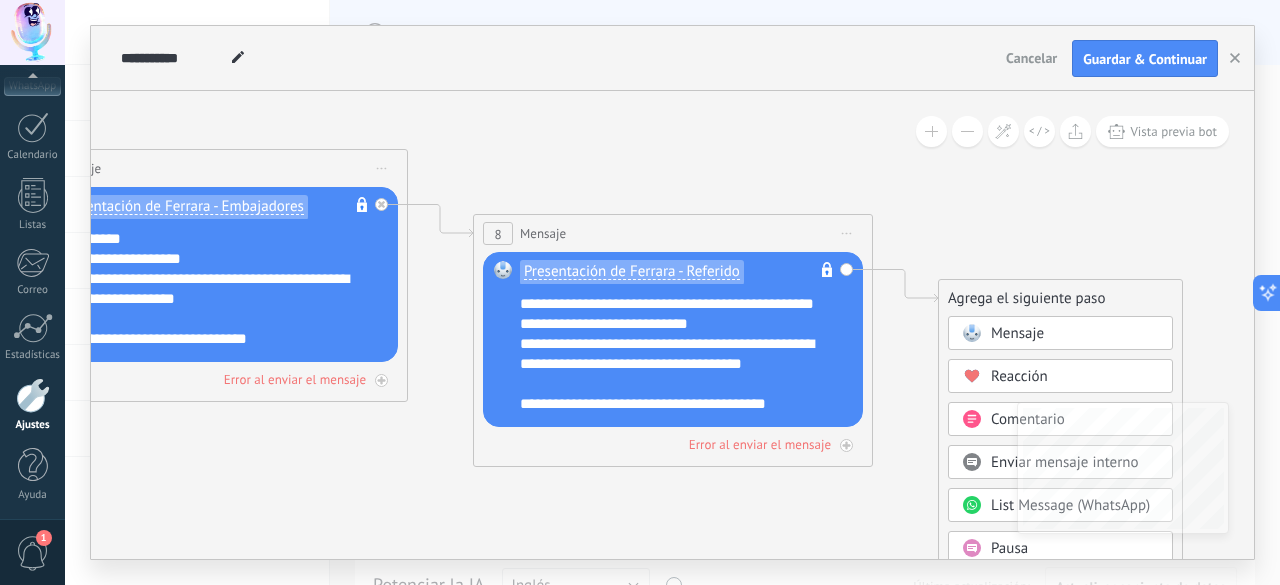 click on "Mensaje" at bounding box center [1060, 333] 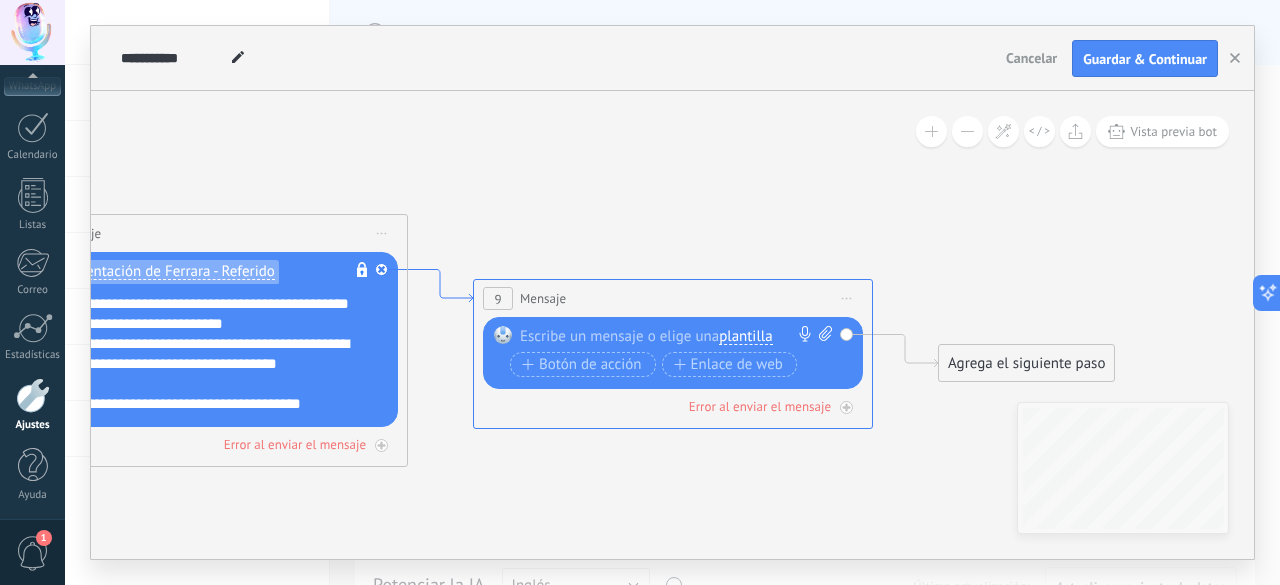 click 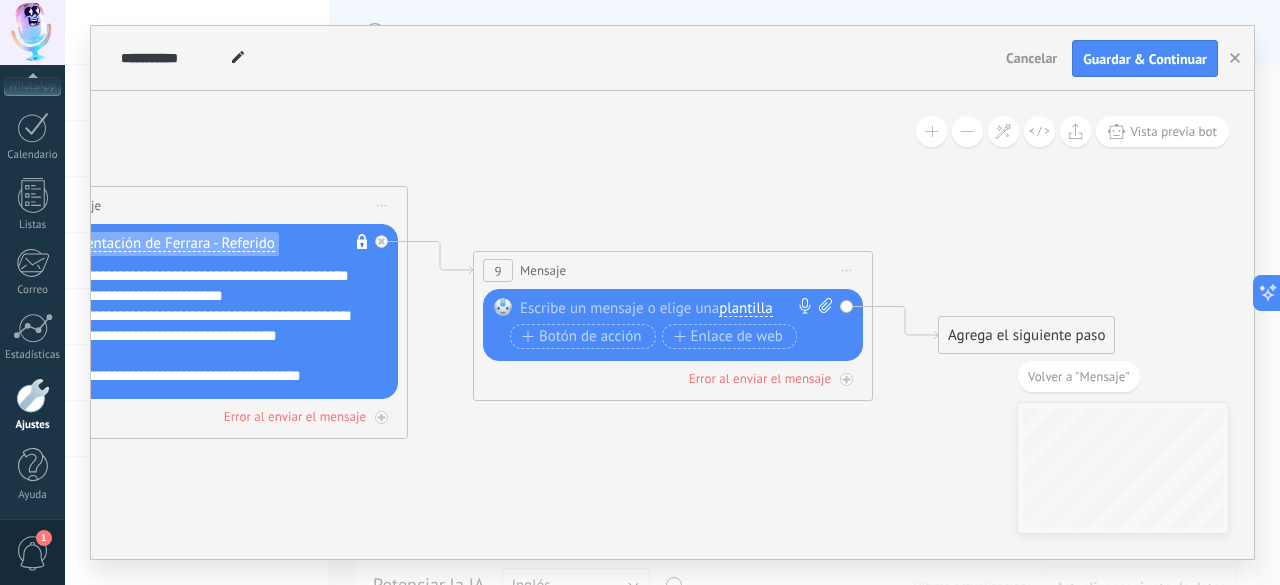 click on "Iniciar vista previa aquí
Cambiar nombre
Duplicar
Borrar" at bounding box center [847, 270] 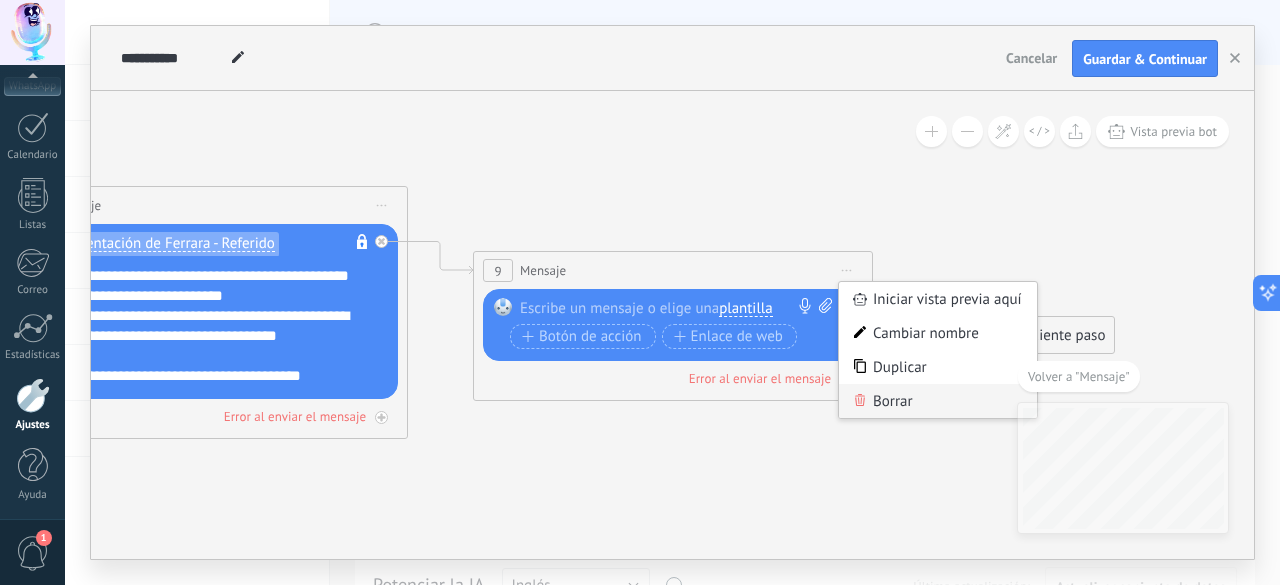 click on "Borrar" at bounding box center [938, 401] 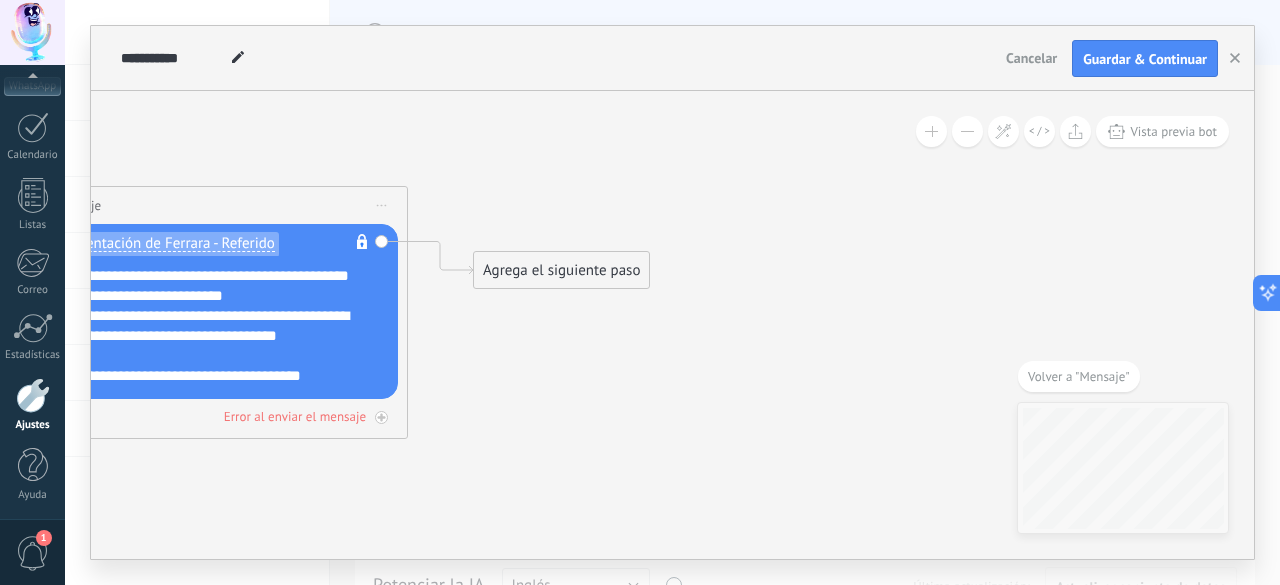 click on "Agrega el siguiente paso" at bounding box center (561, 270) 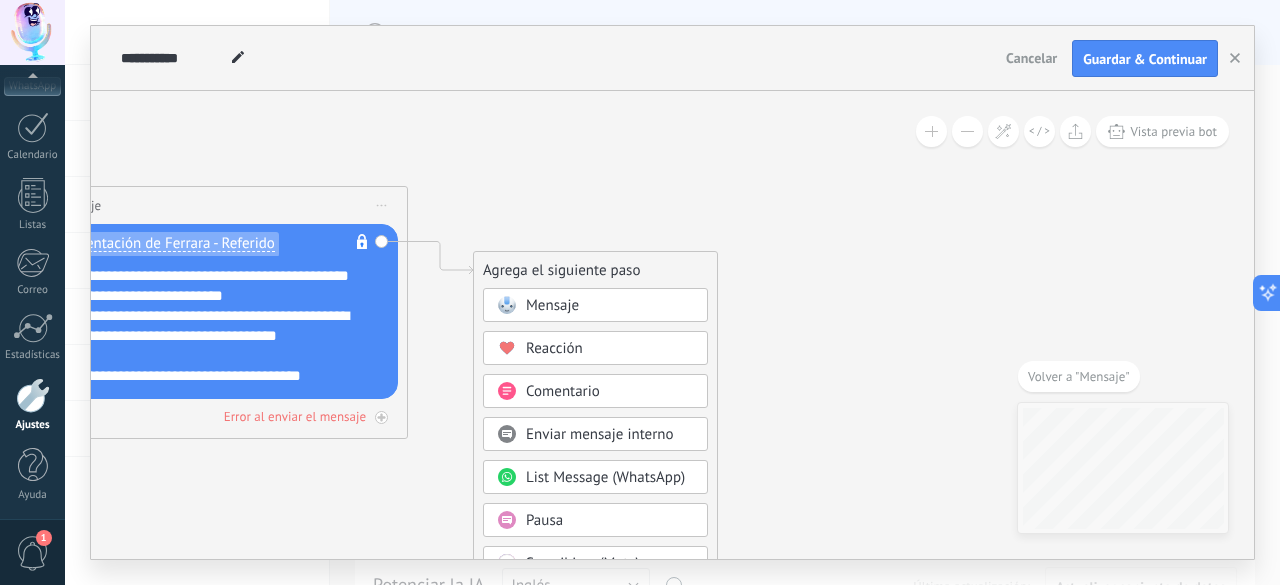 click on "Pausa" at bounding box center [610, 521] 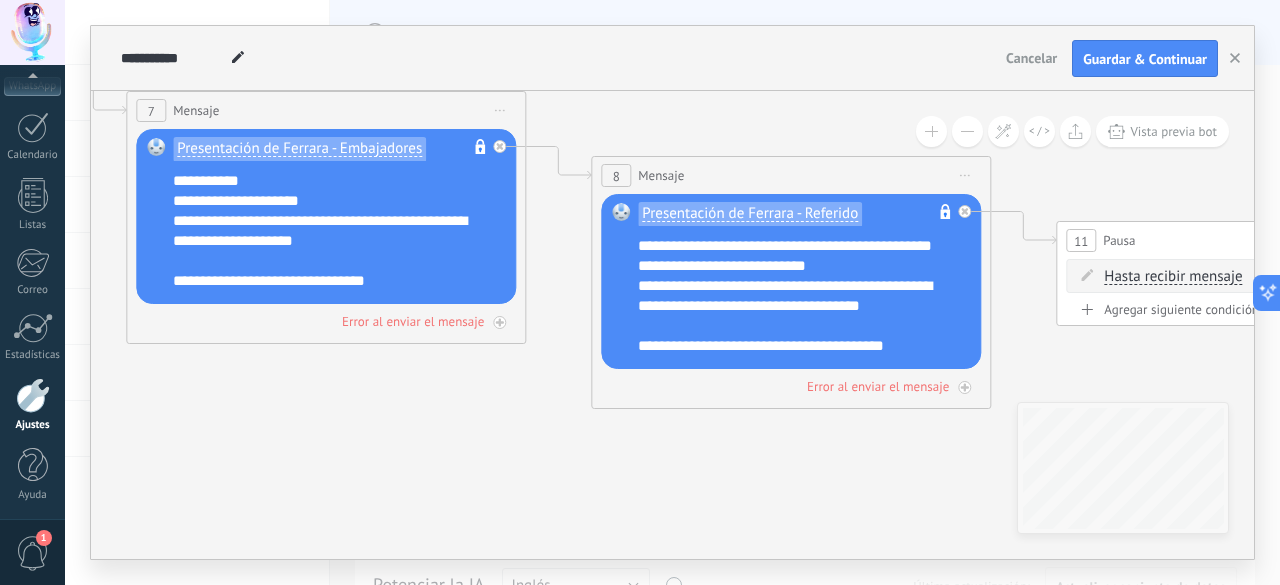 drag, startPoint x: 306, startPoint y: 465, endPoint x: 862, endPoint y: 425, distance: 557.437 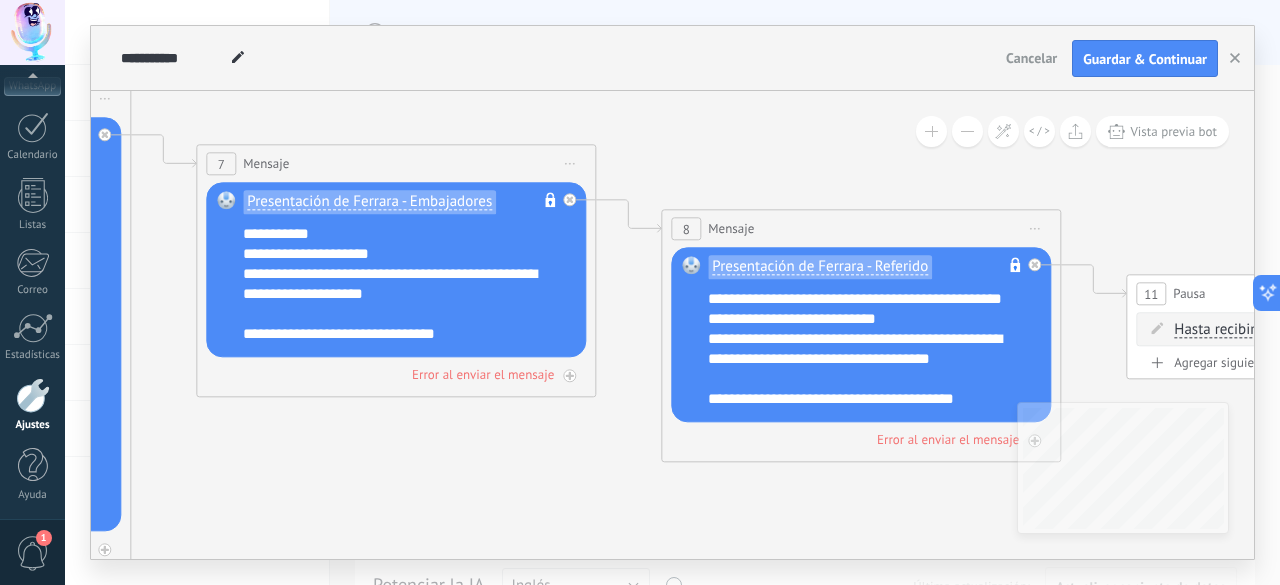 drag, startPoint x: 514, startPoint y: 469, endPoint x: 522, endPoint y: 535, distance: 66.48308 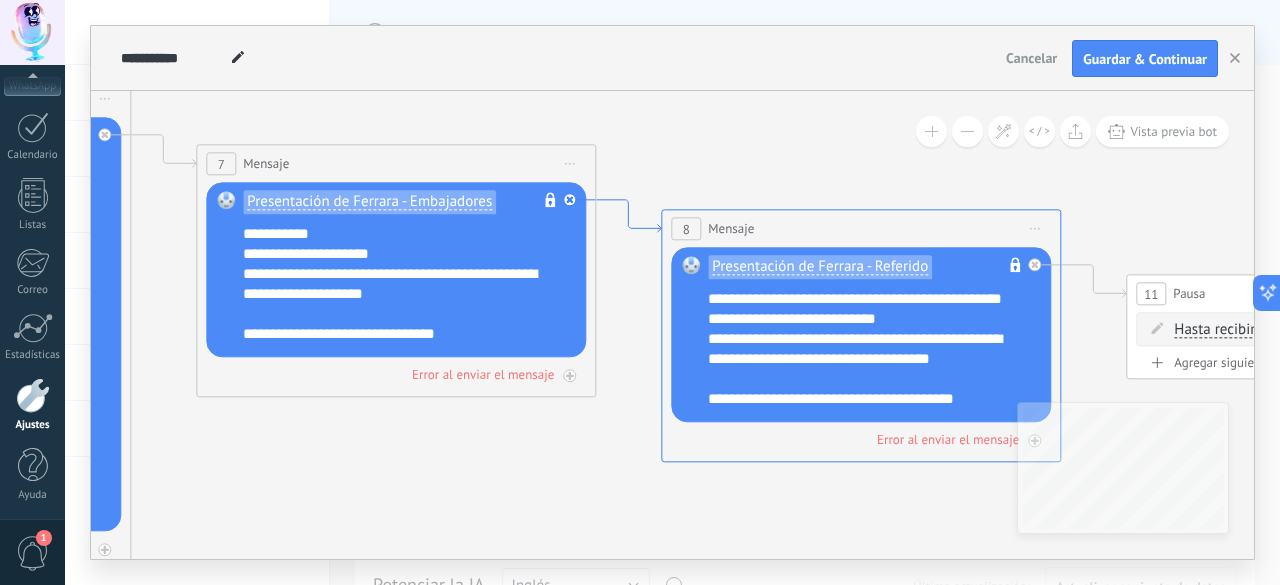 click 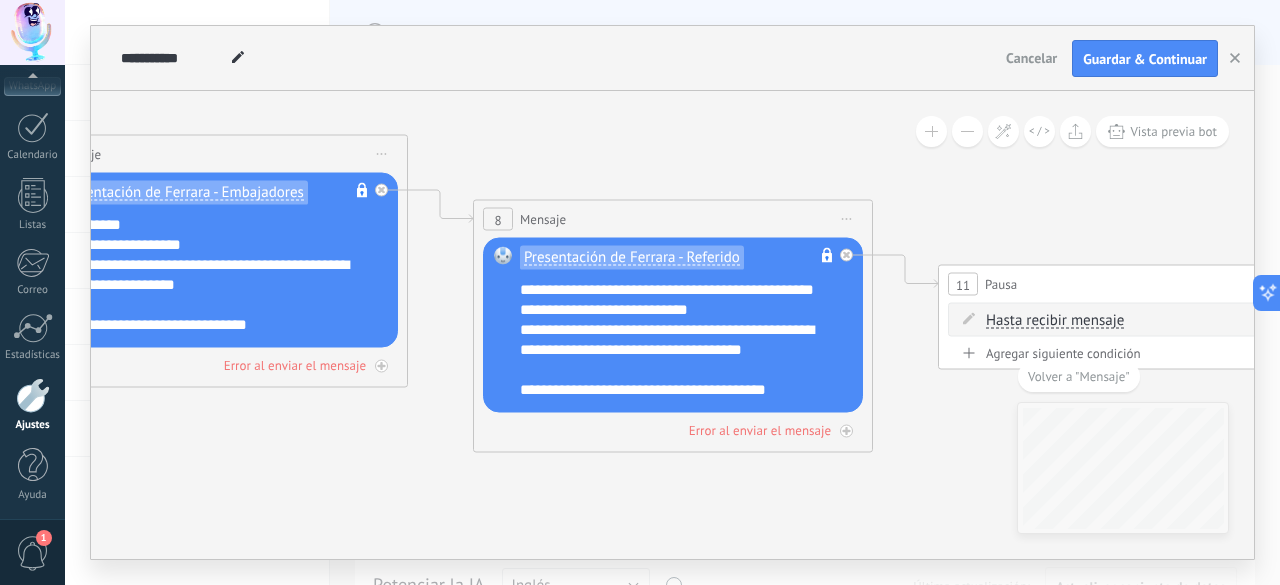 click on "Volver a "Mensaje"" at bounding box center (1079, 376) 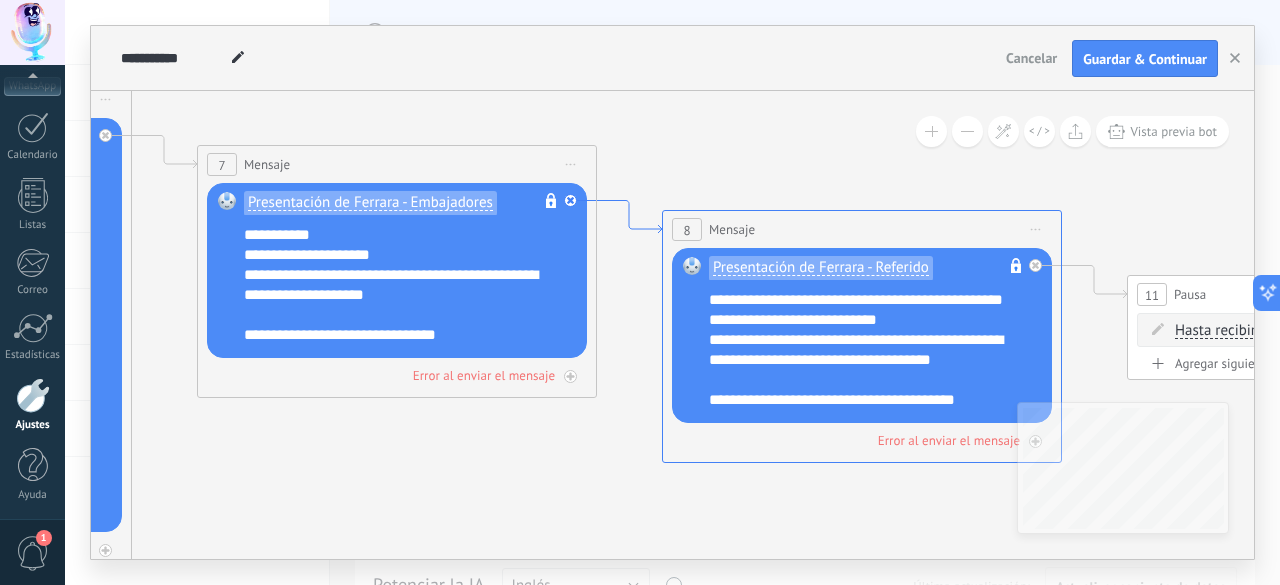 click 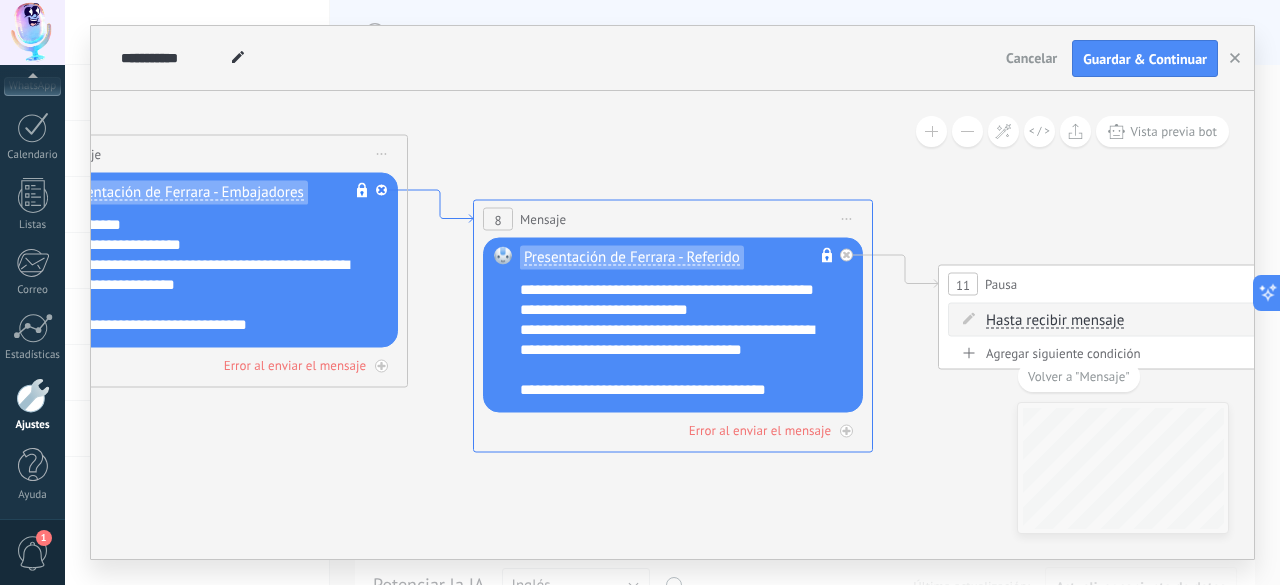 click 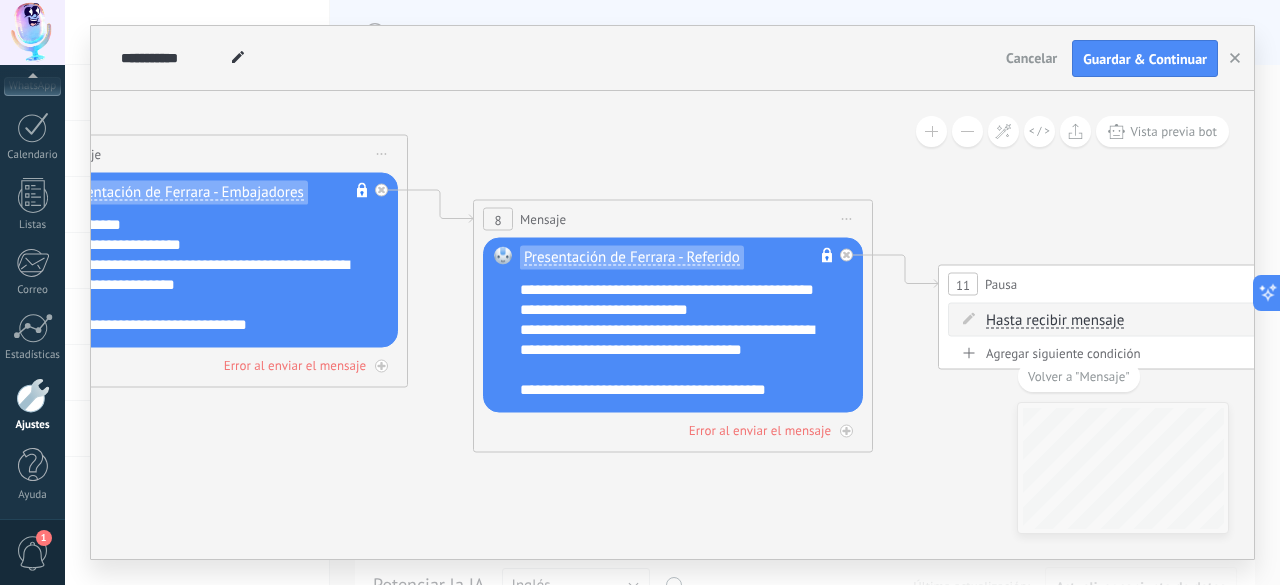 click on "Hasta recibir mensaje" at bounding box center [1055, 321] 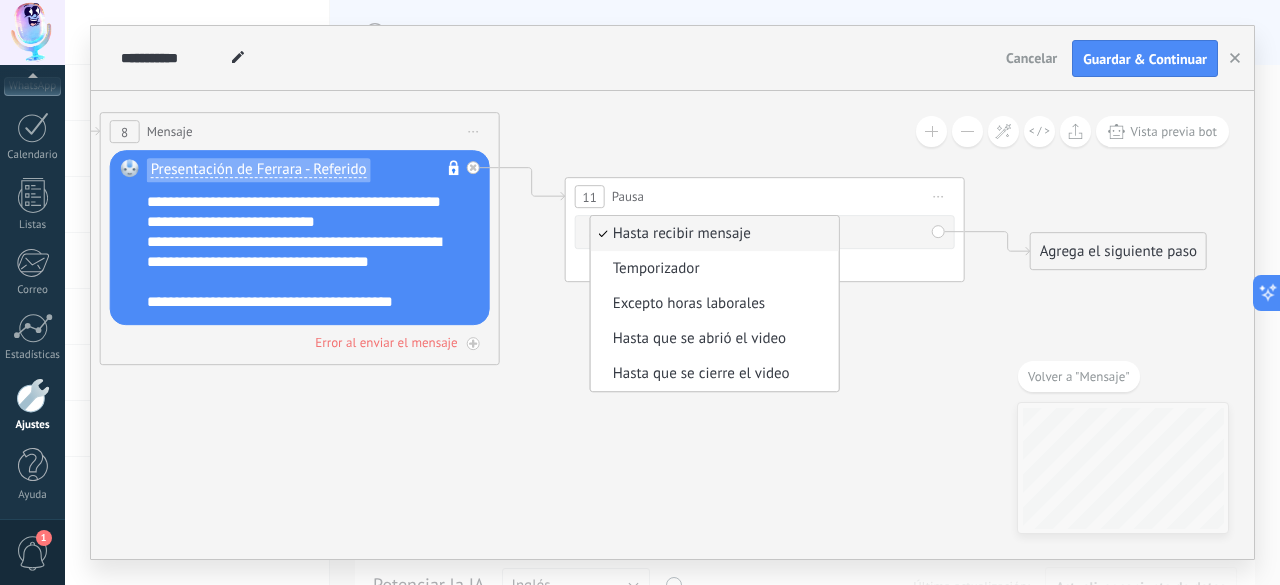 drag, startPoint x: 689, startPoint y: 501, endPoint x: 352, endPoint y: 415, distance: 347.80023 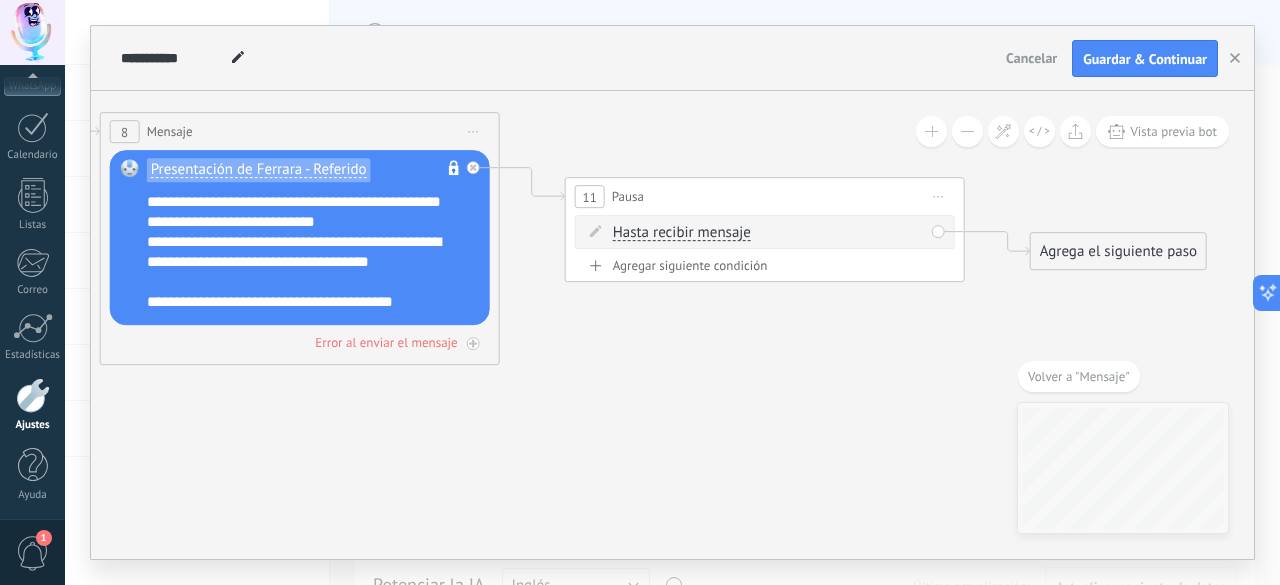click on "Hasta recibir mensaje
Hasta recibir mensaje
Temporizador
Excepto horas laborales
Hasta que se abrió el video
Hasta que se cierre el video
Hasta recibir mensaje
Hasta recibir mensaje
Temporizador
*" at bounding box center (765, 233) 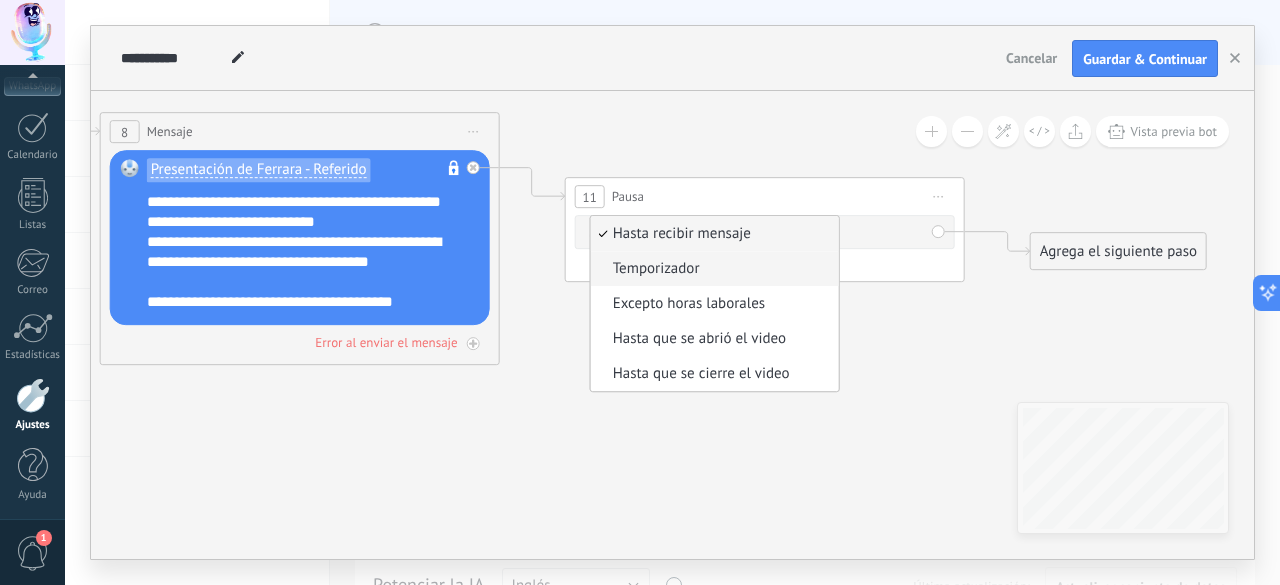 click on "Temporizador" at bounding box center [712, 270] 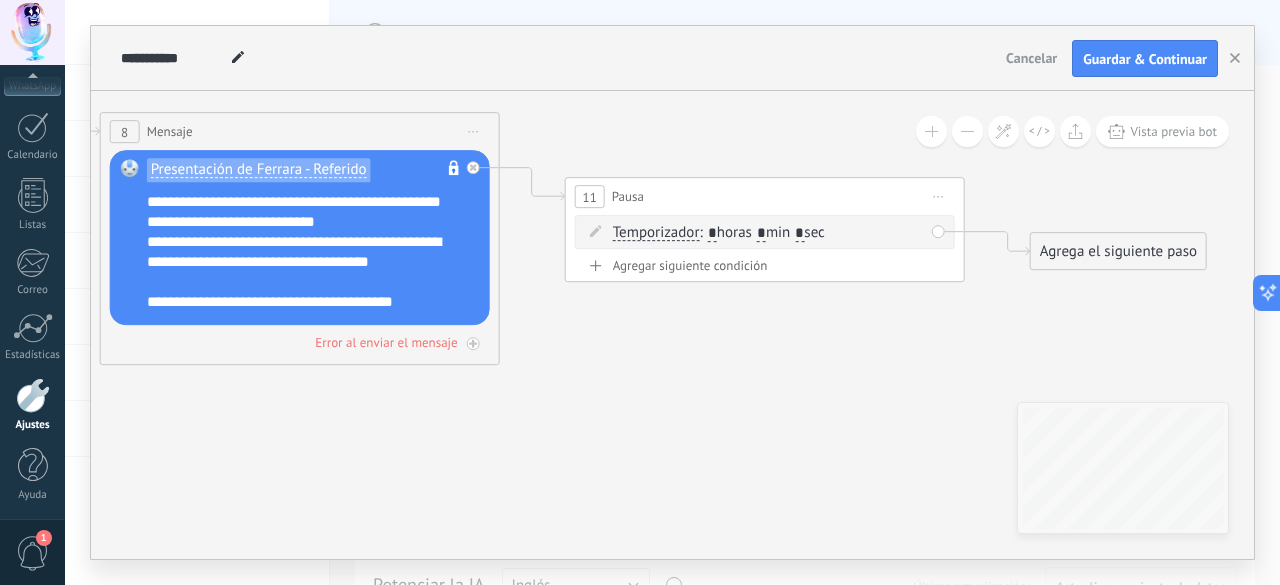 click on "*" at bounding box center (712, 234) 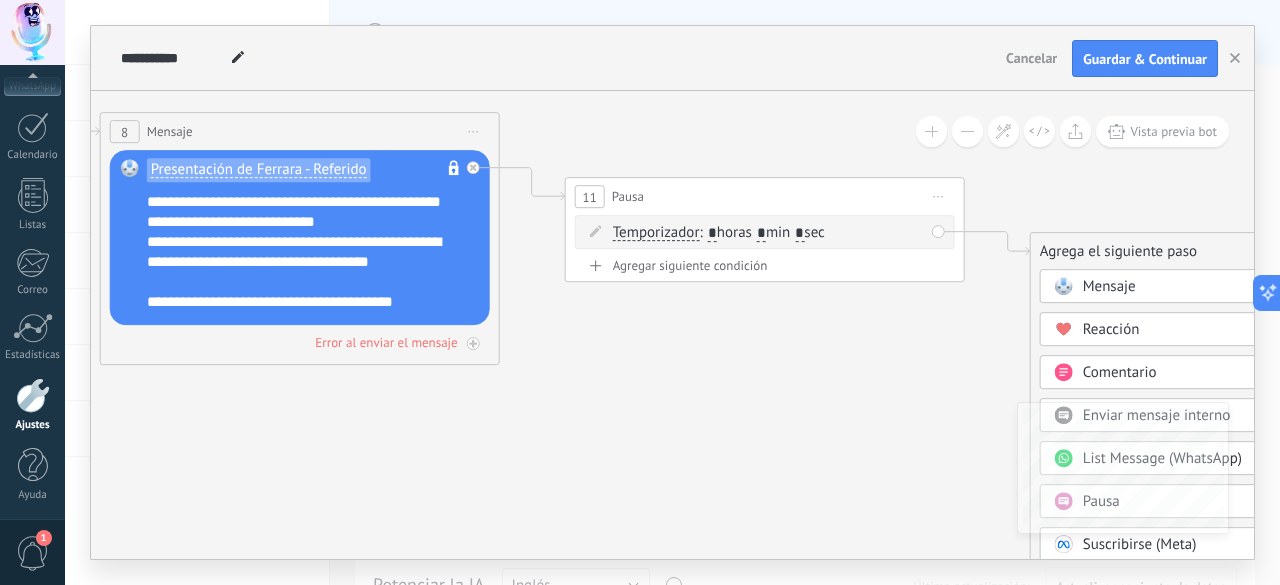 click on "Mensaje" at bounding box center (1109, 287) 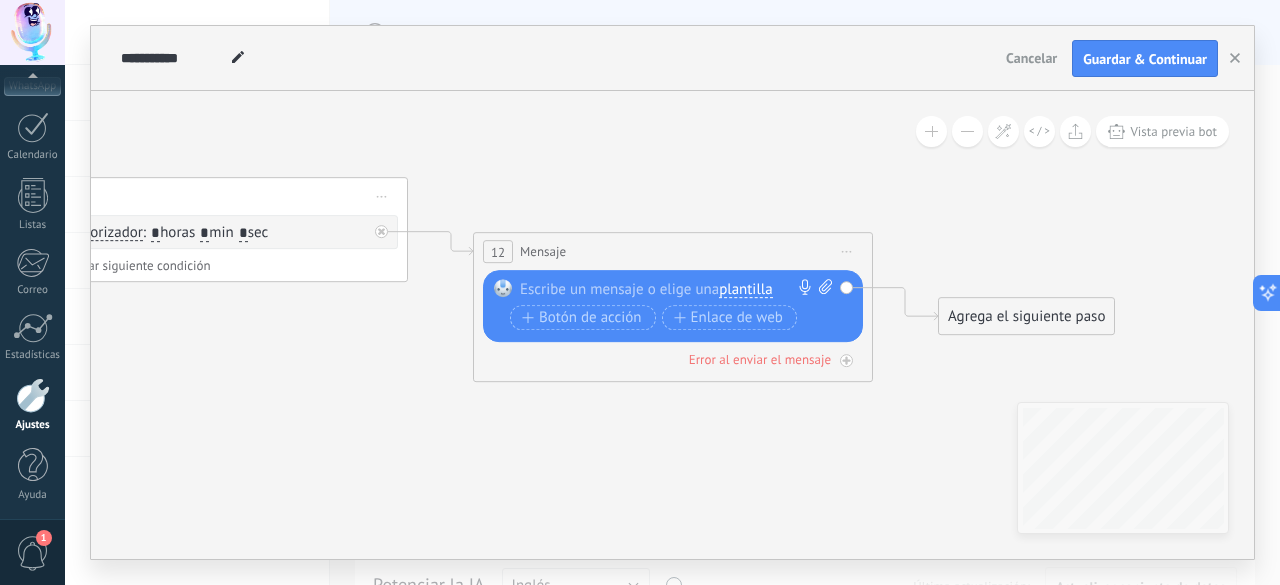 click on "plantilla" at bounding box center (745, 290) 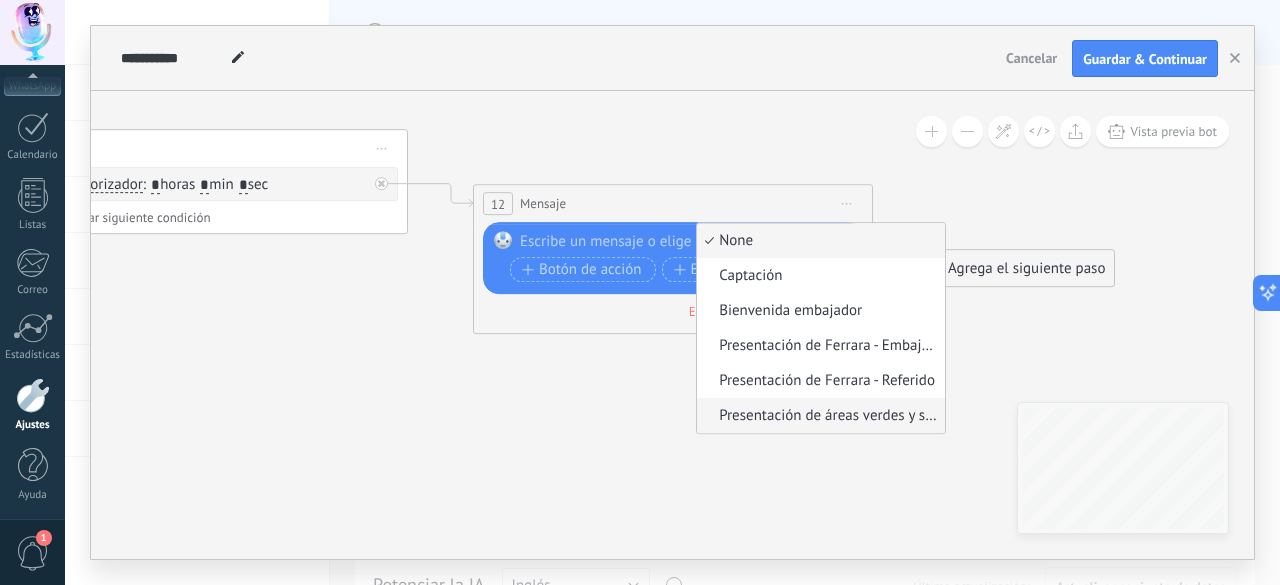 click on "Presentación de áreas verdes y su importancia en el proyecto - Embajadores" at bounding box center [818, 417] 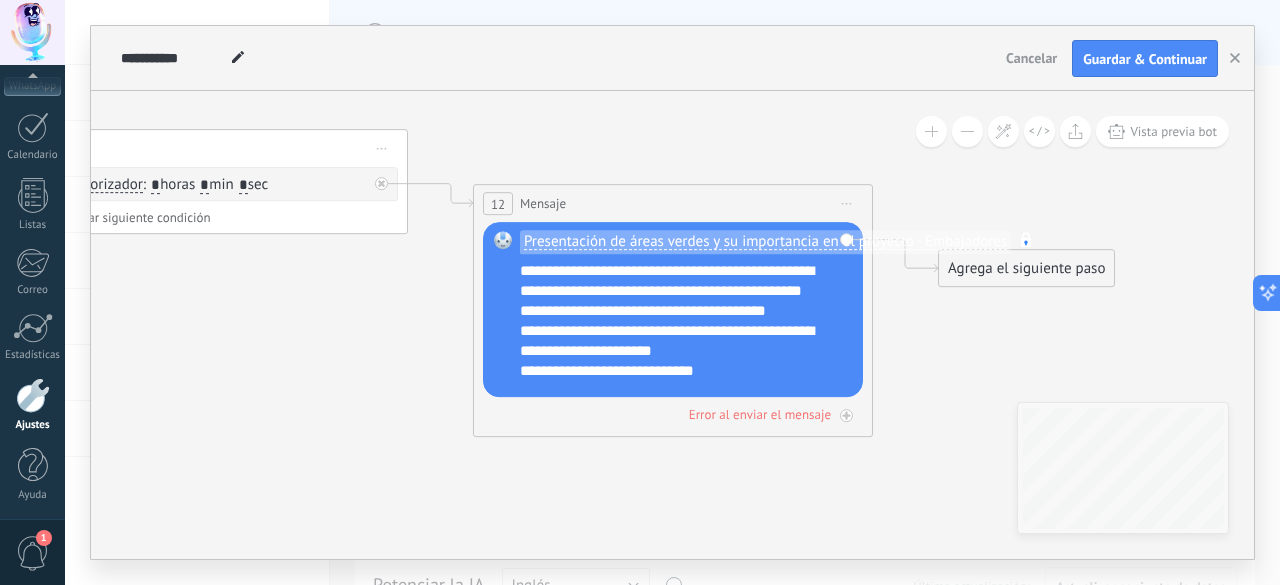 scroll, scrollTop: 0, scrollLeft: 0, axis: both 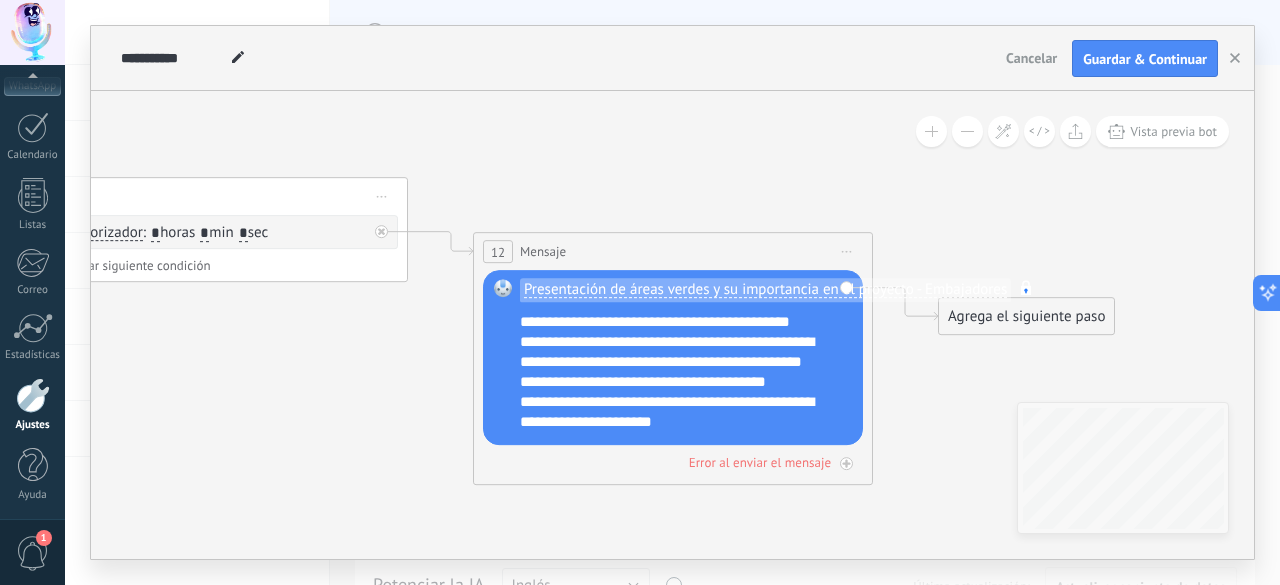 click on "Agrega el siguiente paso" at bounding box center [1026, 317] 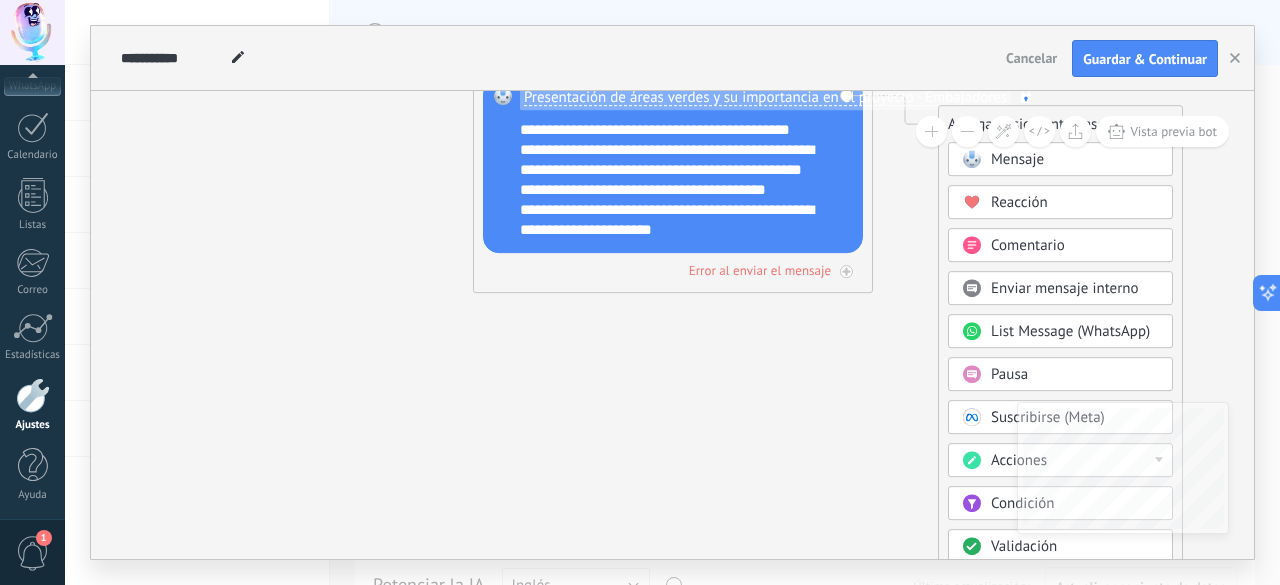 click on "Pausa" at bounding box center [1009, 375] 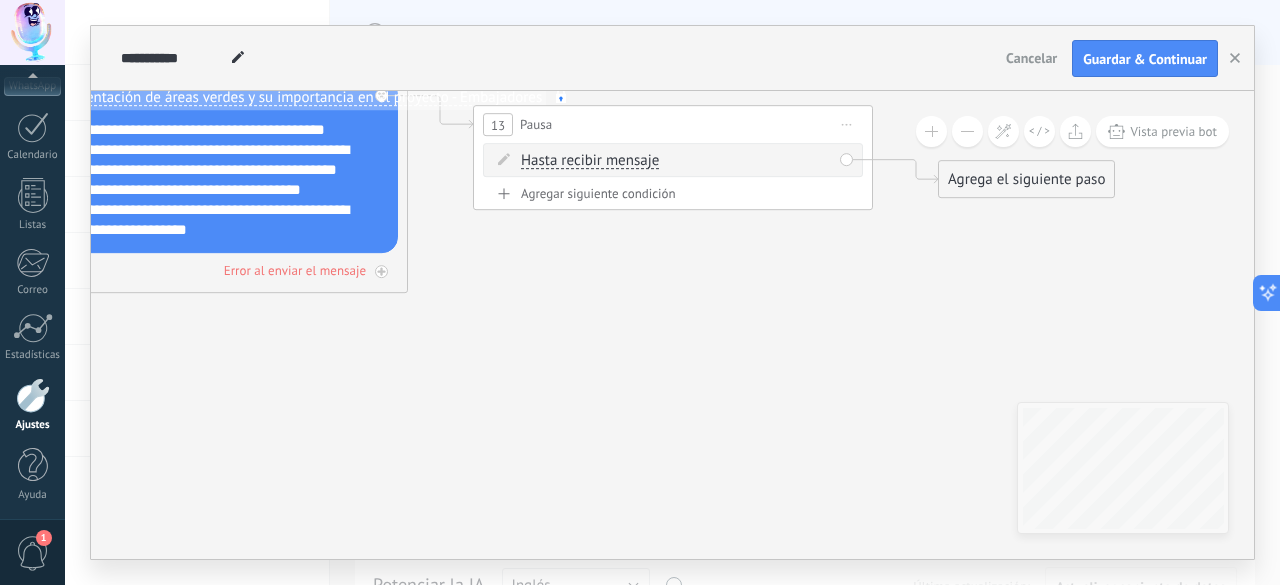 click on "Agrega el siguiente paso" at bounding box center [1026, 180] 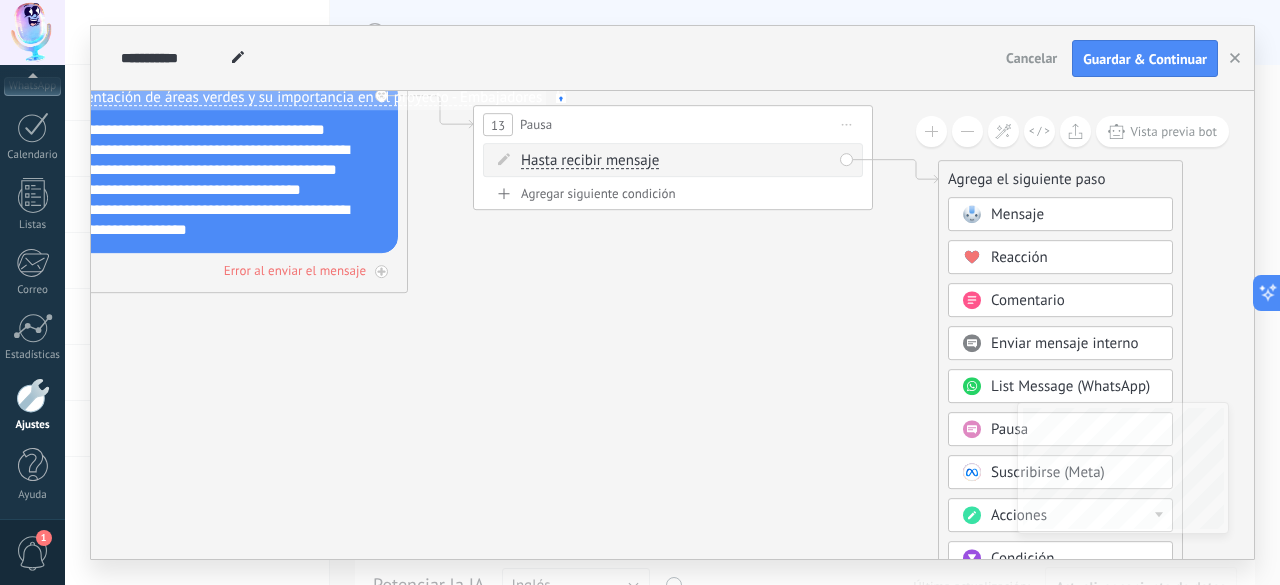click on "Mensaje" at bounding box center (1075, 216) 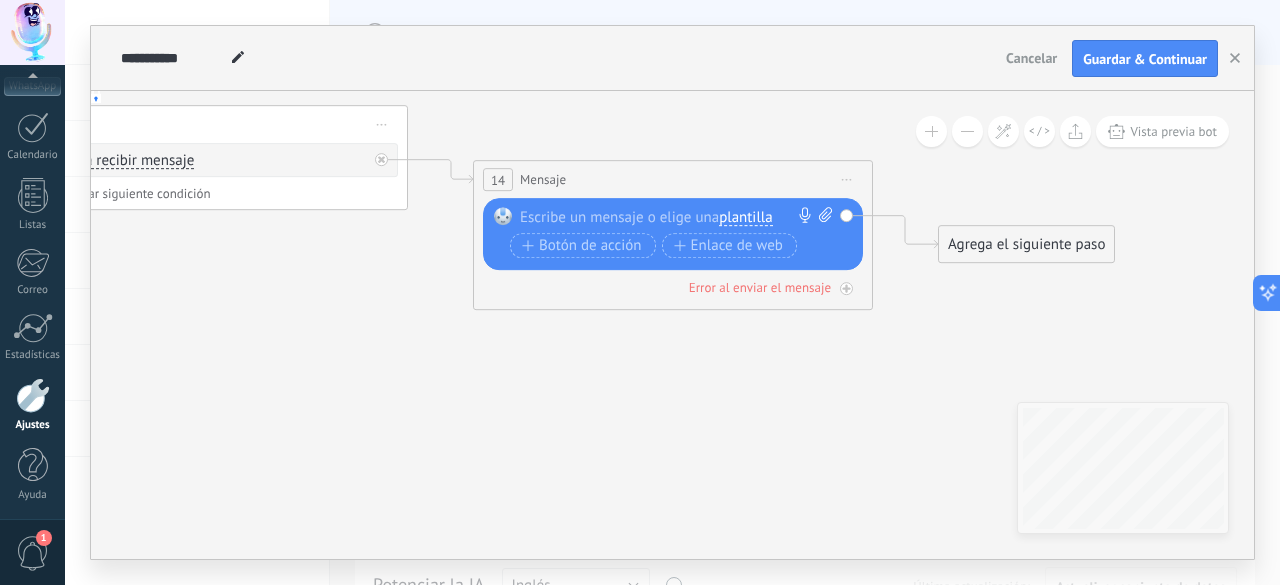 click on "plantilla" at bounding box center [745, 218] 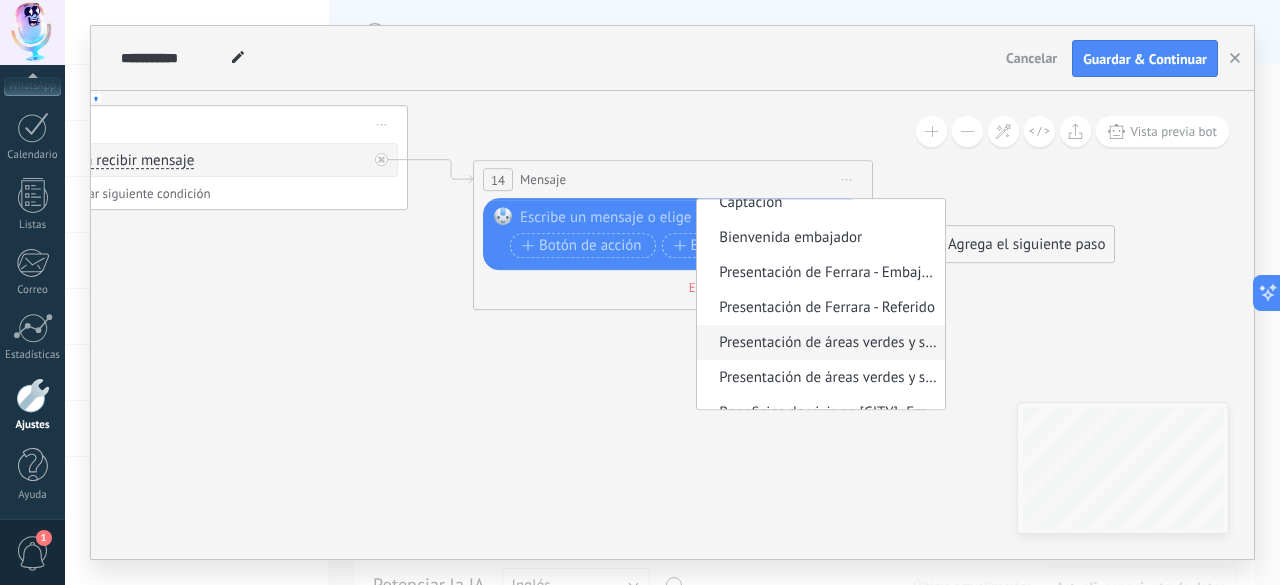 scroll, scrollTop: 100, scrollLeft: 0, axis: vertical 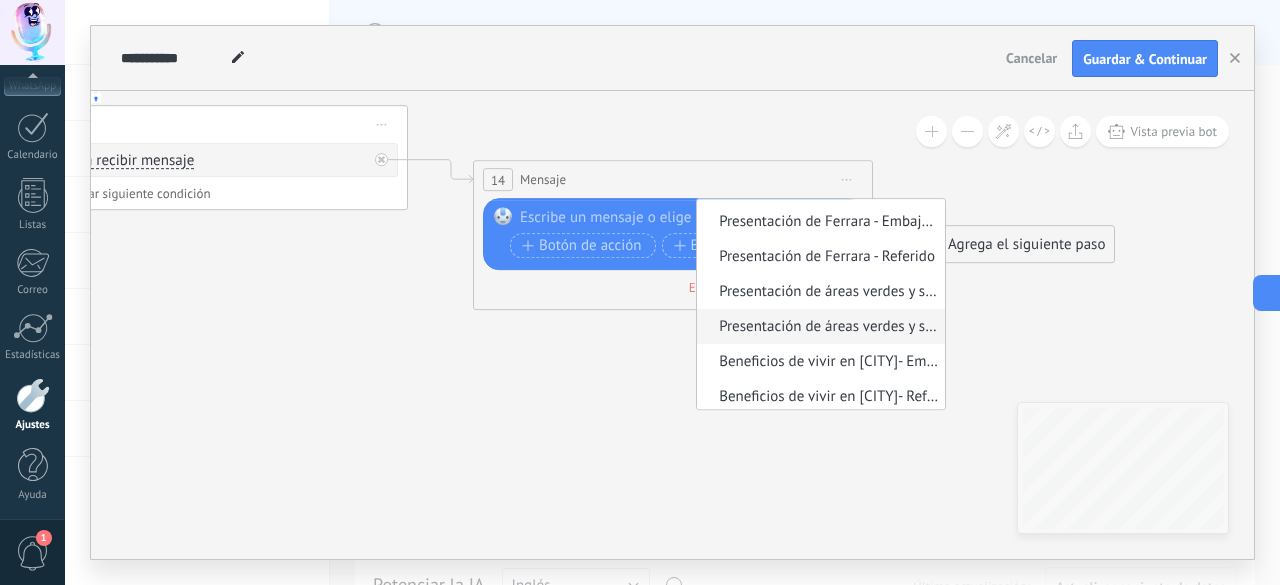 click on "Presentación de áreas verdes y su importancia en el proyecto - Referido" at bounding box center [818, 328] 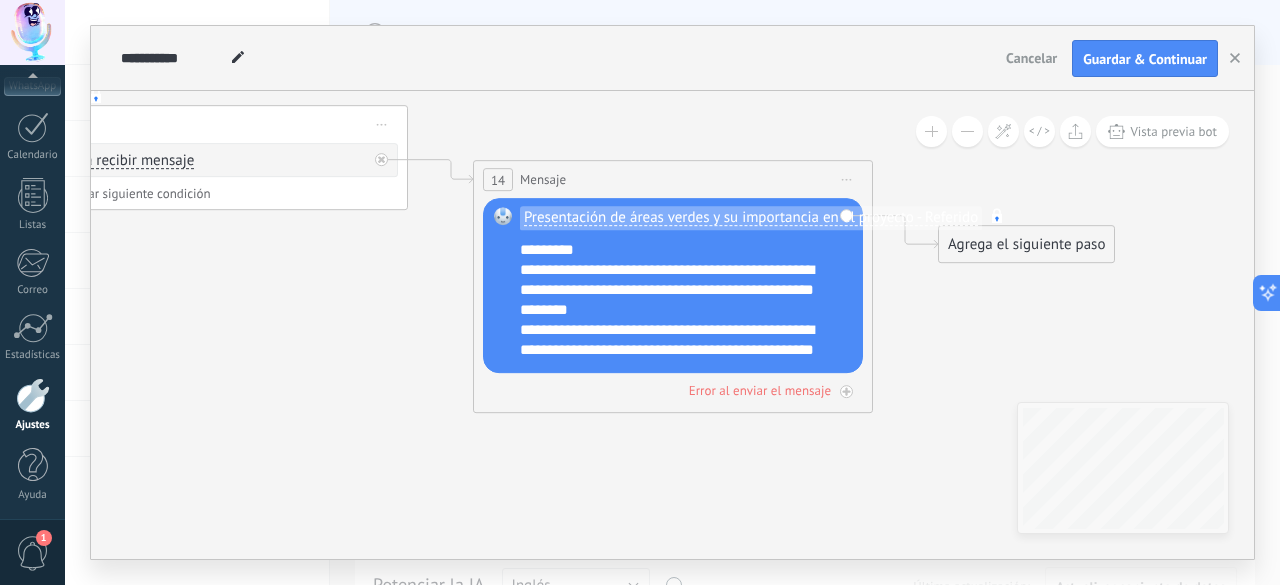 click on "Agrega el siguiente paso" at bounding box center [1026, 245] 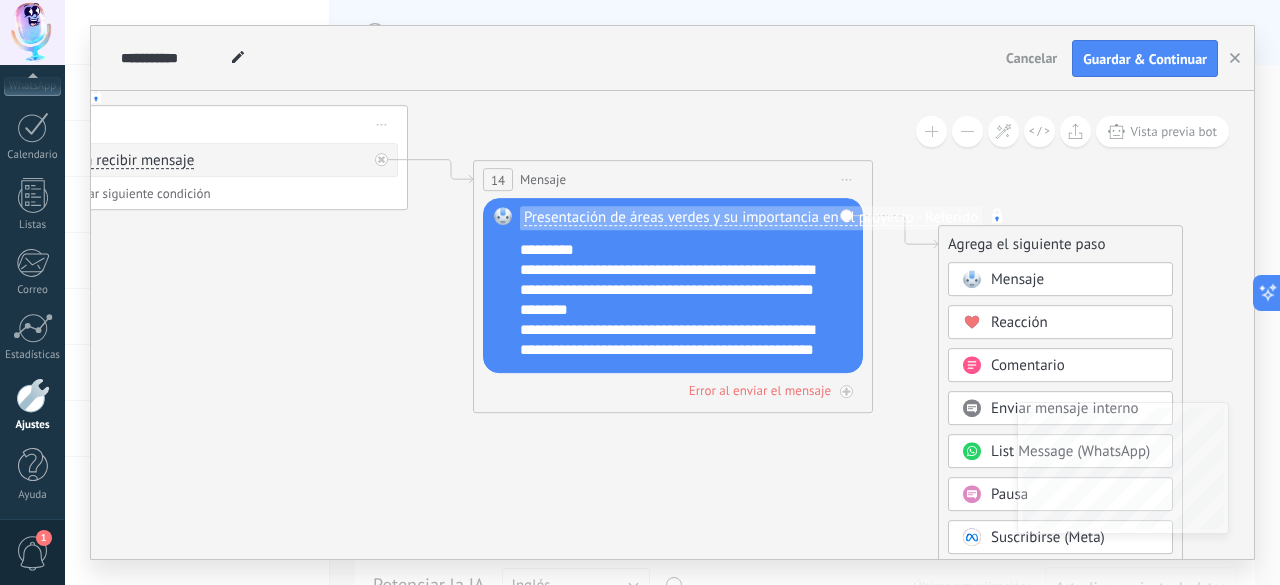 click 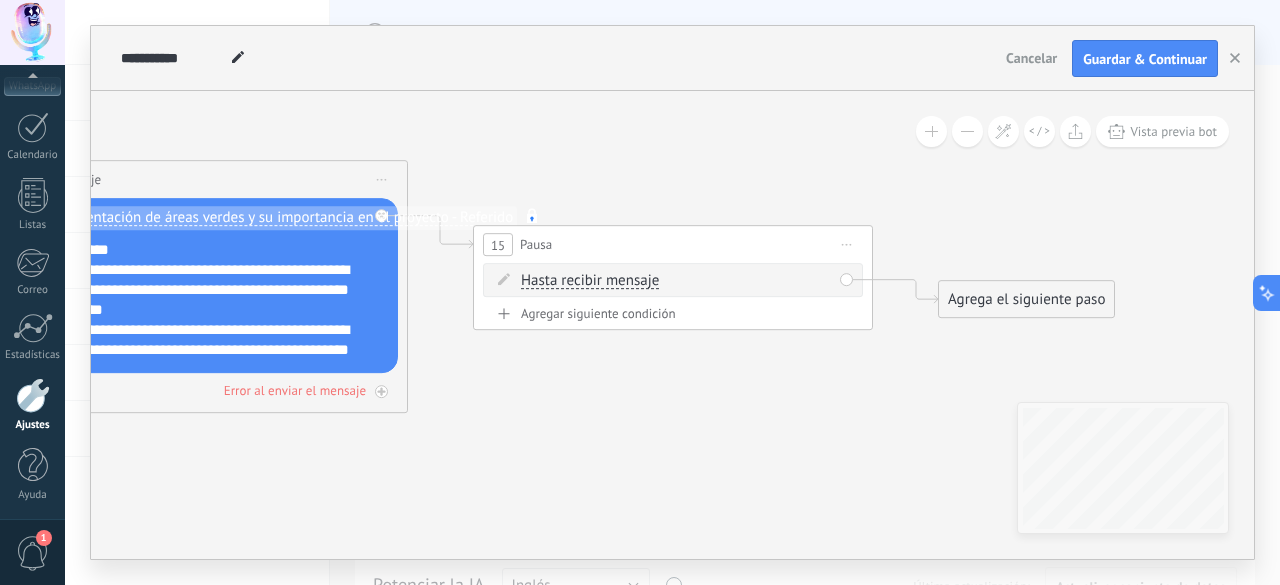 click on "Agrega el siguiente paso" at bounding box center (1026, 300) 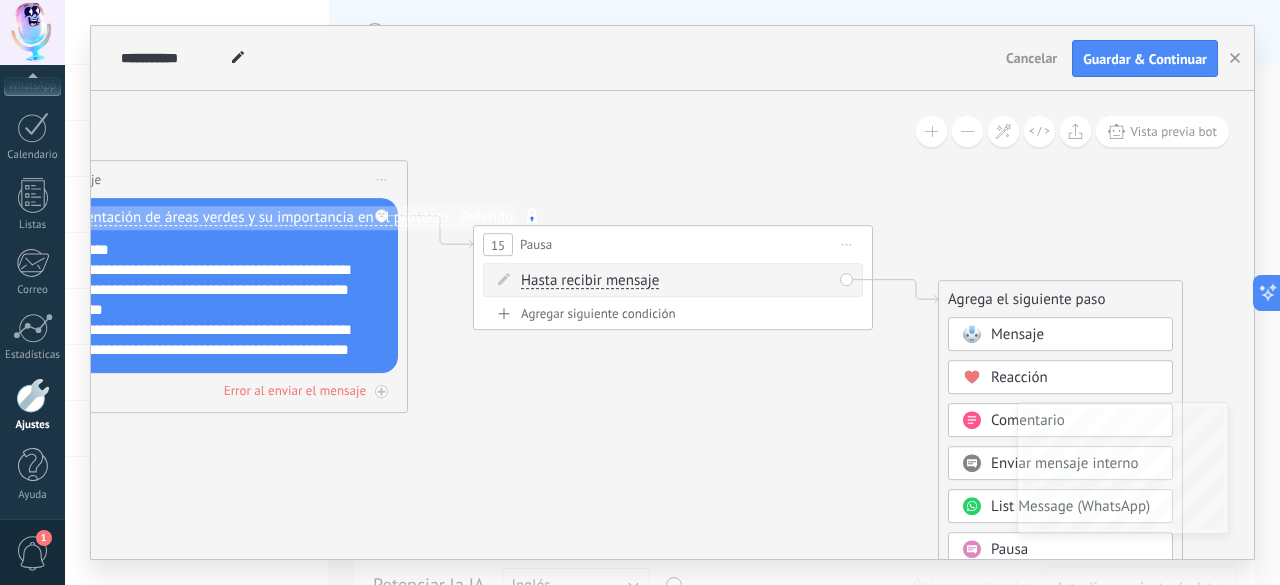 click on "Mensaje" at bounding box center [1017, 335] 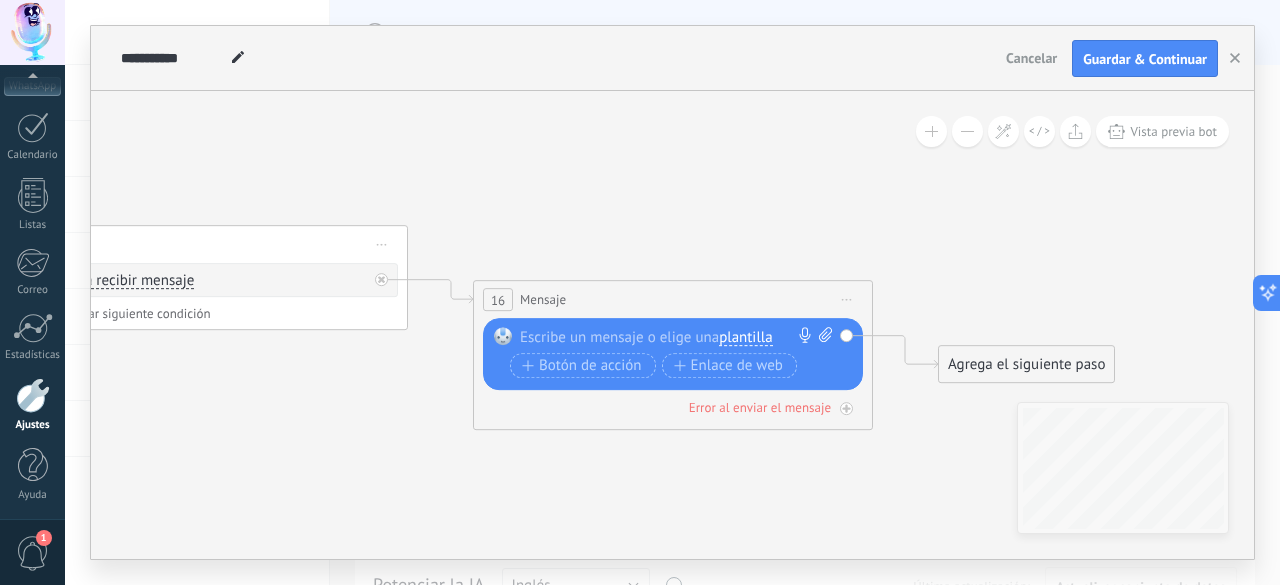 click on "plantilla" at bounding box center (745, 338) 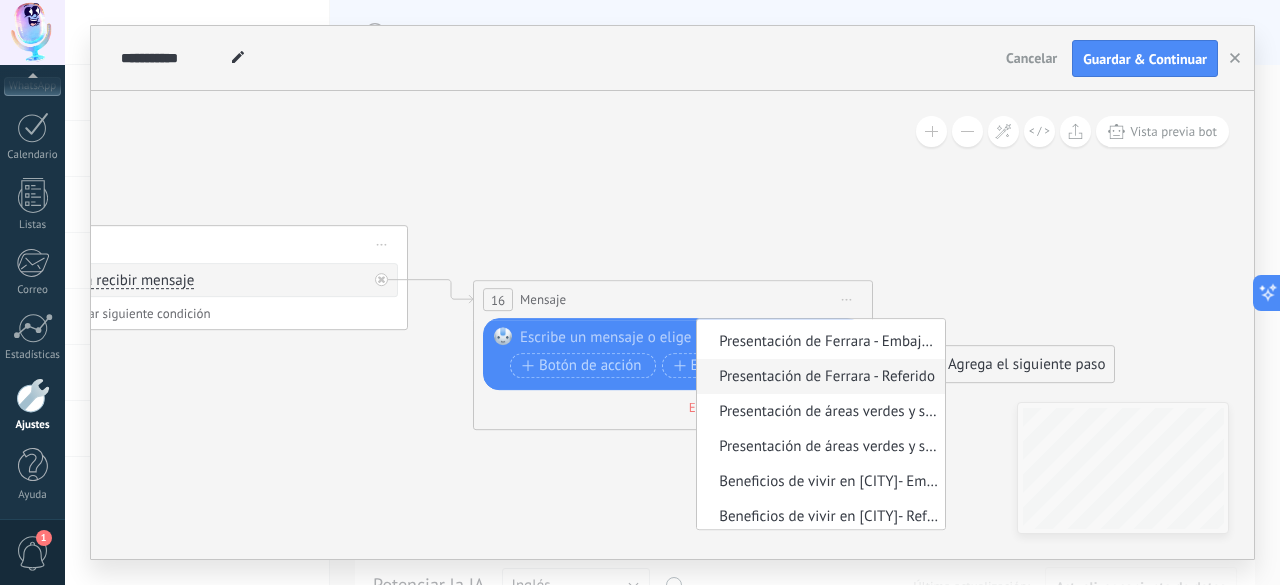scroll, scrollTop: 104, scrollLeft: 0, axis: vertical 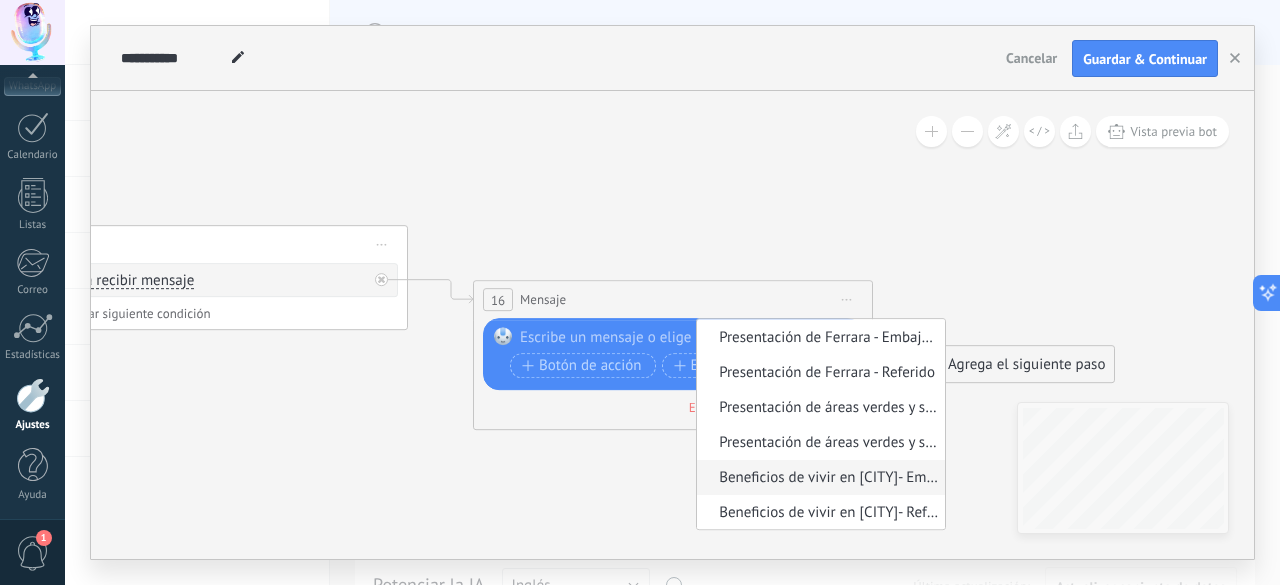 click on "Beneficios de vivir en Puembo- Embajadores" at bounding box center (818, 479) 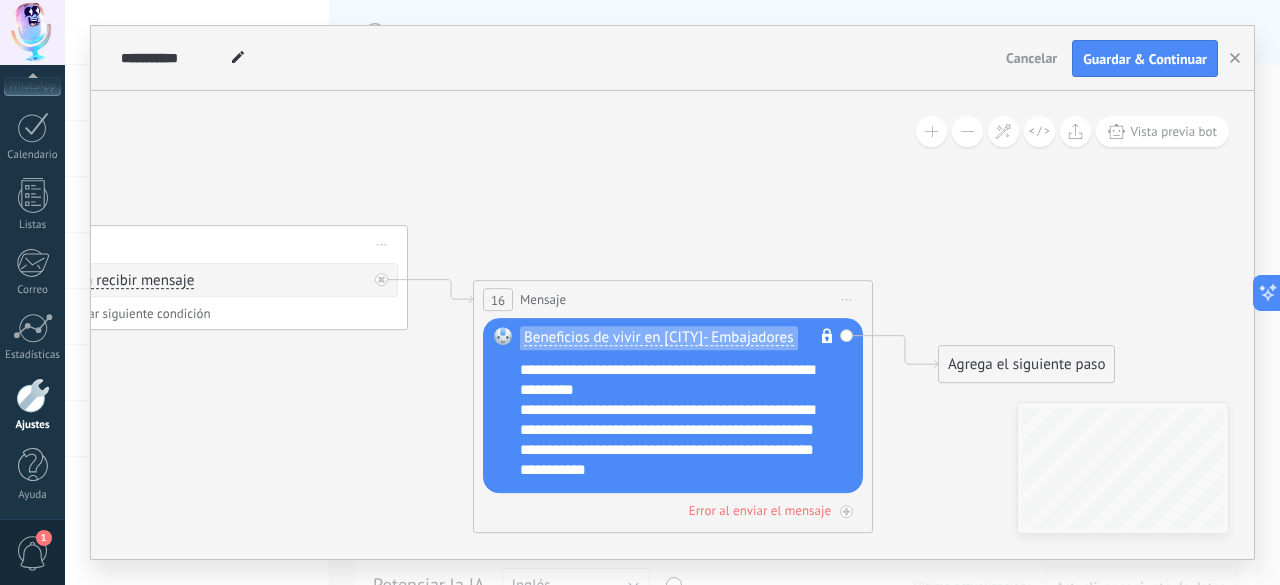 click on "Agrega el siguiente paso" at bounding box center [1026, 365] 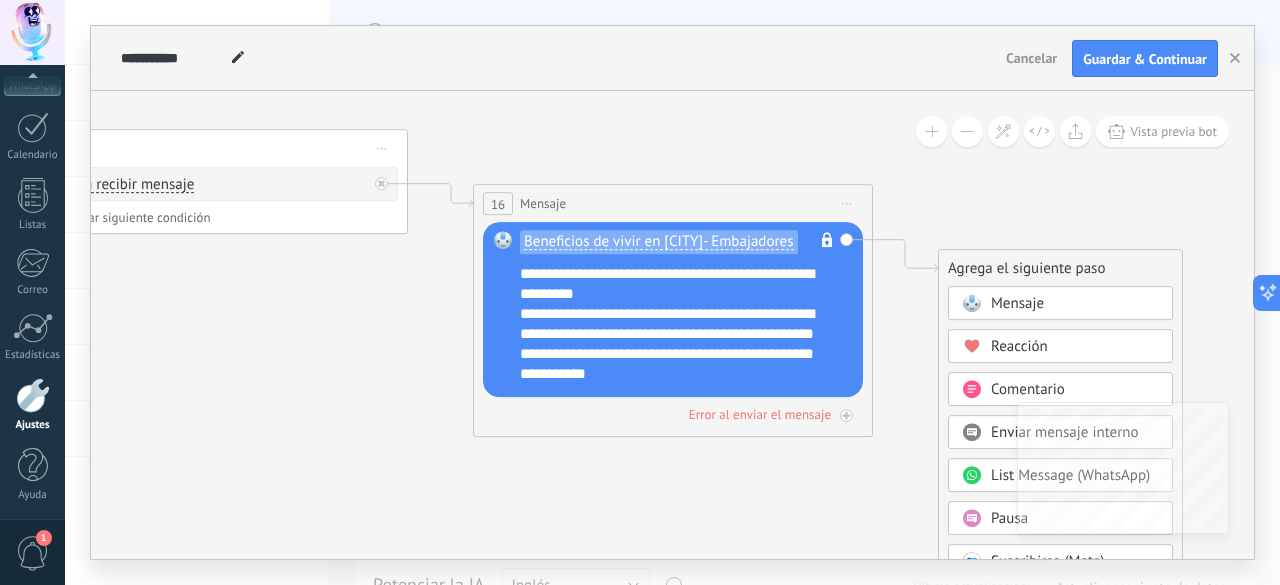 click 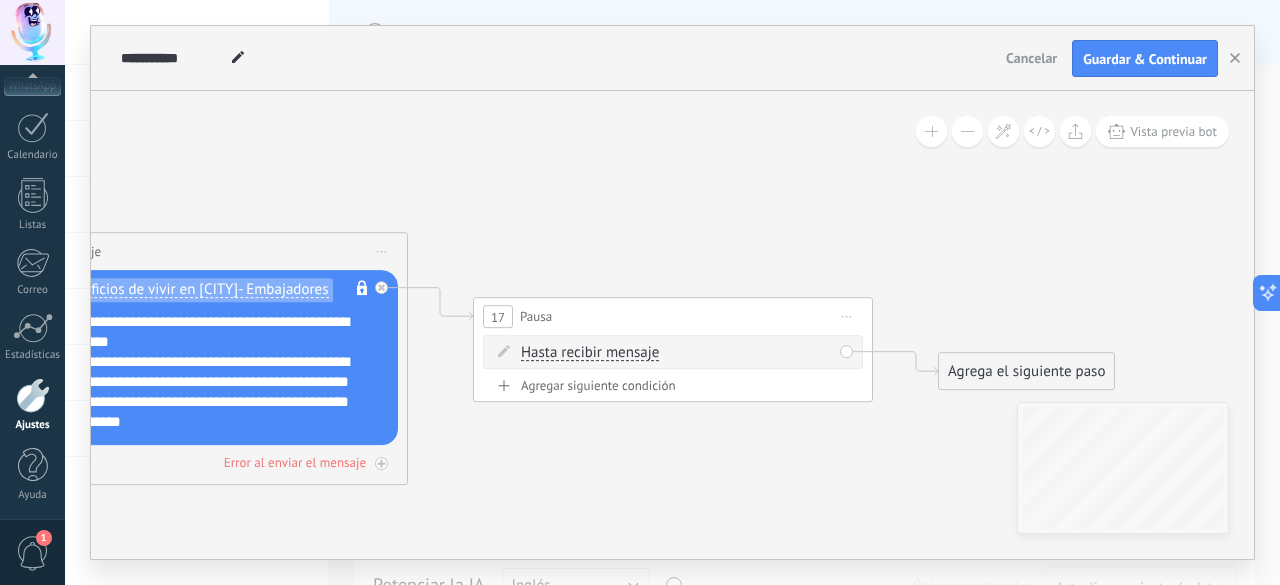 click on "Agrega el siguiente paso" at bounding box center (1026, 372) 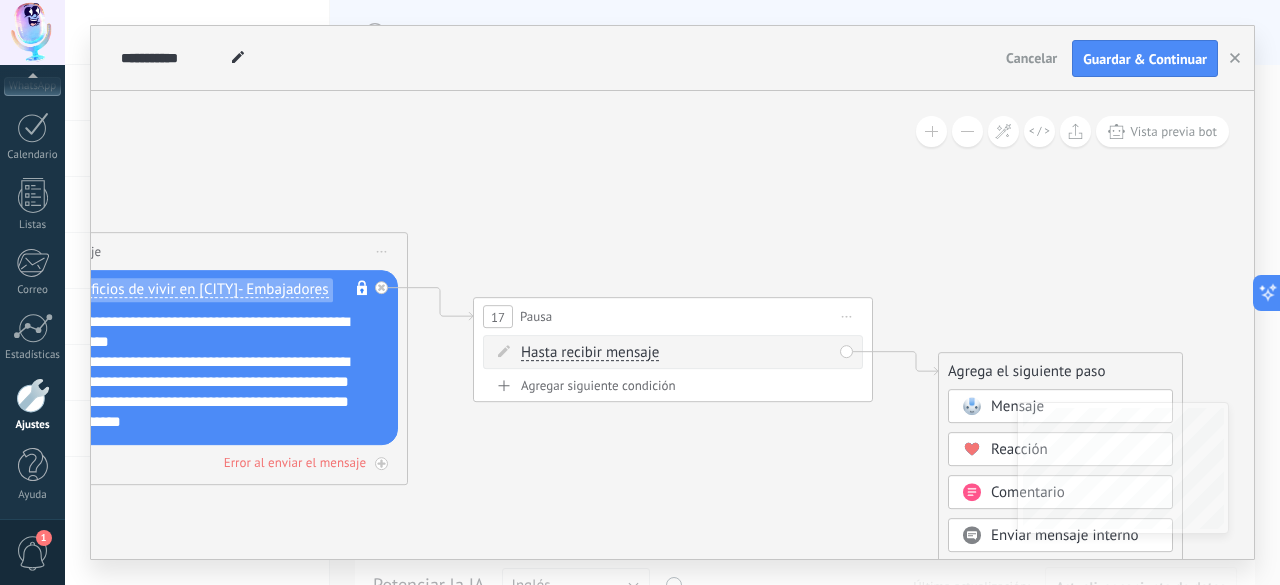 click 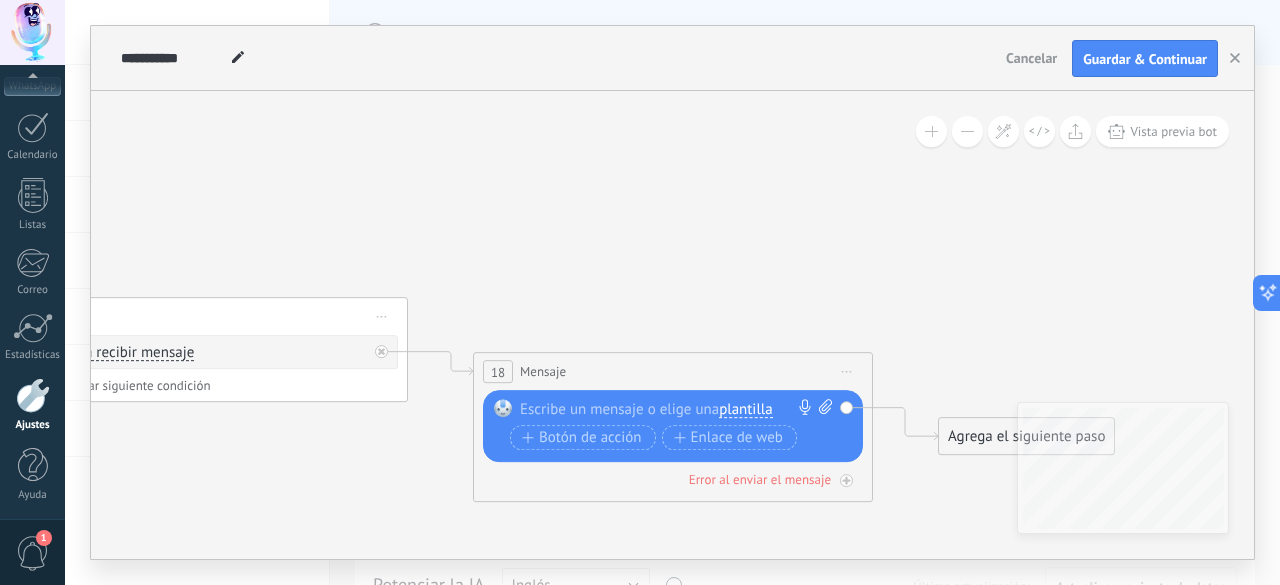 click on "plantilla" at bounding box center [745, 410] 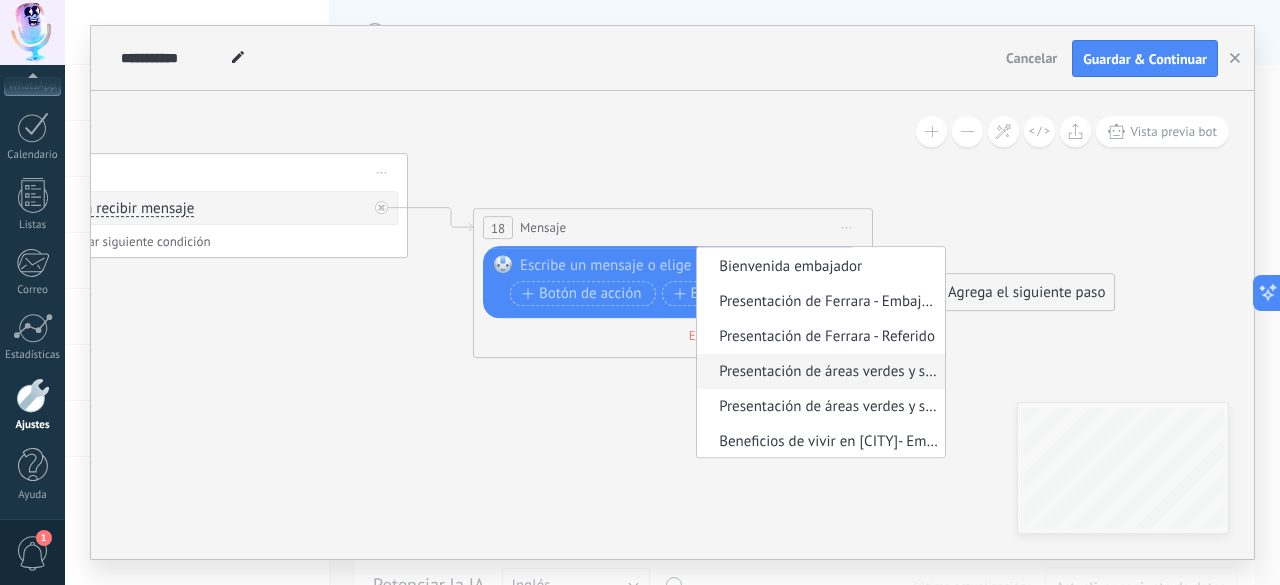 scroll, scrollTop: 104, scrollLeft: 0, axis: vertical 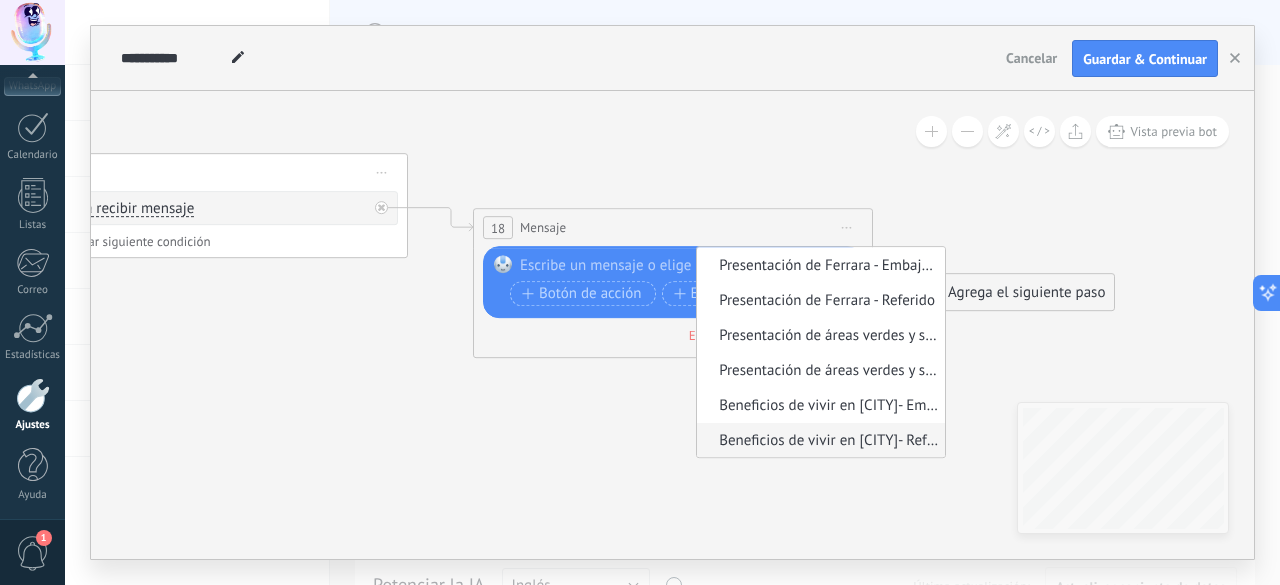 click on "Beneficios de vivir en Puembo- Referidos" at bounding box center [818, 442] 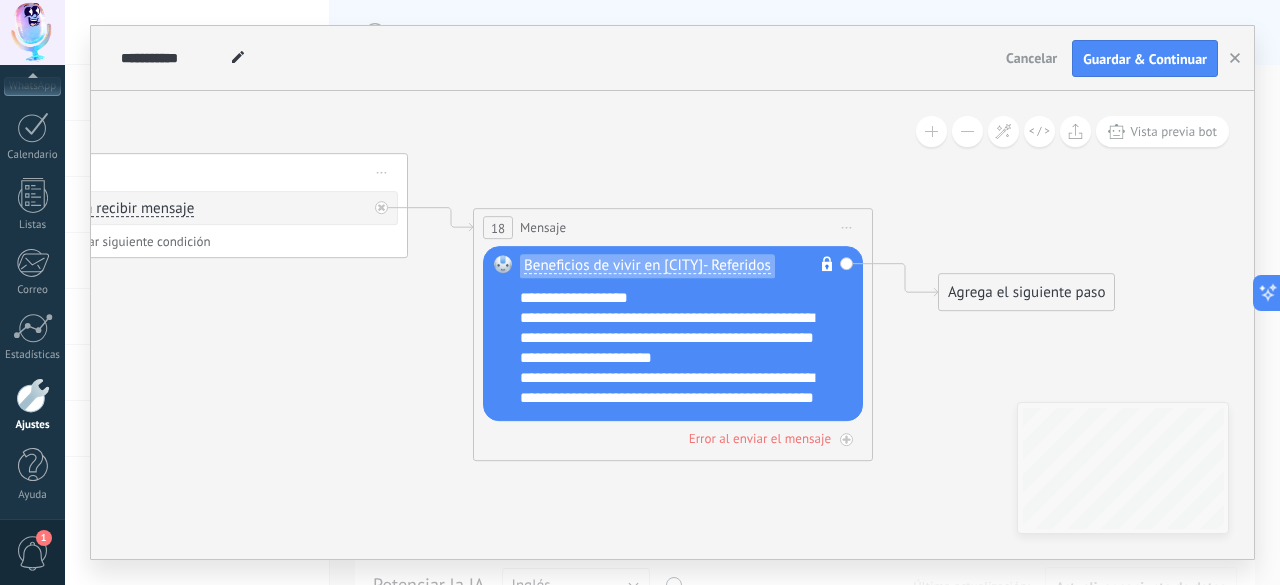 click 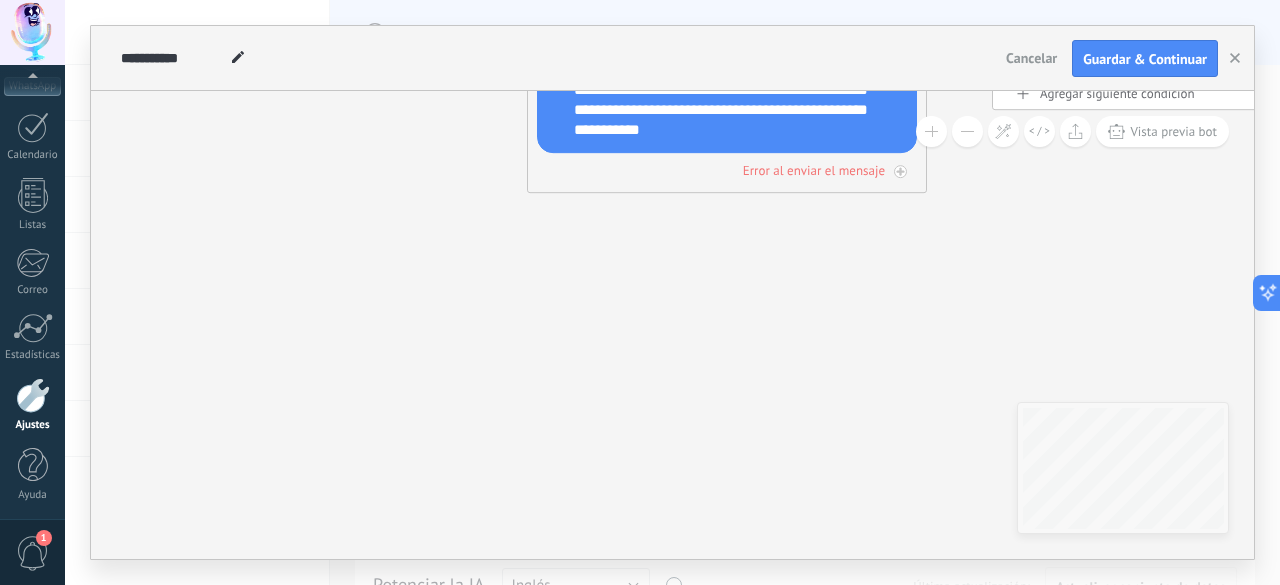 drag, startPoint x: 295, startPoint y: 493, endPoint x: 1266, endPoint y: 337, distance: 983.4516 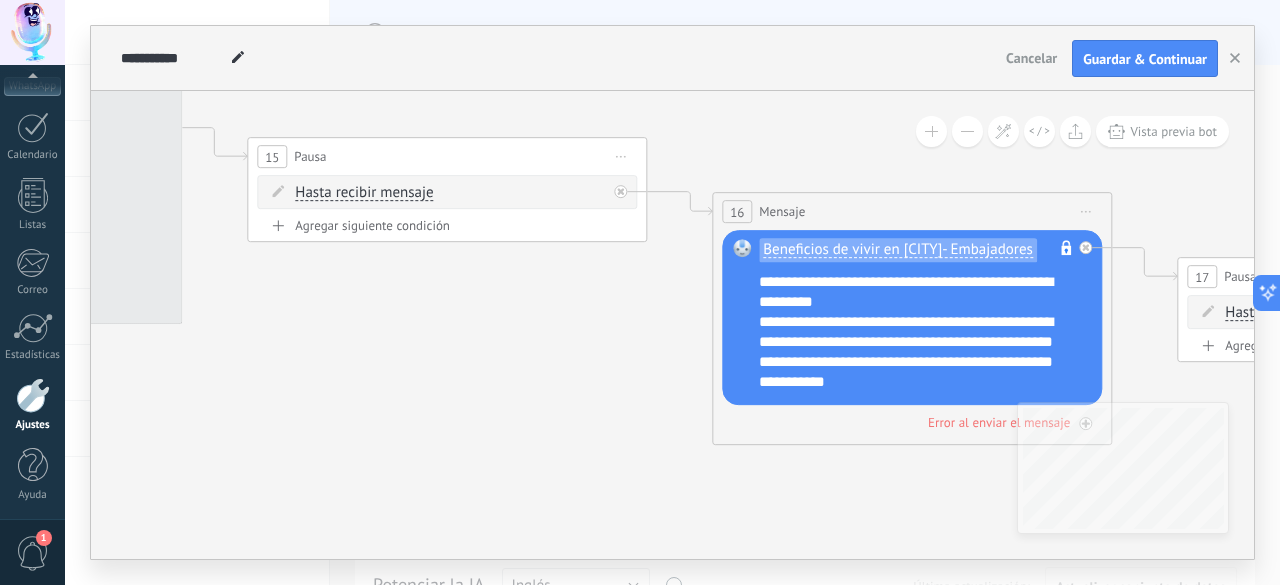 drag, startPoint x: 382, startPoint y: 211, endPoint x: 738, endPoint y: 531, distance: 478.68152 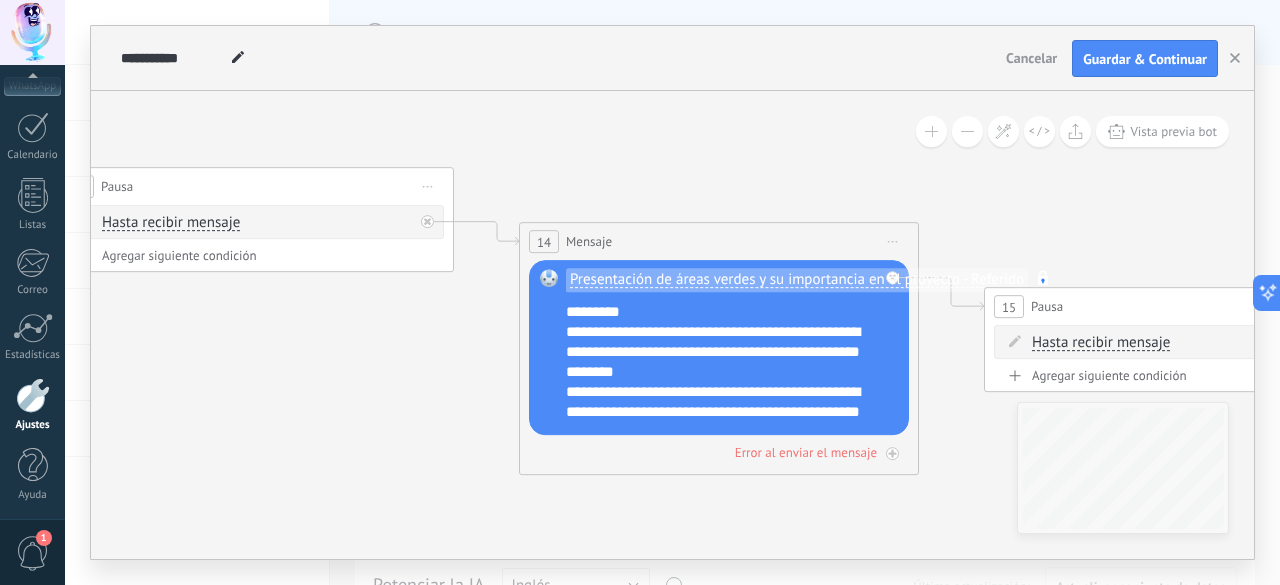 drag, startPoint x: 444, startPoint y: 401, endPoint x: 1009, endPoint y: 467, distance: 568.8418 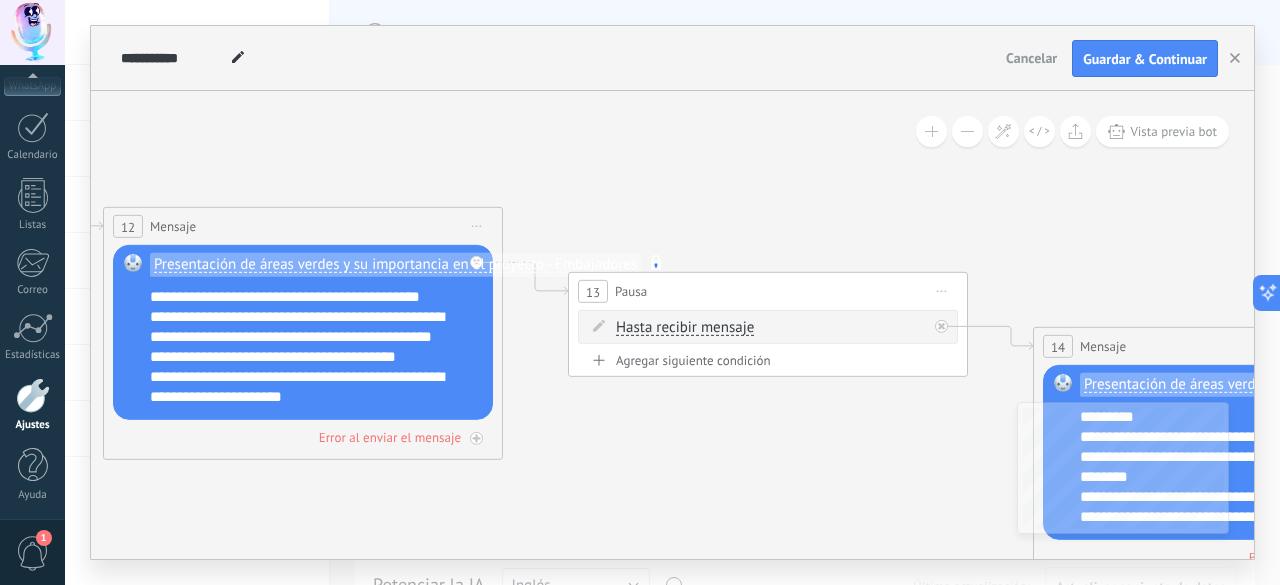 drag, startPoint x: 182, startPoint y: 282, endPoint x: 604, endPoint y: 371, distance: 431.28296 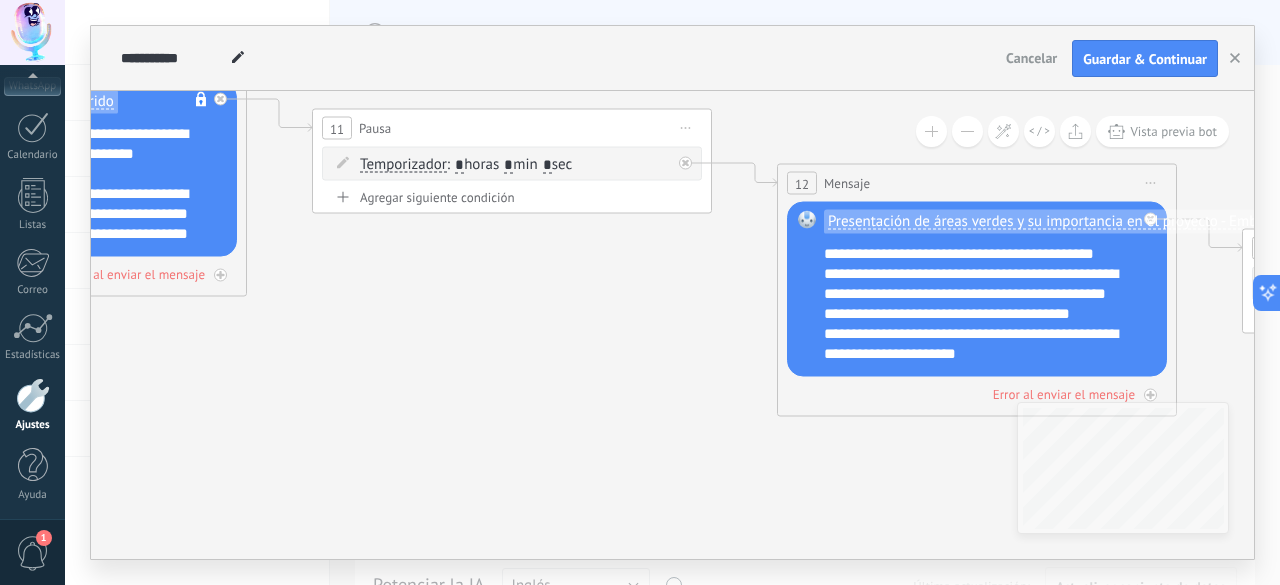 drag, startPoint x: 258, startPoint y: 491, endPoint x: 931, endPoint y: 448, distance: 674.3723 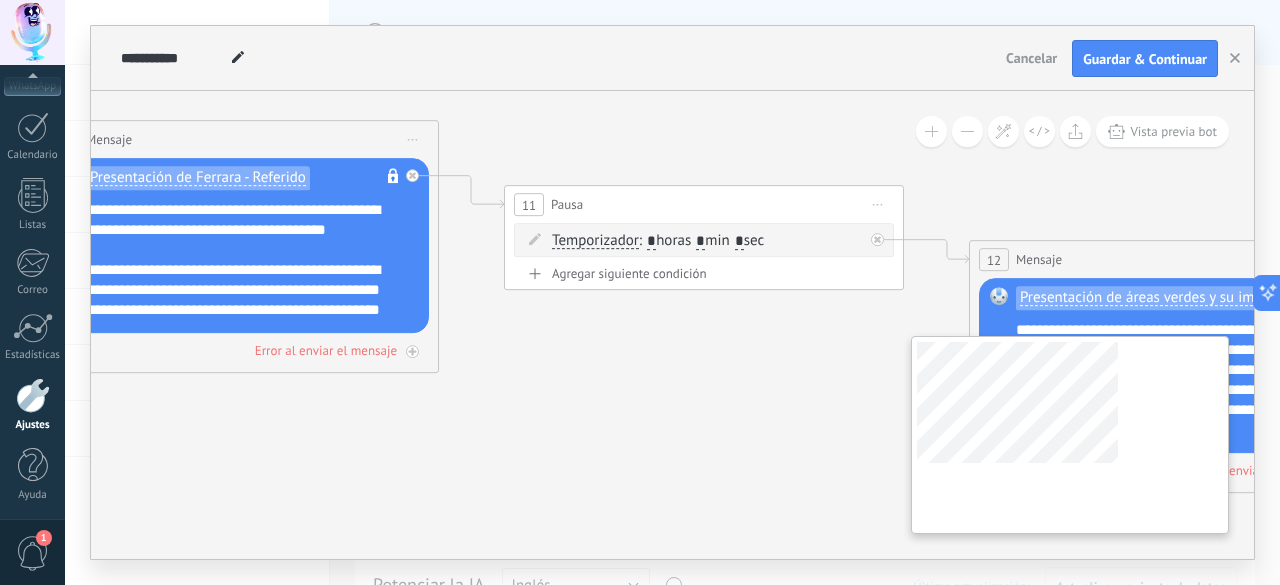 click on "**********" at bounding box center (672, 325) 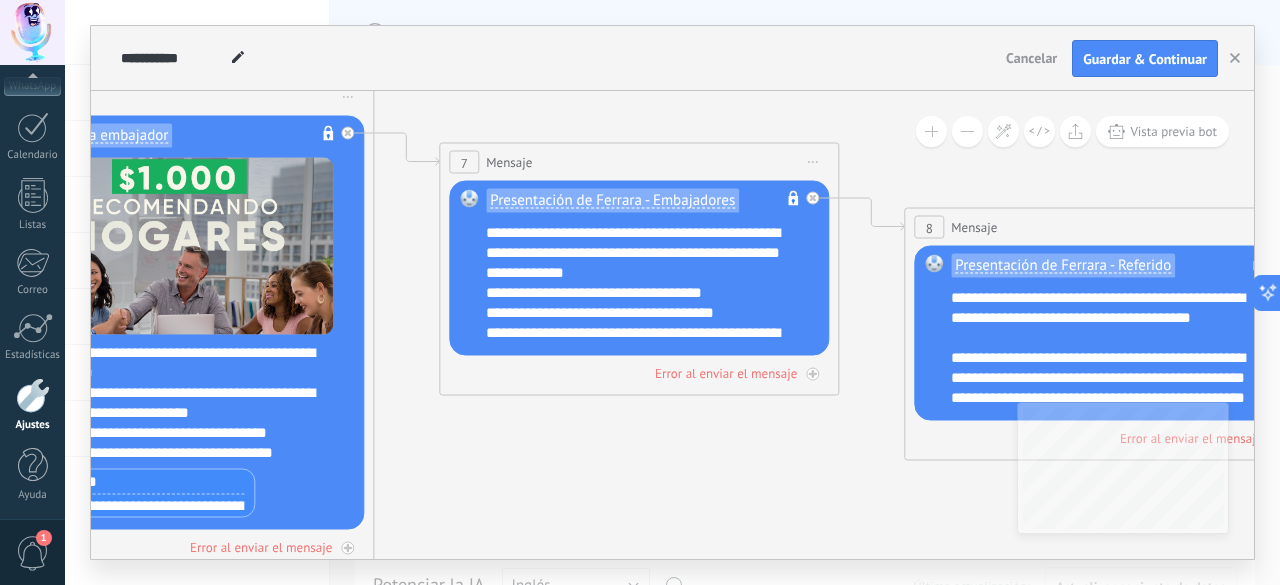 drag, startPoint x: 204, startPoint y: 418, endPoint x: 770, endPoint y: 459, distance: 567.48303 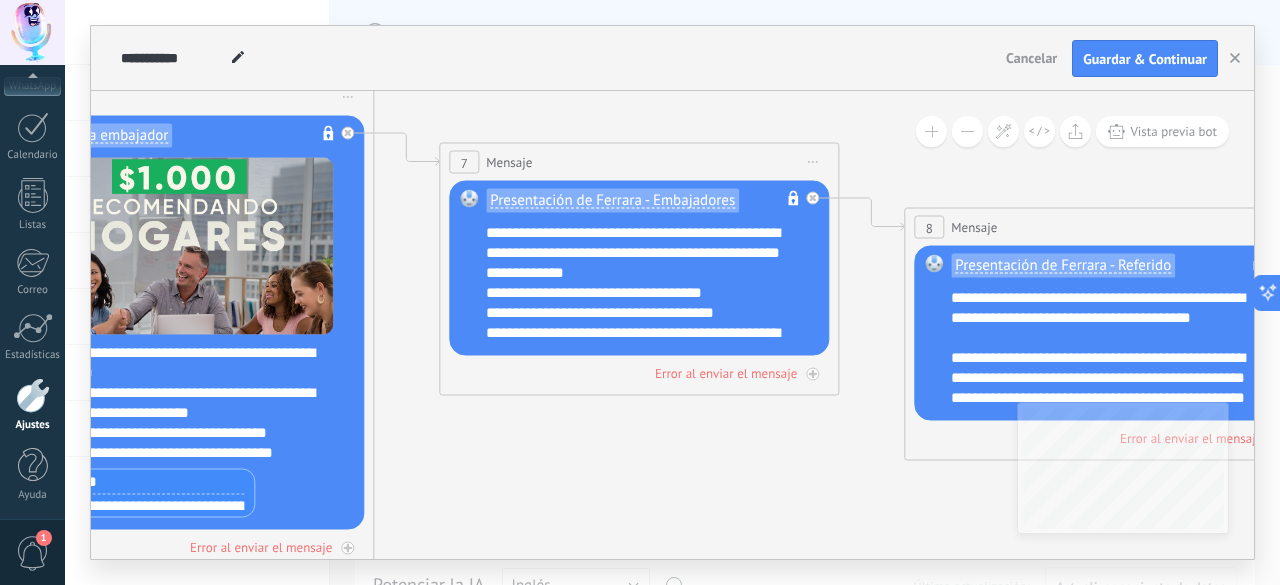 click 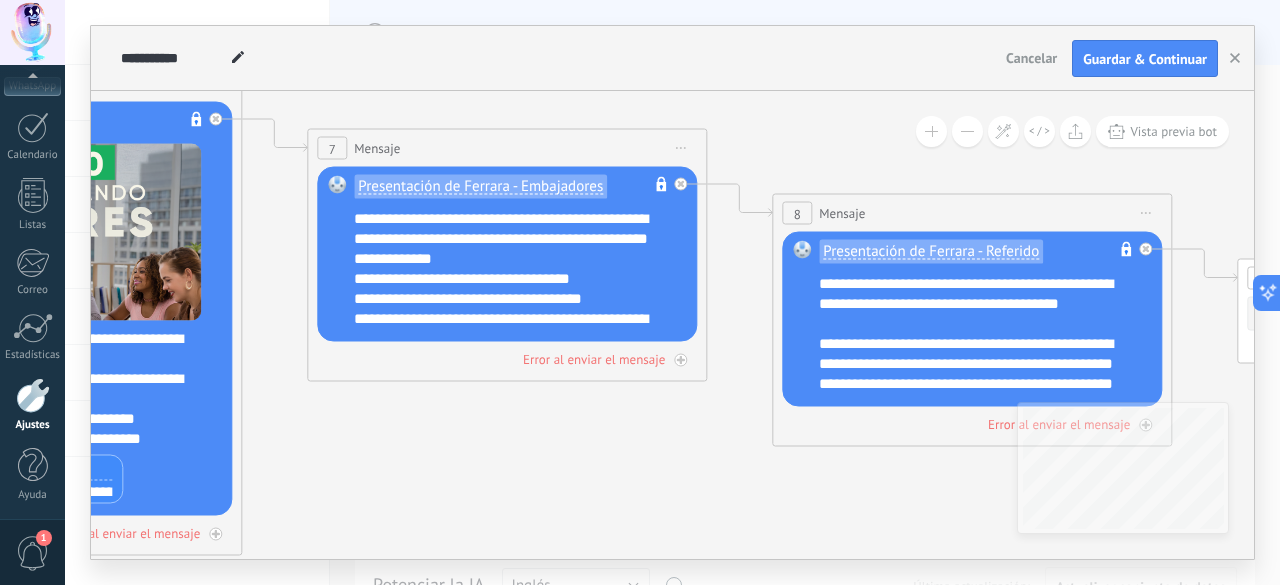 drag, startPoint x: 654, startPoint y: 491, endPoint x: 610, endPoint y: 485, distance: 44.407207 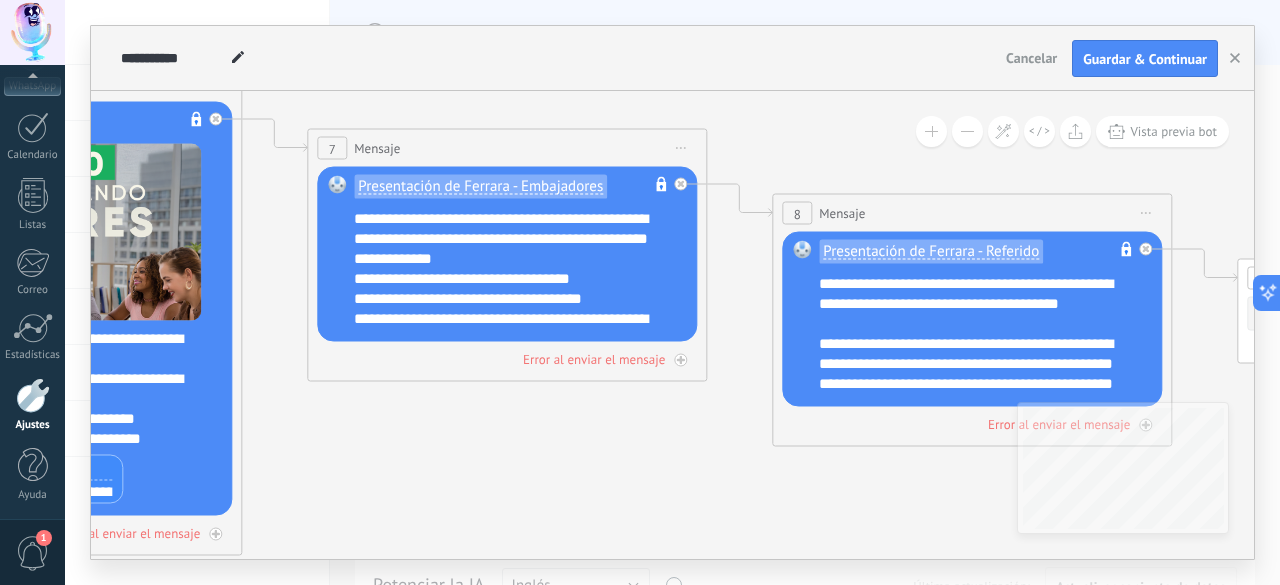 click 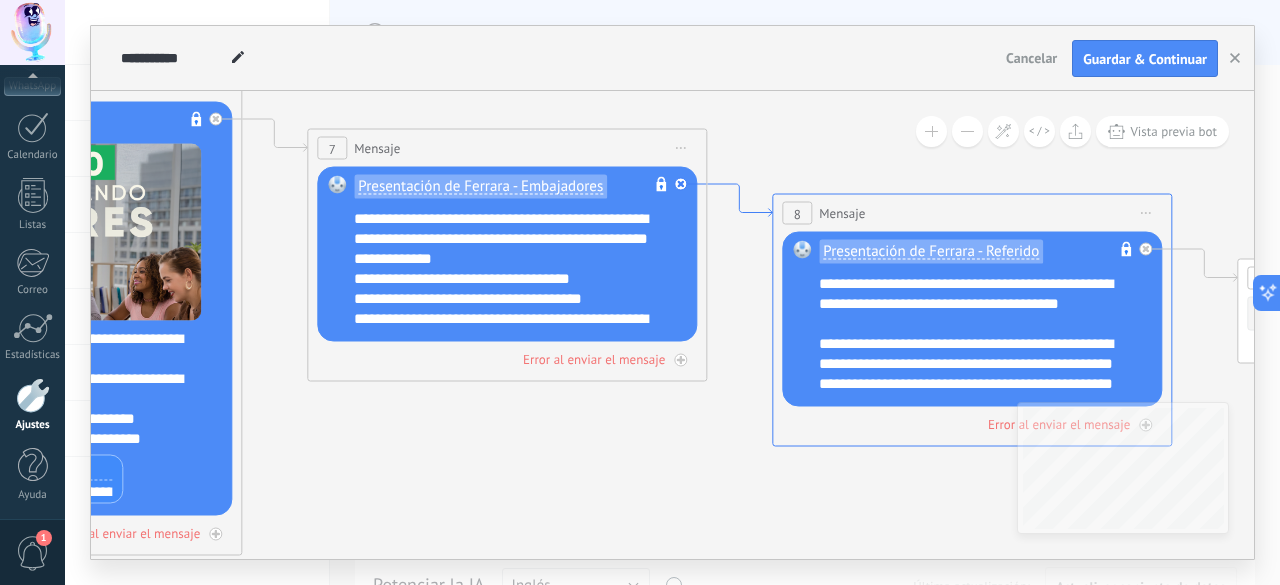 click 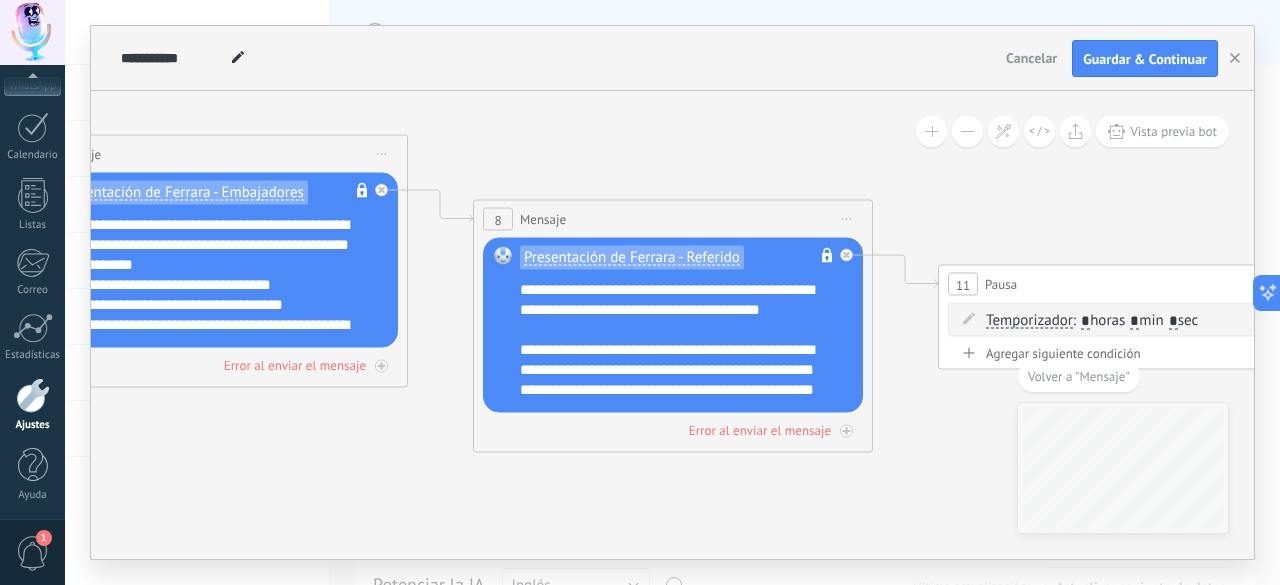 click on "Volver a "Mensaje"" at bounding box center [1079, 376] 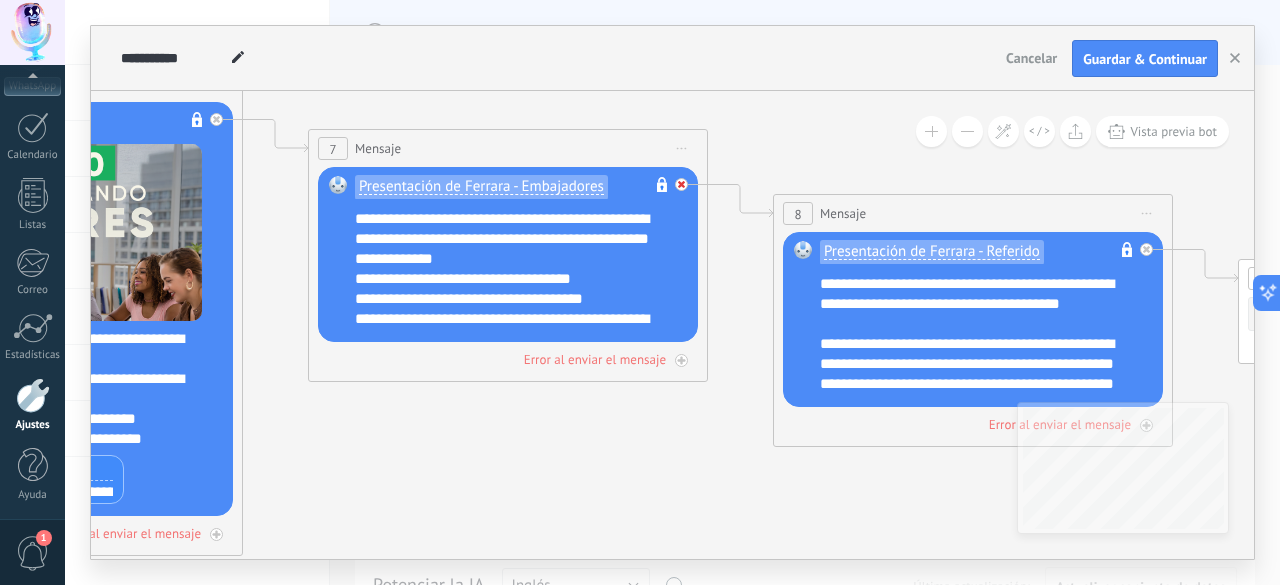click 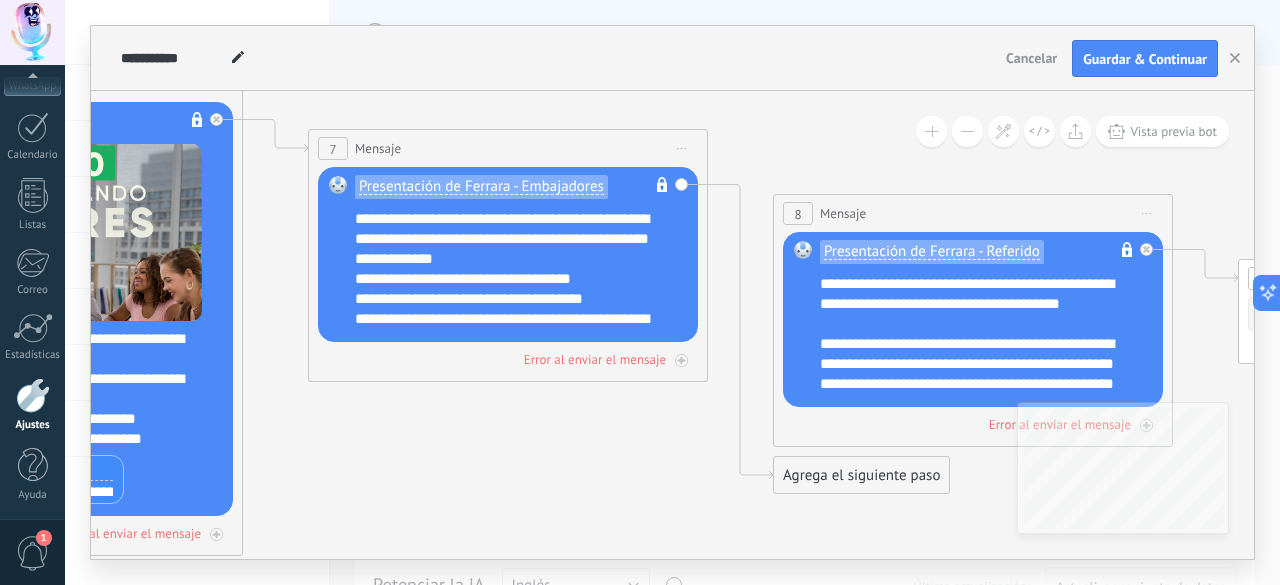 click on "Agrega el siguiente paso" at bounding box center [861, 475] 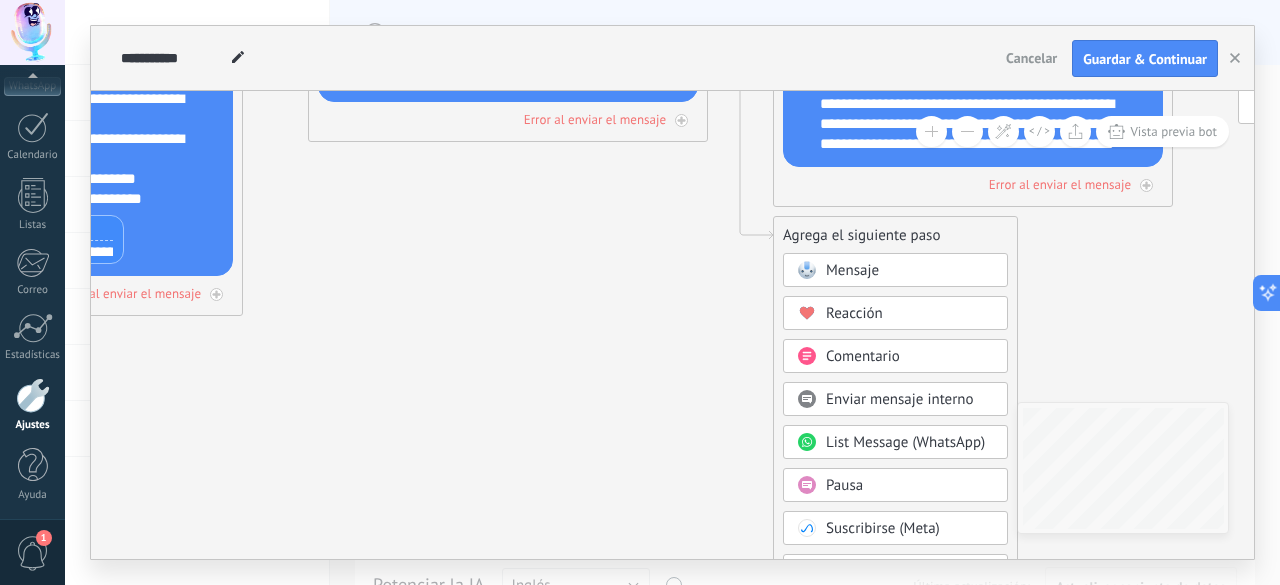 click on "Pausa" at bounding box center (844, 485) 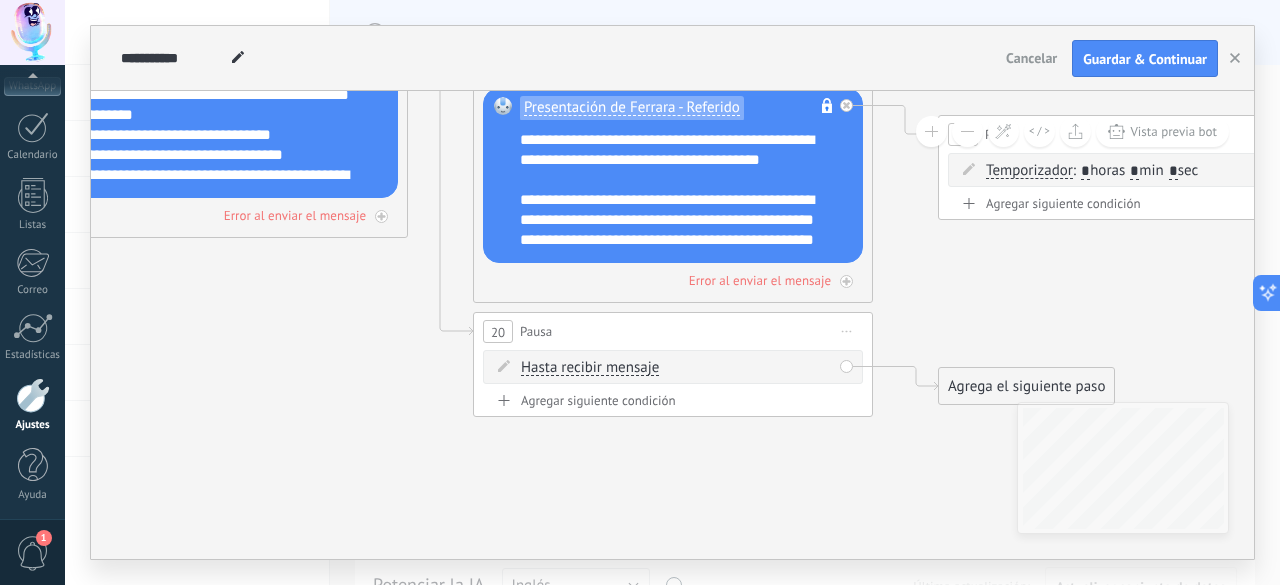 drag, startPoint x: 851, startPoint y: 363, endPoint x: 663, endPoint y: 295, distance: 199.91998 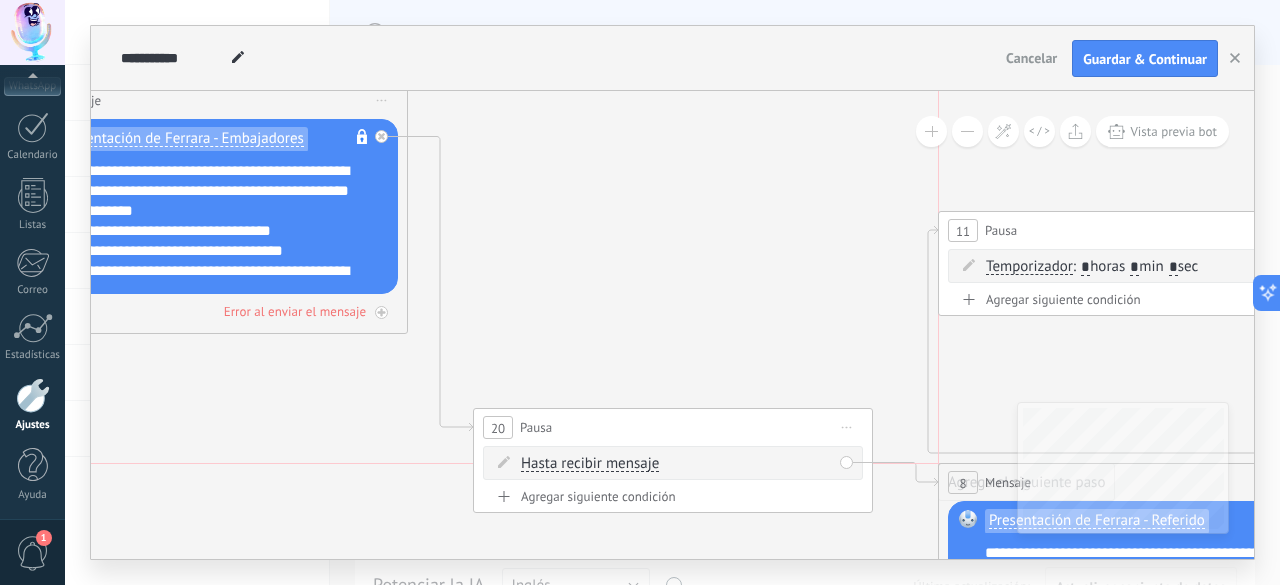 drag, startPoint x: 502, startPoint y: 167, endPoint x: 974, endPoint y: 479, distance: 565.7985 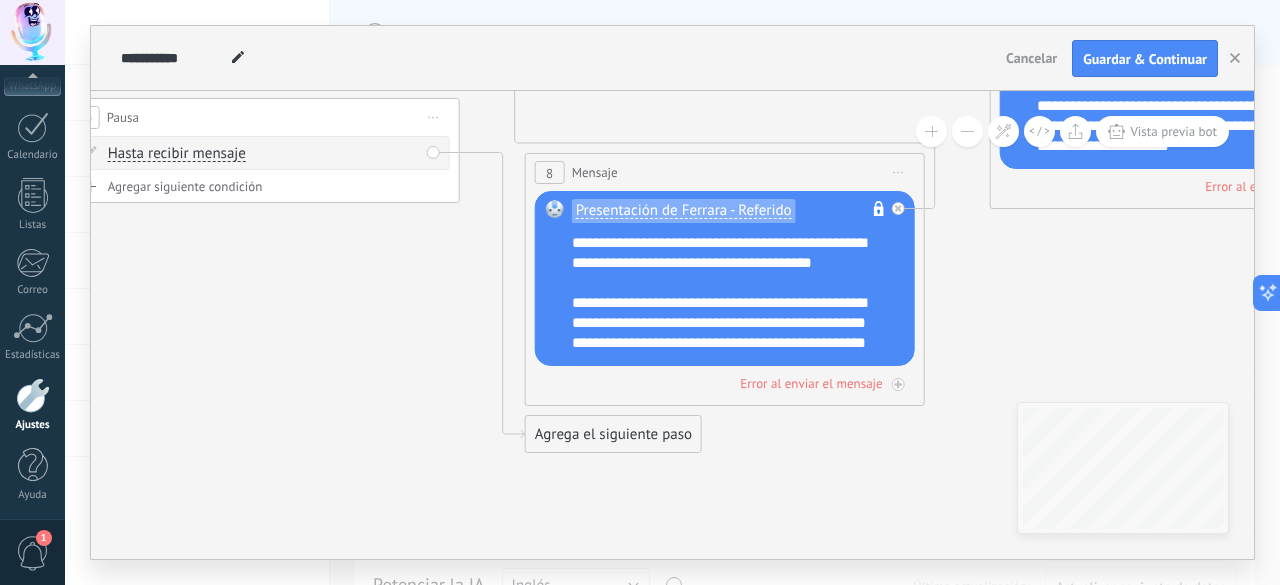drag, startPoint x: 600, startPoint y: 476, endPoint x: 187, endPoint y: 437, distance: 414.8373 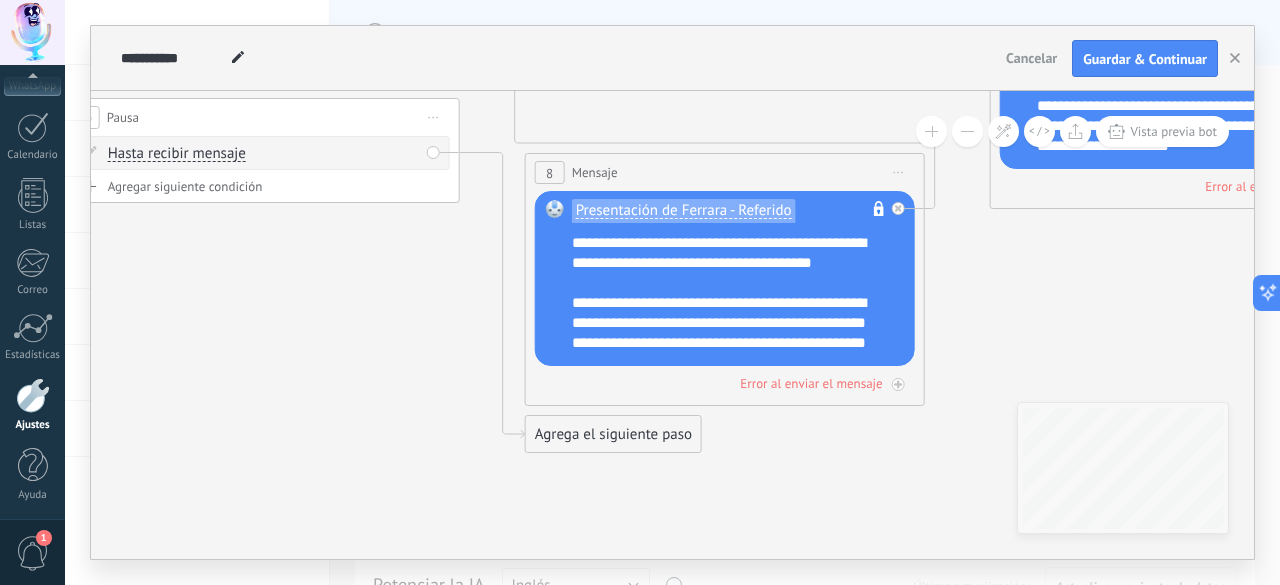 click 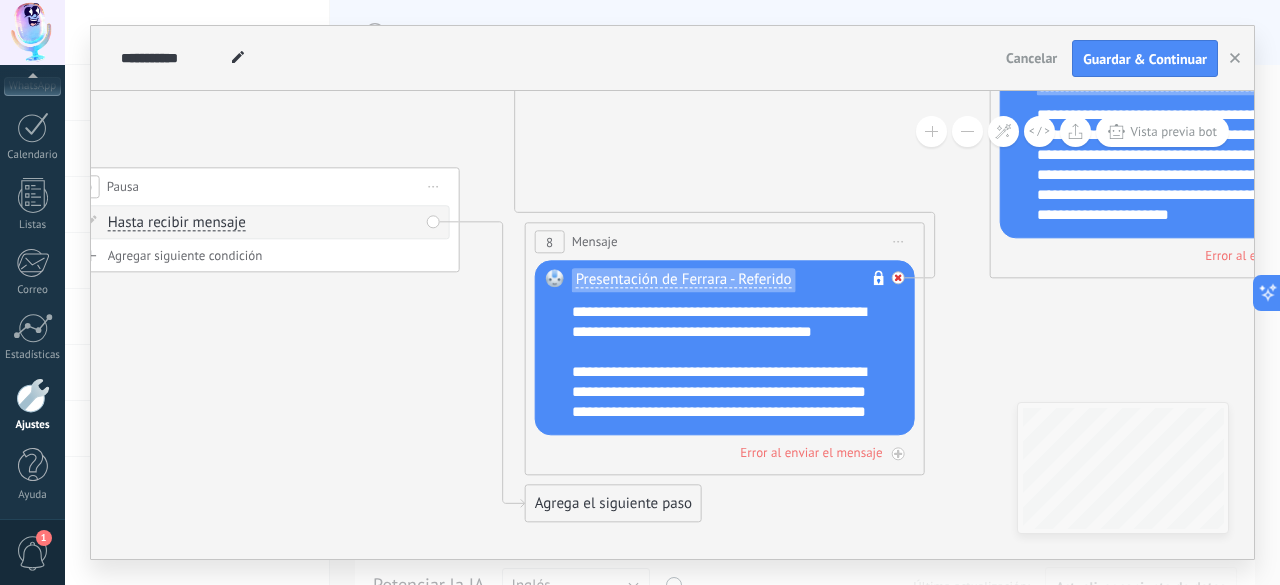 click at bounding box center [898, 278] 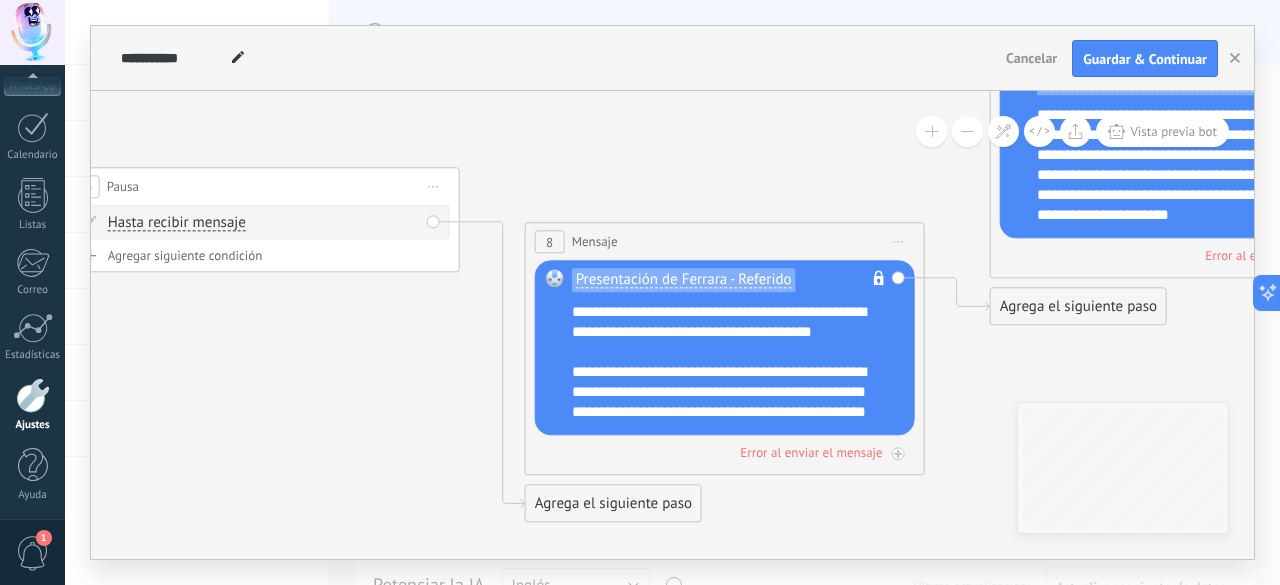 click on "Agrega el siguiente paso" at bounding box center [613, 504] 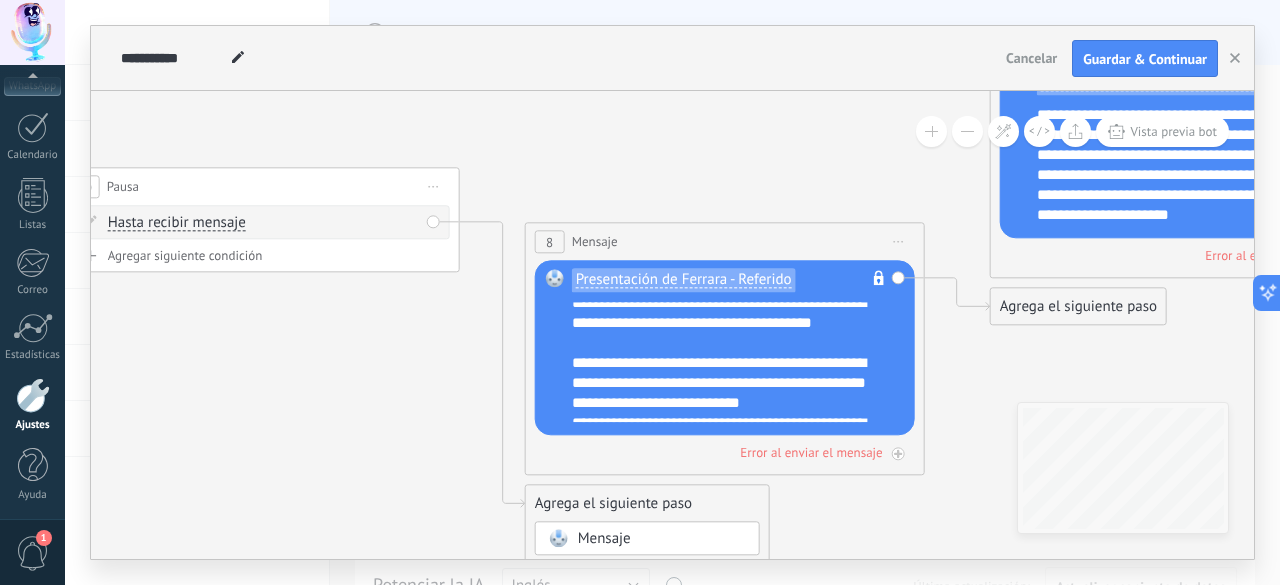 scroll, scrollTop: 200, scrollLeft: 0, axis: vertical 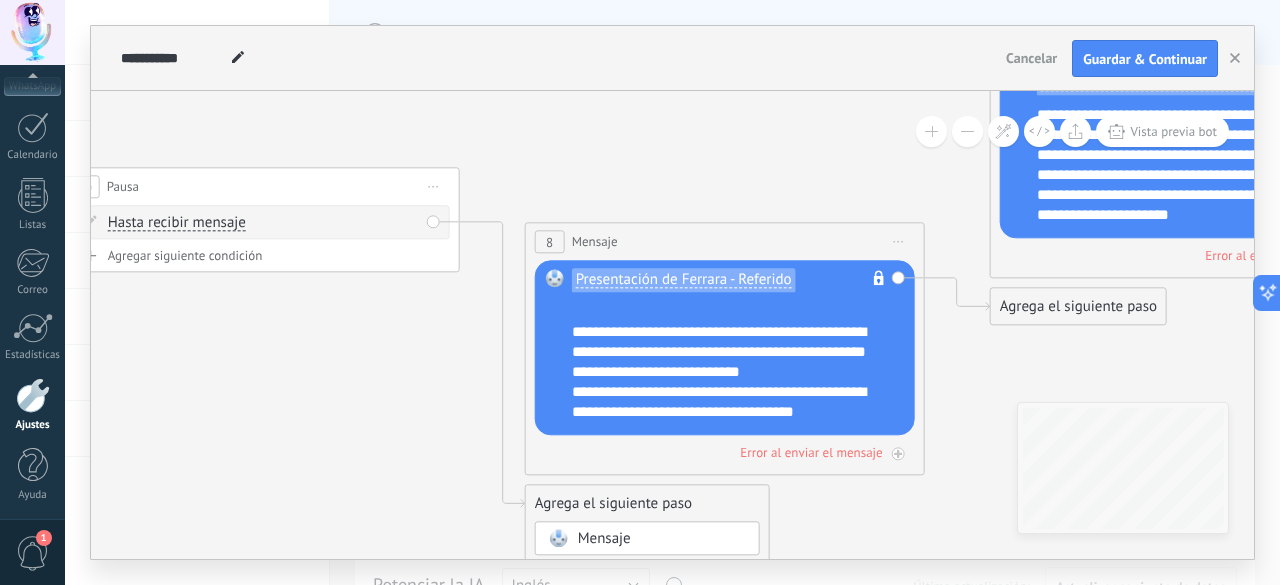click on "Iniciar vista previa aquí
Cambiar nombre
Duplicar
Borrar" at bounding box center [899, 242] 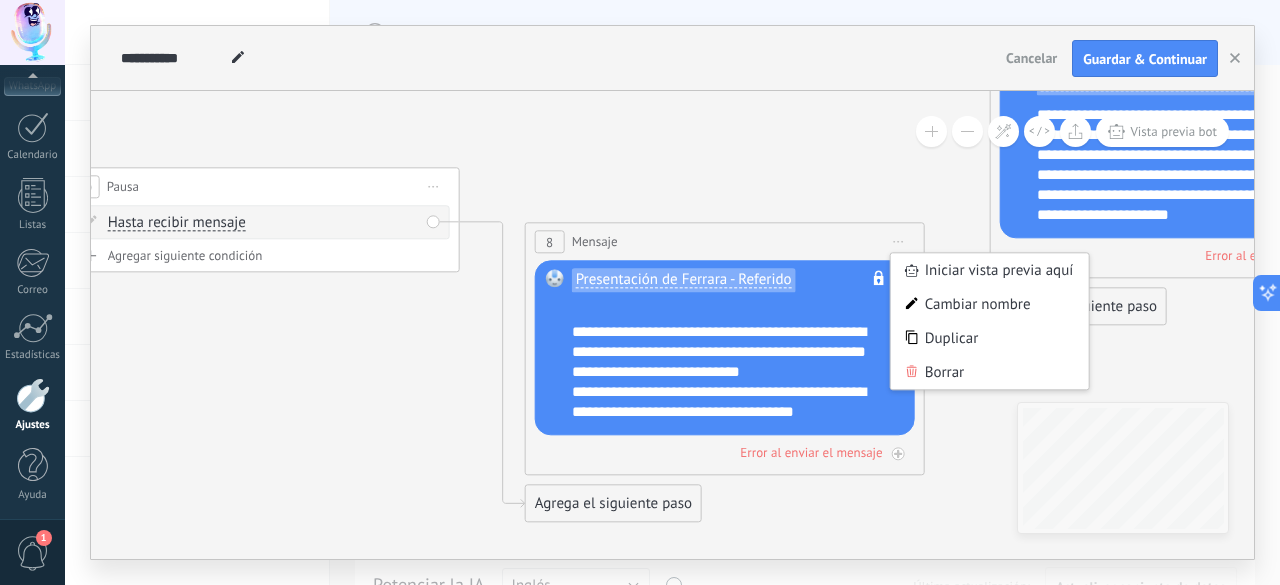 click 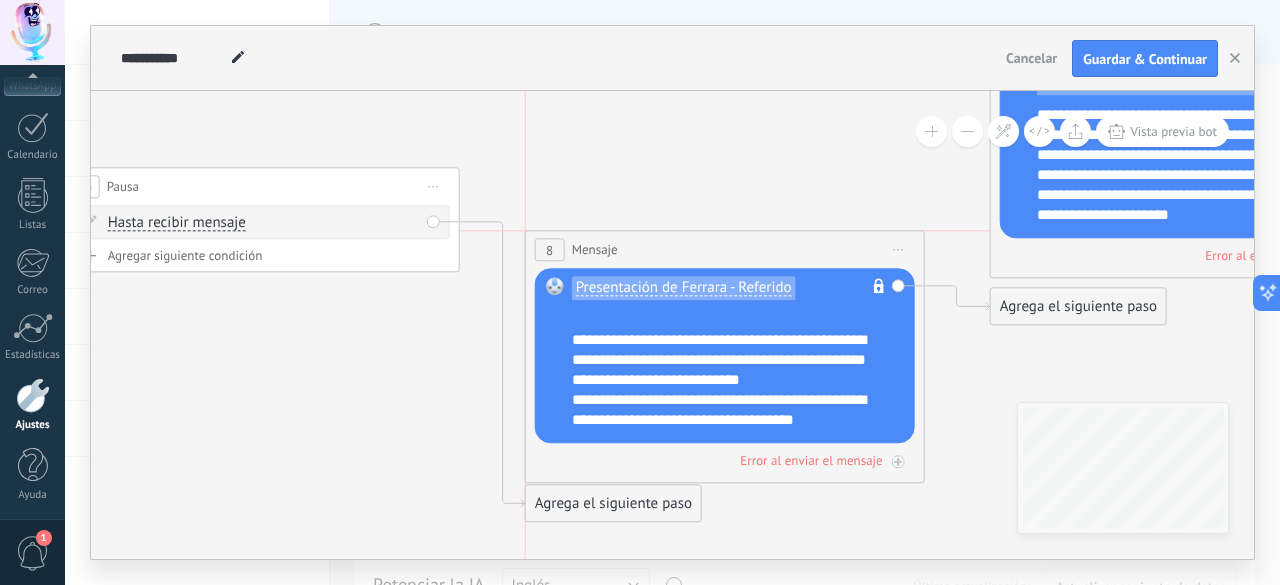 click on "8" at bounding box center (549, 250) 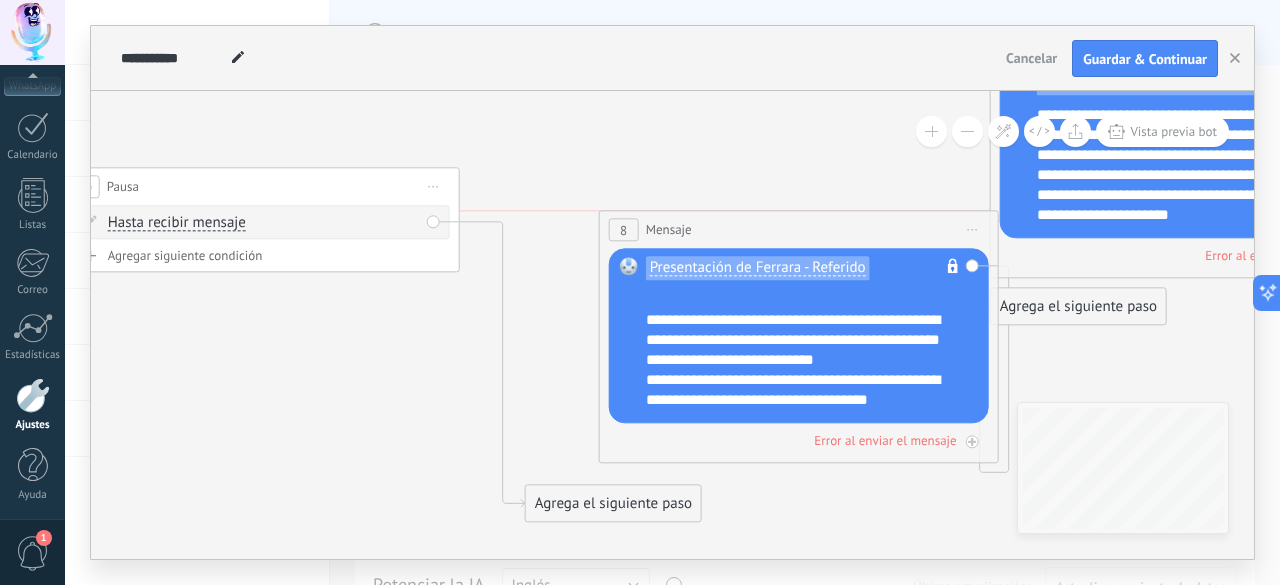 drag, startPoint x: 666, startPoint y: 247, endPoint x: 748, endPoint y: 210, distance: 89.961105 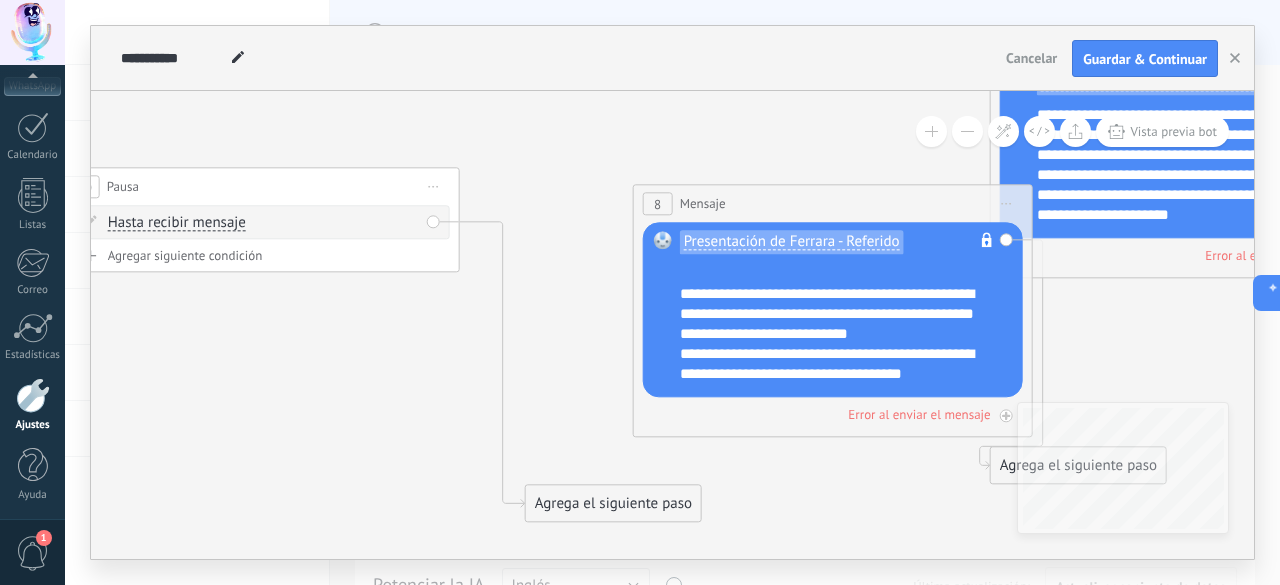 click on "Agrega el siguiente paso" at bounding box center (613, 504) 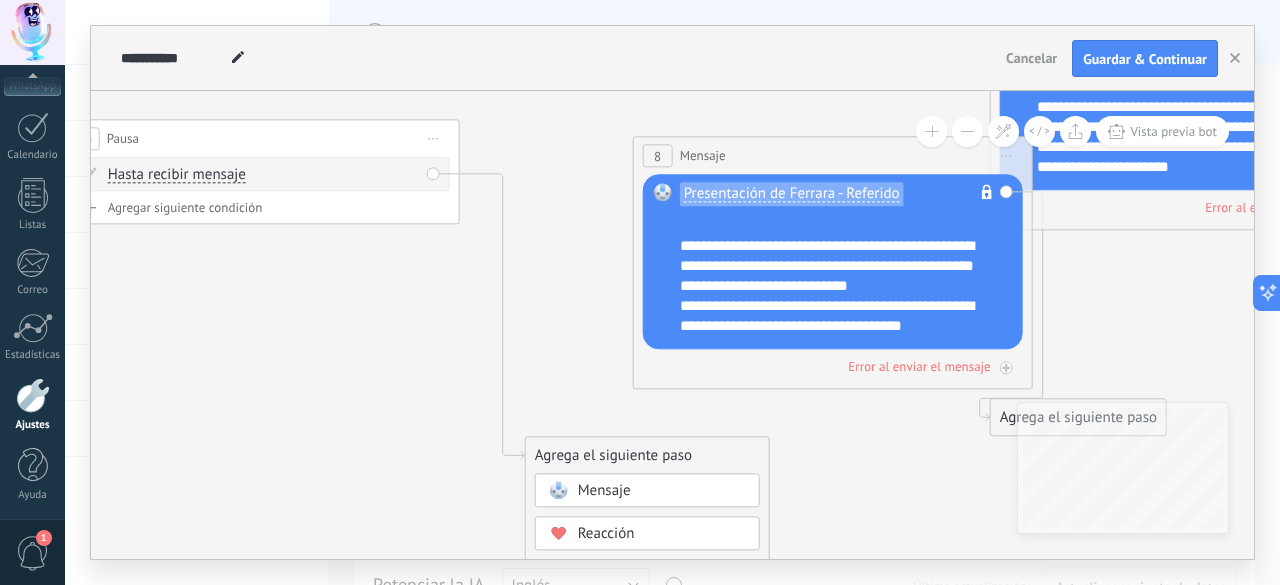 click 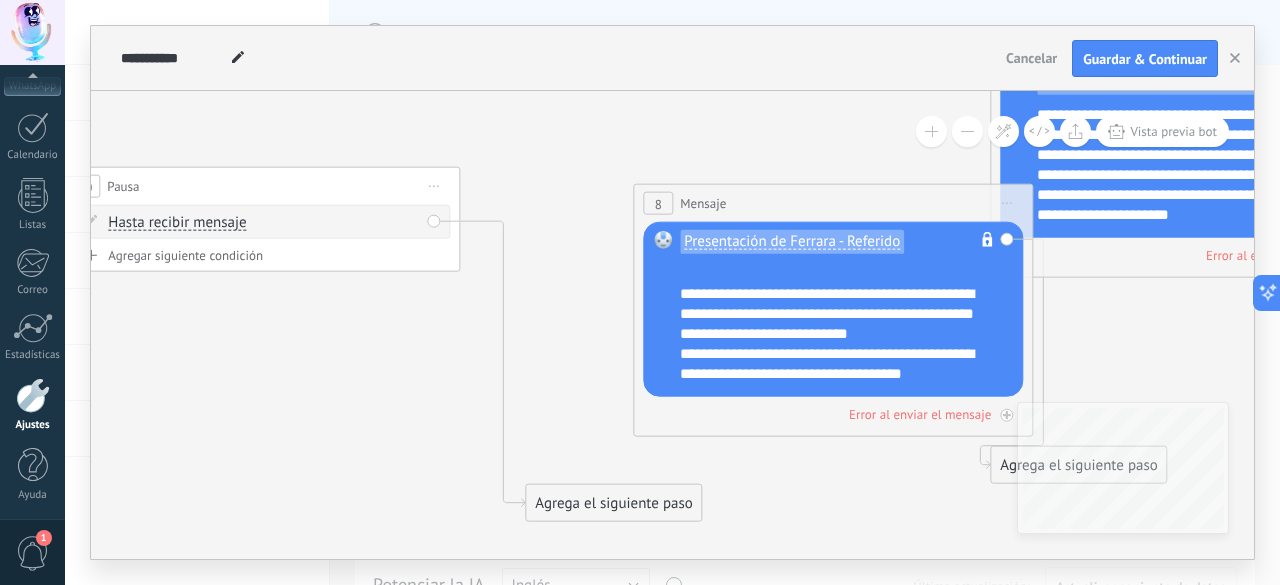click 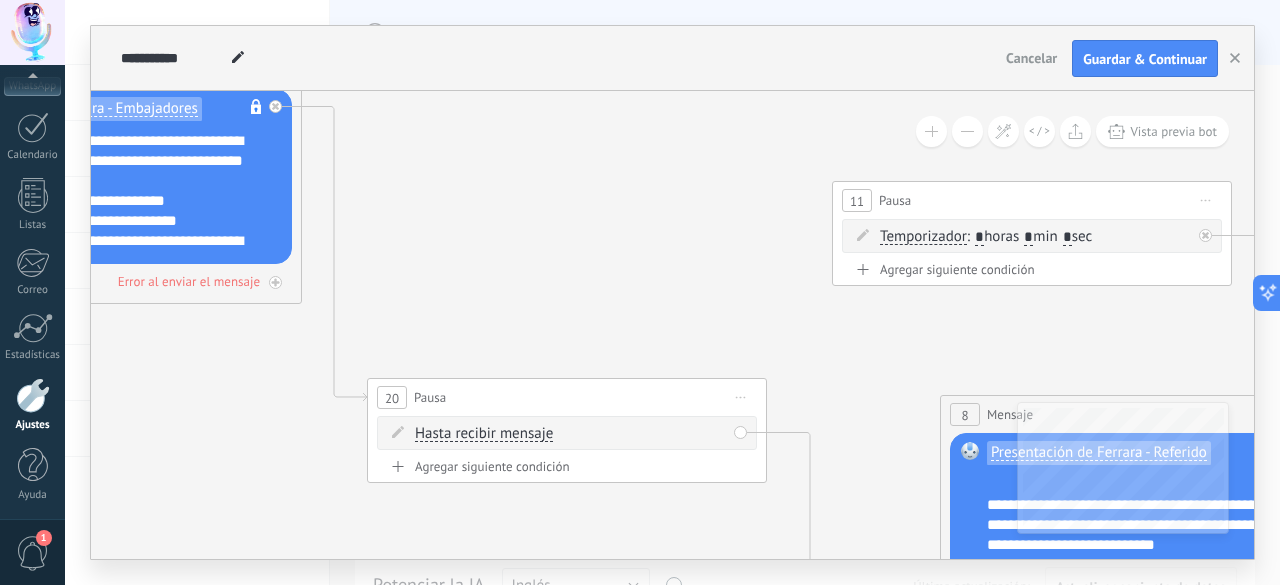 drag, startPoint x: 255, startPoint y: 361, endPoint x: 560, endPoint y: 575, distance: 372.5869 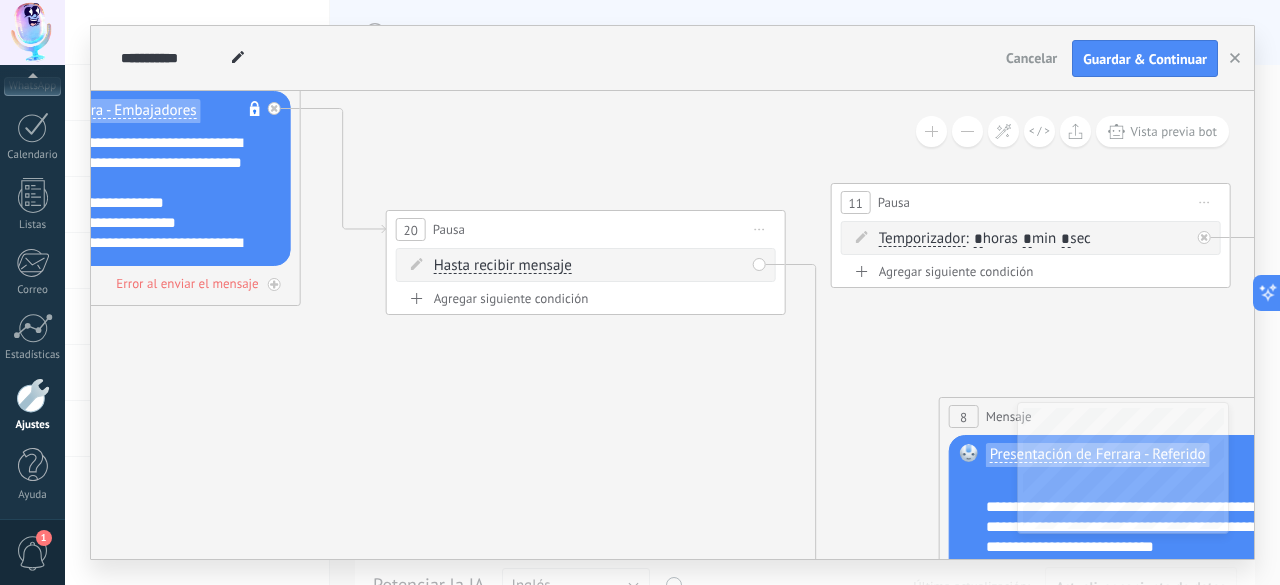 drag, startPoint x: 530, startPoint y: 397, endPoint x: 550, endPoint y: 227, distance: 171.17242 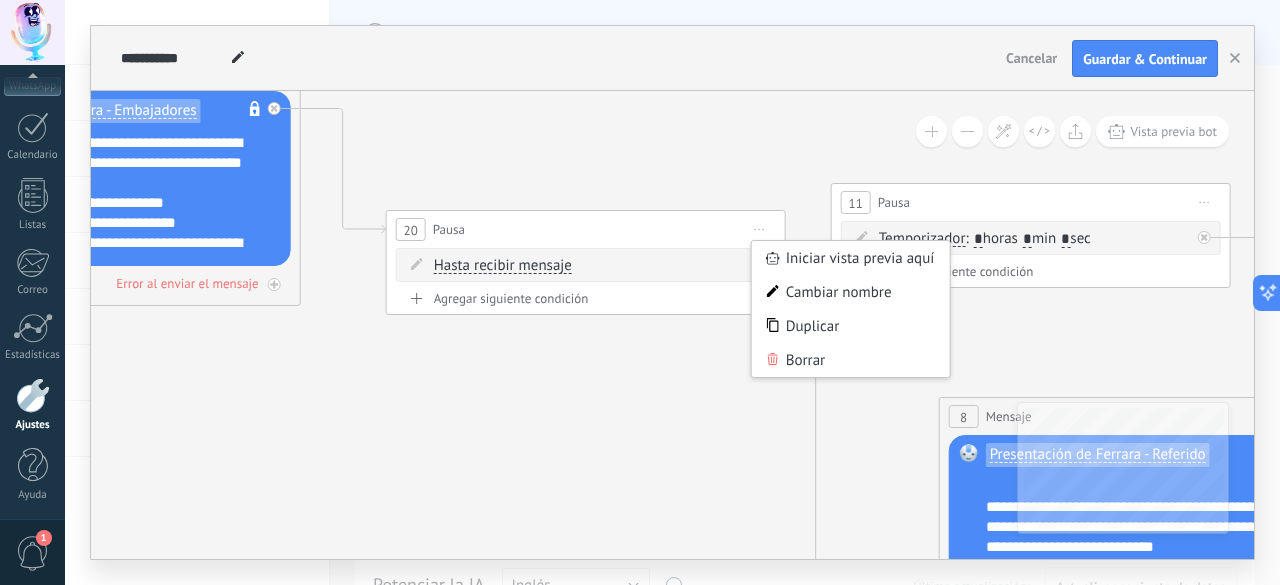 click 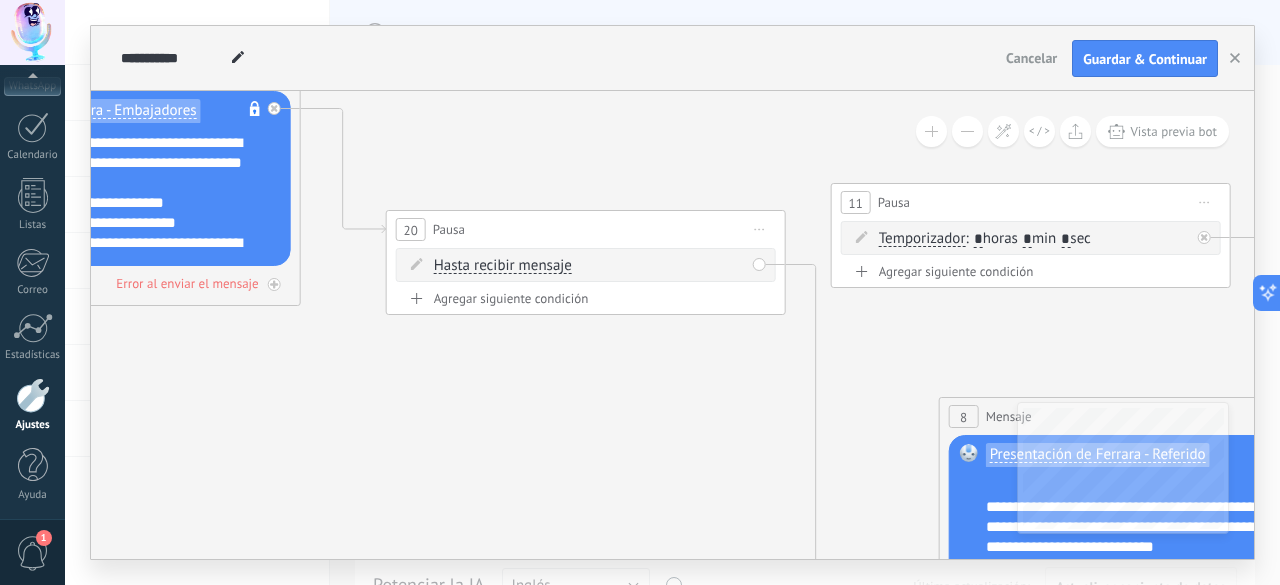 click on "Iniciar vista previa aquí
Cambiar nombre
Duplicar
Borrar" at bounding box center (760, 229) 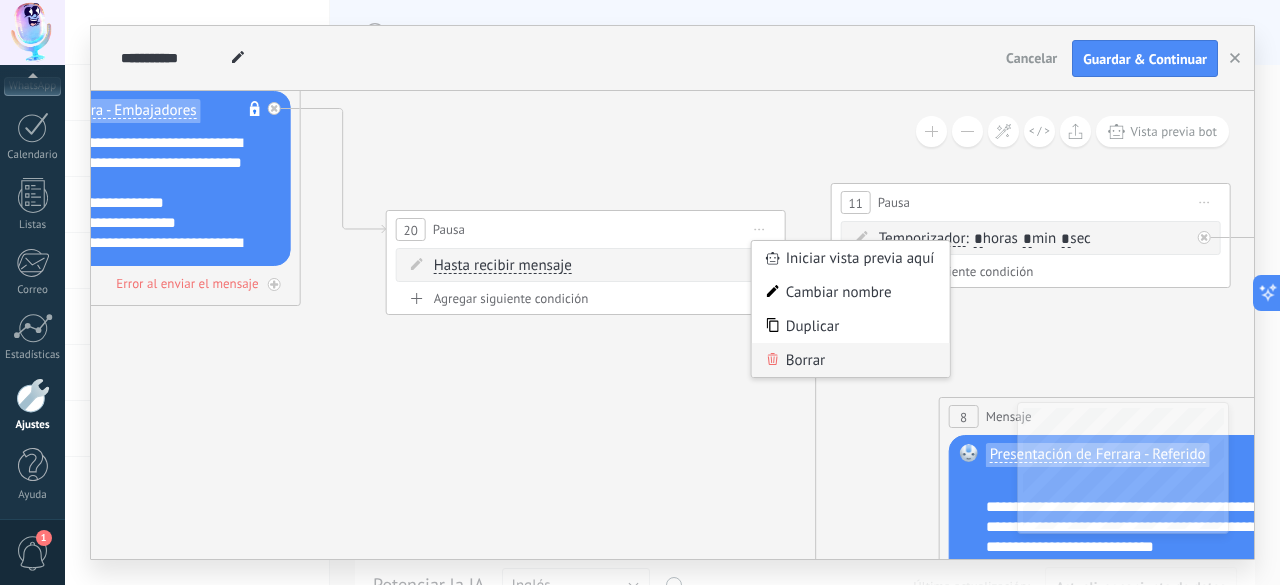 click on "Borrar" at bounding box center [851, 360] 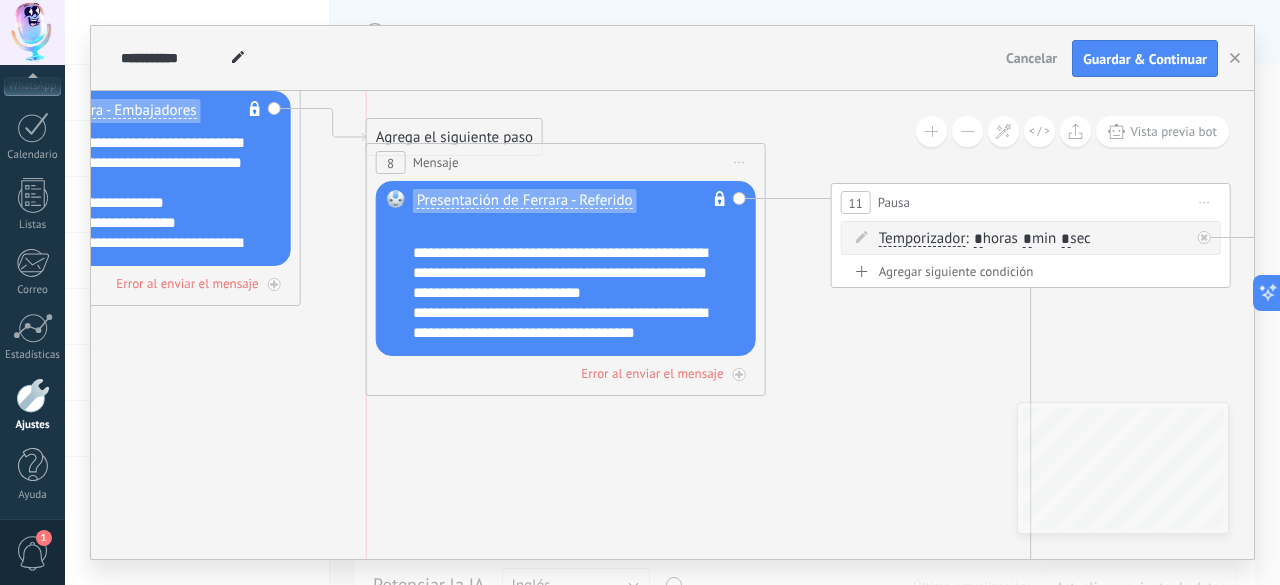 drag, startPoint x: 1000, startPoint y: 416, endPoint x: 433, endPoint y: 162, distance: 621.293 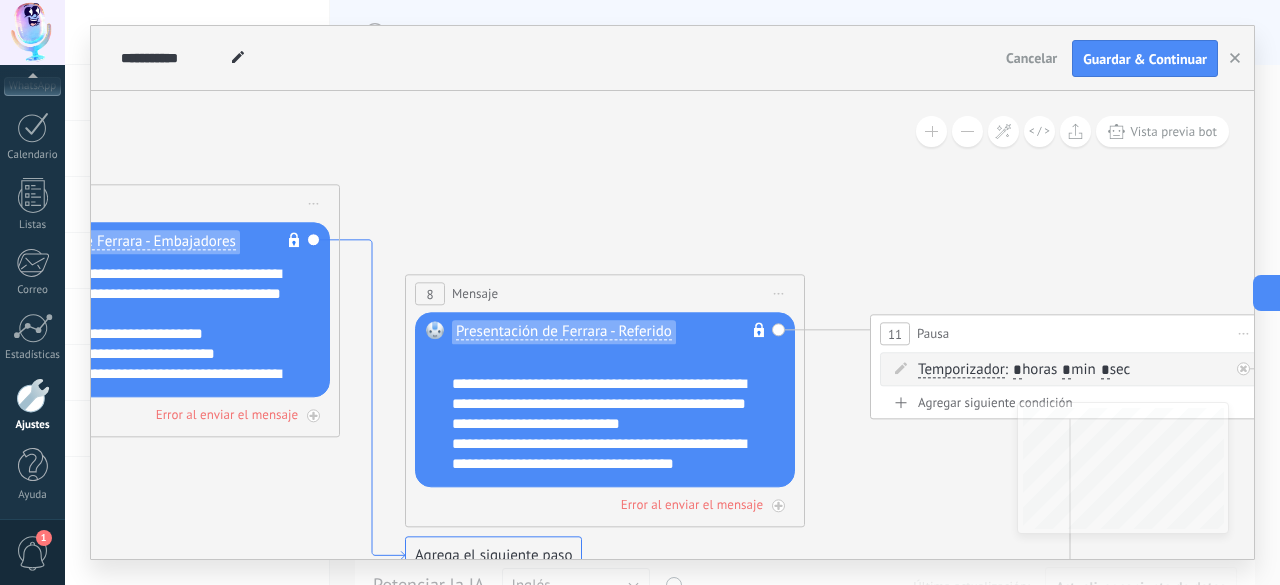 drag, startPoint x: 354, startPoint y: 422, endPoint x: 394, endPoint y: 539, distance: 123.6487 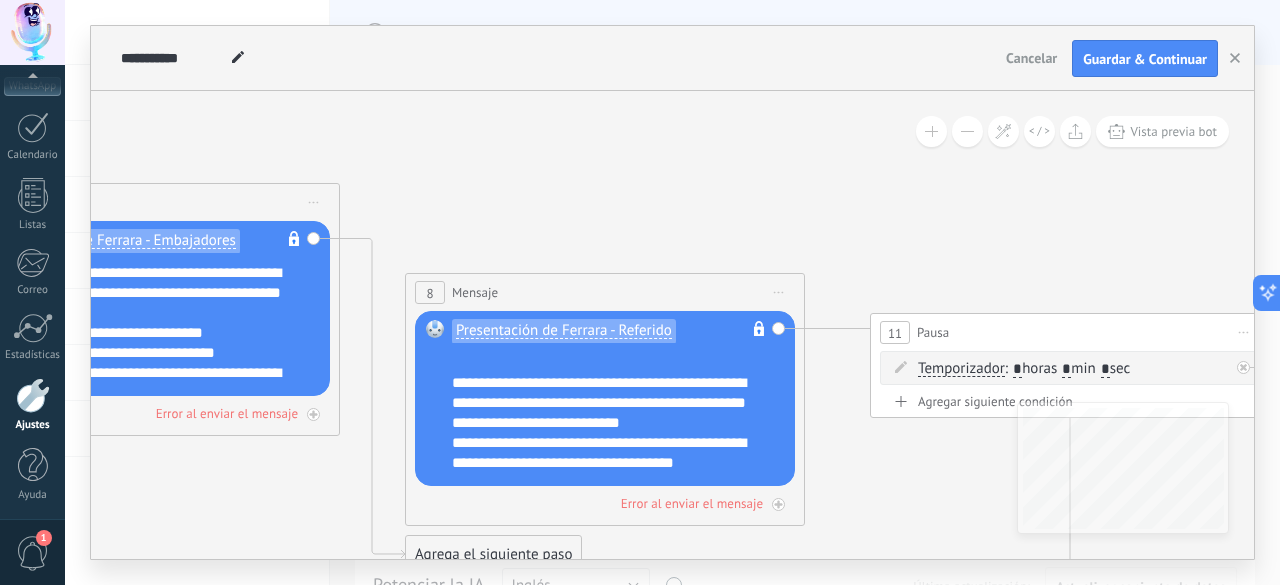 drag, startPoint x: 308, startPoint y: 237, endPoint x: 696, endPoint y: 297, distance: 392.61176 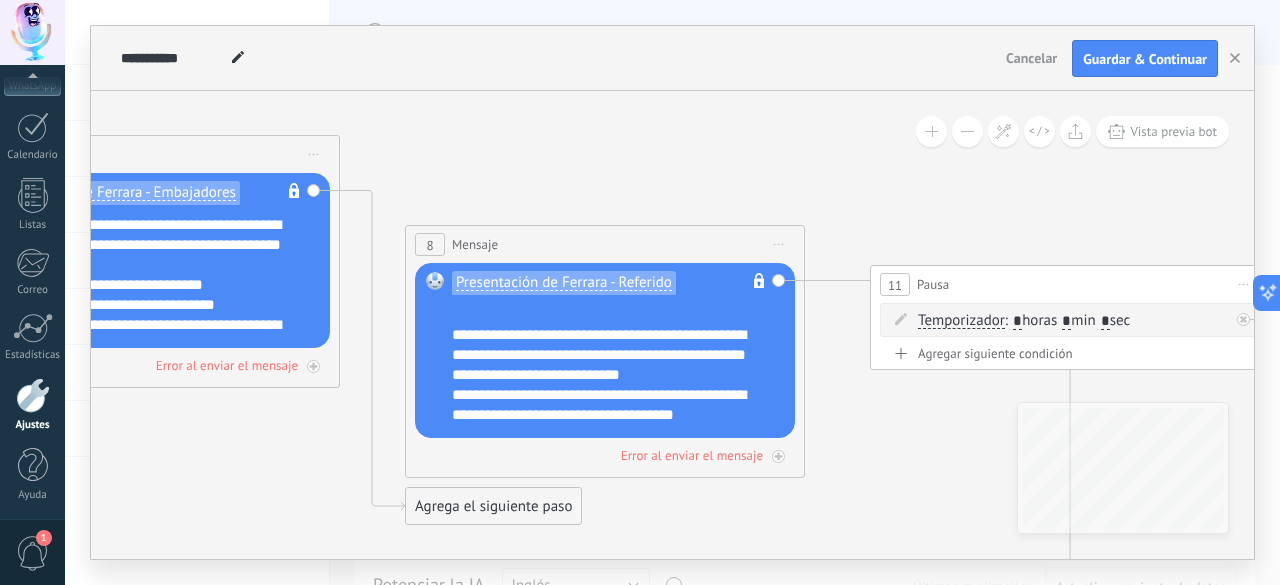 click on "Iniciar vista previa aquí
Cambiar nombre
Duplicar
Borrar" at bounding box center [779, 244] 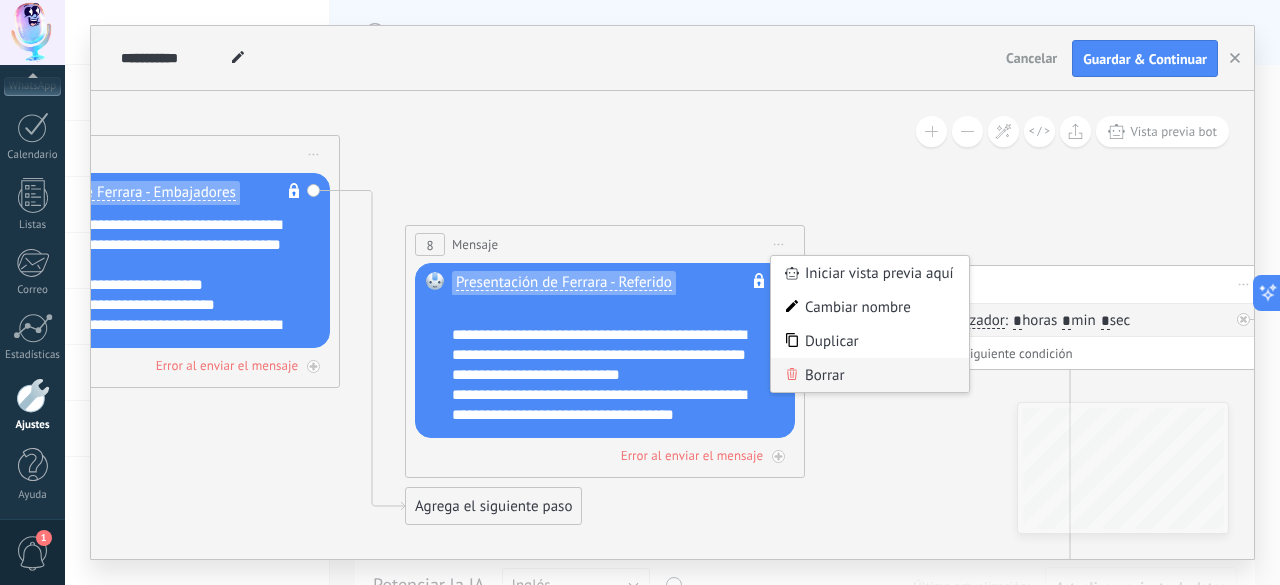 click on "Borrar" at bounding box center [870, 375] 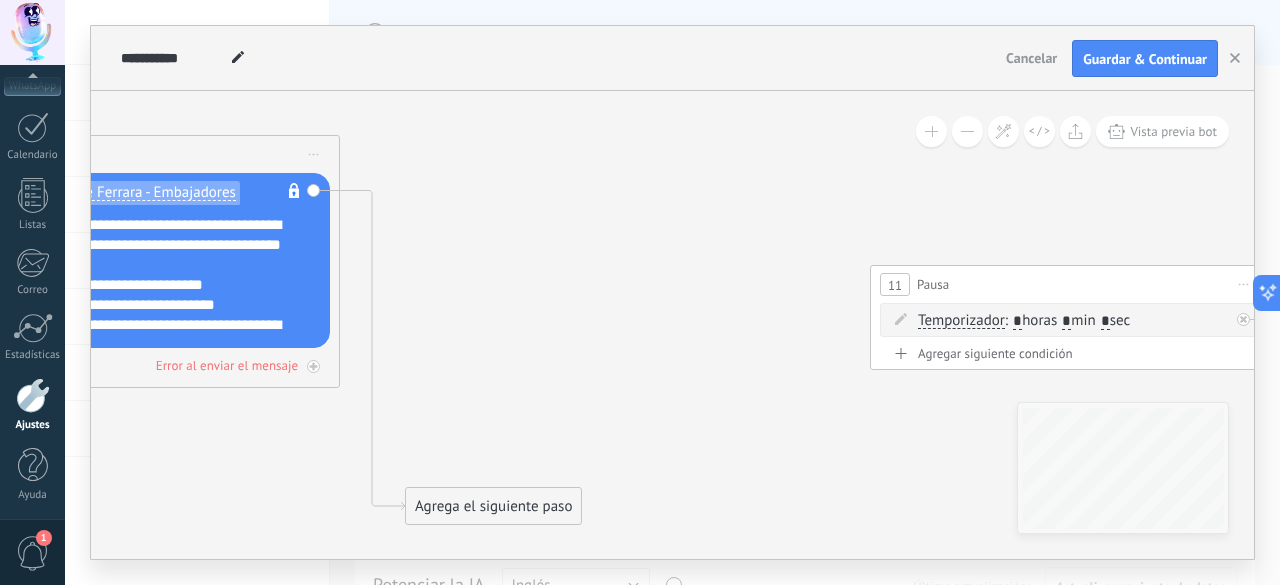 drag, startPoint x: 456, startPoint y: 502, endPoint x: 439, endPoint y: 506, distance: 17.464249 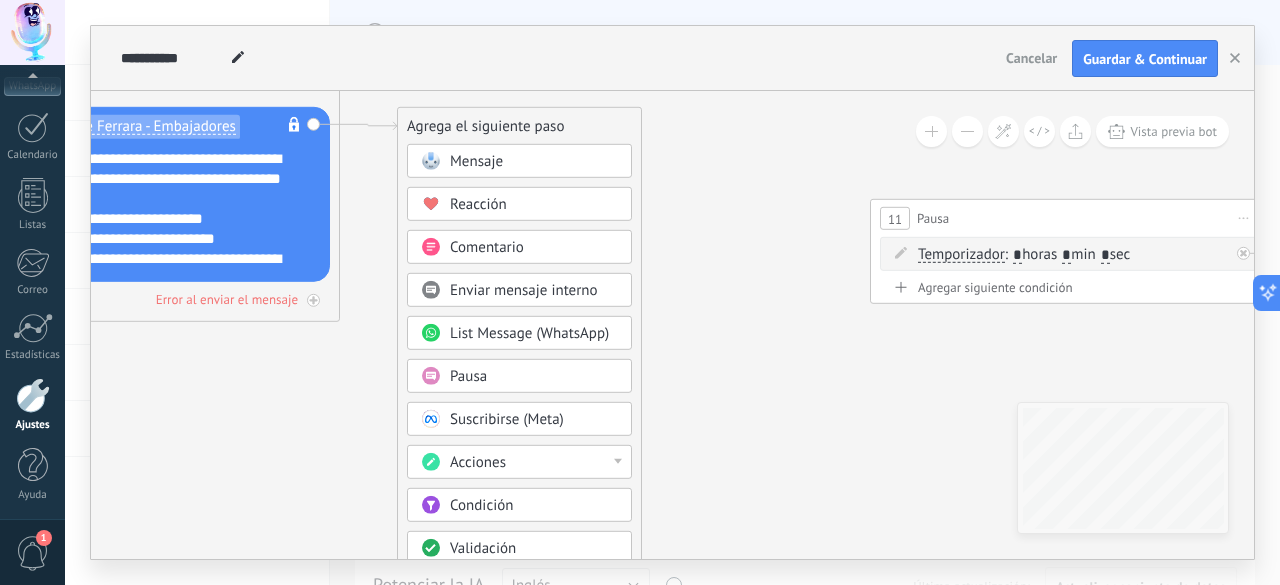 drag, startPoint x: 496, startPoint y: 450, endPoint x: 488, endPoint y: 137, distance: 313.10223 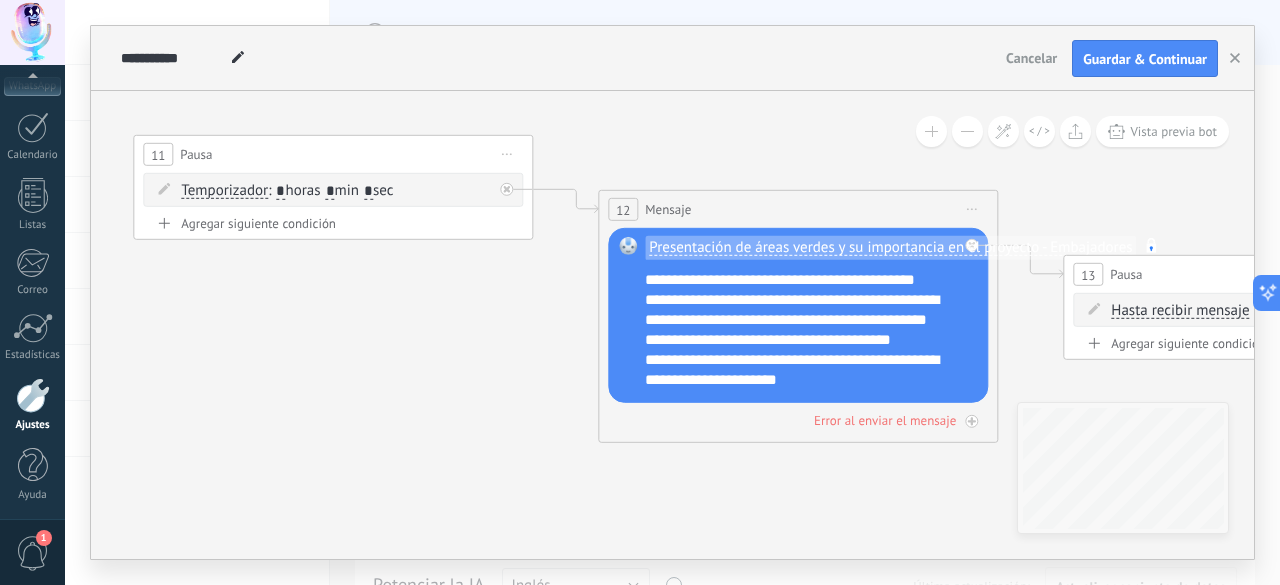 drag, startPoint x: 738, startPoint y: 478, endPoint x: 4, endPoint y: 413, distance: 736.87244 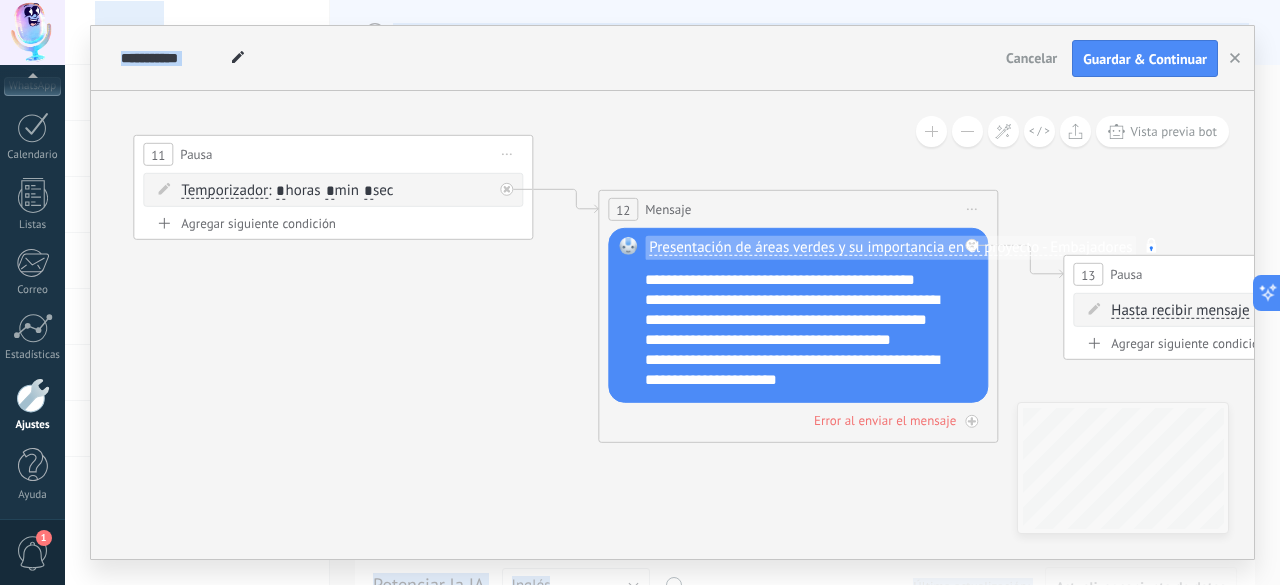 click on "Iniciar vista previa aquí
Cambiar nombre
Duplicar
Borrar" at bounding box center (507, 154) 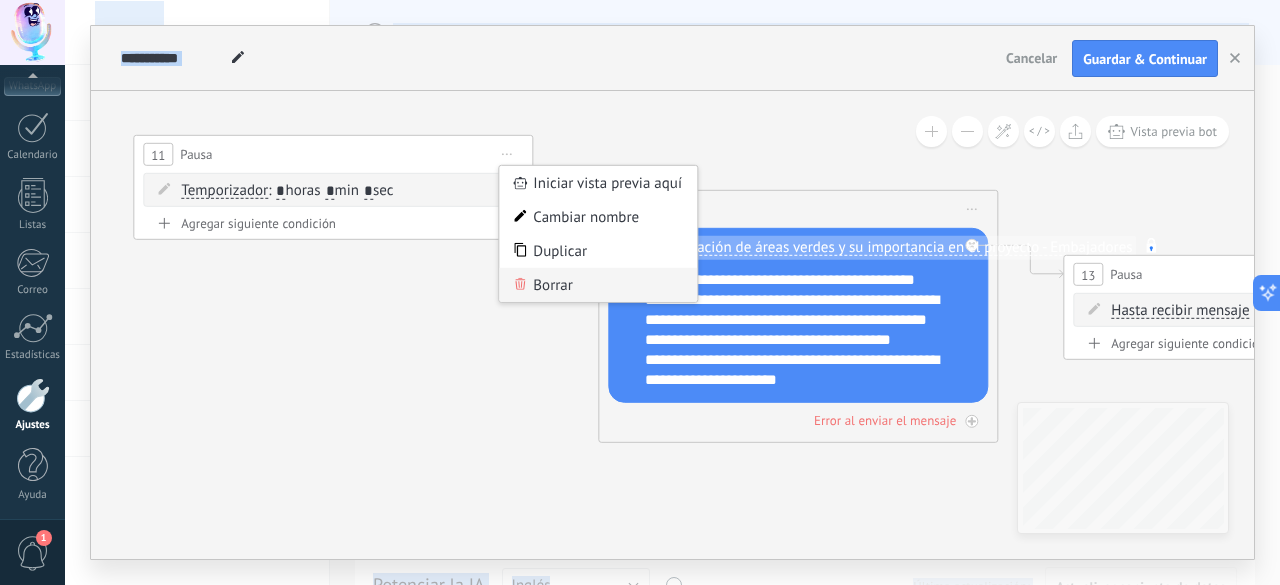 click on "Borrar" at bounding box center [598, 285] 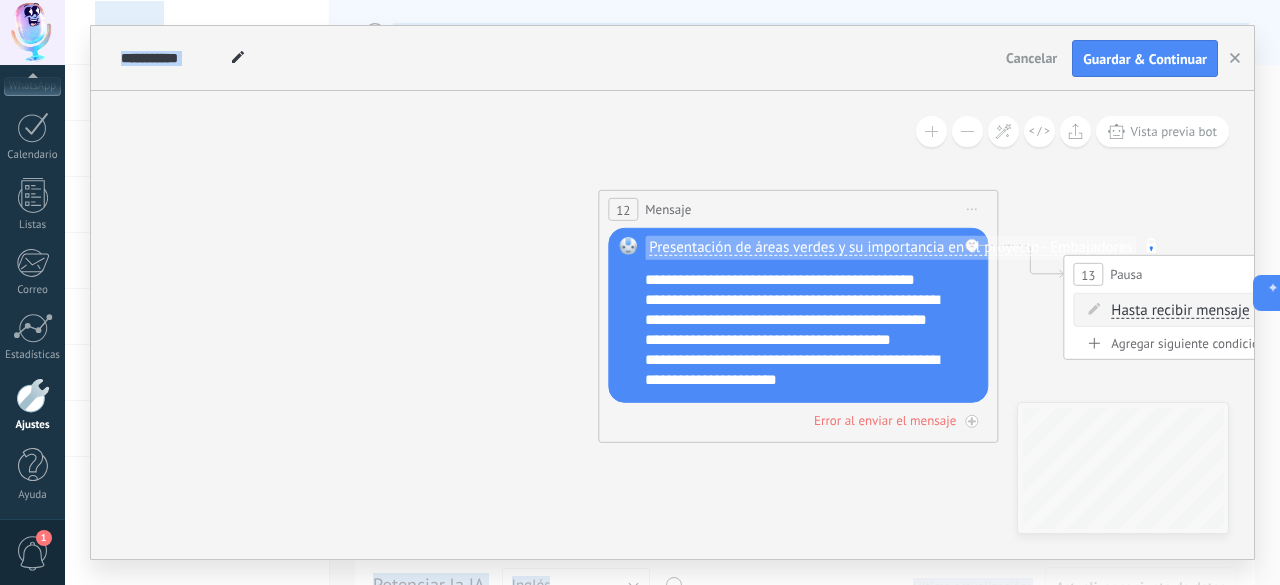 click on "Iniciar vista previa aquí
Cambiar nombre
Duplicar
Borrar" at bounding box center [972, 209] 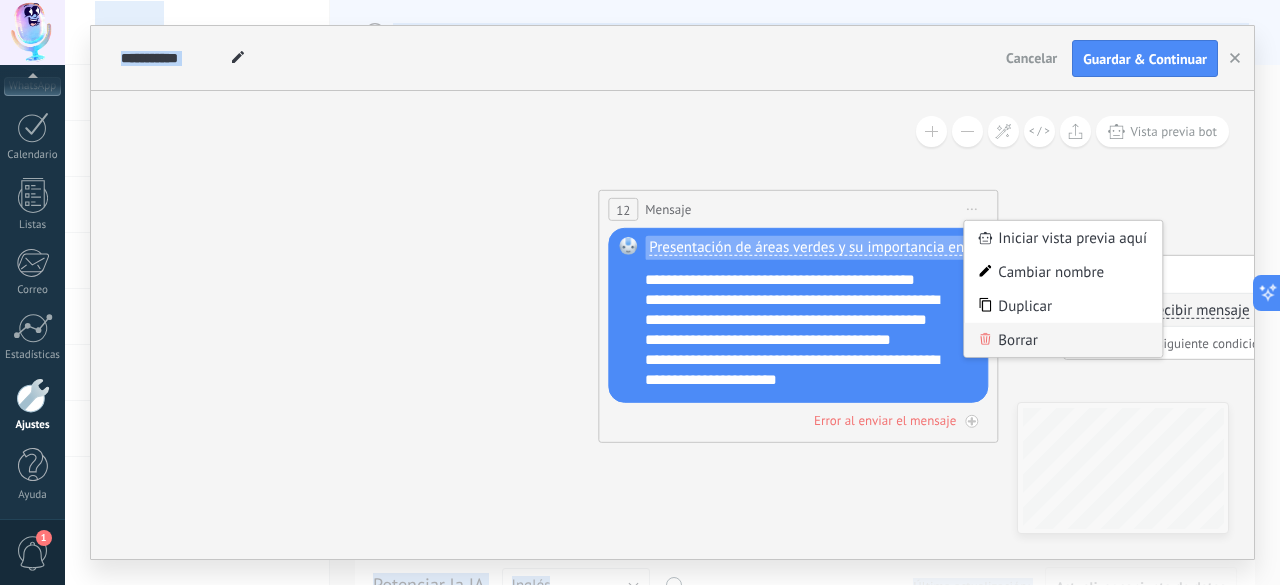 click on "Borrar" at bounding box center [1063, 340] 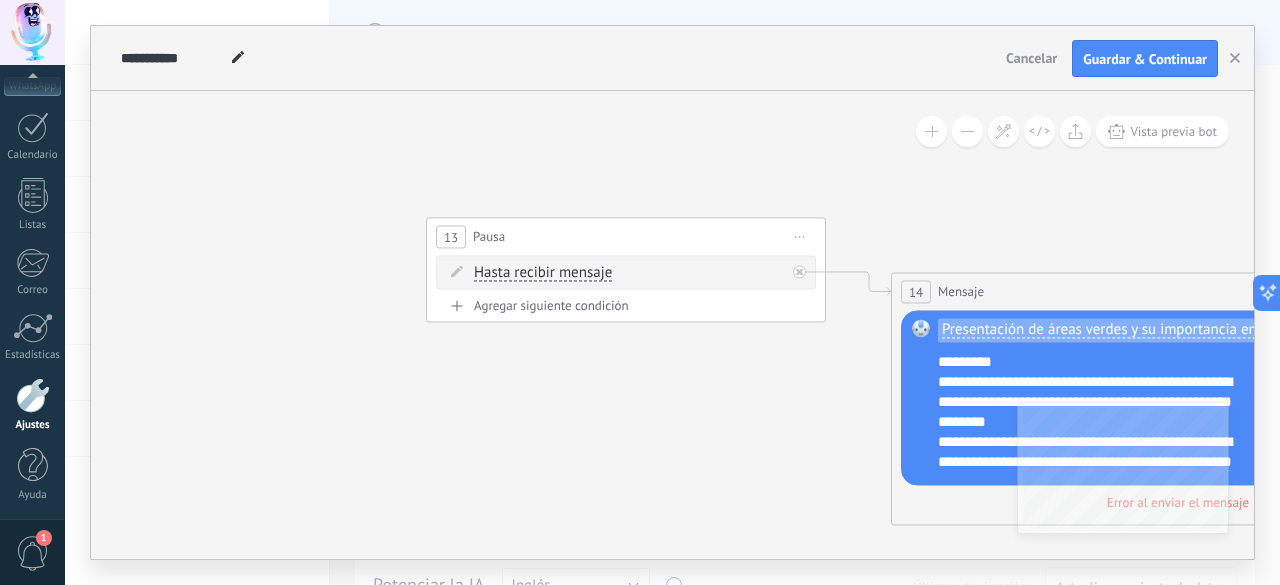 drag, startPoint x: 888, startPoint y: 469, endPoint x: 595, endPoint y: 299, distance: 338.74622 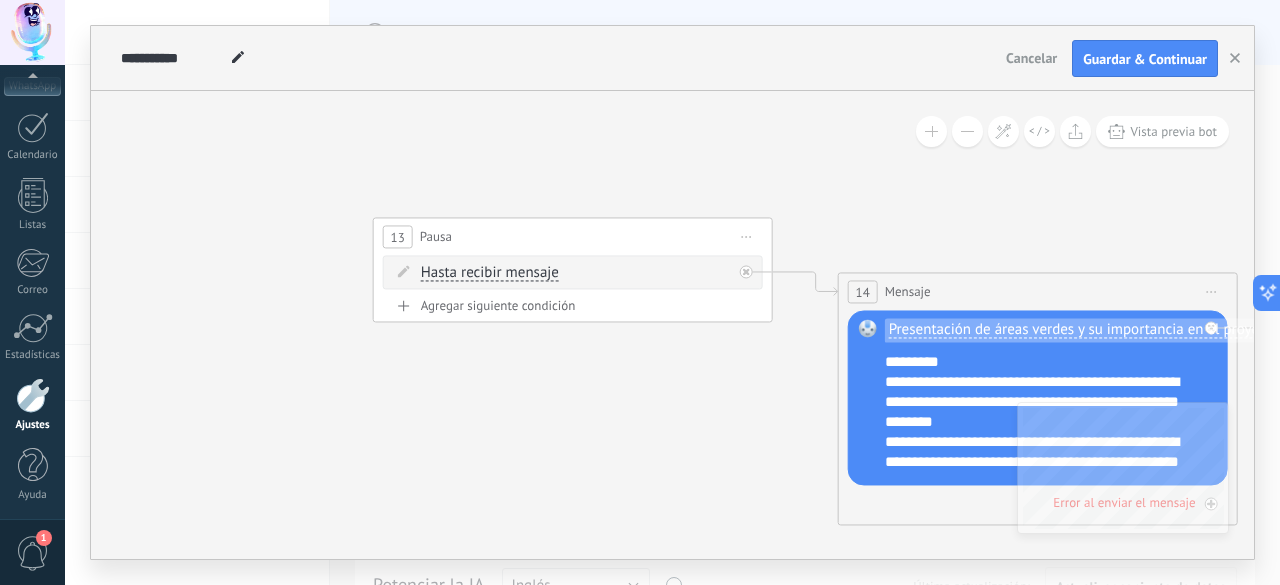 click on "Iniciar vista previa aquí
Cambiar nombre
Duplicar
Borrar" at bounding box center [747, 237] 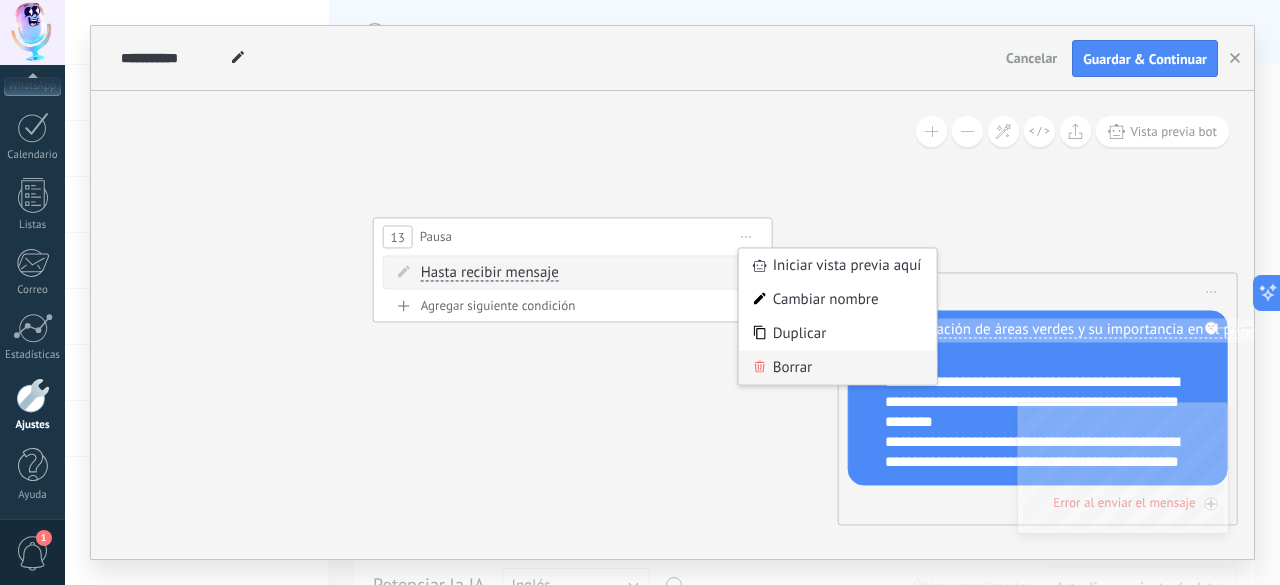 click on "Borrar" at bounding box center (838, 368) 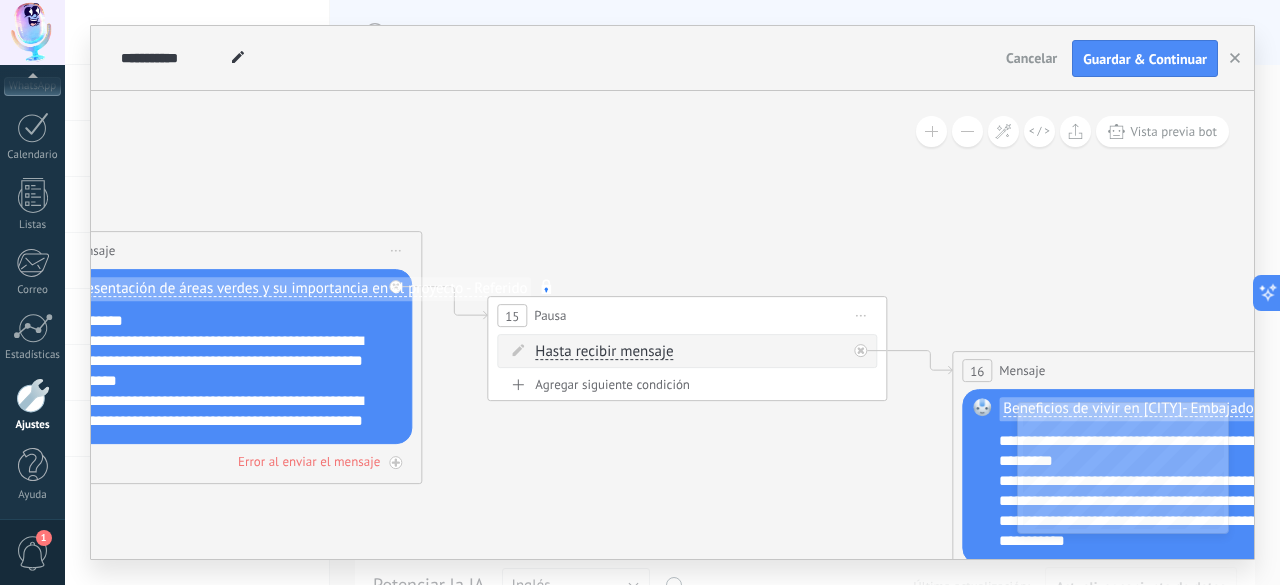drag, startPoint x: 774, startPoint y: 183, endPoint x: 124, endPoint y: 154, distance: 650.6466 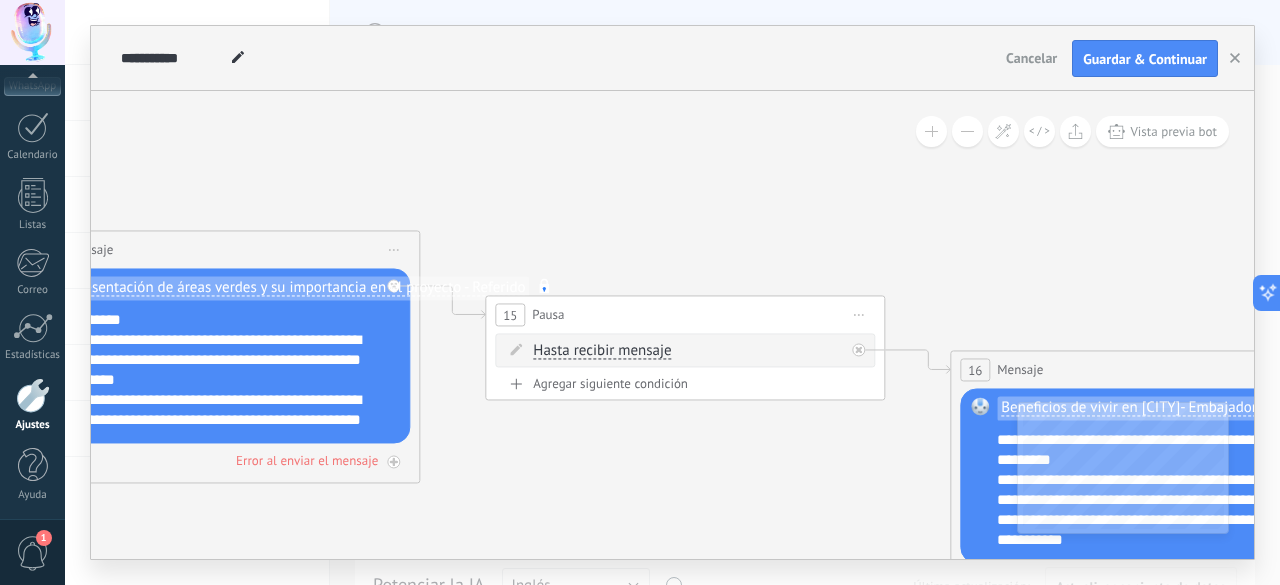 click on "Iniciar vista previa aquí
Cambiar nombre
Duplicar
Borrar" at bounding box center [394, 250] 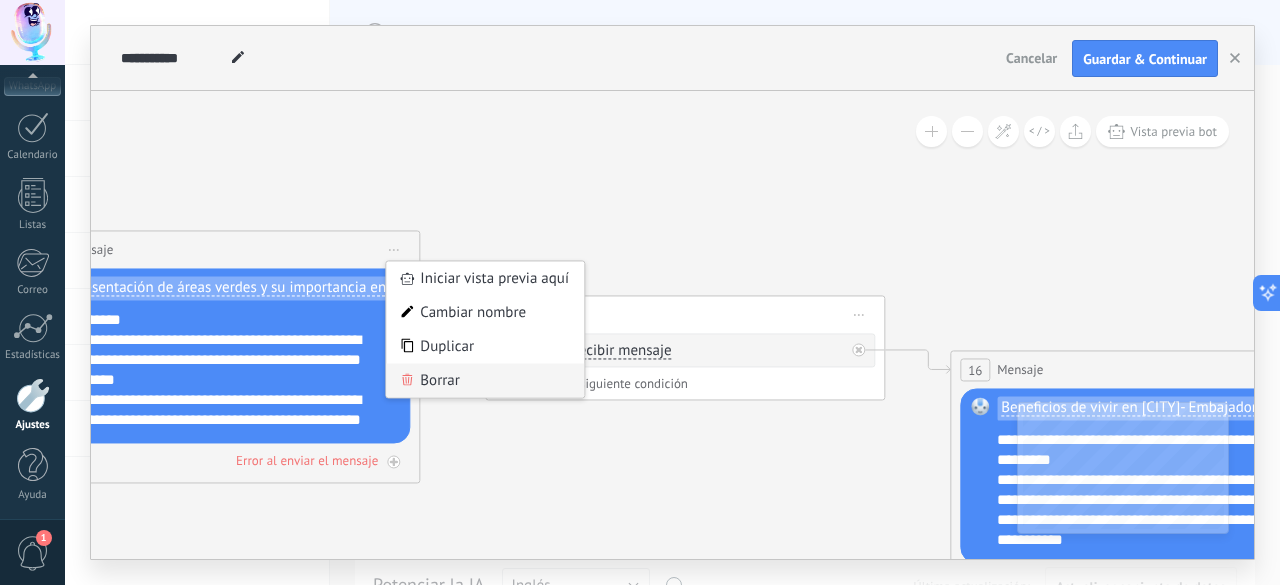 click on "Borrar" at bounding box center (485, 381) 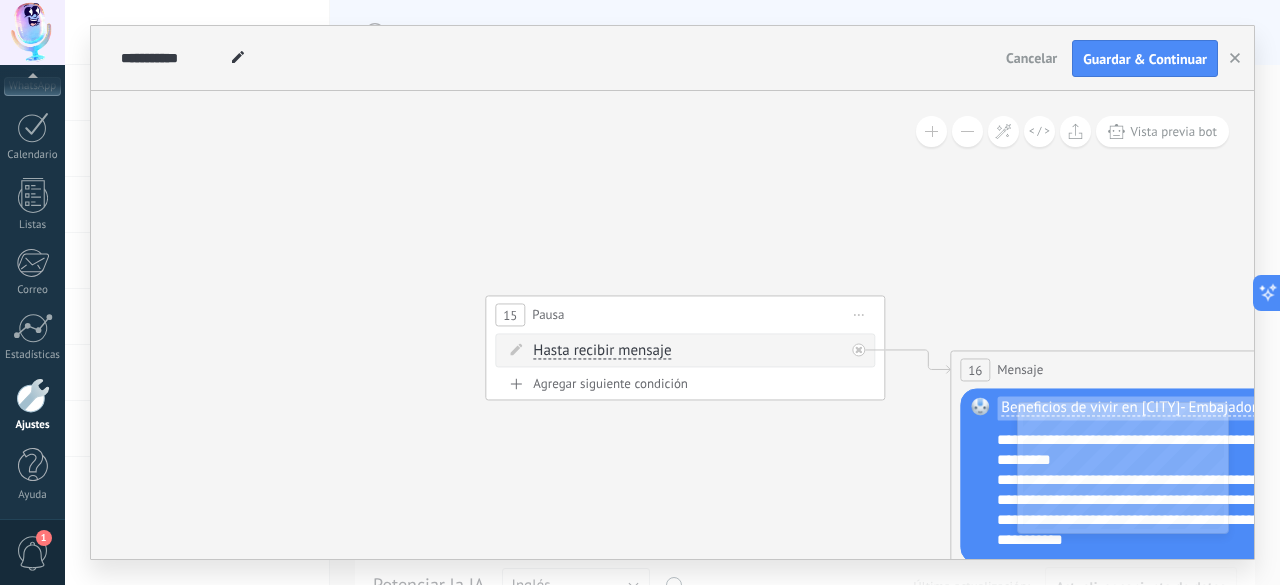 click on "Iniciar vista previa aquí
Cambiar nombre
Duplicar
Borrar" at bounding box center [859, 315] 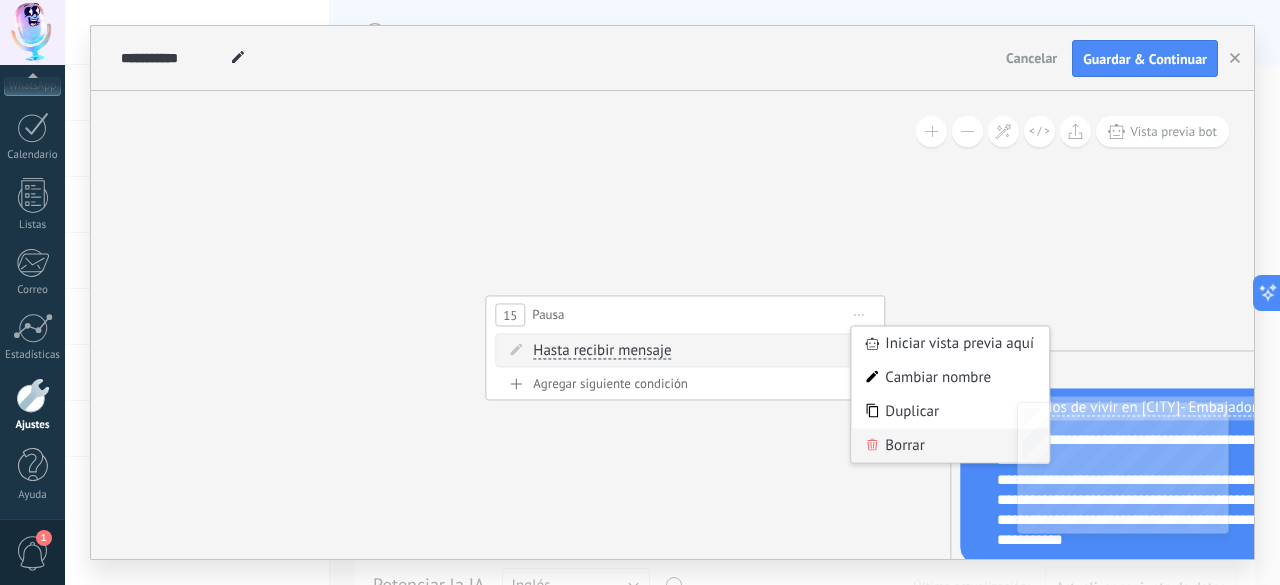 click on "Borrar" at bounding box center (950, 446) 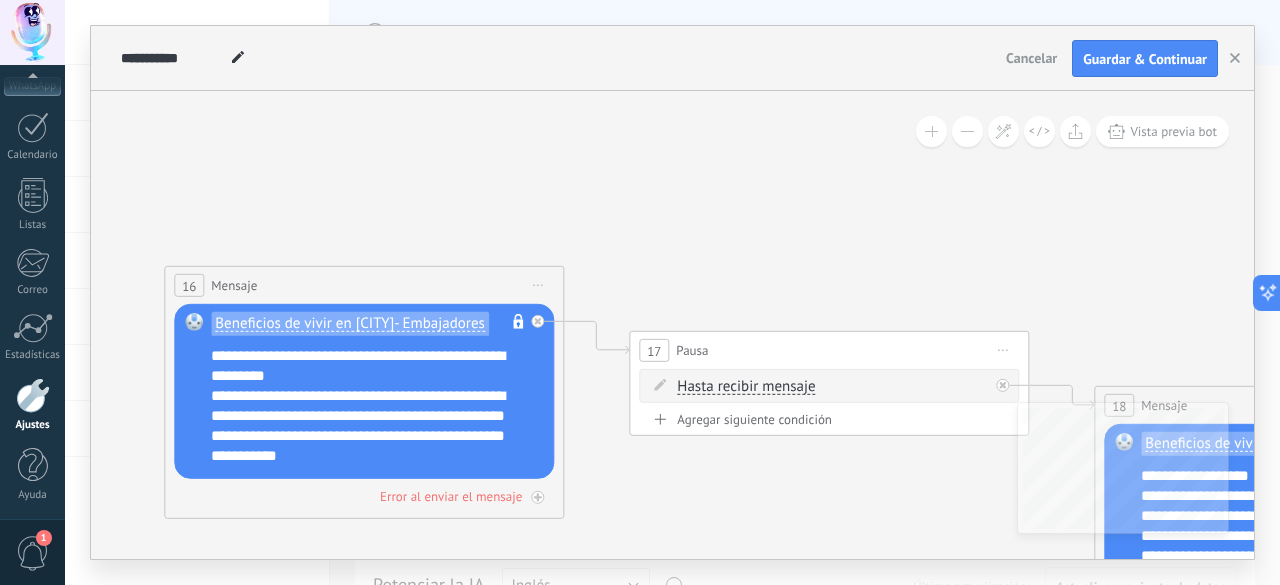 drag, startPoint x: 928, startPoint y: 236, endPoint x: 328, endPoint y: 185, distance: 602.1636 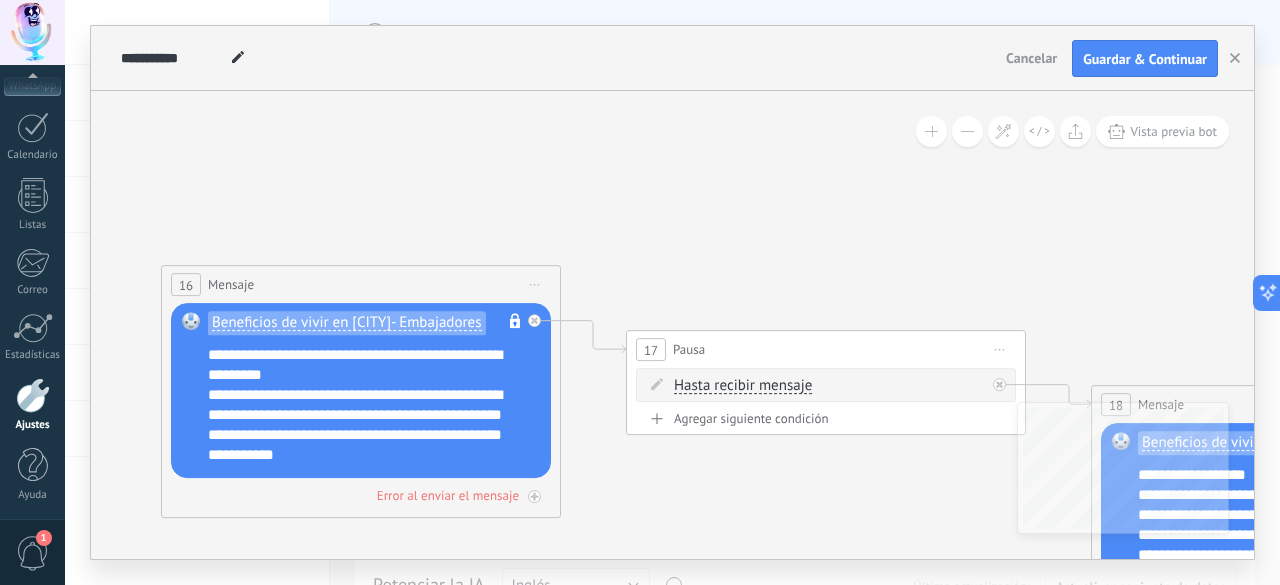 click on "Iniciar vista previa aquí
Cambiar nombre
Duplicar
Borrar" at bounding box center [535, 284] 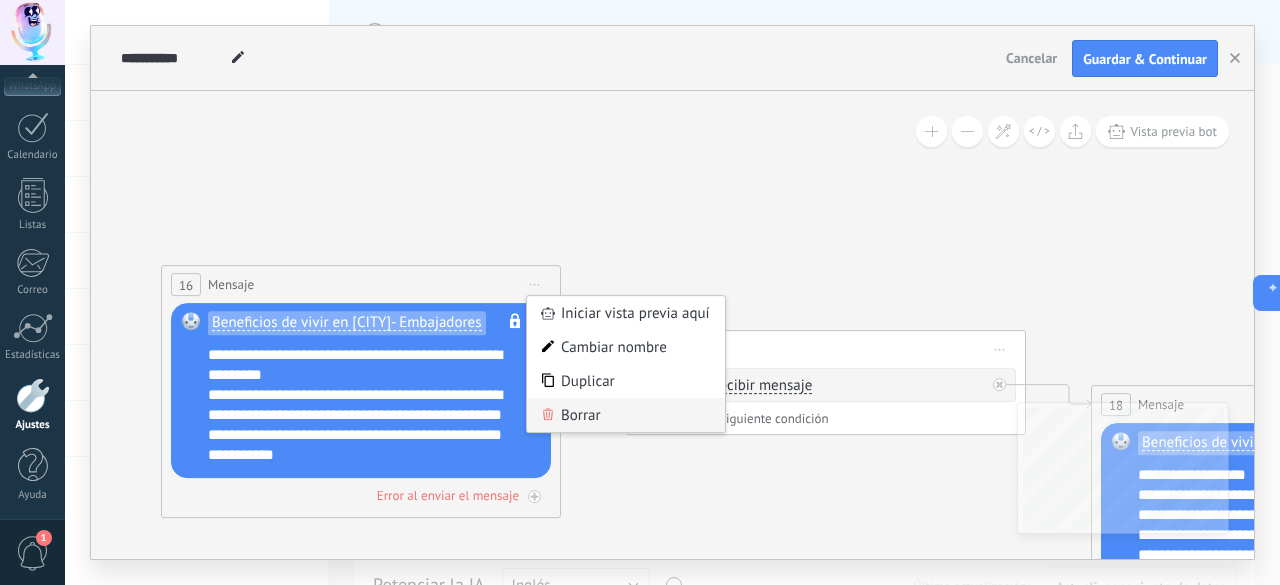 click on "Borrar" at bounding box center (626, 415) 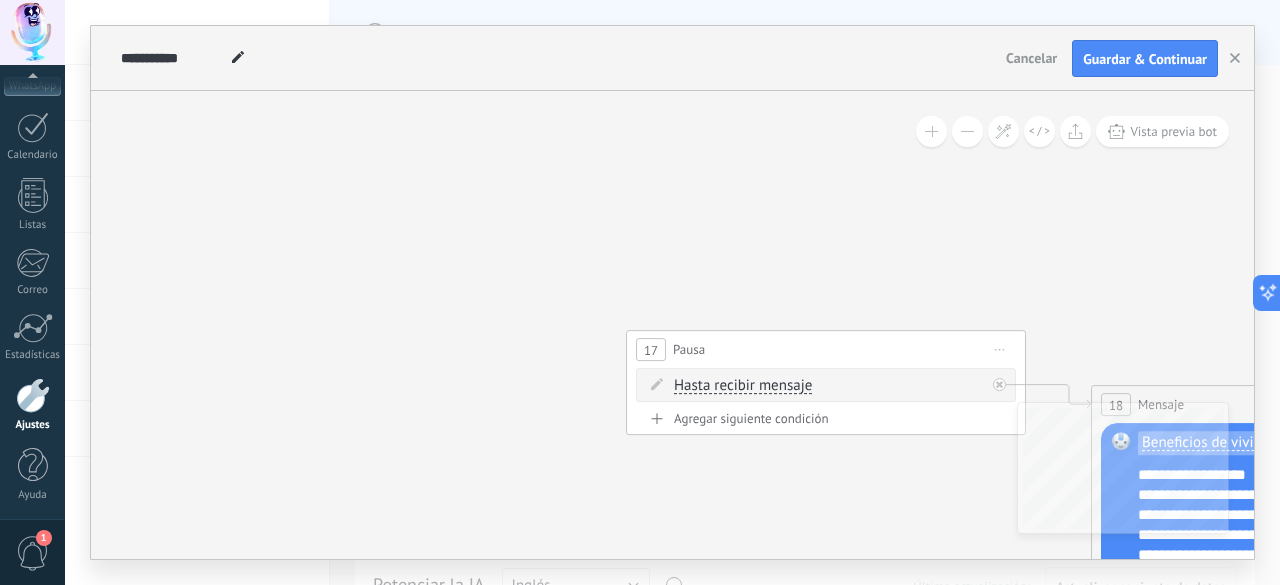 click on "Iniciar vista previa aquí
Cambiar nombre
Duplicar
Borrar" at bounding box center [1000, 349] 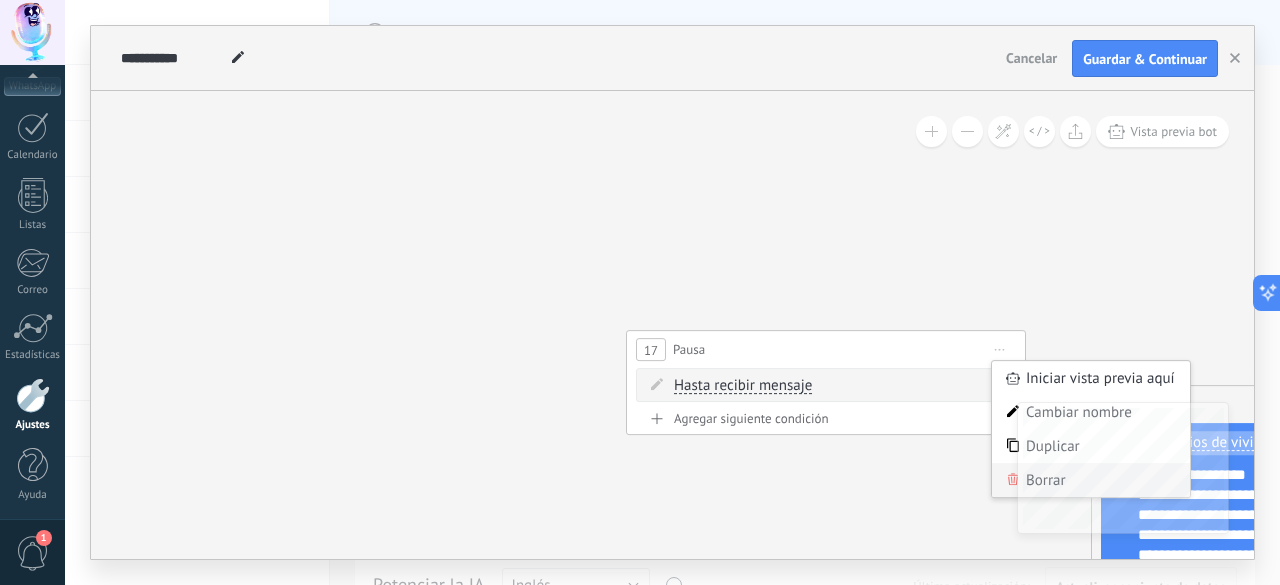 click 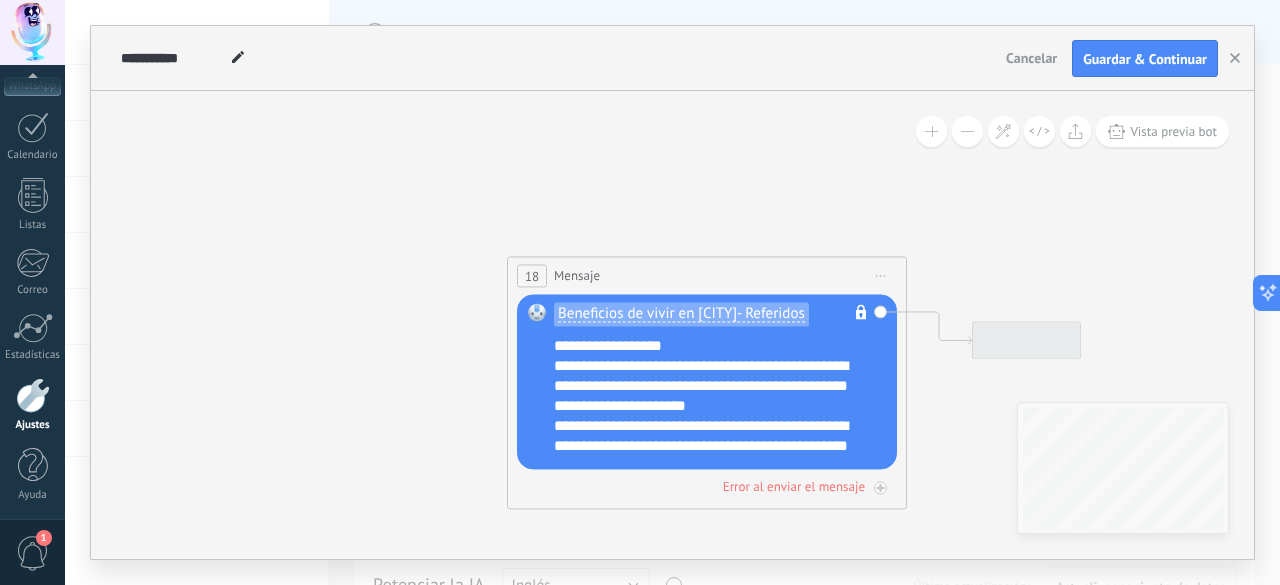 drag, startPoint x: 719, startPoint y: 166, endPoint x: 392, endPoint y: 74, distance: 339.69547 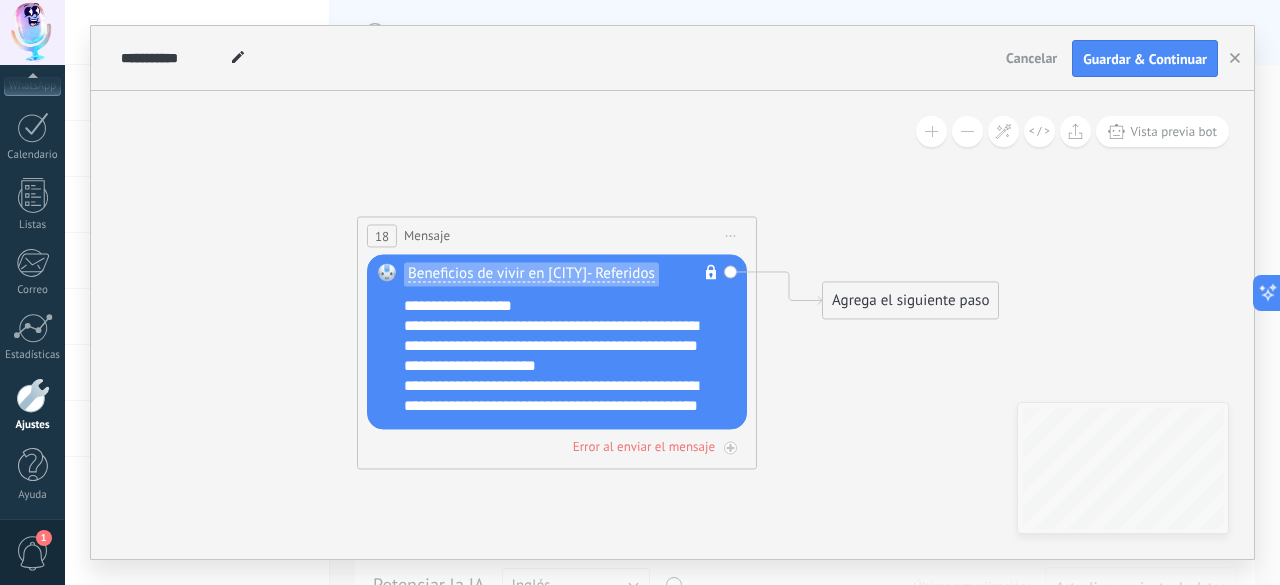 click on "Iniciar vista previa aquí
Cambiar nombre
Duplicar
Borrar" at bounding box center (731, 236) 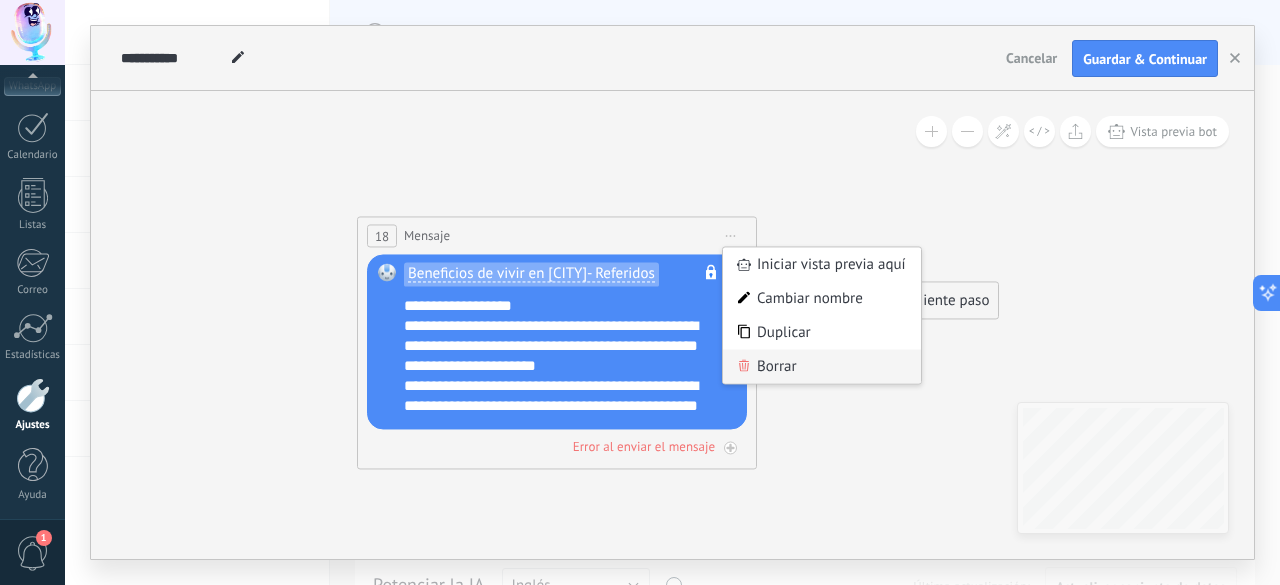 click on "Borrar" at bounding box center [822, 367] 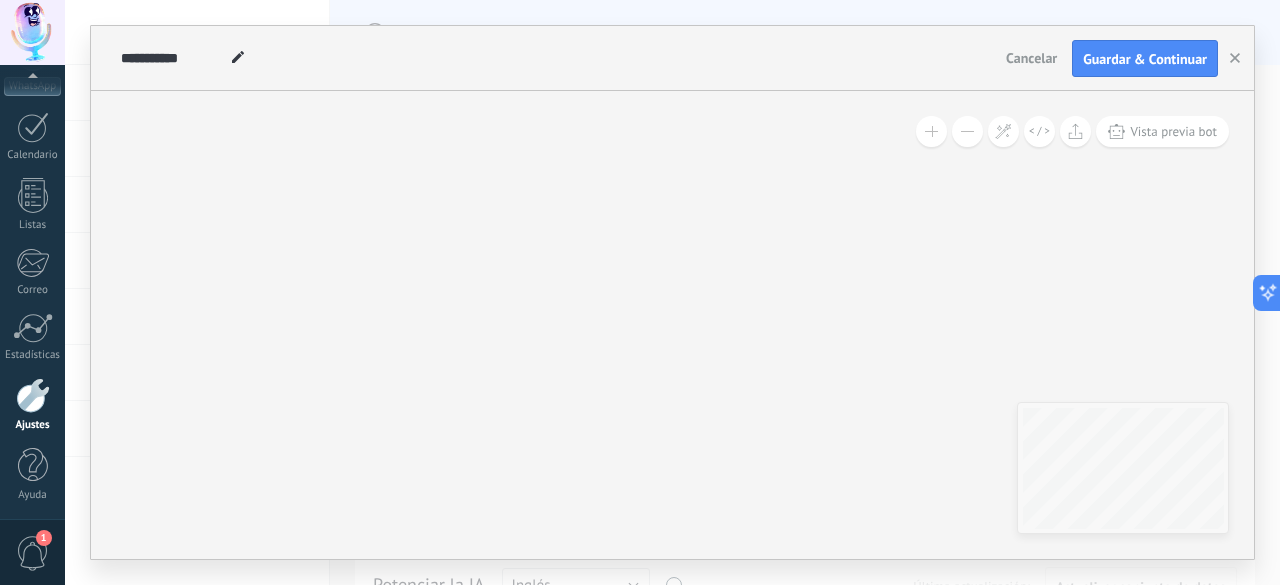 drag, startPoint x: 603, startPoint y: 254, endPoint x: 493, endPoint y: 251, distance: 110.0409 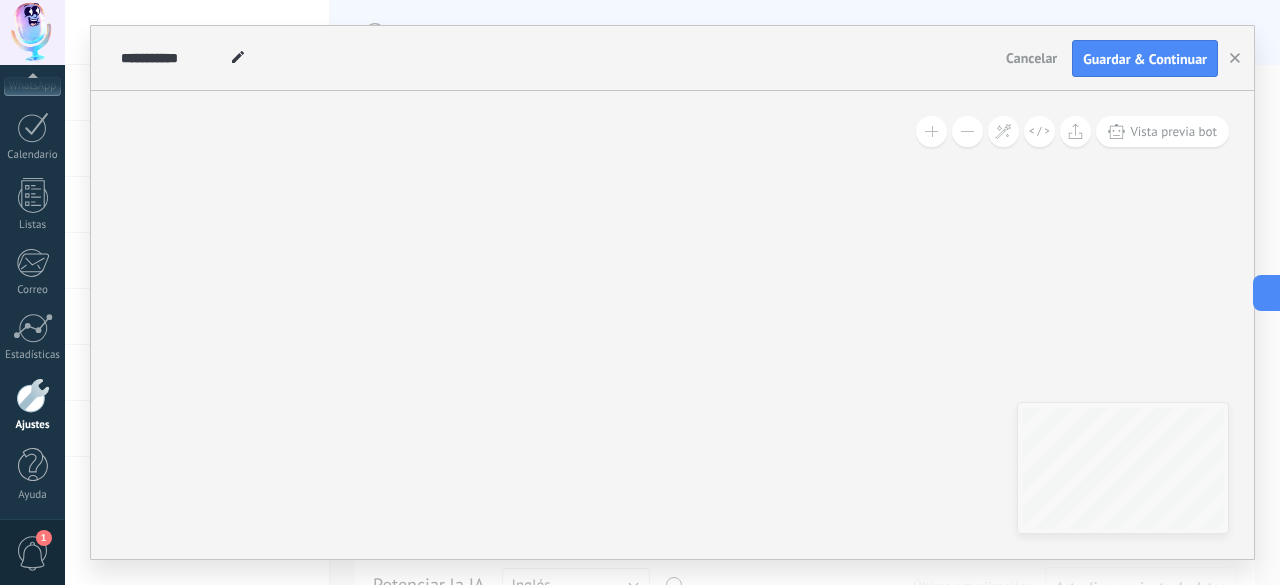 drag, startPoint x: 419, startPoint y: 283, endPoint x: 880, endPoint y: 441, distance: 487.32434 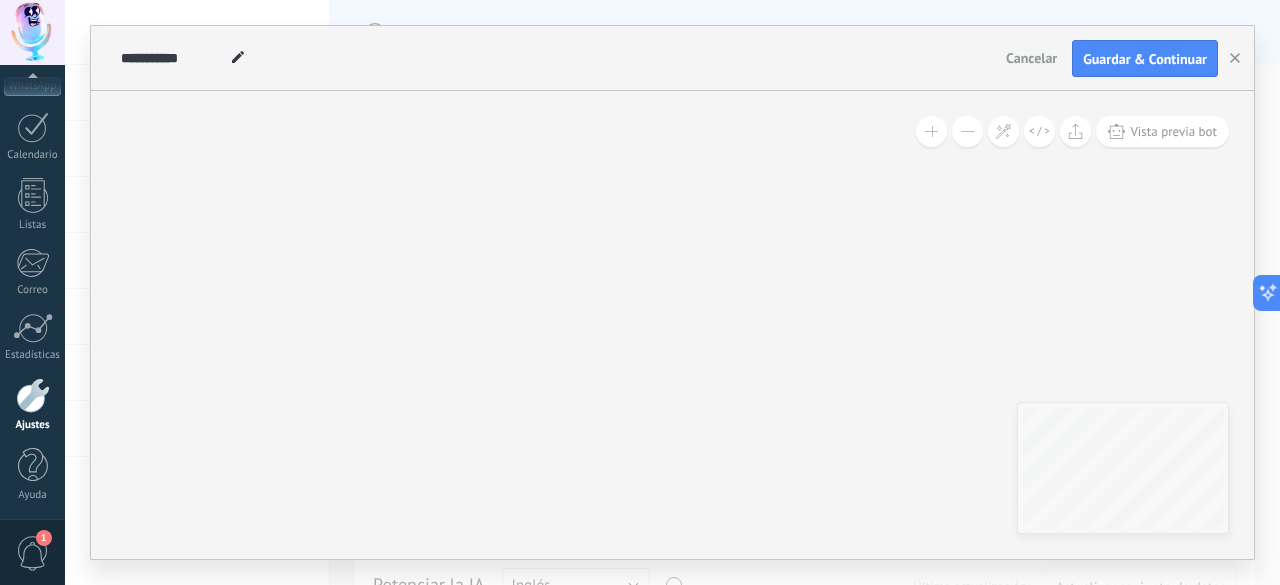drag, startPoint x: 366, startPoint y: 278, endPoint x: 667, endPoint y: 359, distance: 311.7082 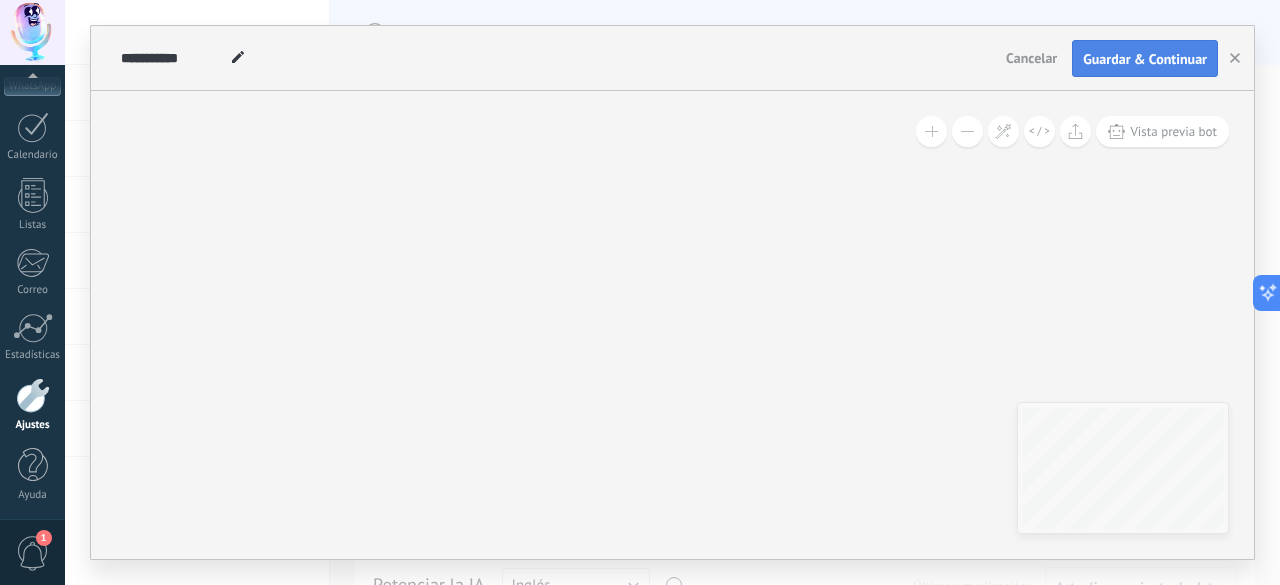 click on "Guardar & Continuar" at bounding box center (1145, 59) 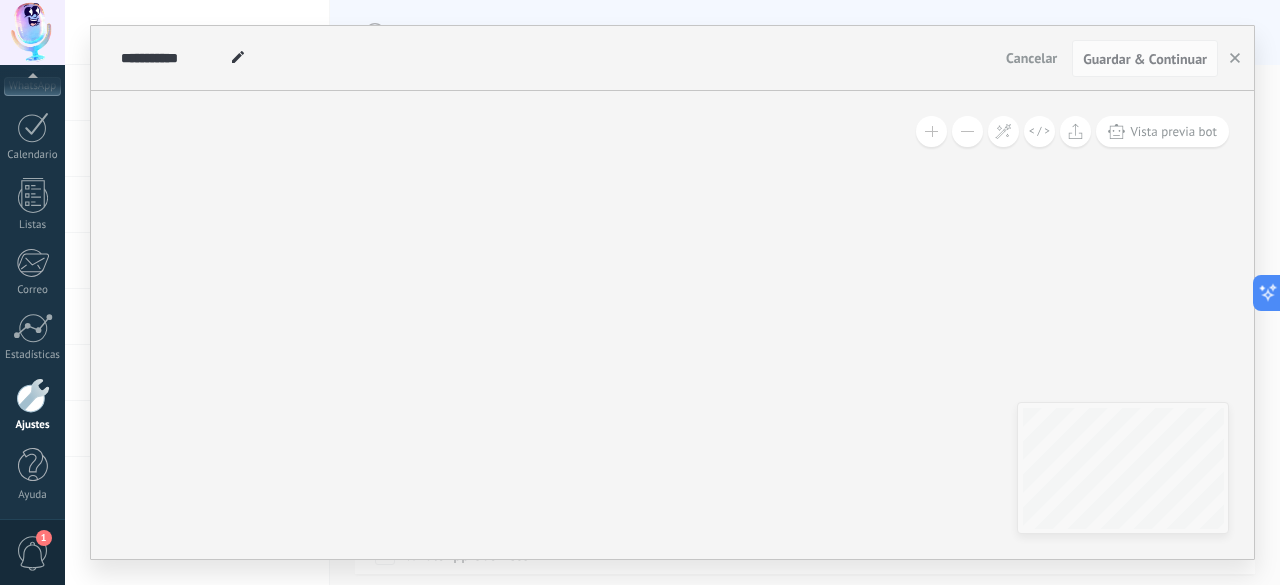 drag, startPoint x: 242, startPoint y: 263, endPoint x: 693, endPoint y: 433, distance: 481.97614 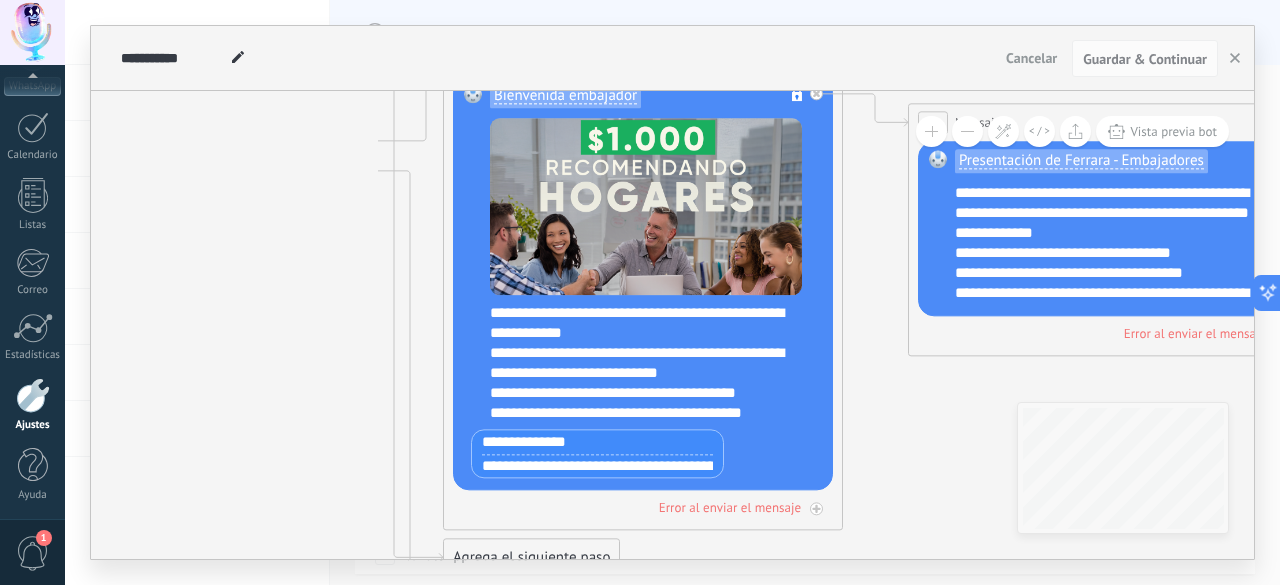 drag, startPoint x: 418, startPoint y: 353, endPoint x: 157, endPoint y: 333, distance: 261.76517 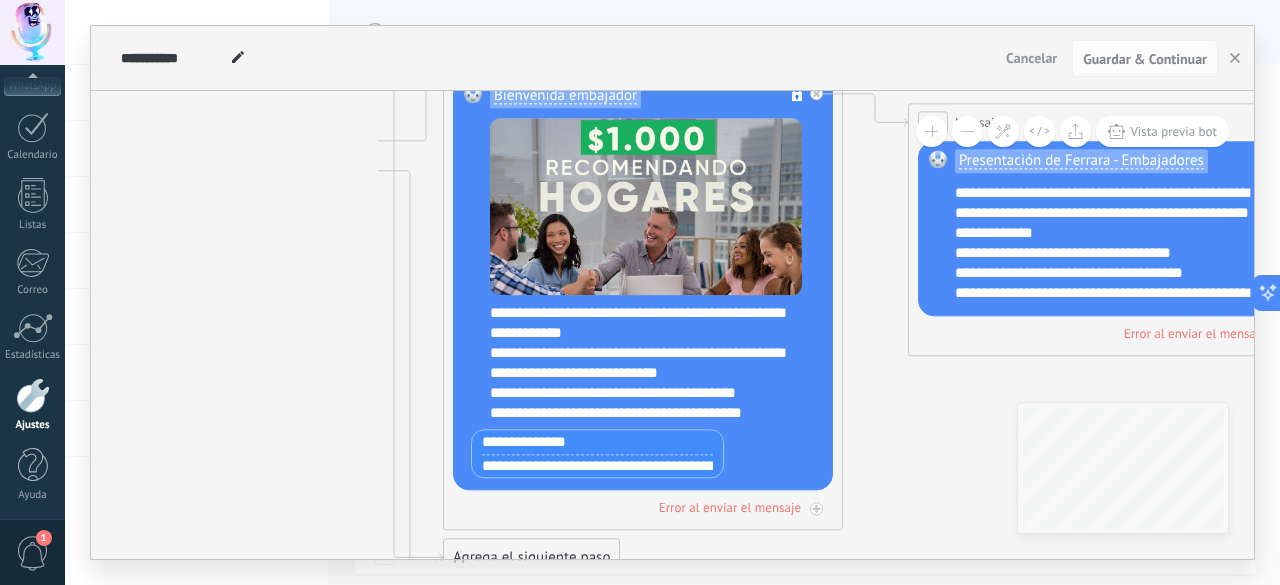 click 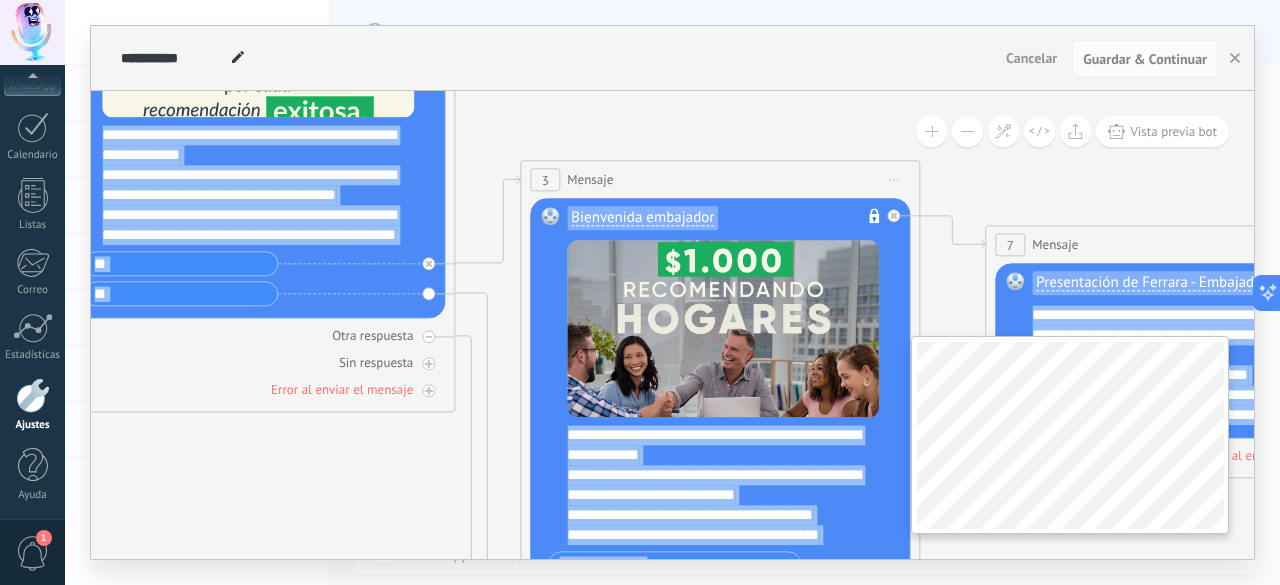 click on "**********" at bounding box center (672, 325) 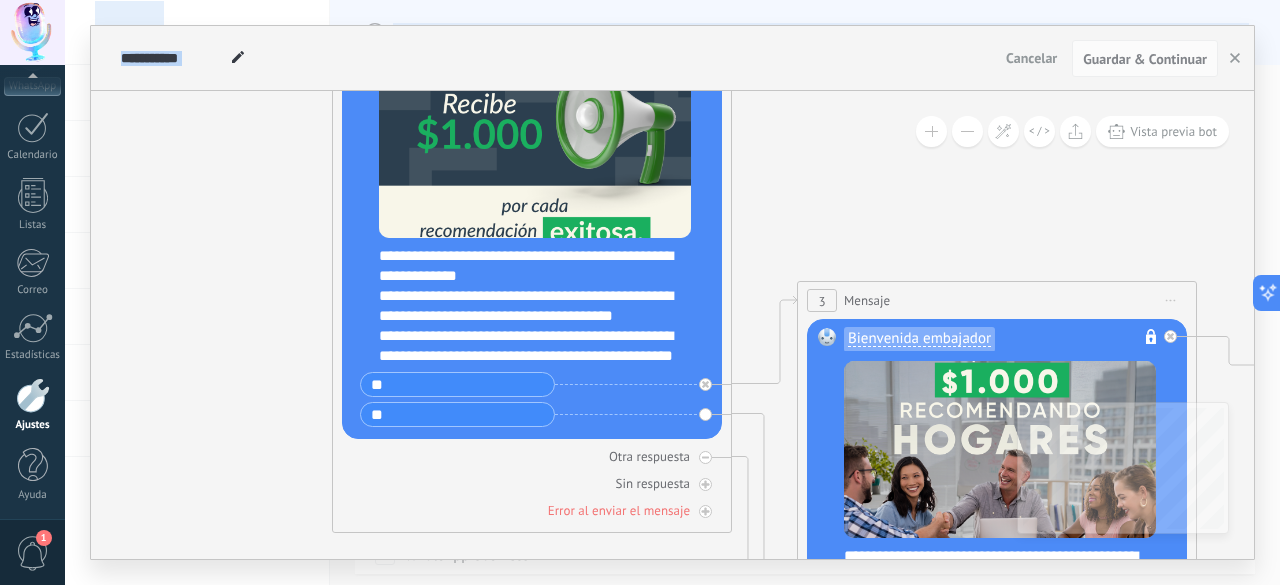 drag, startPoint x: 236, startPoint y: 479, endPoint x: 493, endPoint y: 623, distance: 294.59293 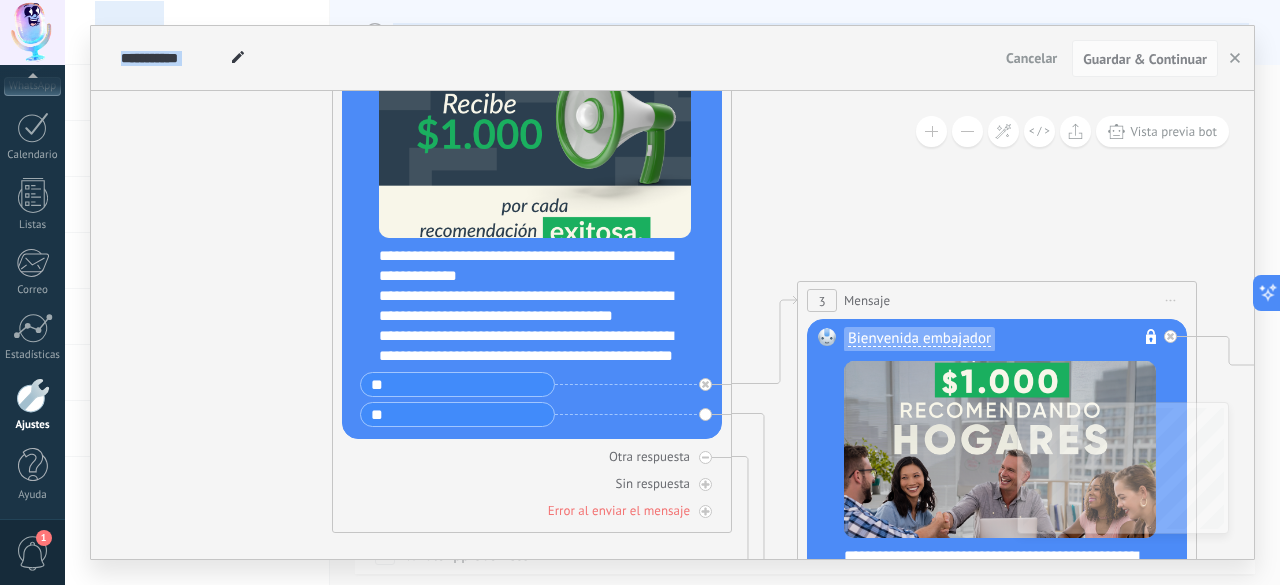 click on ".abccls-1,.abccls-2{fill-rule:evenodd}.abccls-2{fill:#fff} .abfcls-1{fill:none}.abfcls-2{fill:#fff} .abncls-1{isolation:isolate}.abncls-2{opacity:.06}.abncls-2,.abncls-3,.abncls-6{mix-blend-mode:multiply}.abncls-3{opacity:.15}.abncls-4,.abncls-8{fill:#fff}.abncls-5{fill:url(#abnlinear-gradient)}.abncls-6{opacity:.04}.abncls-7{fill:url(#abnlinear-gradient-2)}.abncls-8{fill-rule:evenodd} .abqst0{fill:#ffa200} .abwcls-1{fill:#252525} .cls-1{isolation:isolate} .acicls-1{fill:none} .aclcls-1{fill:#232323} .acnst0{display:none} .addcls-1,.addcls-2{fill:none;stroke-miterlimit:10}.addcls-1{stroke:#dfe0e5}.addcls-2{stroke:#a1a7ab} .adecls-1,.adecls-2{fill:none;stroke-miterlimit:10}.adecls-1{stroke:#dfe0e5}.adecls-2{stroke:#a1a7ab} .adqcls-1{fill:#8591a5;fill-rule:evenodd} .aeccls-1{fill:#5c9f37} .aeecls-1{fill:#f86161} .aejcls-1{fill:#8591a5;fill-rule:evenodd} .aekcls-1{fill-rule:evenodd} .aelcls-1{fill-rule:evenodd;fill:currentColor} .aemcls-1{fill-rule:evenodd;fill:currentColor} .aercls-2{fill:#24bc8c}" at bounding box center [640, 292] 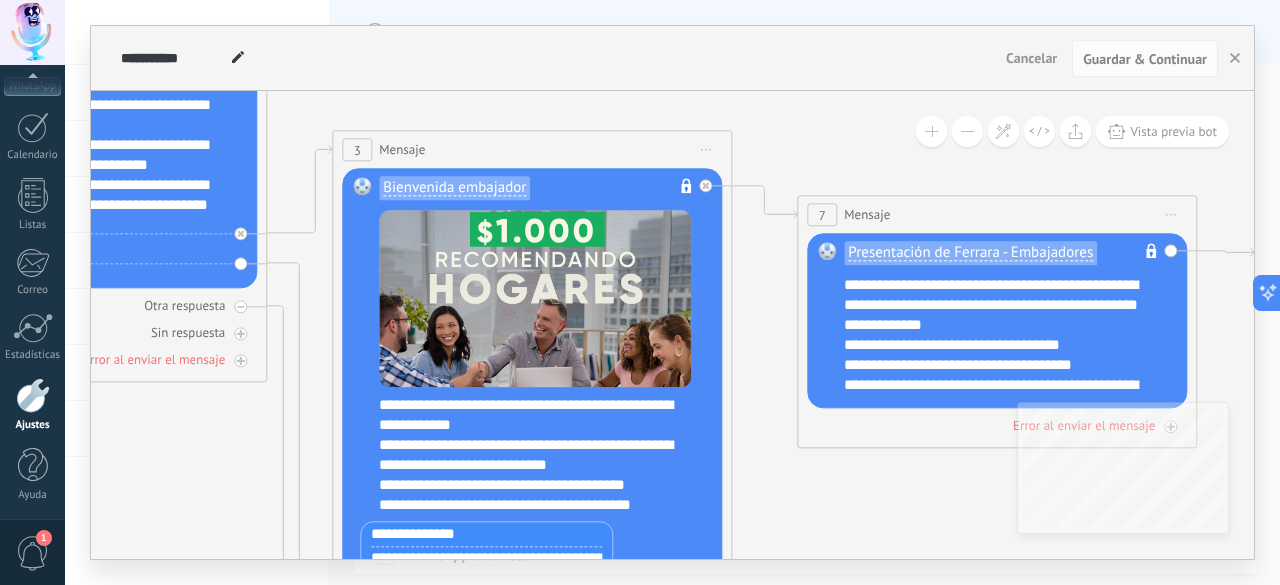 drag, startPoint x: 957, startPoint y: 190, endPoint x: 454, endPoint y: 7, distance: 535.25507 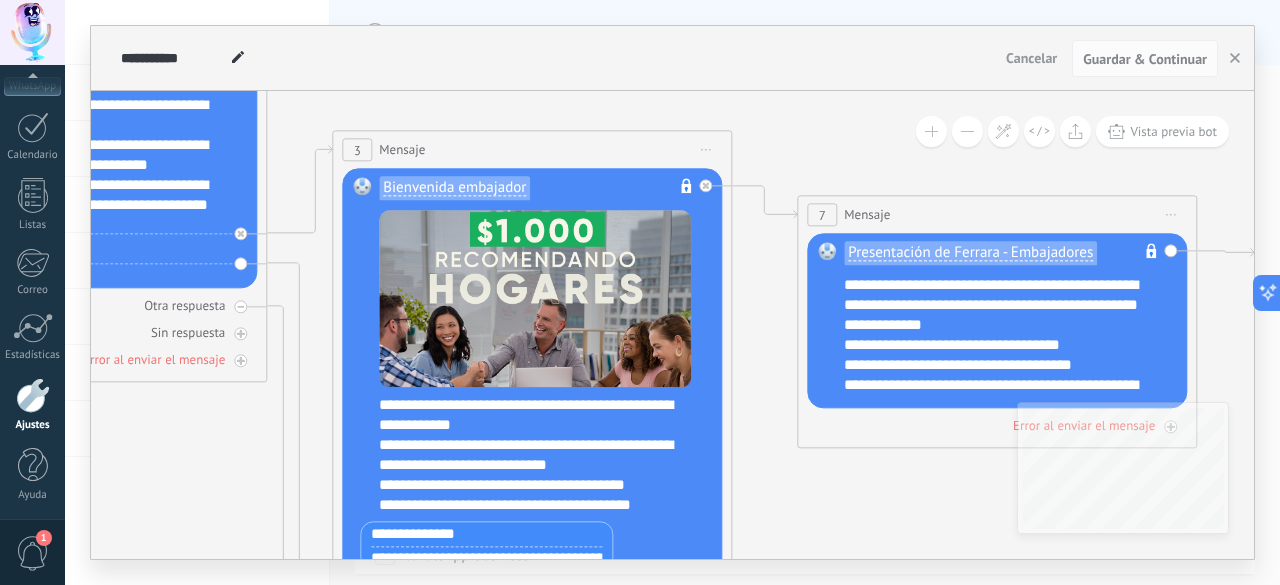 click on "**********" at bounding box center [672, 292] 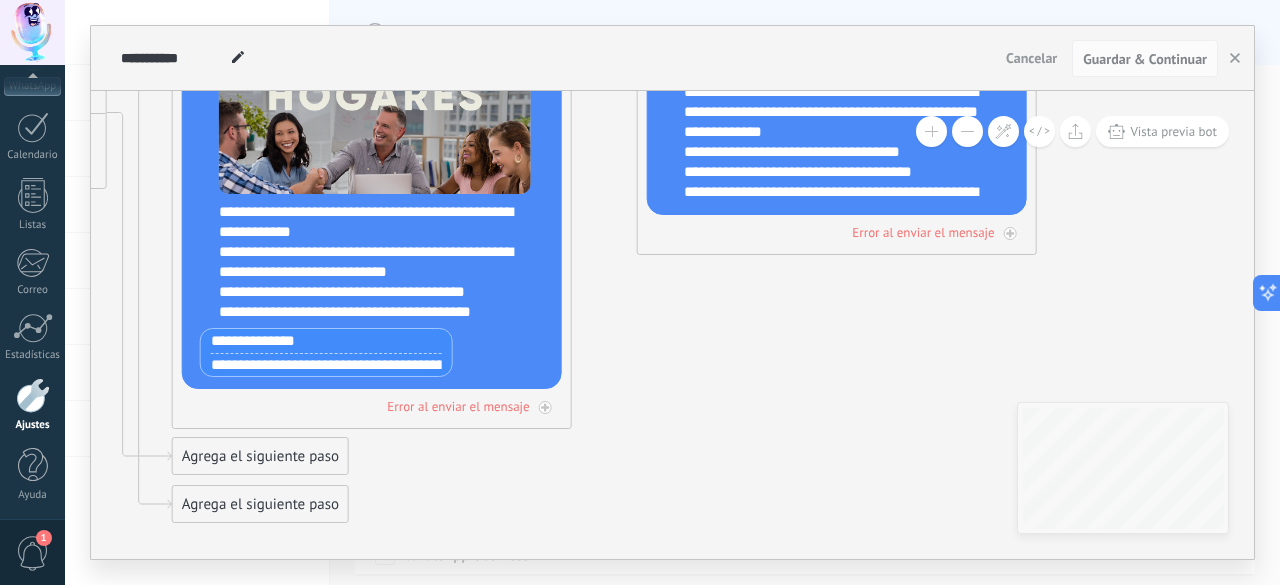 drag, startPoint x: 824, startPoint y: 528, endPoint x: 720, endPoint y: 353, distance: 203.57063 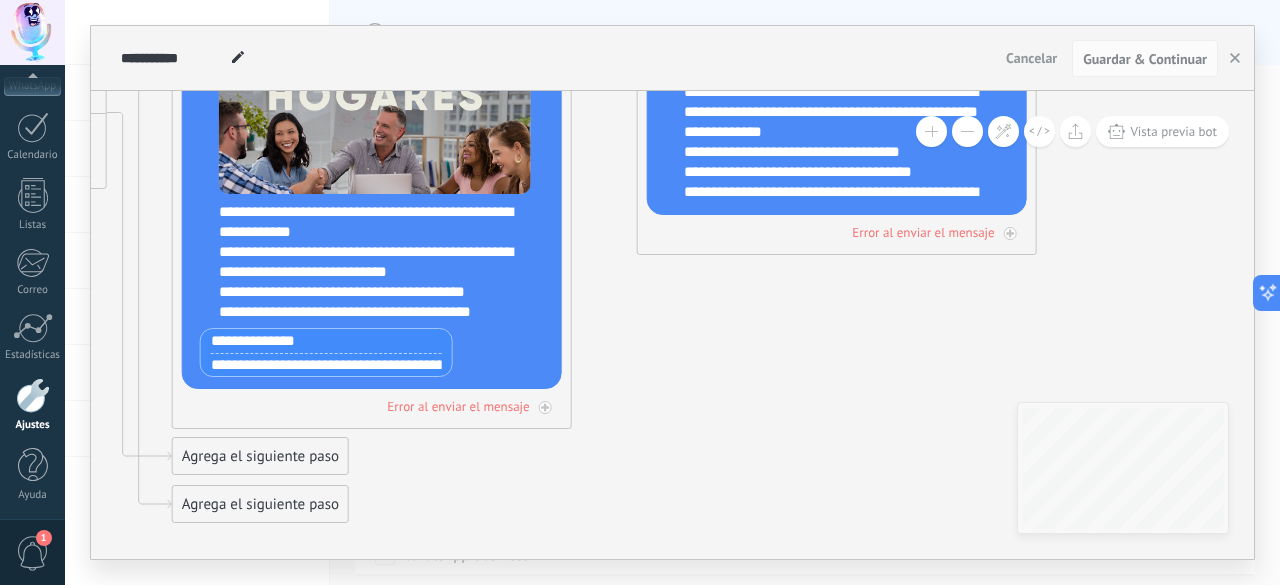 click 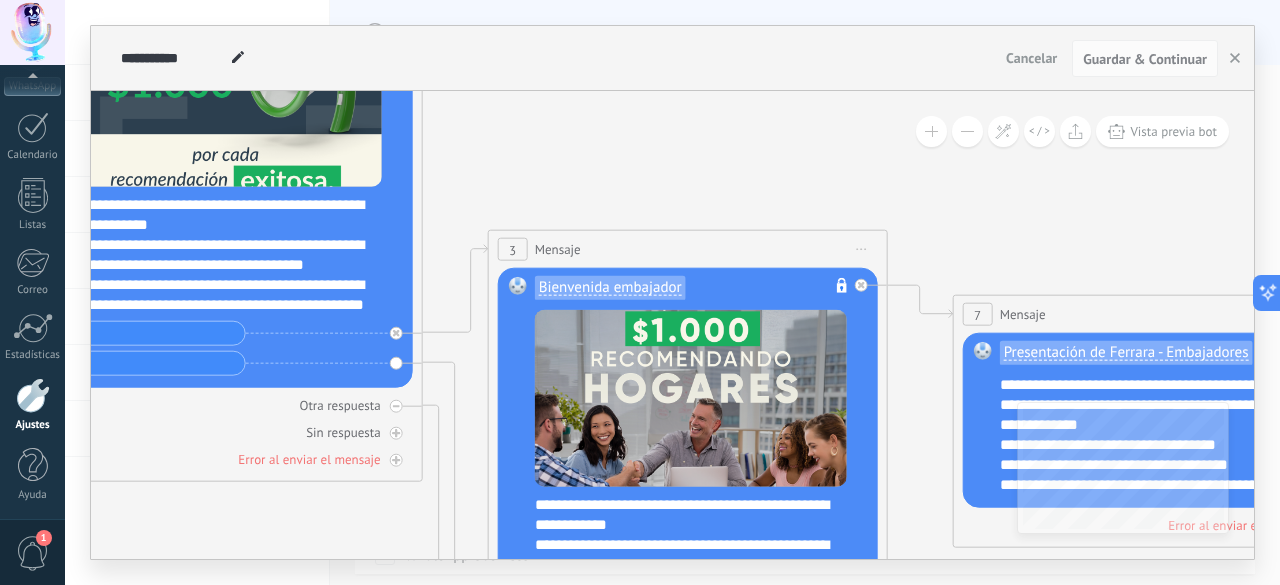 drag, startPoint x: 602, startPoint y: 156, endPoint x: 911, endPoint y: 162, distance: 309.05826 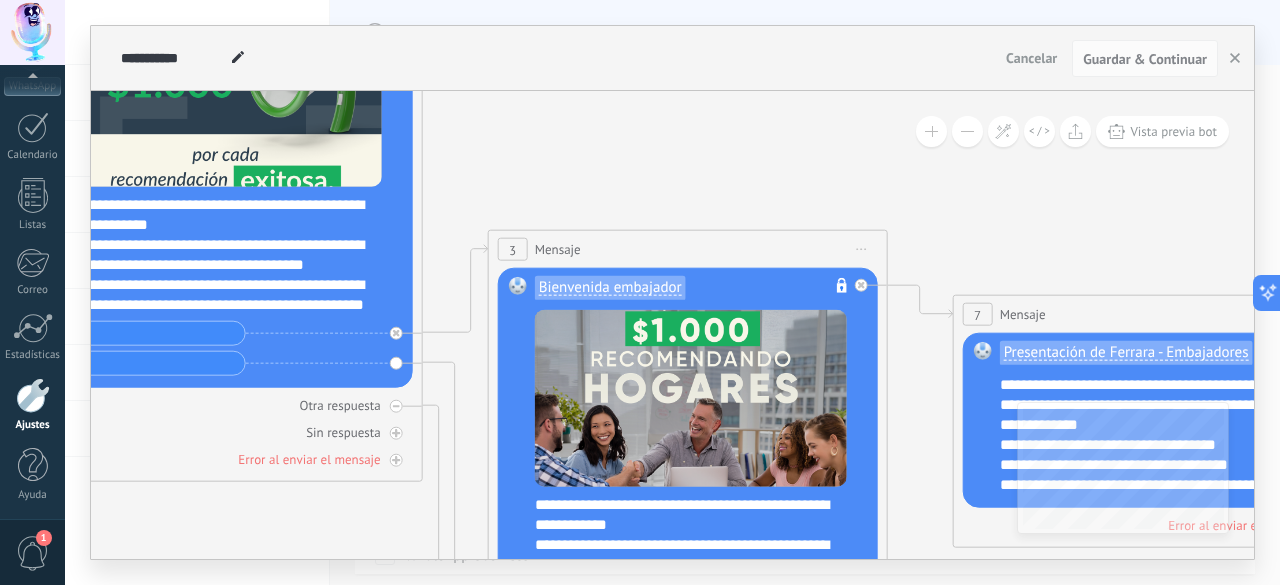 click 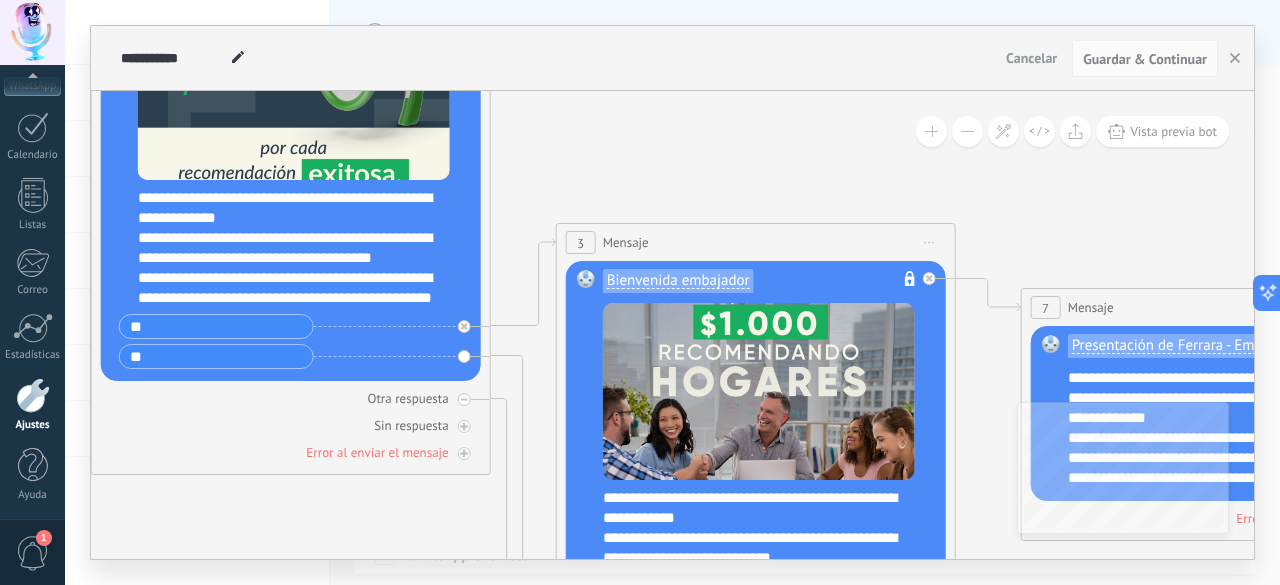 drag, startPoint x: 296, startPoint y: 523, endPoint x: 351, endPoint y: 519, distance: 55.145264 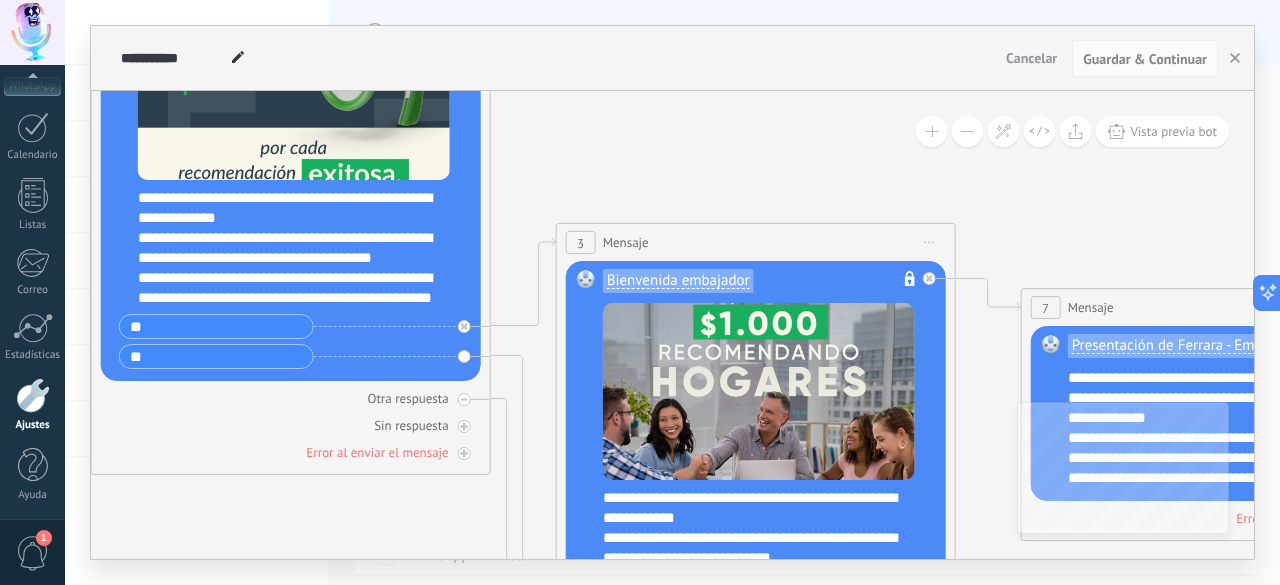 click 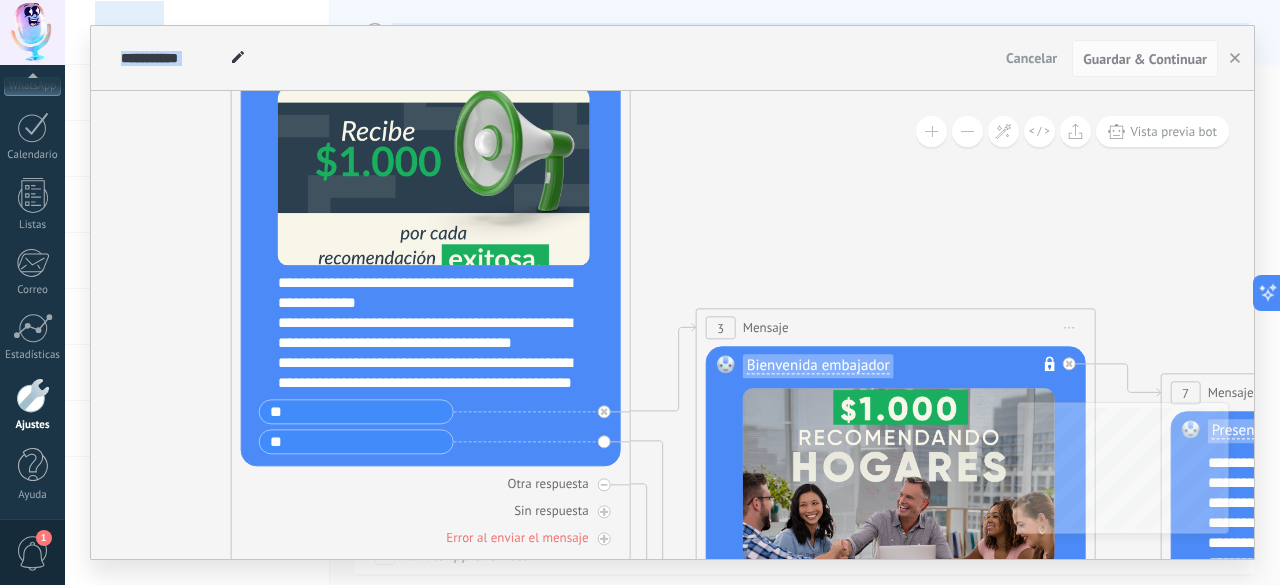 drag, startPoint x: 192, startPoint y: 500, endPoint x: 316, endPoint y: 603, distance: 161.19864 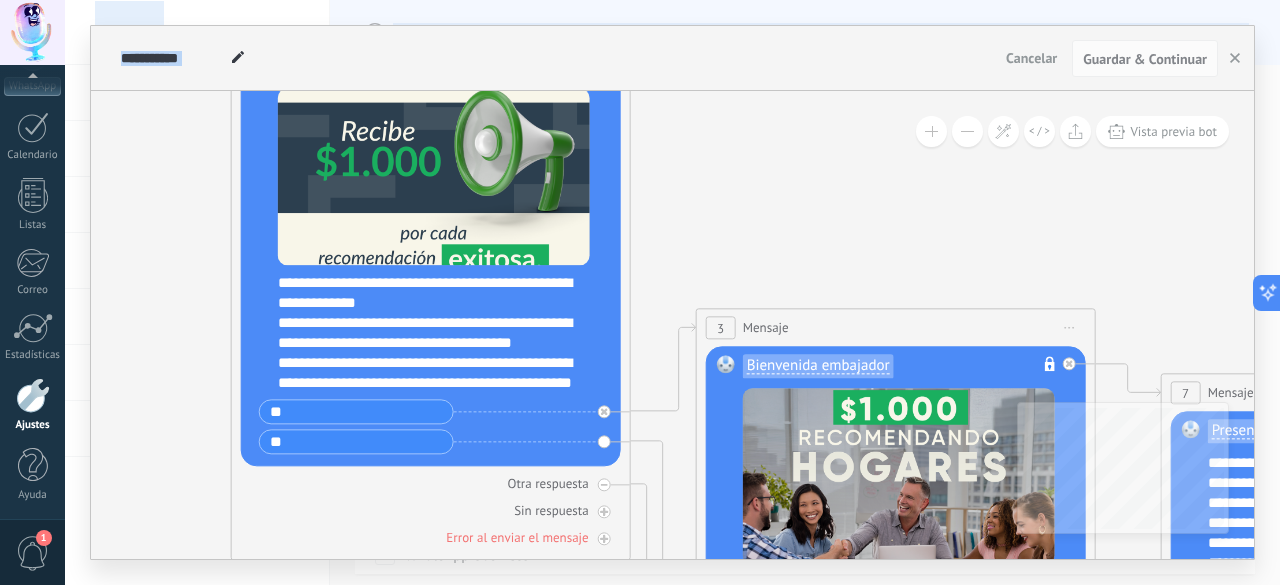 click on ".abccls-1,.abccls-2{fill-rule:evenodd}.abccls-2{fill:#fff} .abfcls-1{fill:none}.abfcls-2{fill:#fff} .abncls-1{isolation:isolate}.abncls-2{opacity:.06}.abncls-2,.abncls-3,.abncls-6{mix-blend-mode:multiply}.abncls-3{opacity:.15}.abncls-4,.abncls-8{fill:#fff}.abncls-5{fill:url(#abnlinear-gradient)}.abncls-6{opacity:.04}.abncls-7{fill:url(#abnlinear-gradient-2)}.abncls-8{fill-rule:evenodd} .abqst0{fill:#ffa200} .abwcls-1{fill:#252525} .cls-1{isolation:isolate} .acicls-1{fill:none} .aclcls-1{fill:#232323} .acnst0{display:none} .addcls-1,.addcls-2{fill:none;stroke-miterlimit:10}.addcls-1{stroke:#dfe0e5}.addcls-2{stroke:#a1a7ab} .adecls-1,.adecls-2{fill:none;stroke-miterlimit:10}.adecls-1{stroke:#dfe0e5}.adecls-2{stroke:#a1a7ab} .adqcls-1{fill:#8591a5;fill-rule:evenodd} .aeccls-1{fill:#5c9f37} .aeecls-1{fill:#f86161} .aejcls-1{fill:#8591a5;fill-rule:evenodd} .aekcls-1{fill-rule:evenodd} .aelcls-1{fill-rule:evenodd;fill:currentColor} .aemcls-1{fill-rule:evenodd;fill:currentColor} .aercls-2{fill:#24bc8c}" at bounding box center (640, 292) 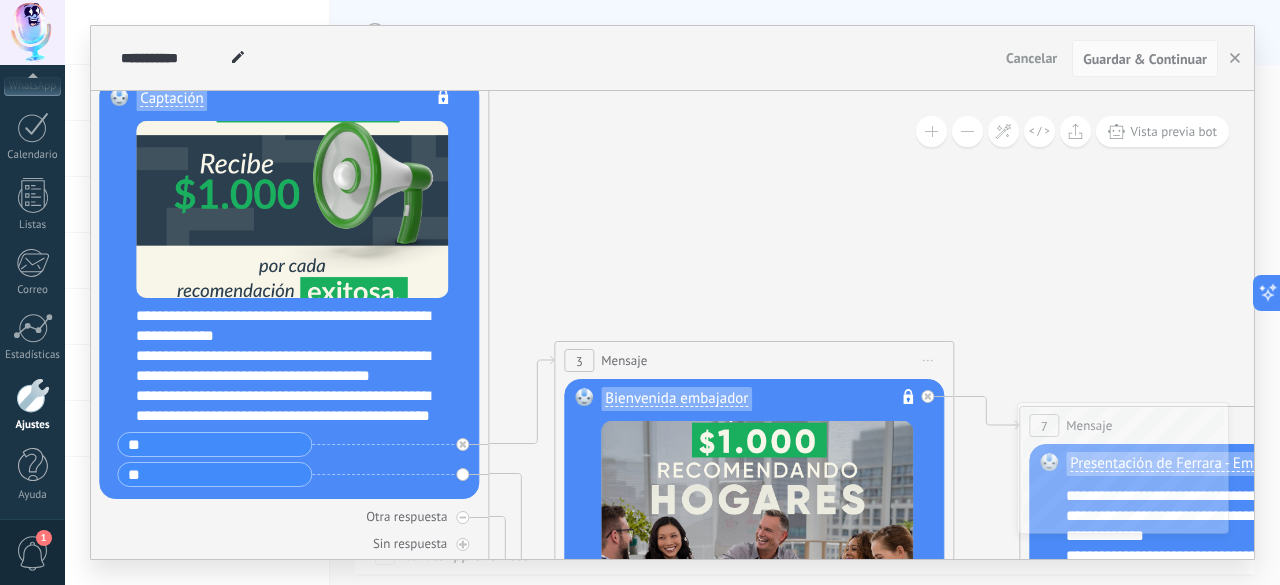 drag, startPoint x: 804, startPoint y: 227, endPoint x: 634, endPoint y: 161, distance: 182.36227 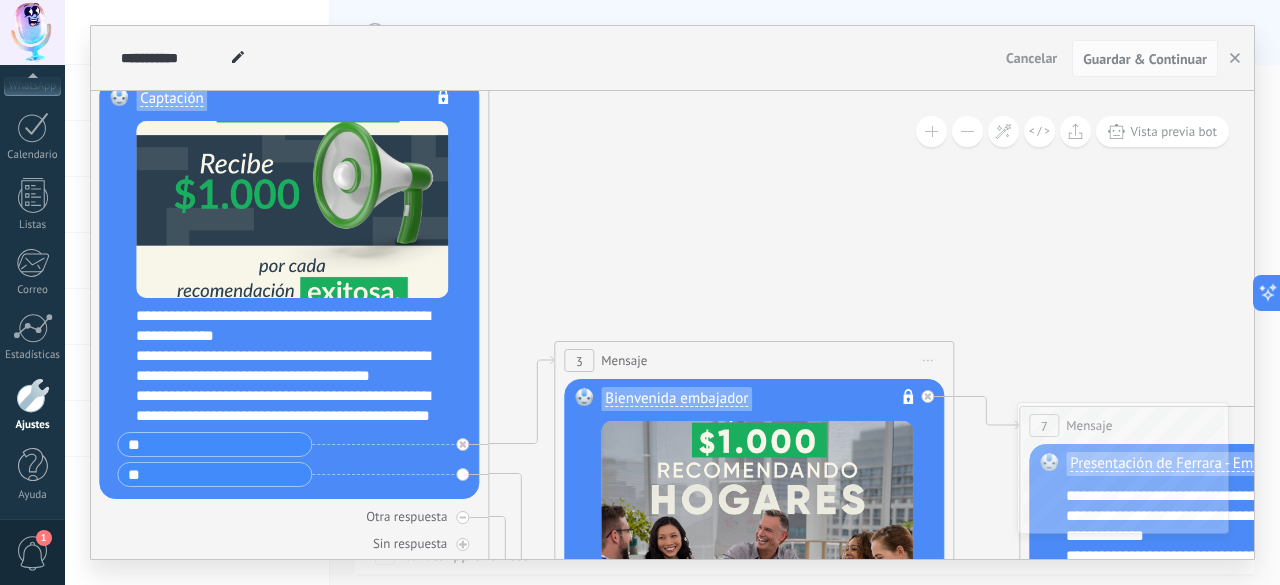 click 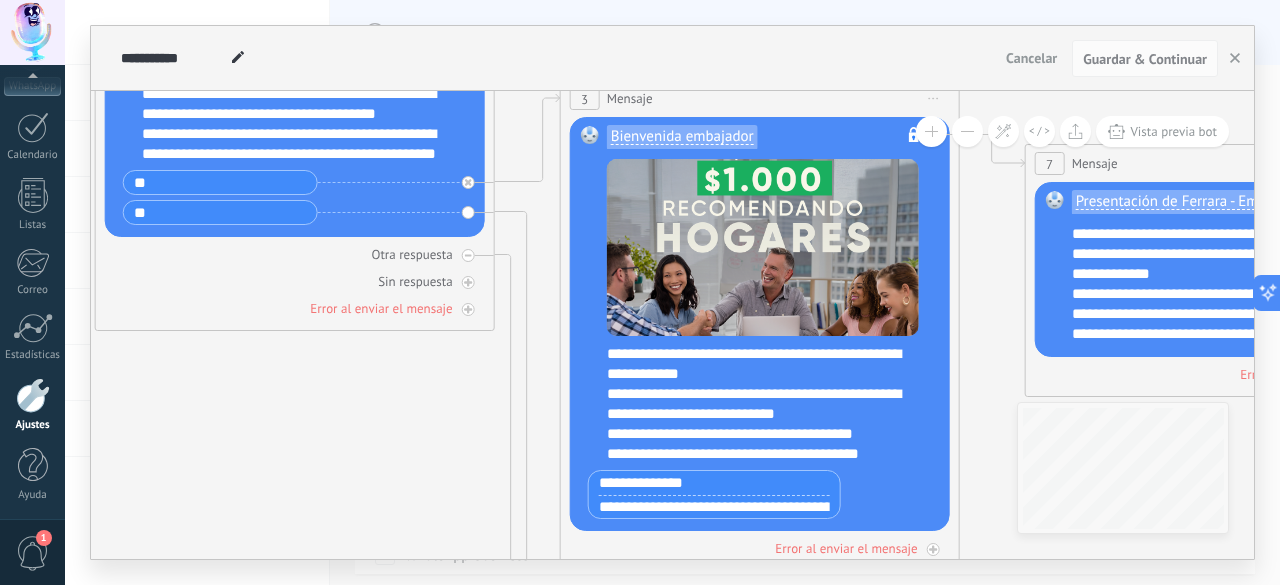 drag, startPoint x: 581, startPoint y: 265, endPoint x: 594, endPoint y: 50, distance: 215.39267 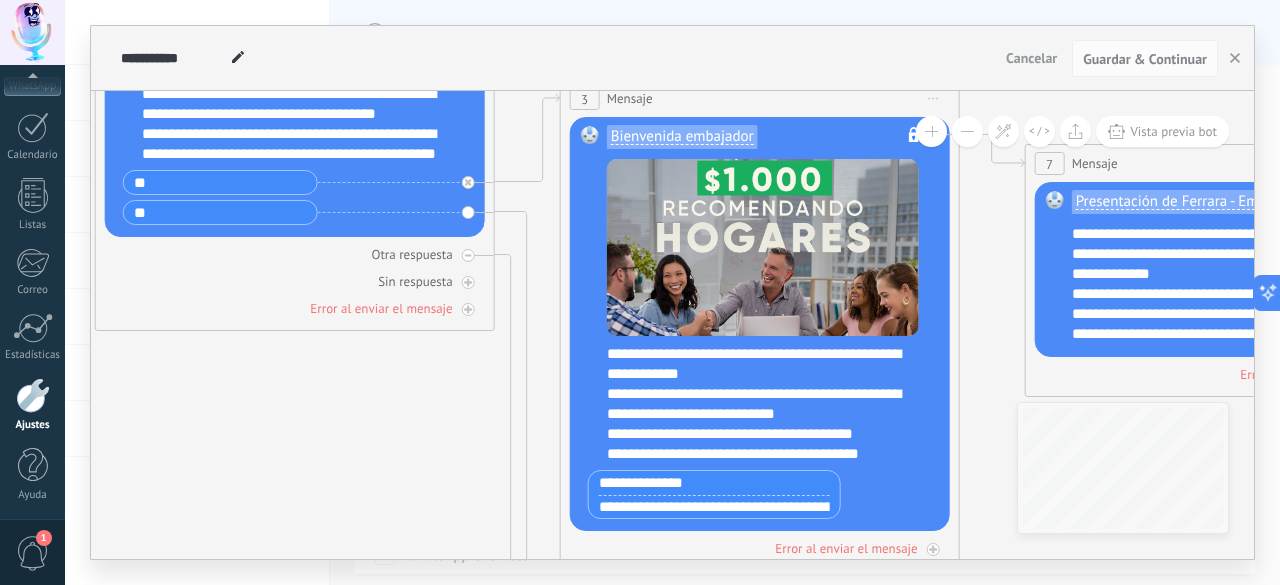 click on "**********" at bounding box center [672, 292] 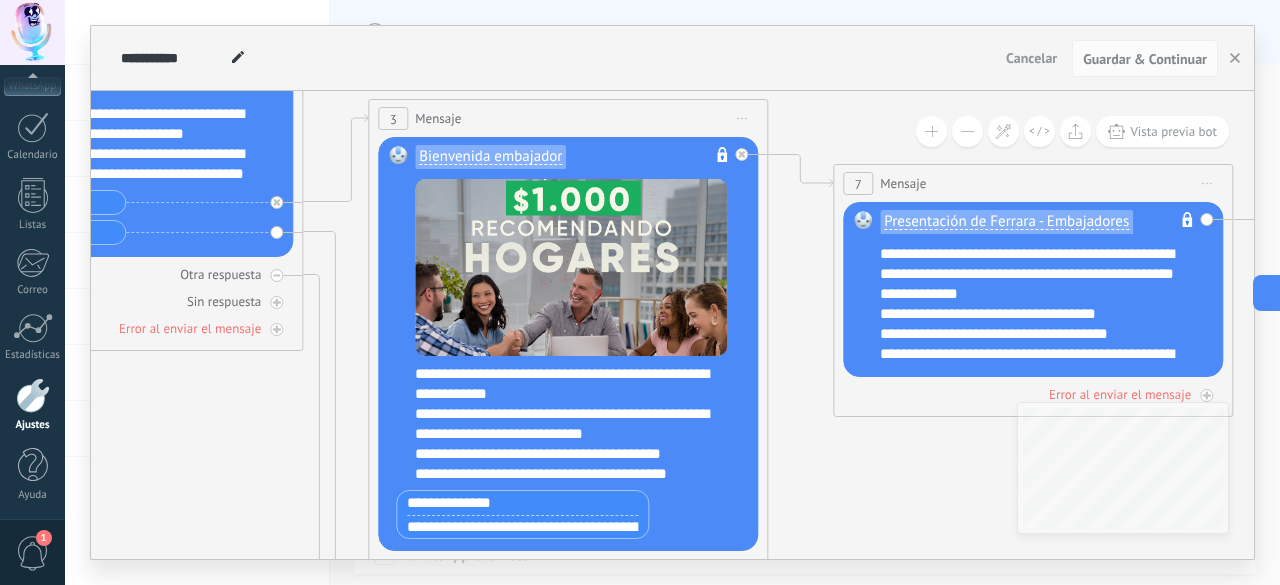 drag, startPoint x: 378, startPoint y: 467, endPoint x: 169, endPoint y: 513, distance: 214.00233 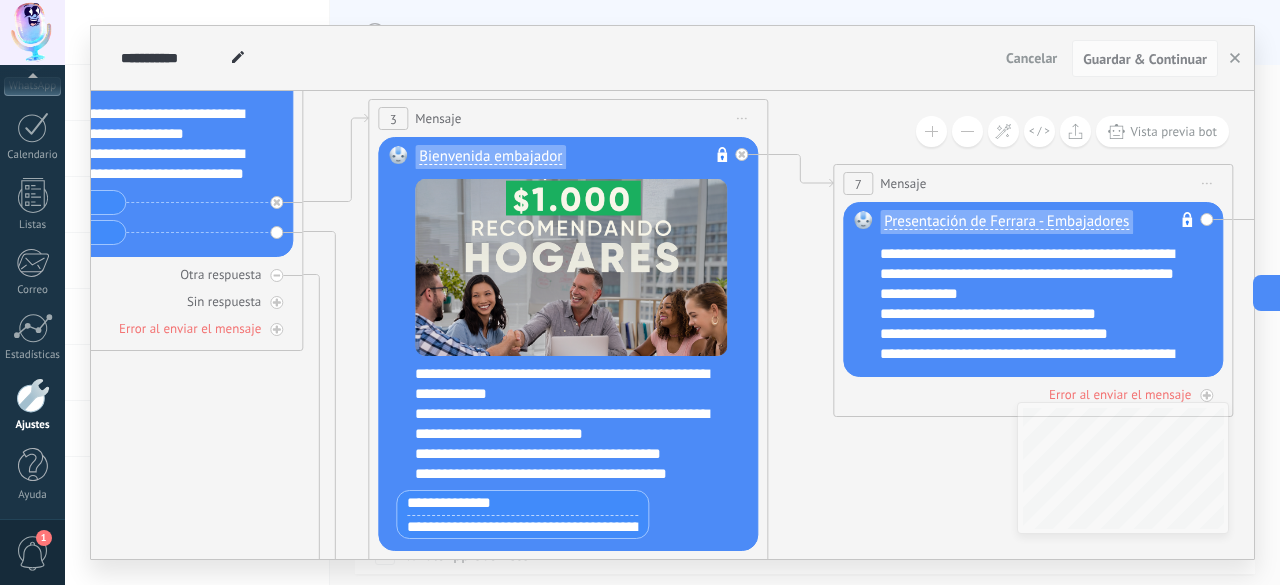click 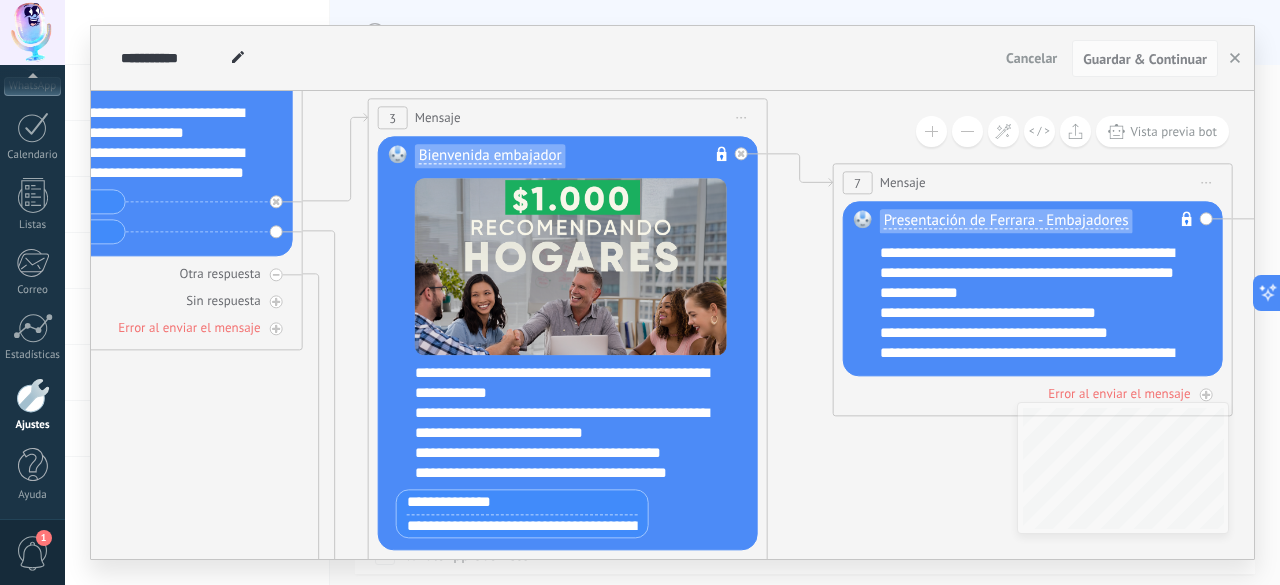 click on "Iniciar vista previa aquí
Cambiar nombre
Duplicar
Borrar" at bounding box center [742, 118] 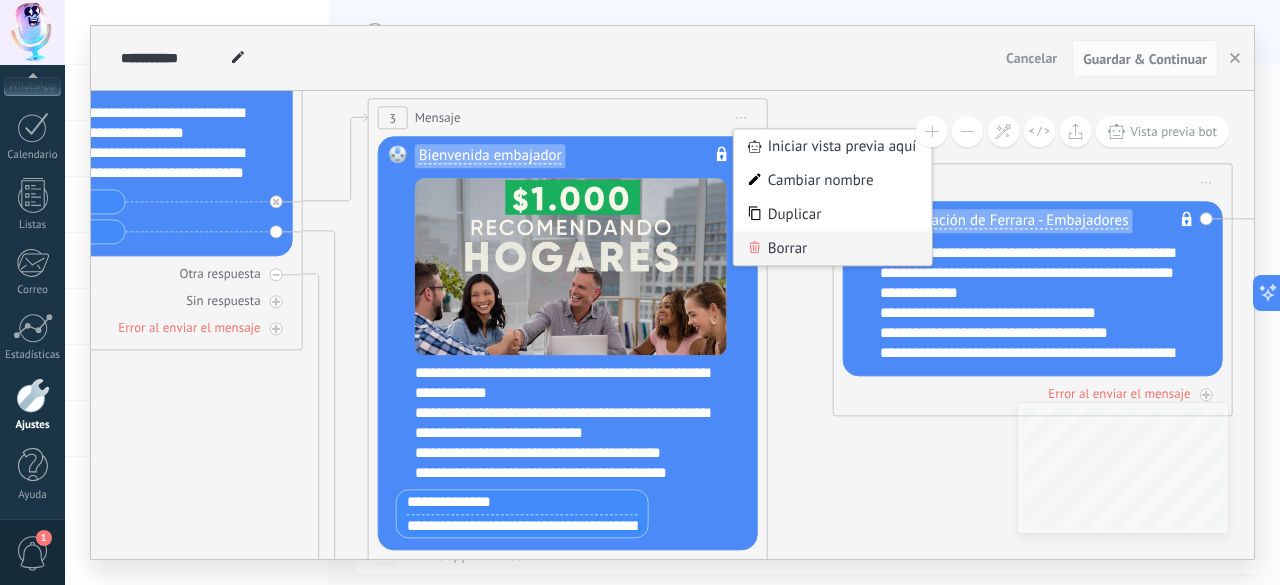 click on "Borrar" at bounding box center (833, 249) 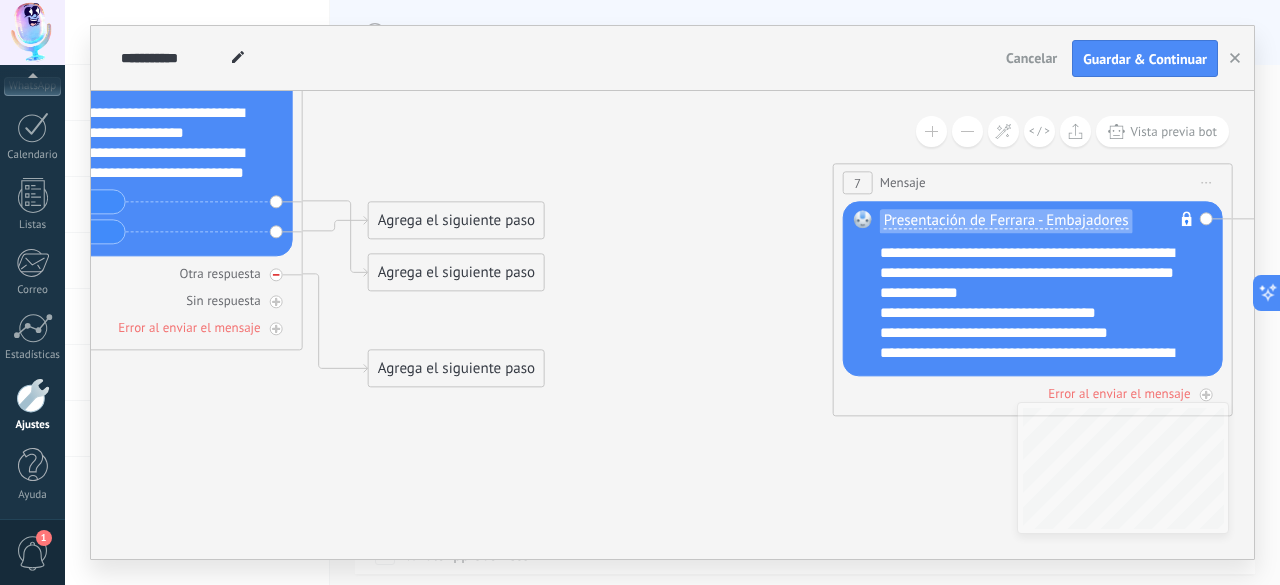 click at bounding box center [276, 275] 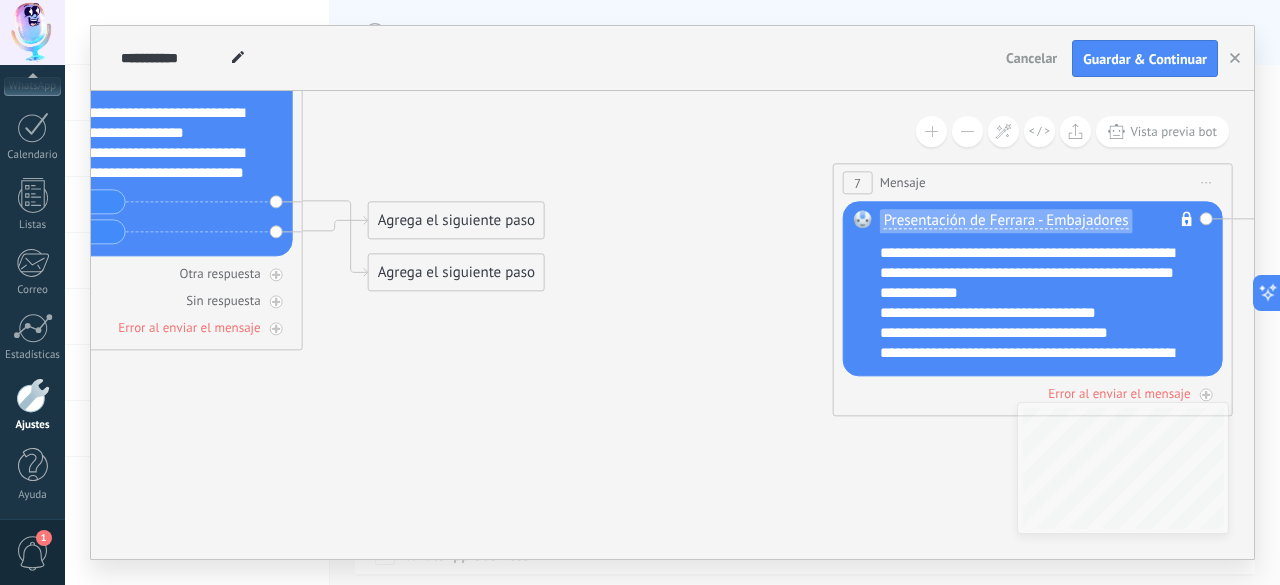 click on "Iniciar vista previa aquí
Cambiar nombre
Duplicar
Borrar" at bounding box center (1207, 183) 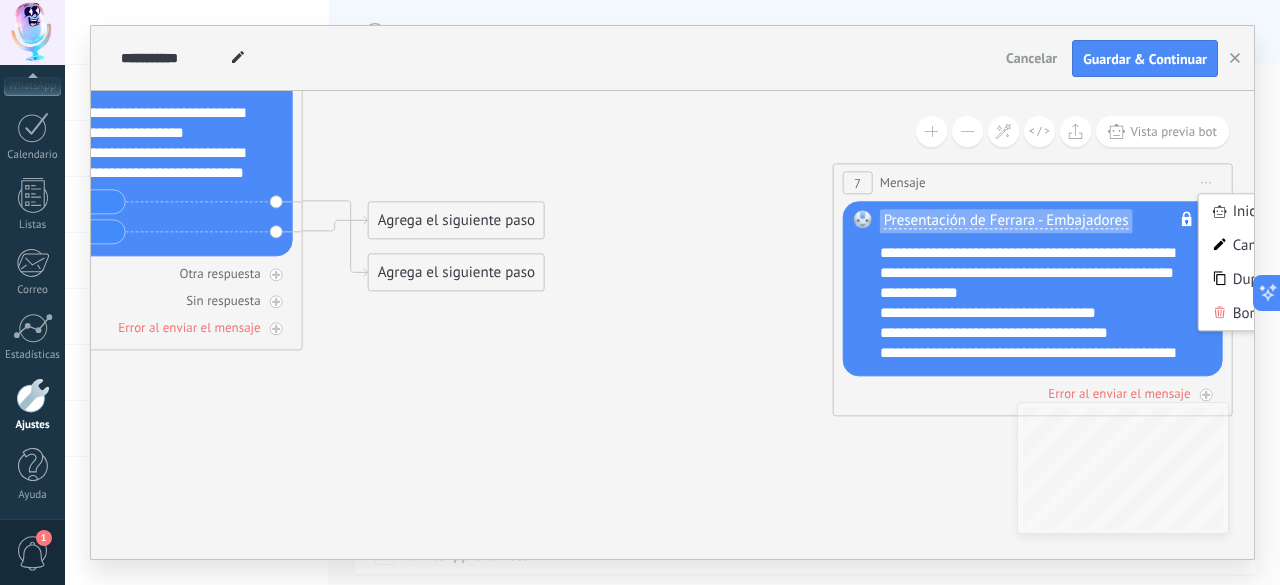 click on "7
Mensaje
*******
(a):
Todos los contactos - canales seleccionados
Todos los contactos - canales seleccionados
Todos los contactos - canal primario
Contacto principal - canales seleccionados
Contacto principal - canal primario
Todos los contactos - canales seleccionados
Todos los contactos - canales seleccionados
Todos los contactos - canal primario" at bounding box center (1033, 290) 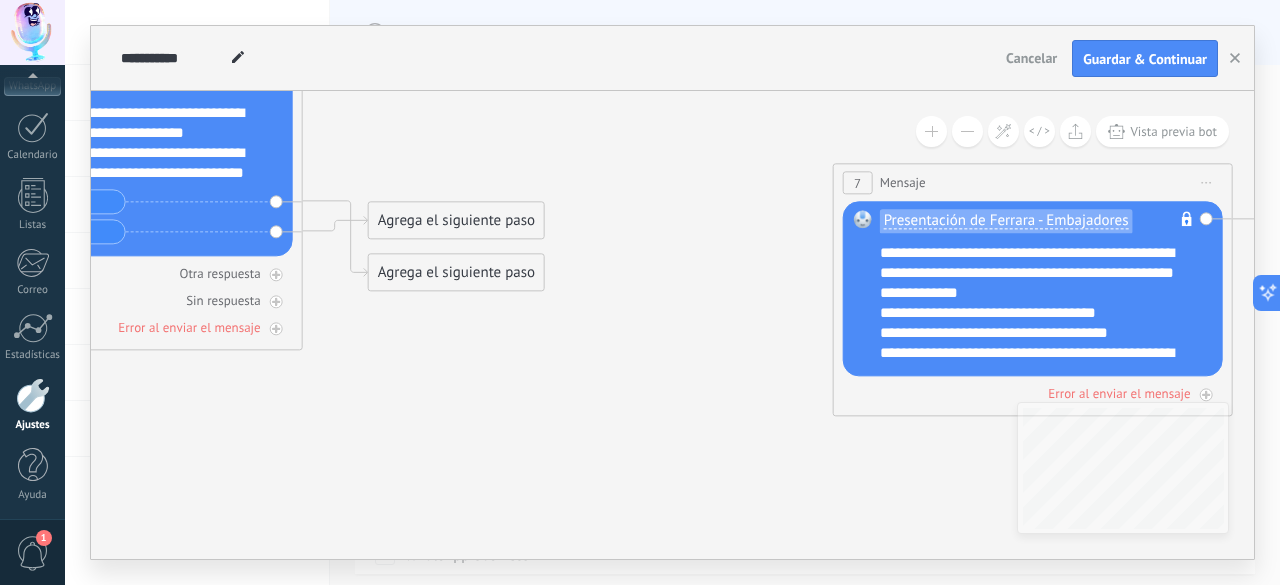 click 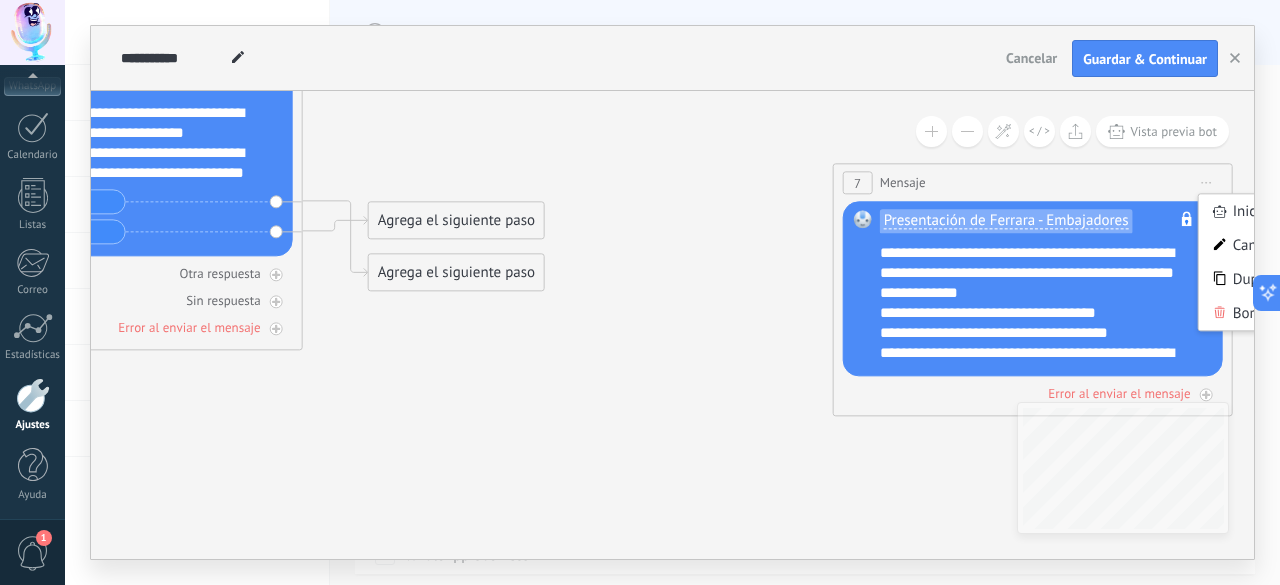 click 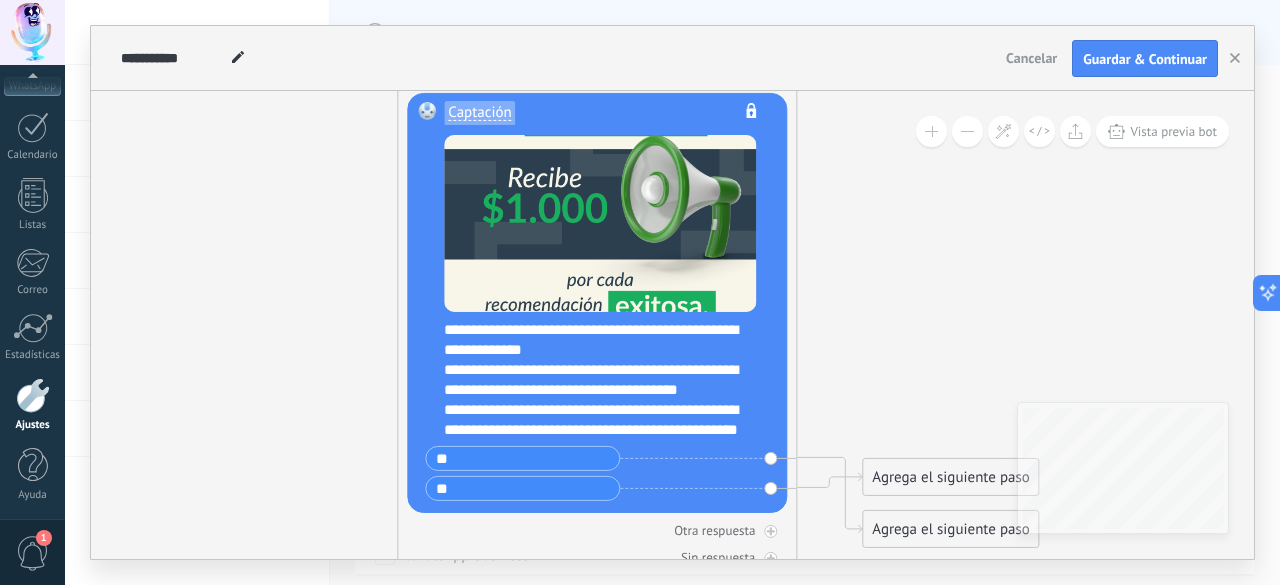 drag, startPoint x: 577, startPoint y: 327, endPoint x: 155, endPoint y: 369, distance: 424.0849 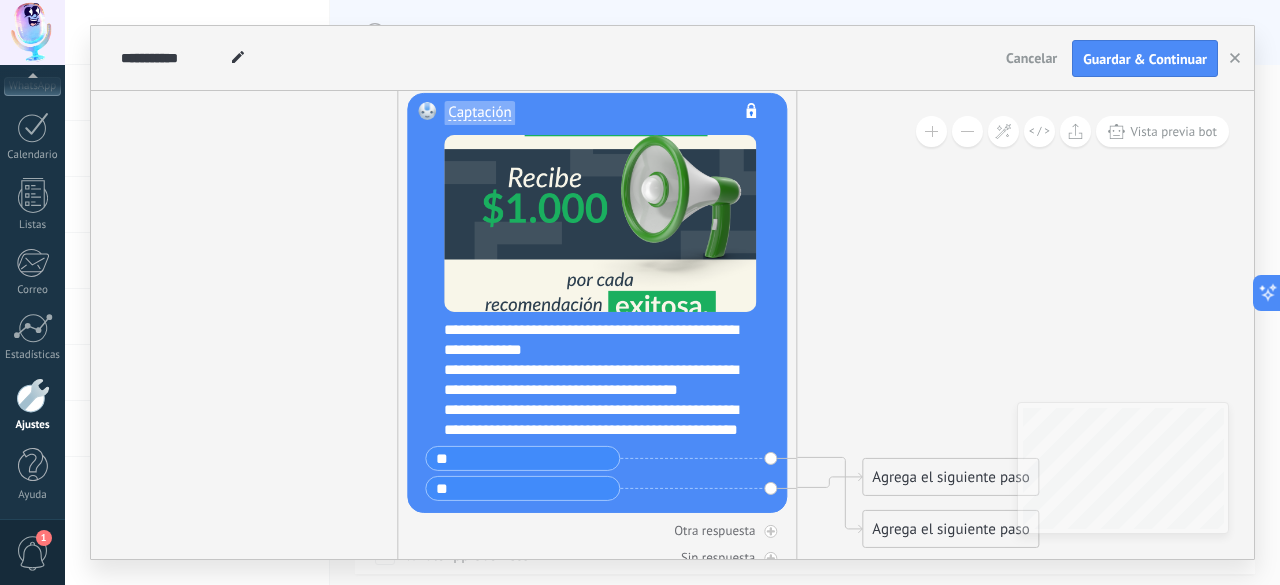 click 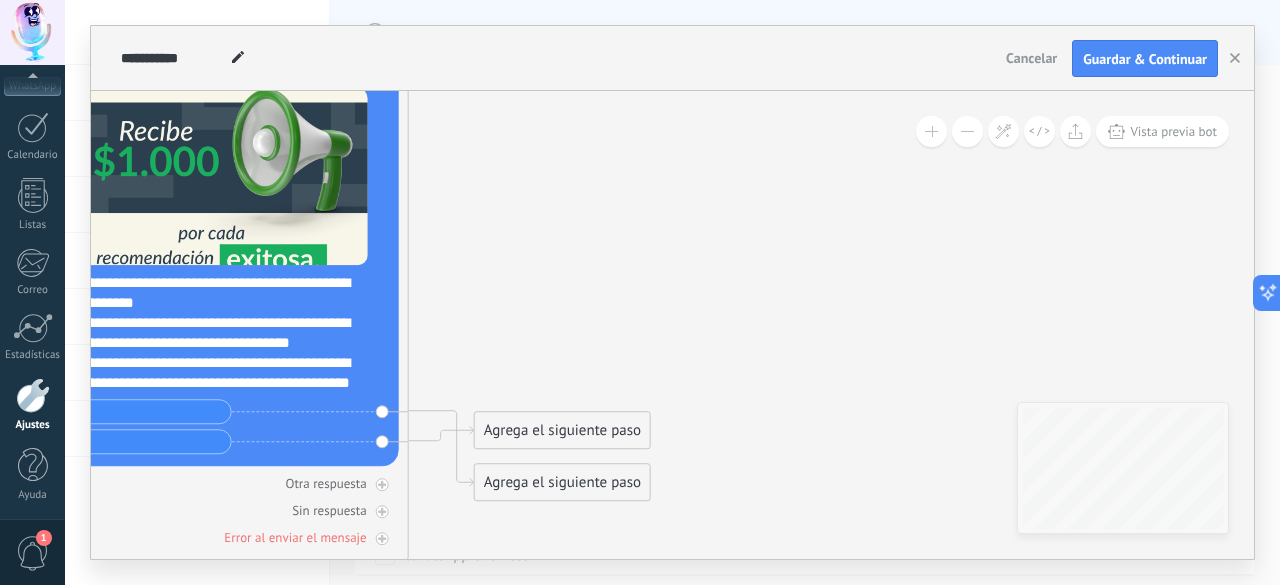 drag, startPoint x: 888, startPoint y: 307, endPoint x: 549, endPoint y: 259, distance: 342.38138 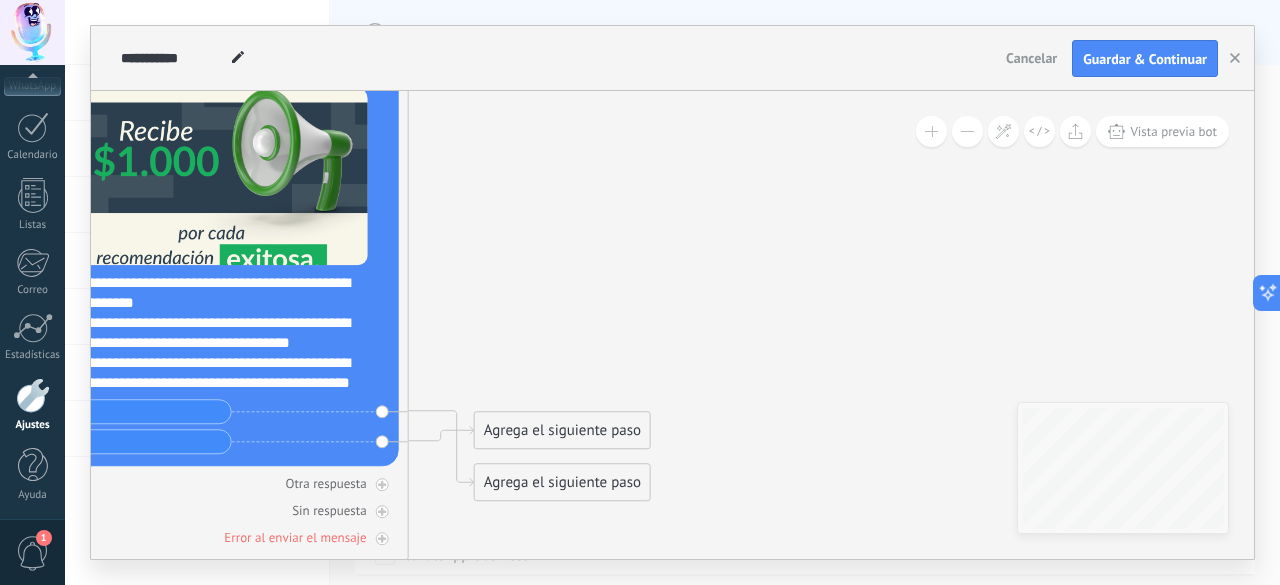 click 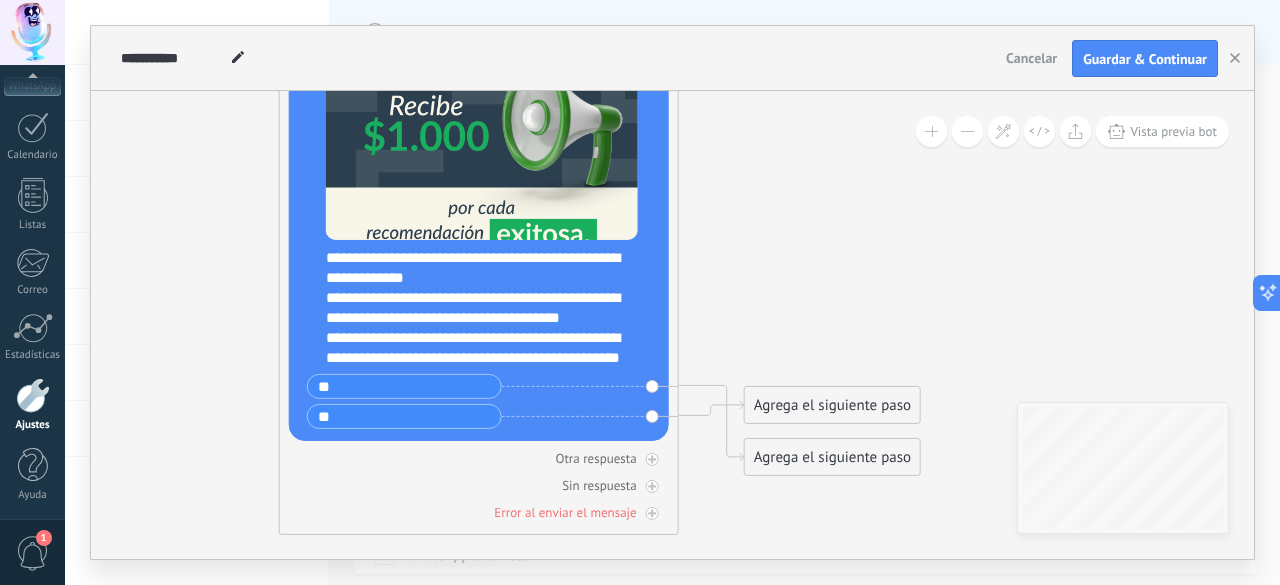 drag, startPoint x: 630, startPoint y: 235, endPoint x: 890, endPoint y: 212, distance: 261.01532 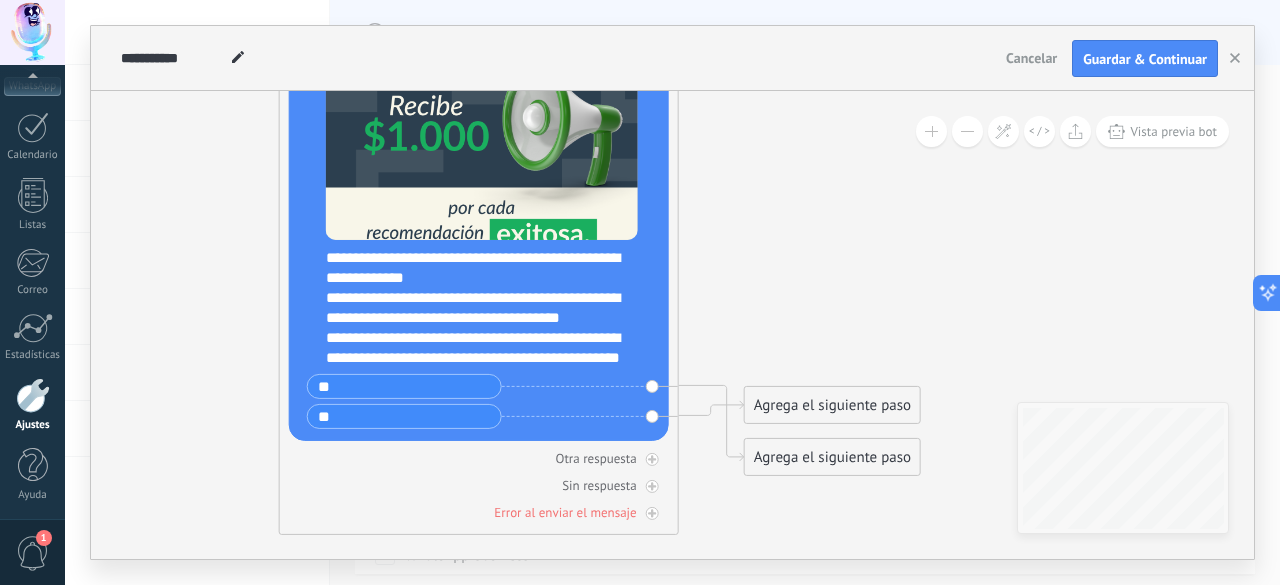 click 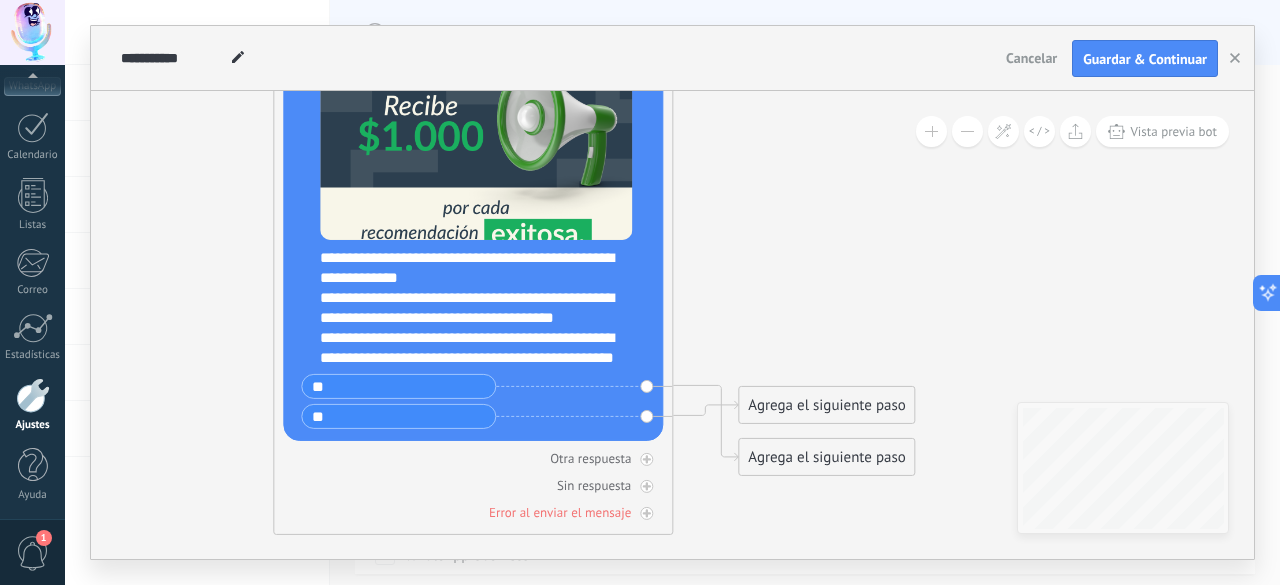 click on "Agrega el siguiente paso" at bounding box center (826, 457) 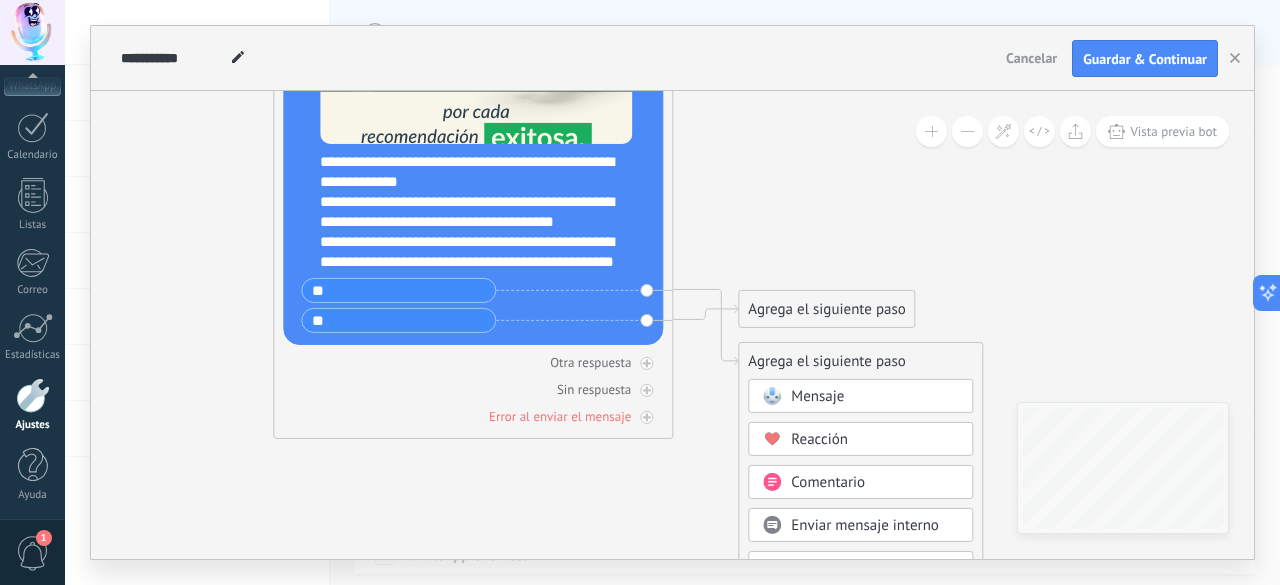 click on "Mensaje" at bounding box center (817, 396) 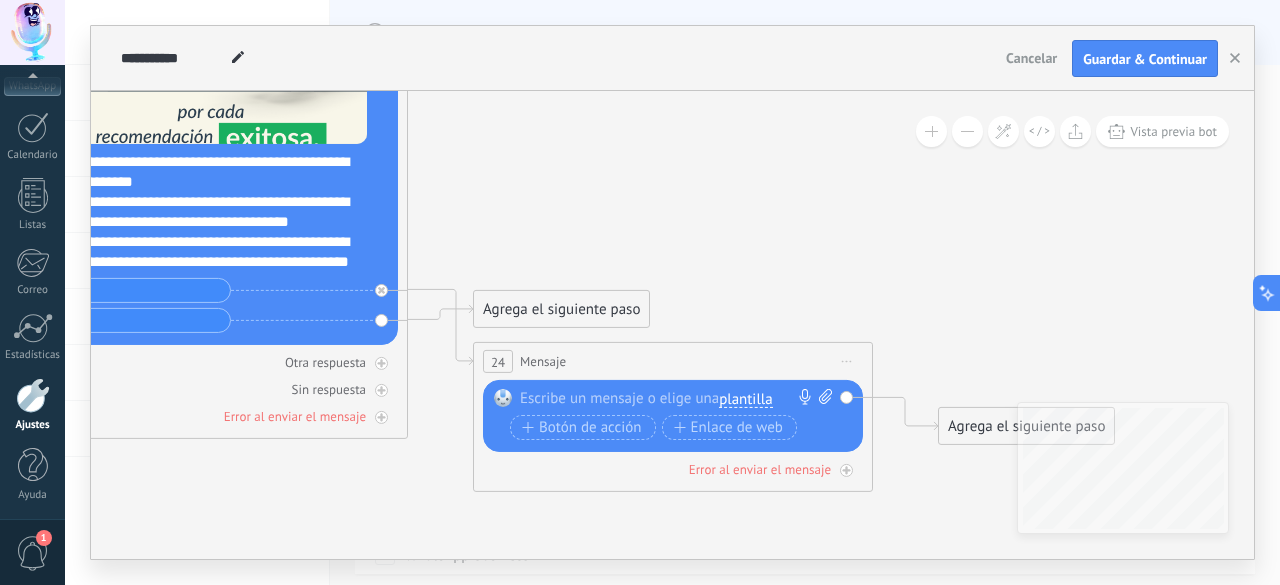 click on "plantilla" at bounding box center (745, 400) 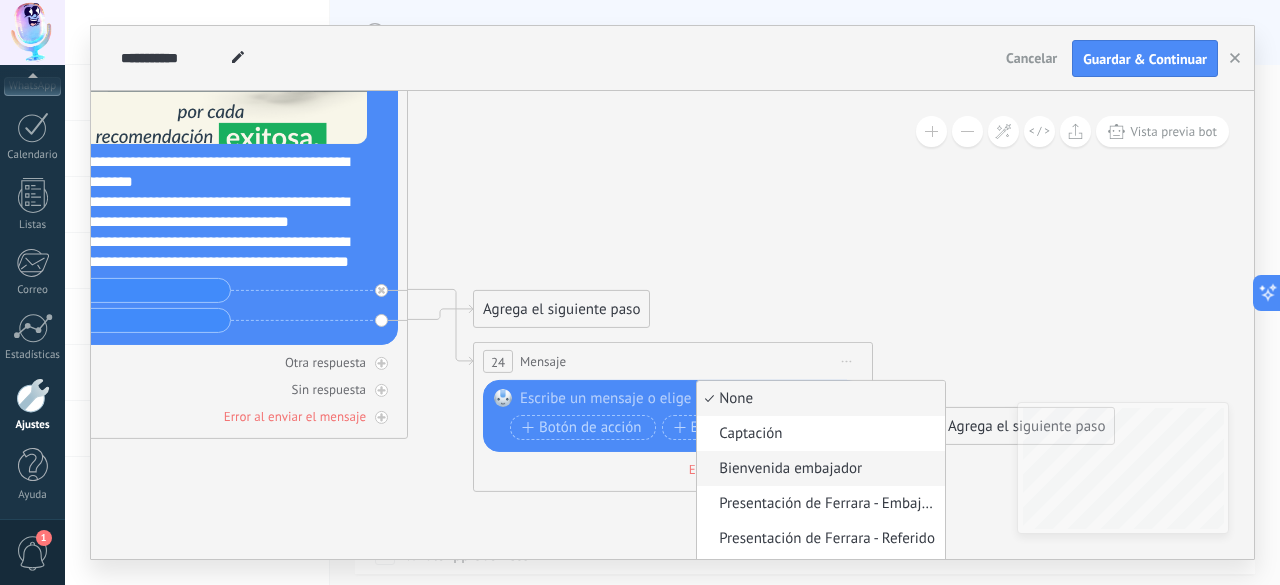 click on "Bienvenida embajador" at bounding box center [818, 469] 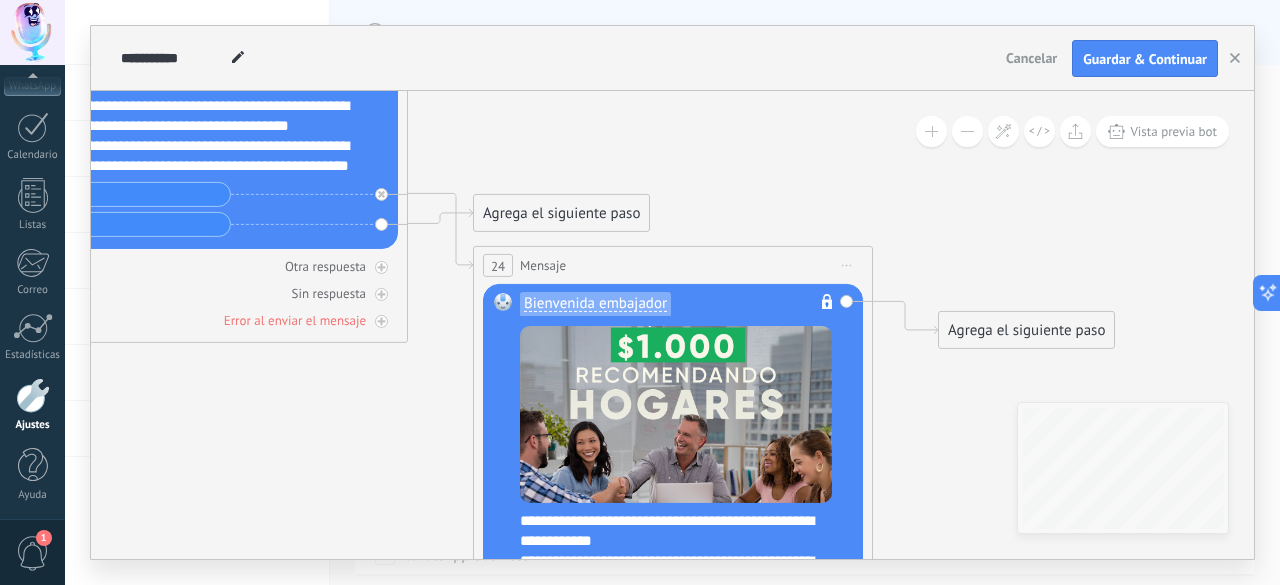 click on "Cancelar Guardar & Continuar" at bounding box center (1113, 59) 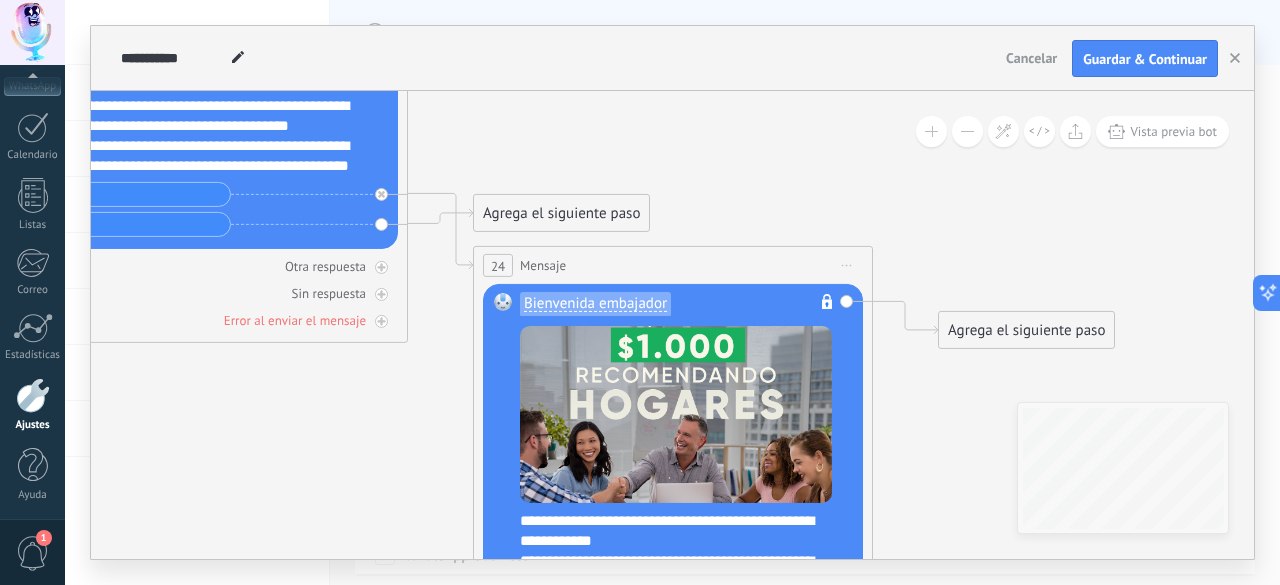 click on "Cancelar" at bounding box center (1031, 58) 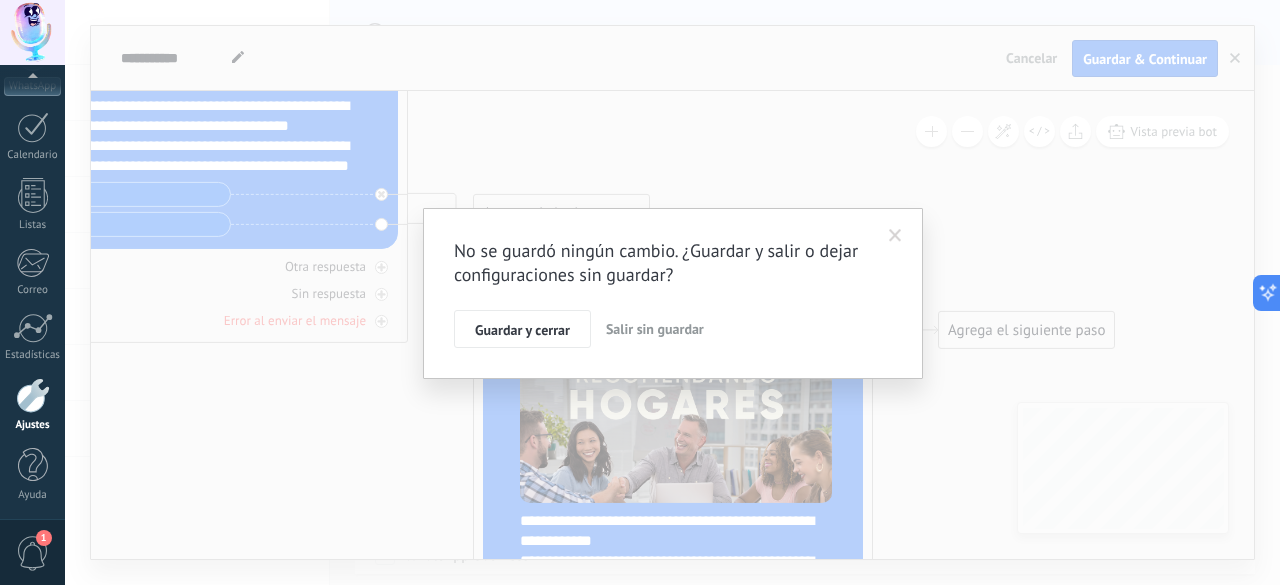 click on "Salir sin guardar" at bounding box center (655, 329) 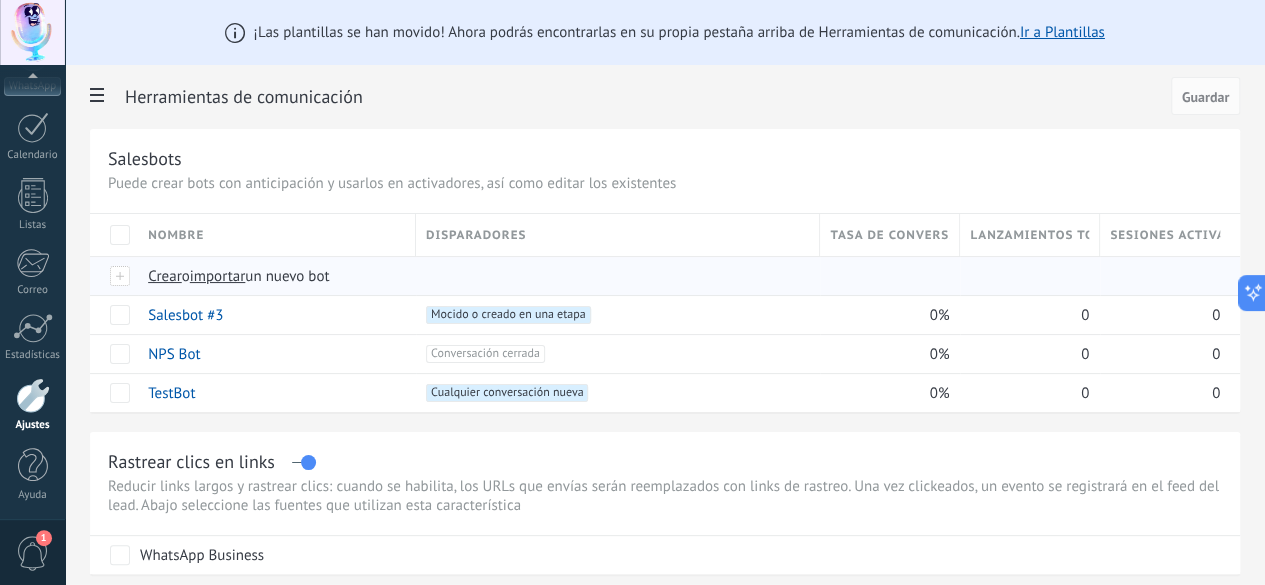 click on "Crear" at bounding box center [165, 276] 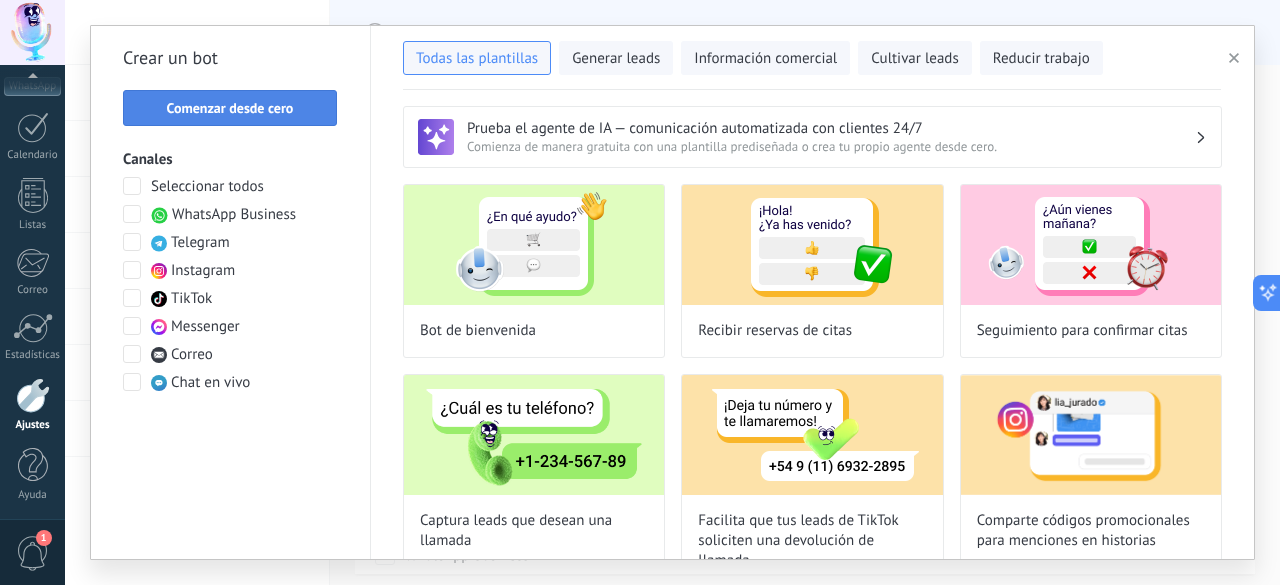 click on "Comenzar desde cero" at bounding box center (230, 108) 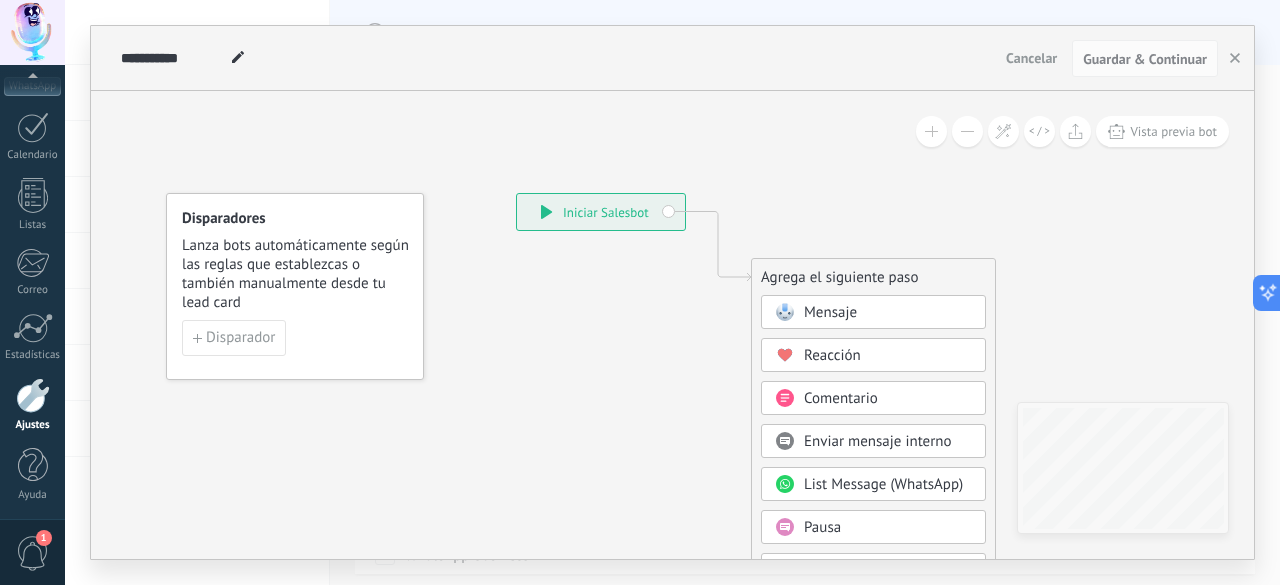 click on "Mensaje" at bounding box center [830, 312] 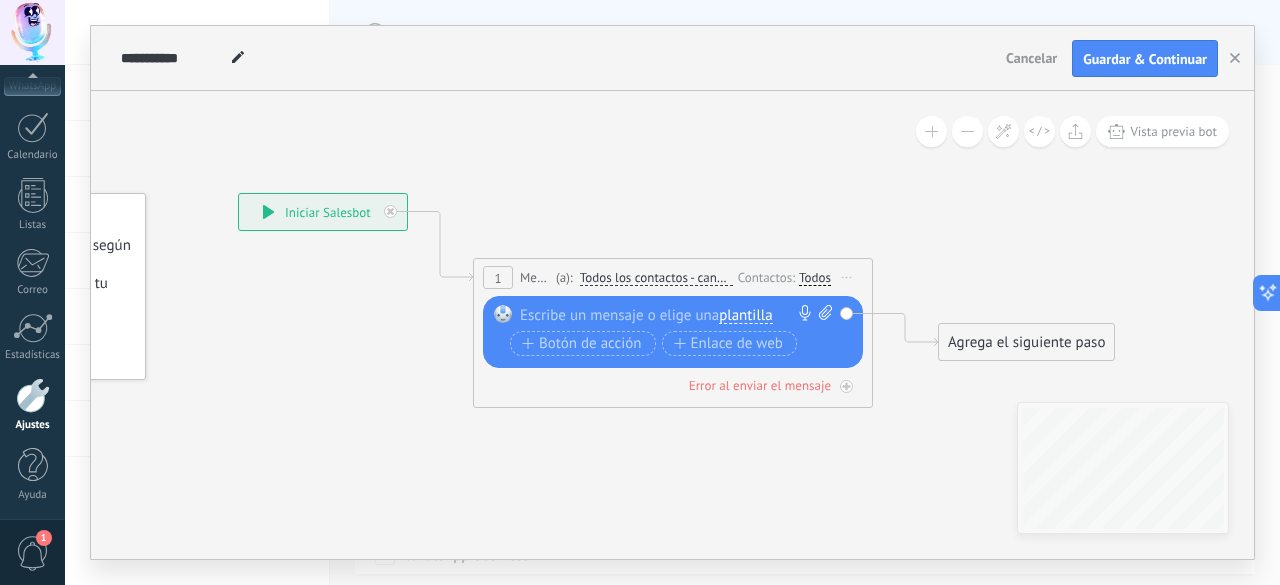 click on "plantilla" at bounding box center (745, 316) 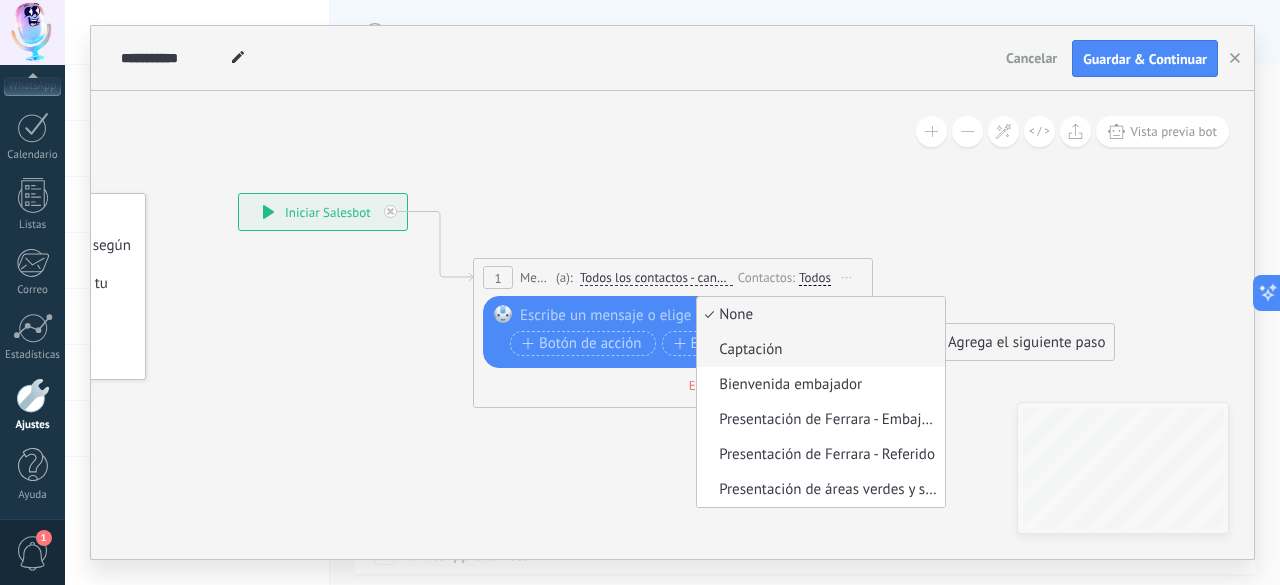 click on "Captación" at bounding box center [818, 350] 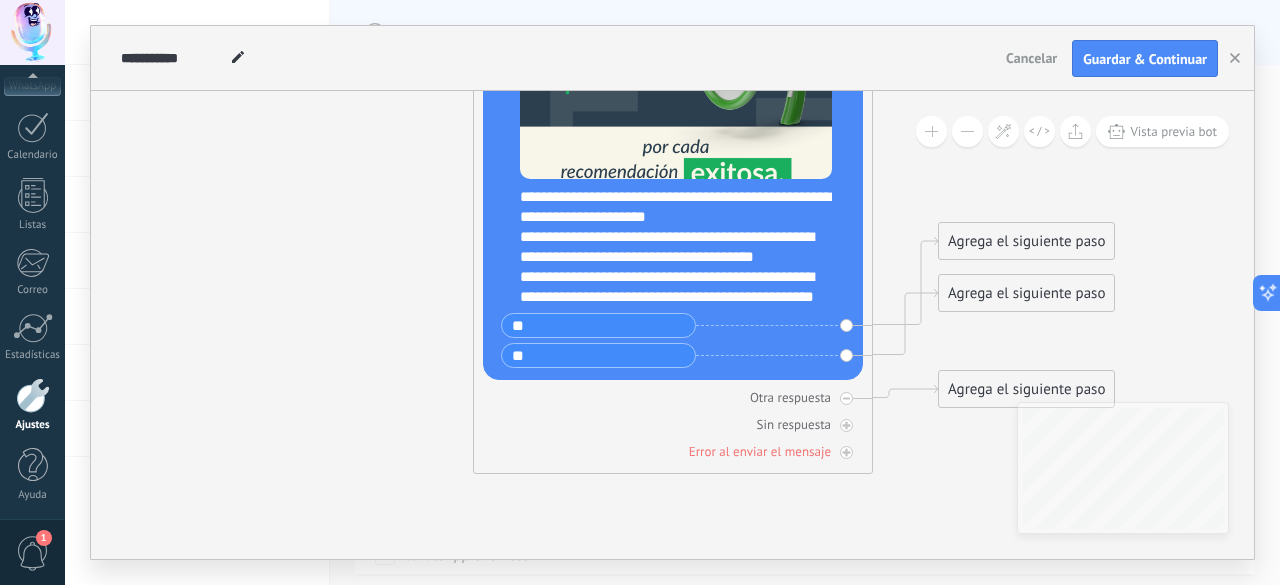click on "Agrega el siguiente paso" at bounding box center [1026, 241] 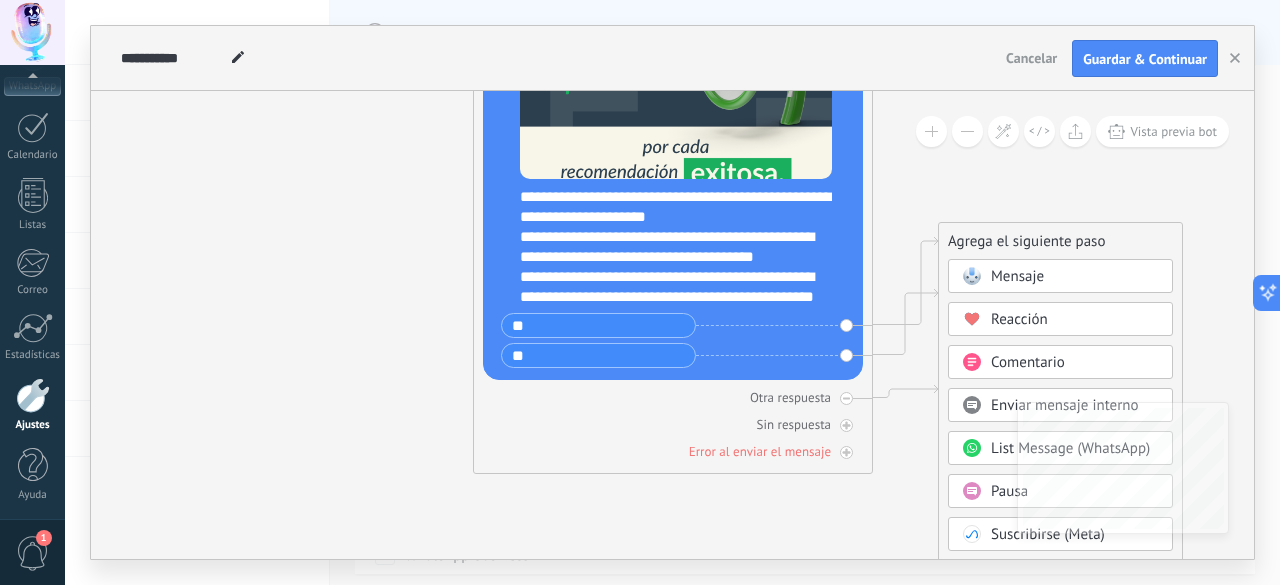 click on "Mensaje" at bounding box center [1017, 276] 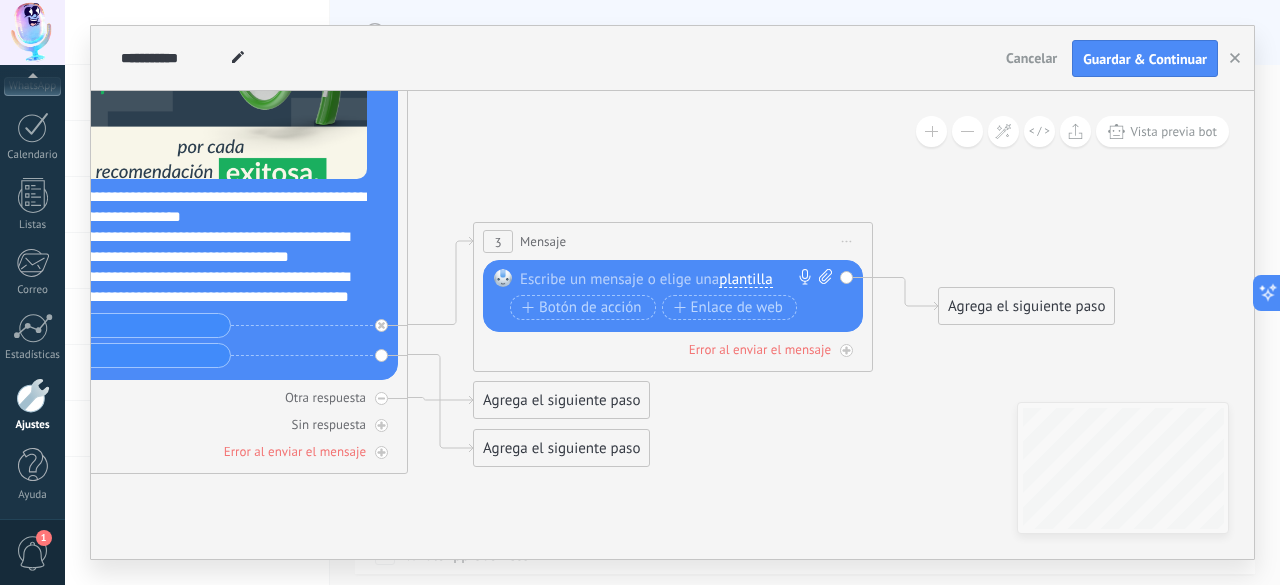 click on "plantilla" at bounding box center [745, 280] 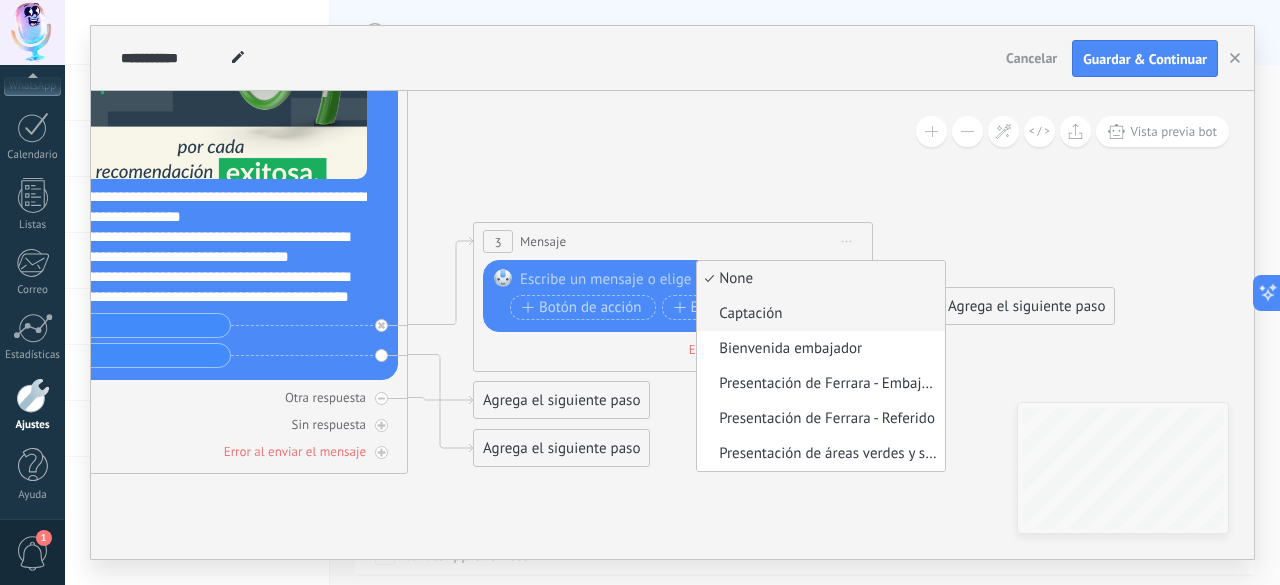 click on "Captación" at bounding box center [818, 314] 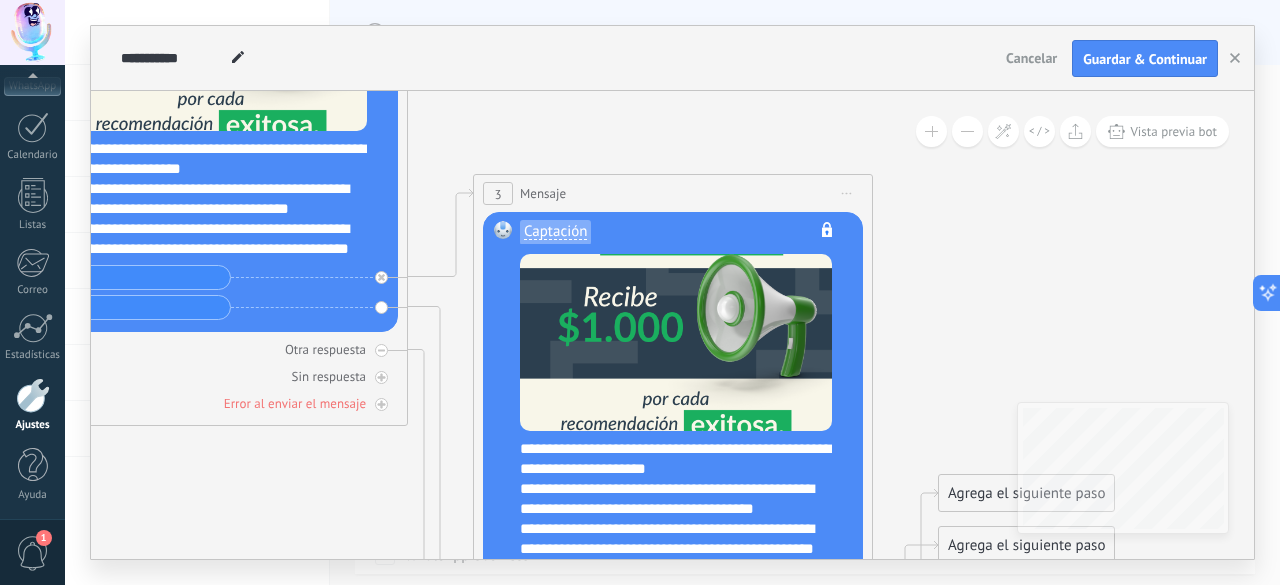 click on "Iniciar vista previa aquí
Cambiar nombre
Duplicar
Borrar" at bounding box center [847, 193] 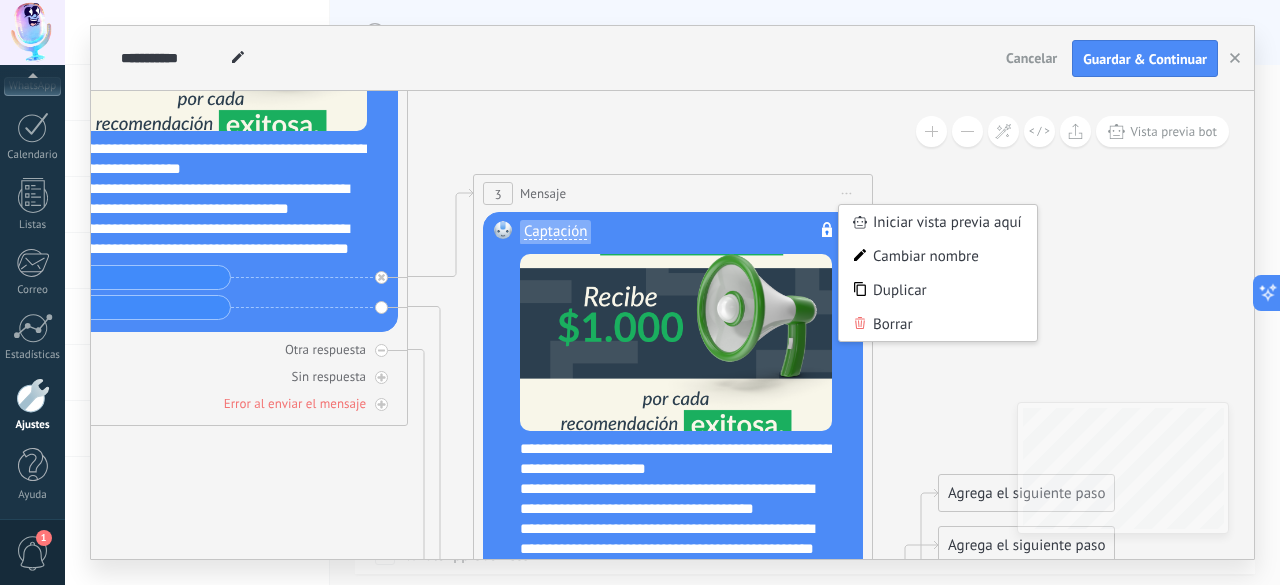 click on "Borrar" at bounding box center (938, 324) 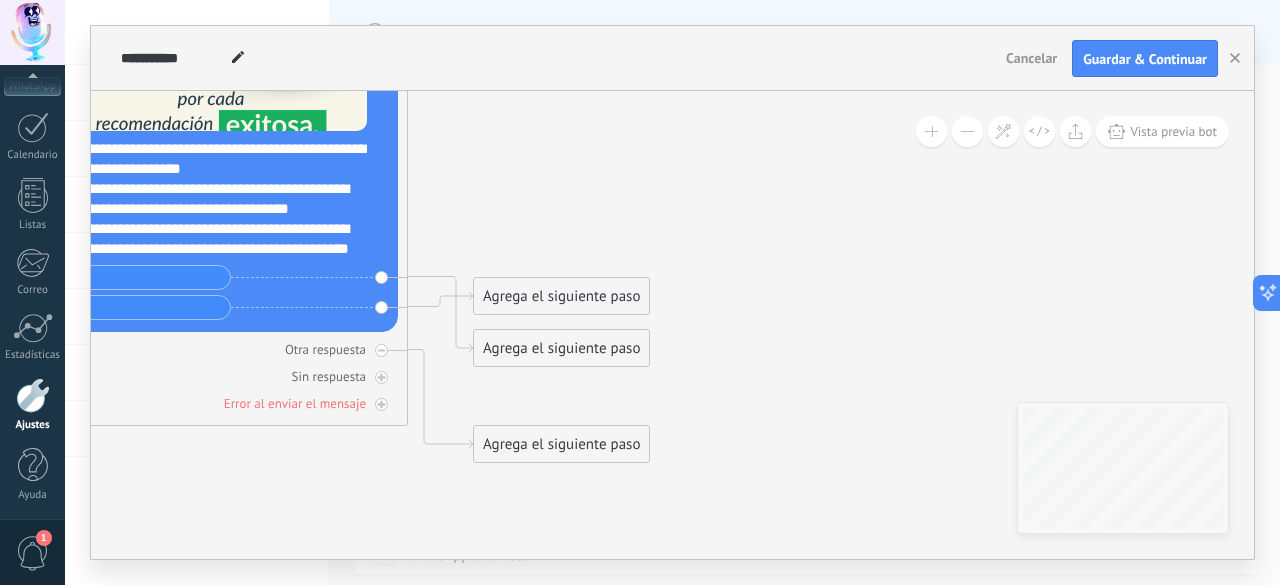 click on "Agrega el siguiente paso" at bounding box center (561, 348) 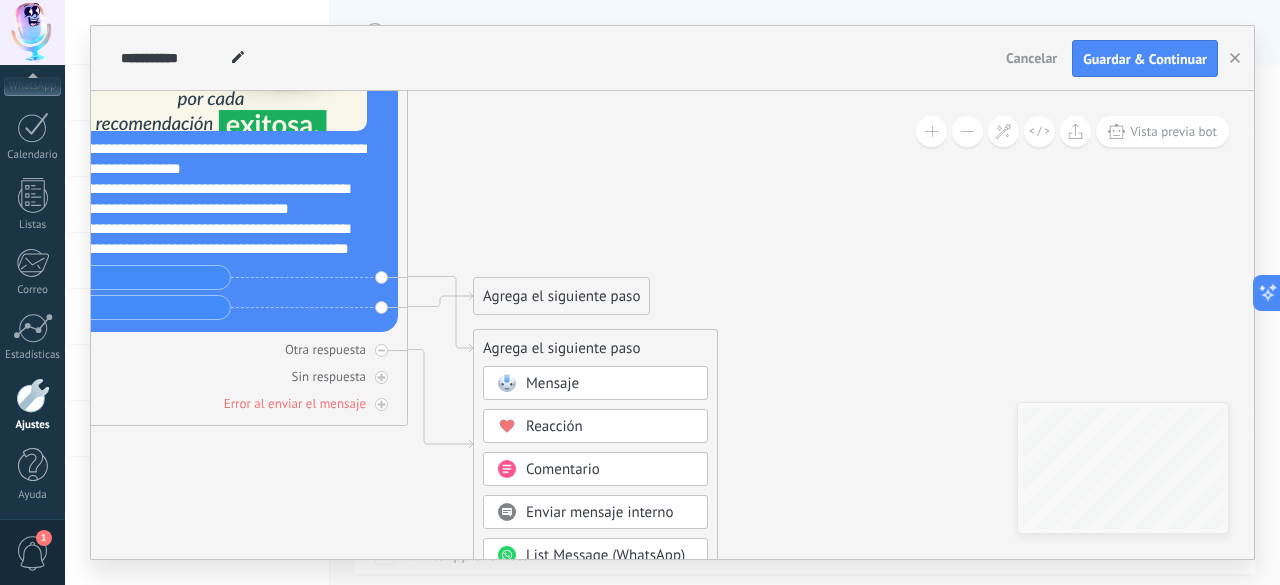 click on "Mensaje" at bounding box center (552, 383) 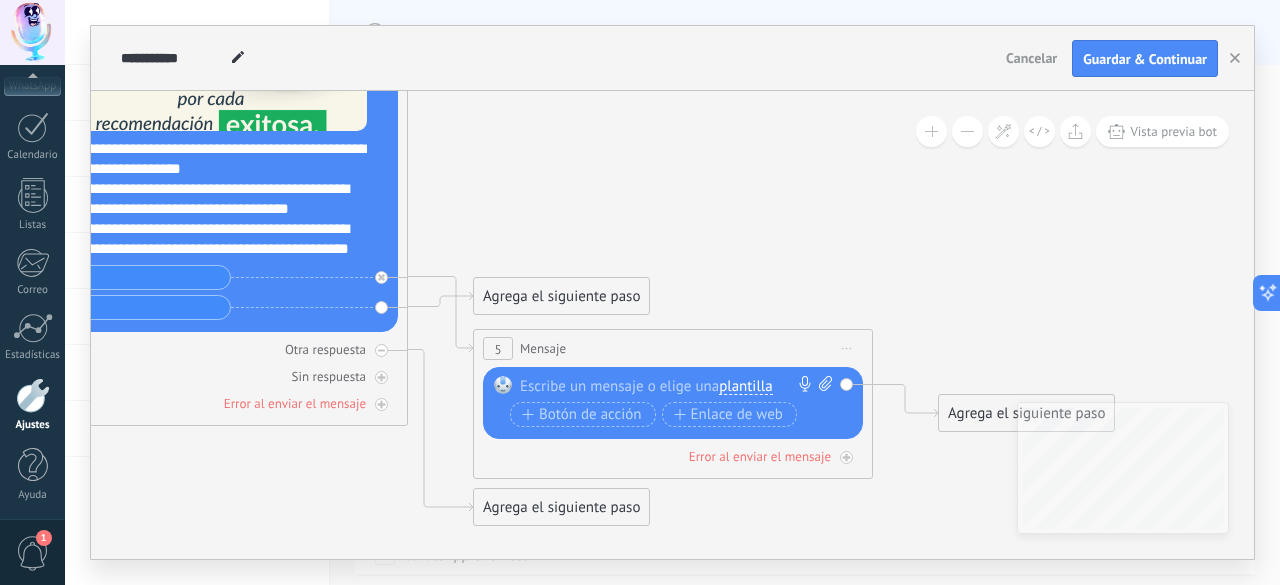 click on "plantilla" at bounding box center (745, 387) 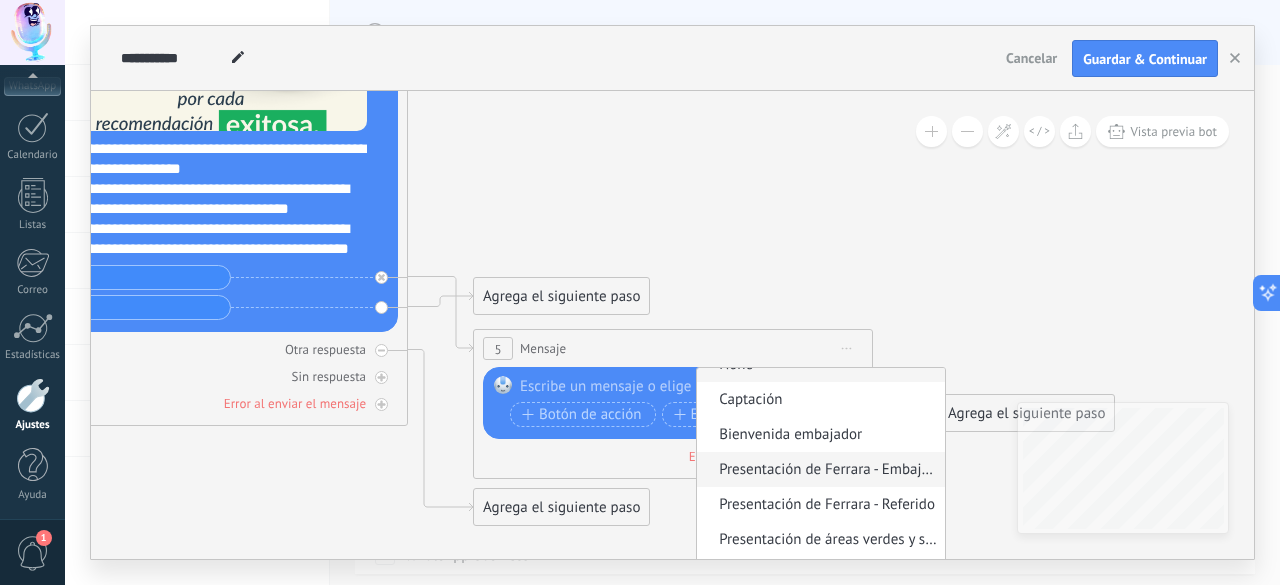 scroll, scrollTop: 0, scrollLeft: 0, axis: both 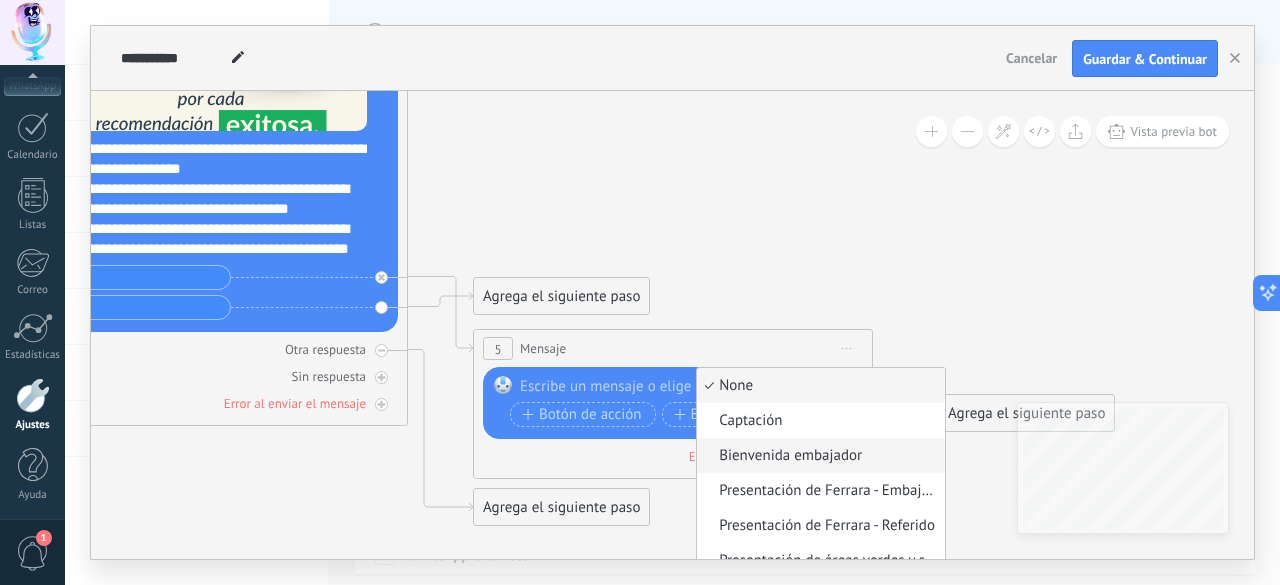click on "Bienvenida embajador" at bounding box center (818, 456) 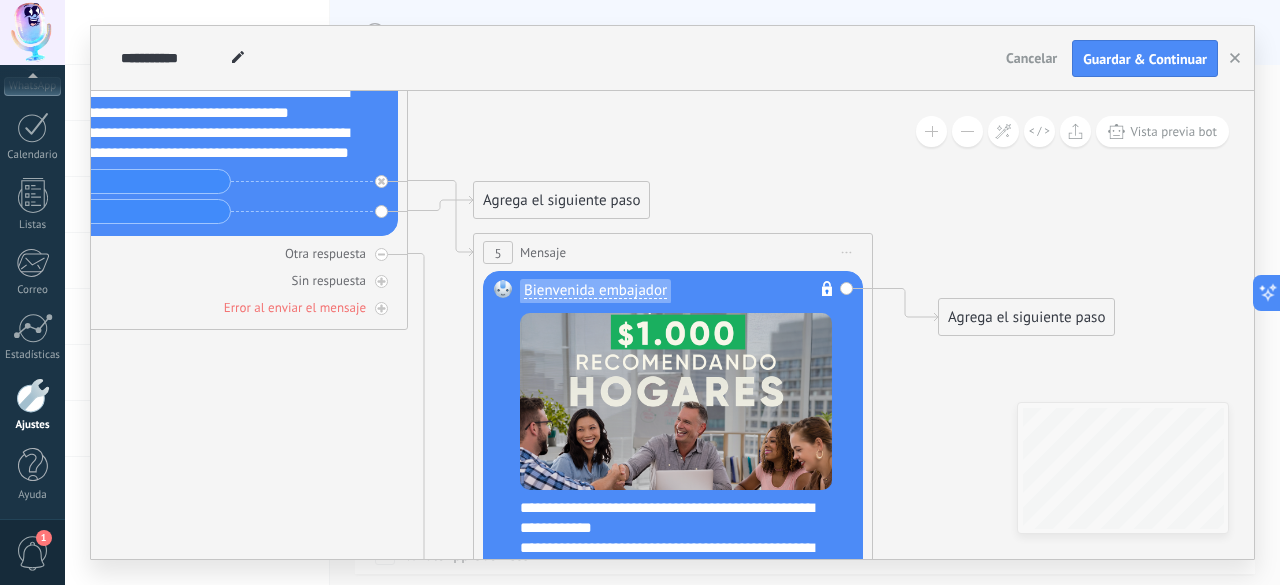 click on "Agrega el siguiente paso" at bounding box center (1026, 317) 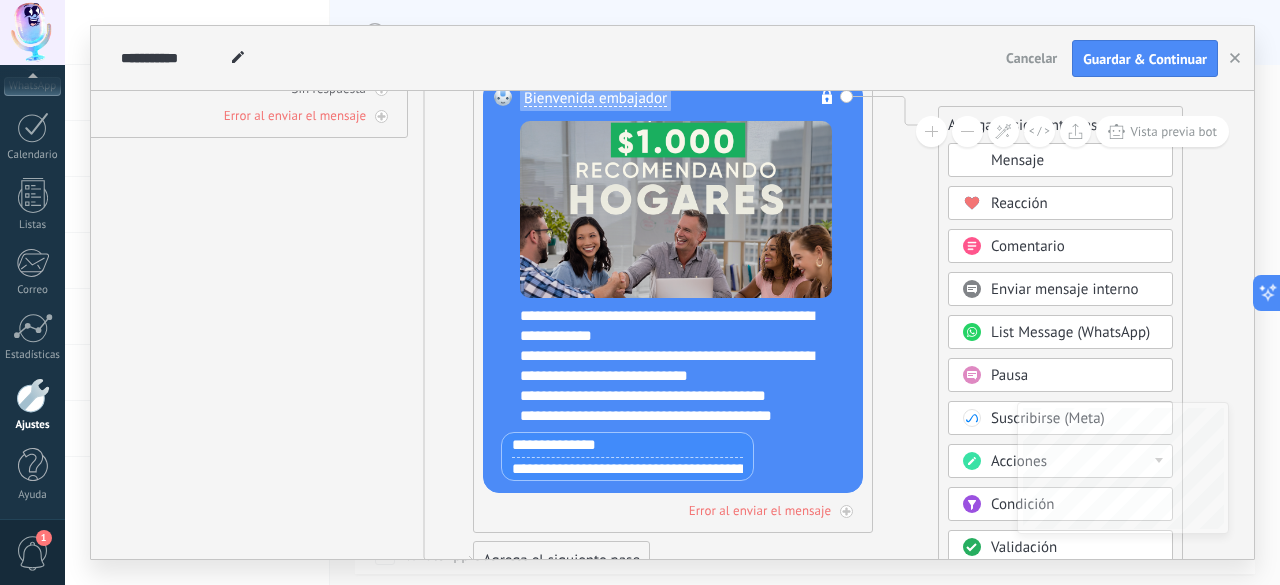 click on "Pausa" at bounding box center [1009, 375] 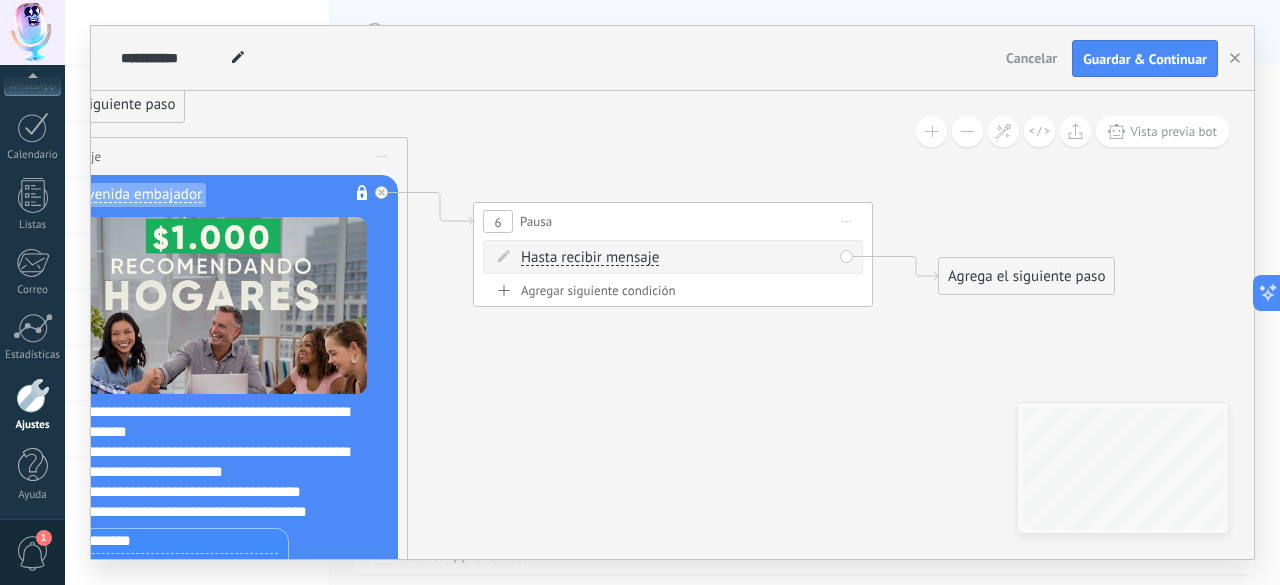 click on "Agrega el siguiente paso" at bounding box center (1026, 276) 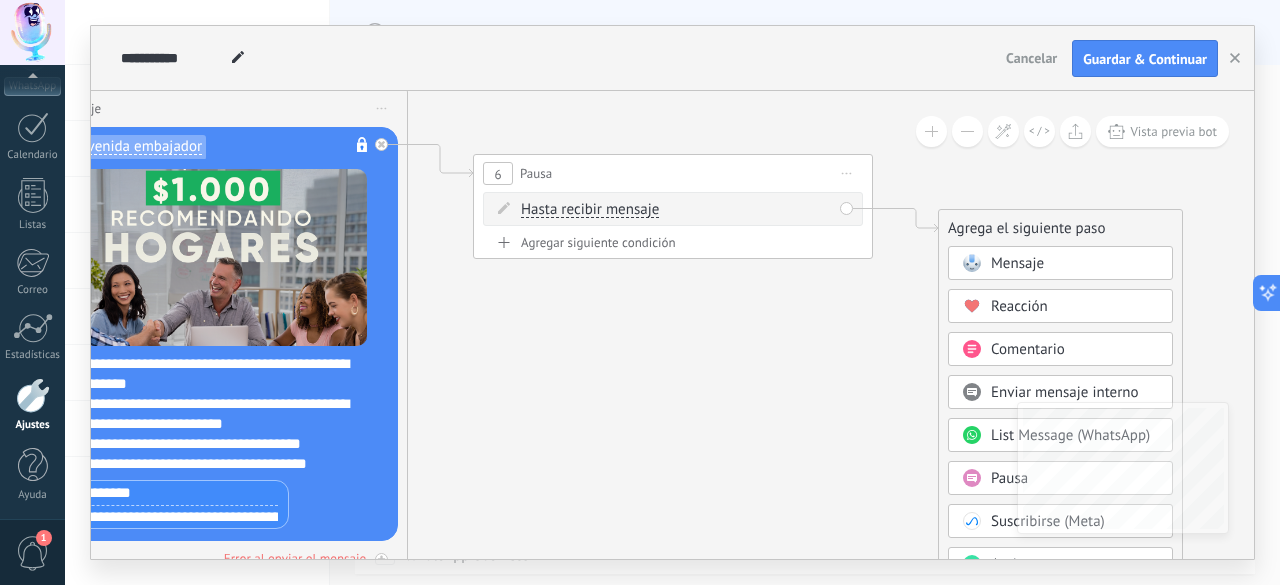 click on "Cancelar" at bounding box center [1031, 58] 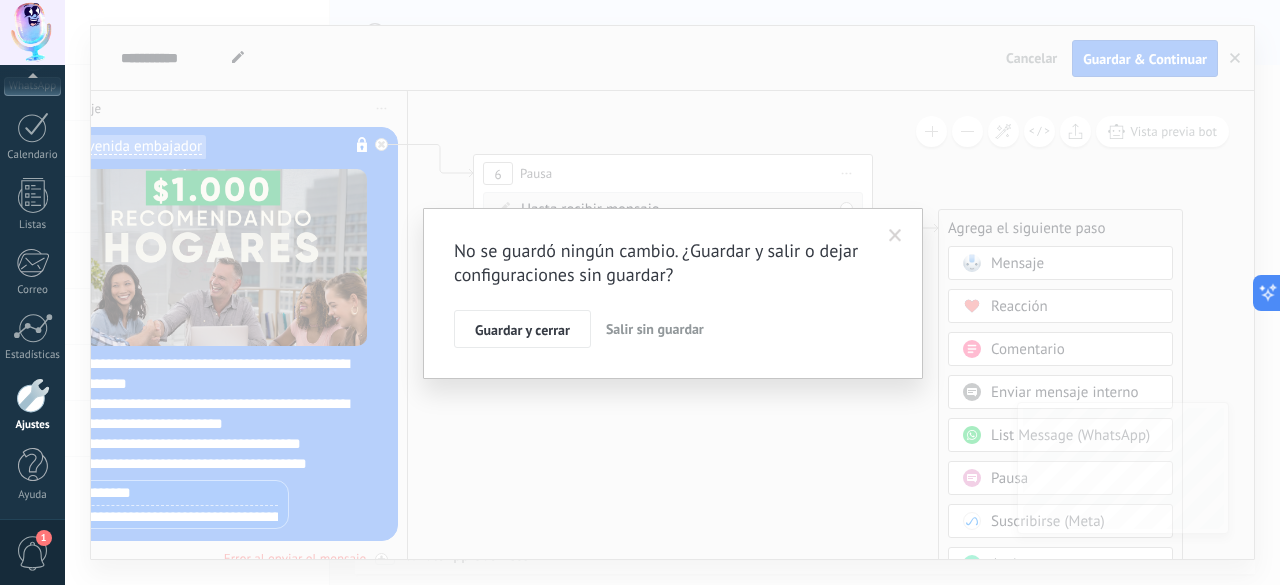 click on "Salir sin guardar" at bounding box center [655, 329] 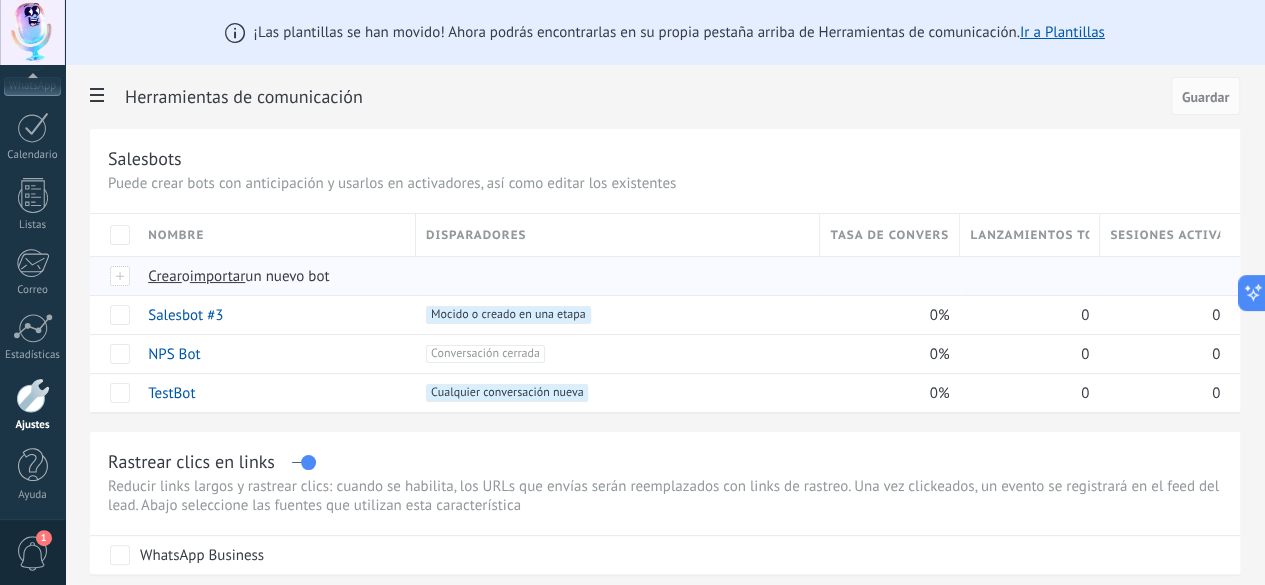 click on "Crear" at bounding box center (165, 276) 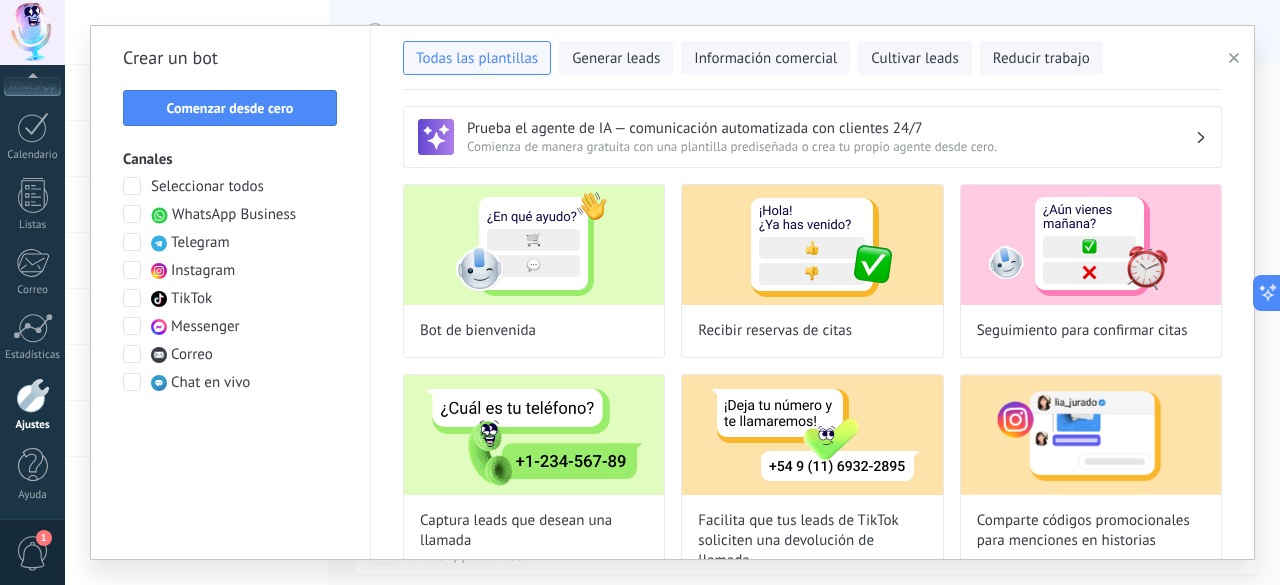 click on "Crear un bot Comenzar desde cero Canales Seleccionar todos WhatsApp Business Telegram Instagram TikTok Messenger Correo Chat en vivo" at bounding box center [231, 292] 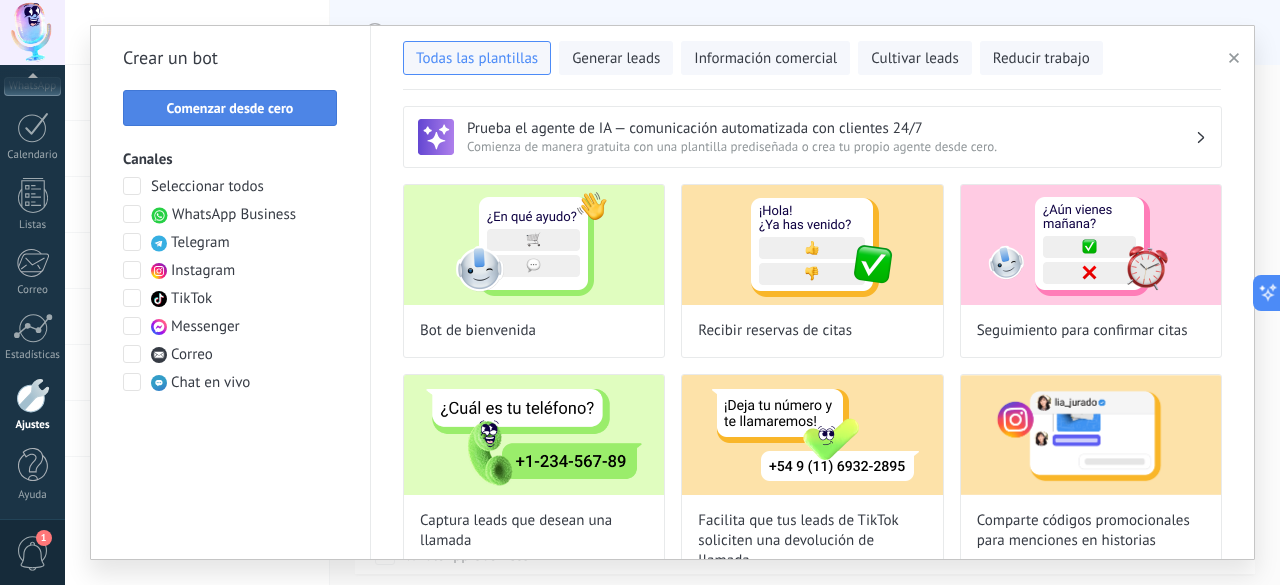 click on "Comenzar desde cero" at bounding box center [230, 108] 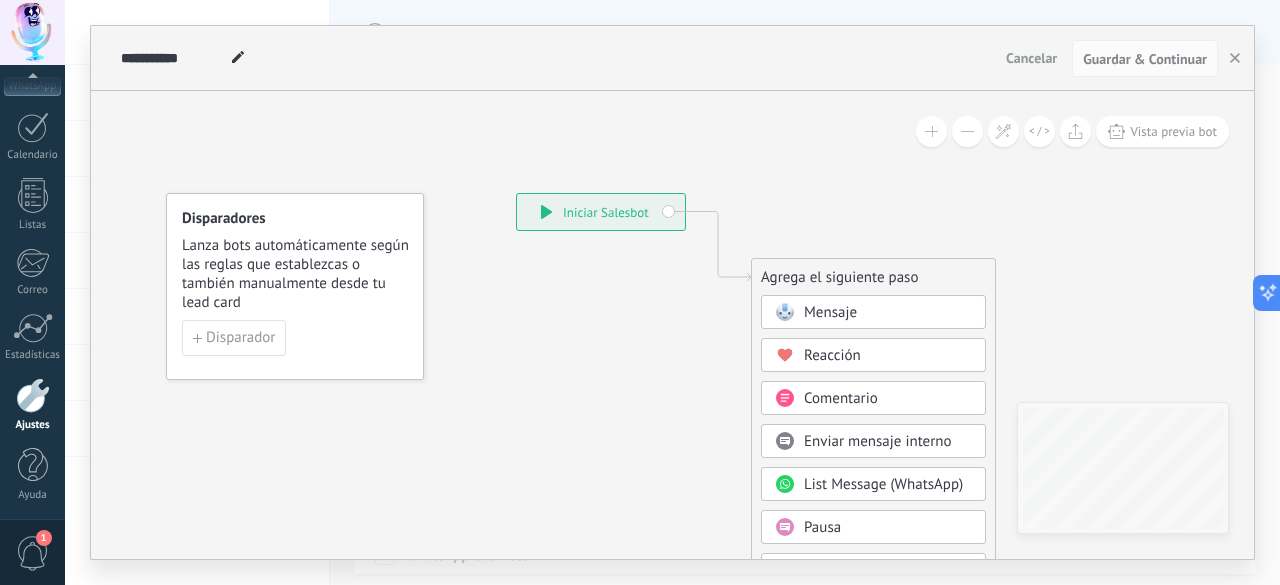 click on "Mensaje" at bounding box center [830, 312] 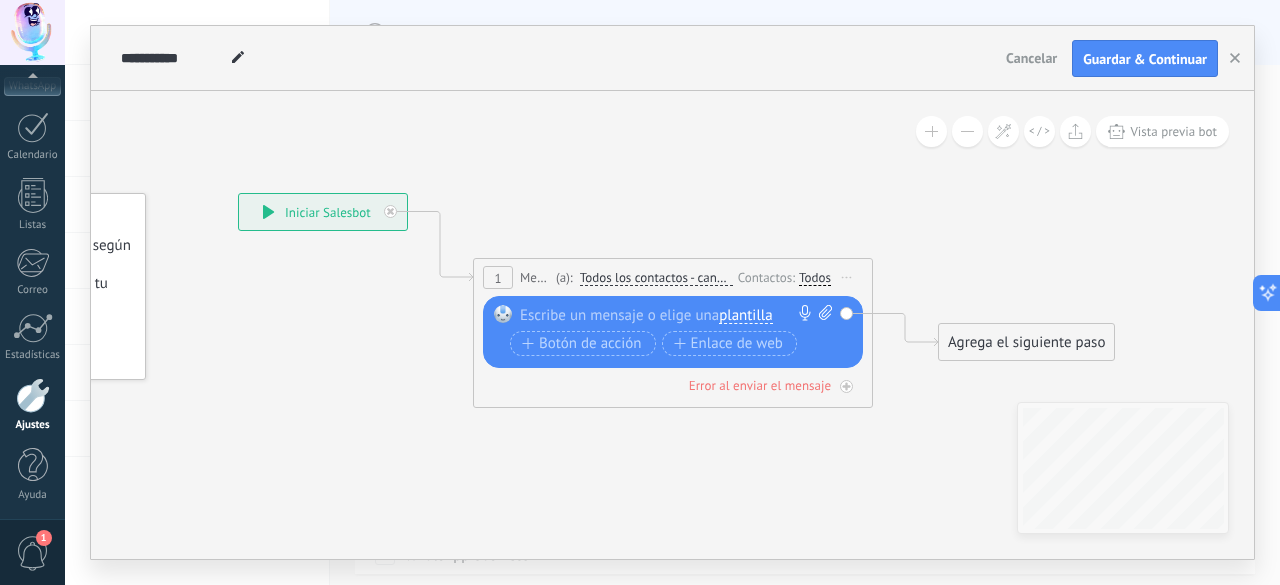 click on "plantilla" at bounding box center [745, 316] 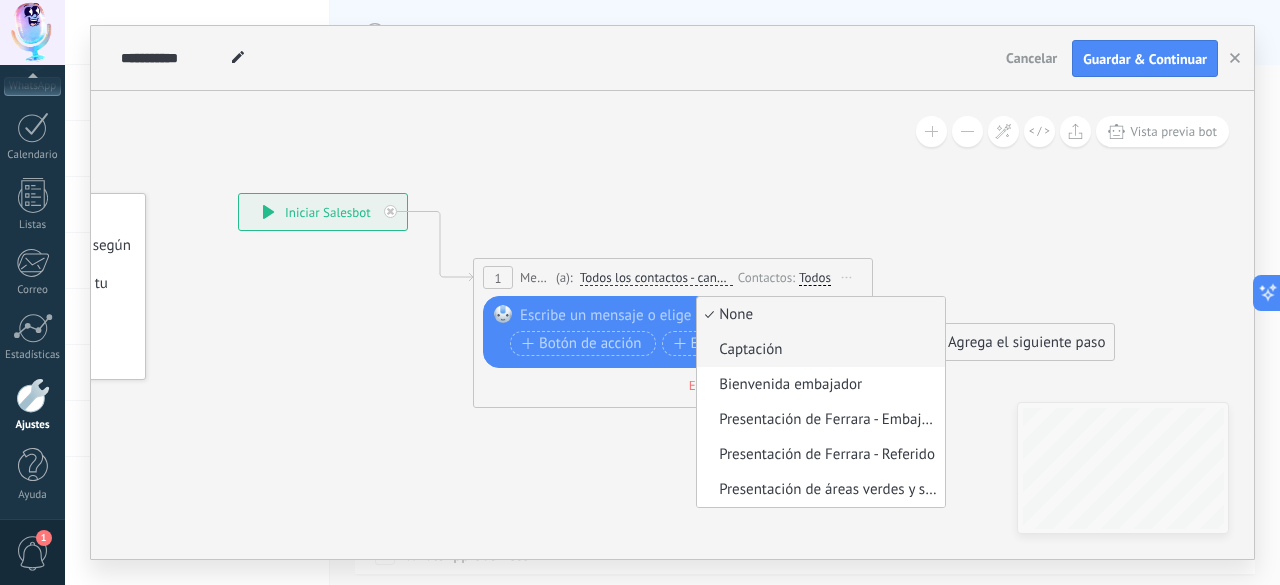 click on "Captación" at bounding box center [818, 350] 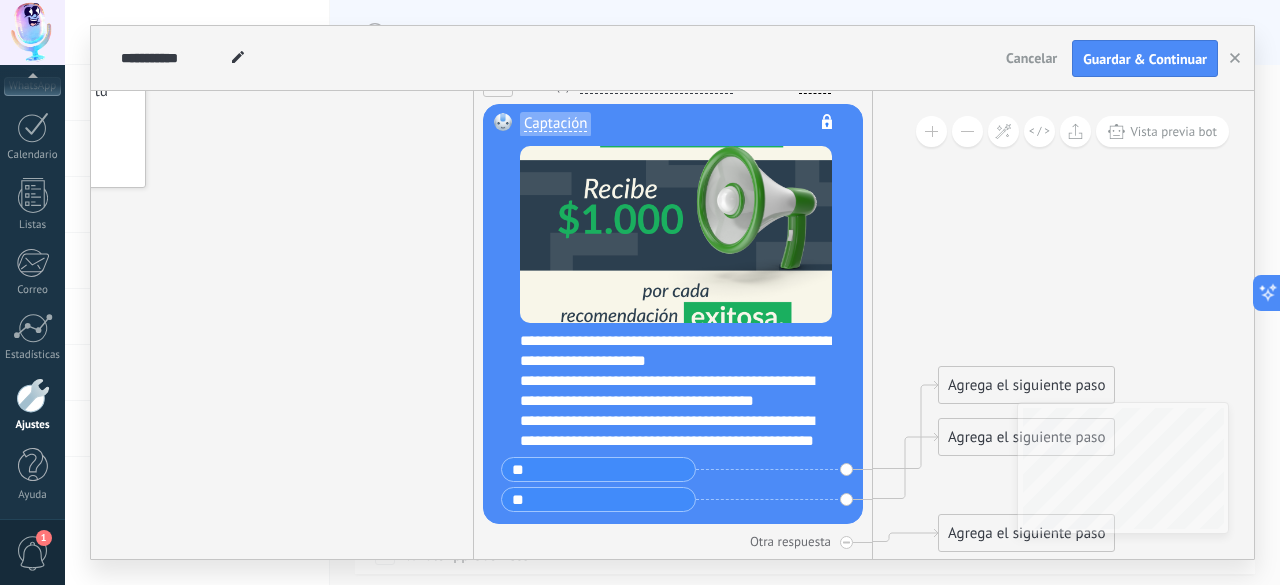 click on "Agrega el siguiente paso" at bounding box center (1026, 385) 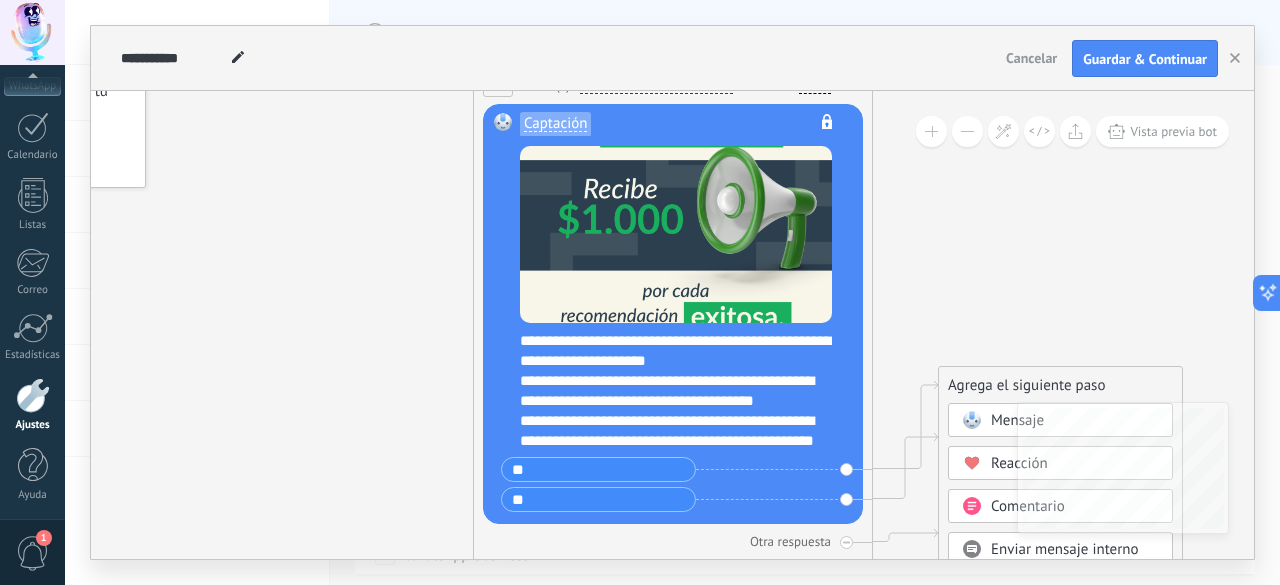 click 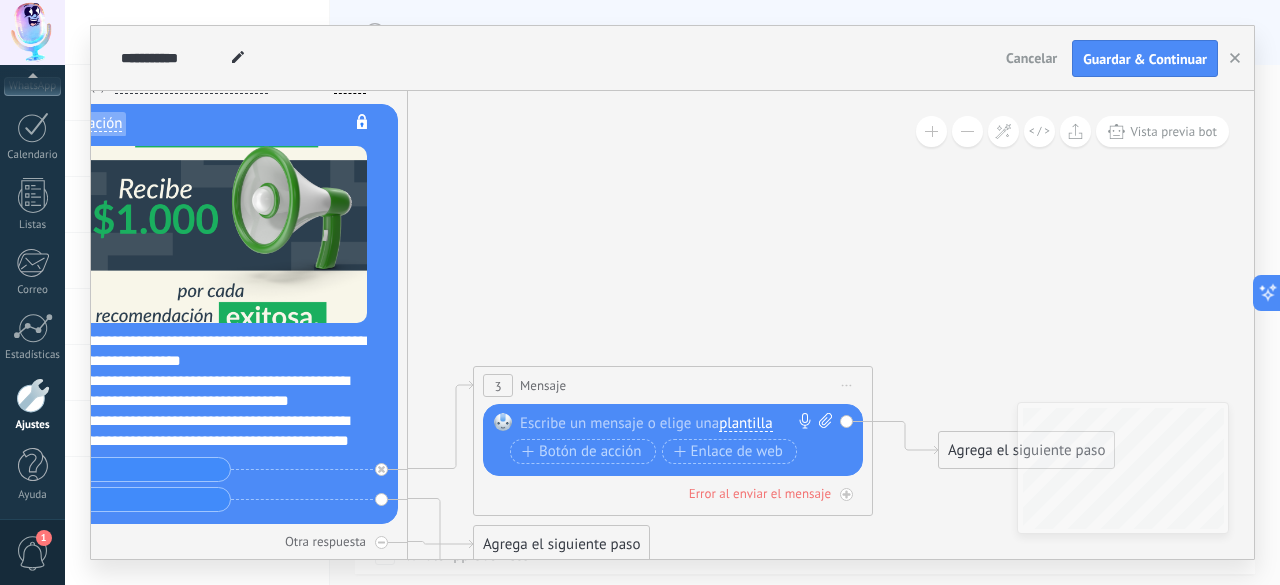 click on "plantilla" at bounding box center [745, 424] 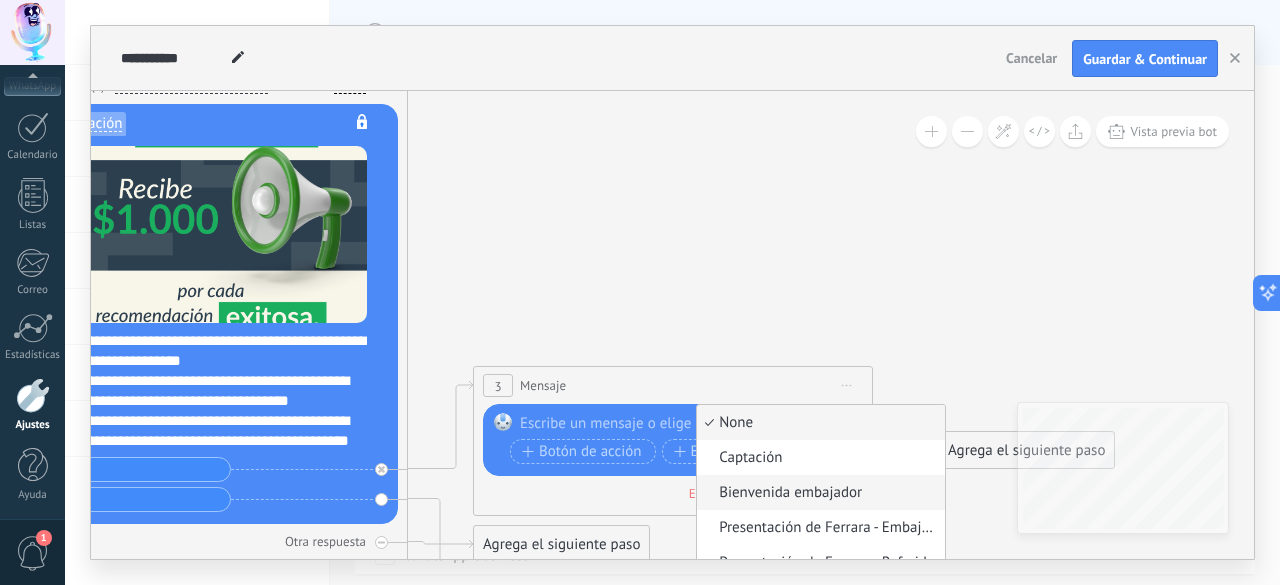 click on "Bienvenida embajador" at bounding box center [818, 493] 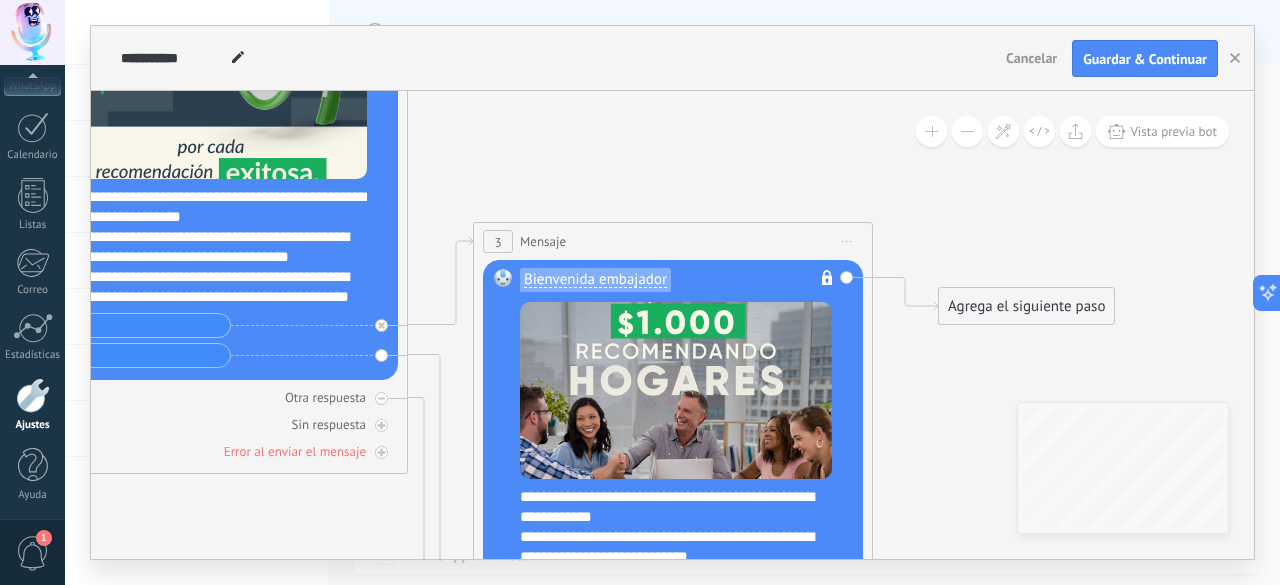 click on "Agrega el siguiente paso" at bounding box center [1026, 306] 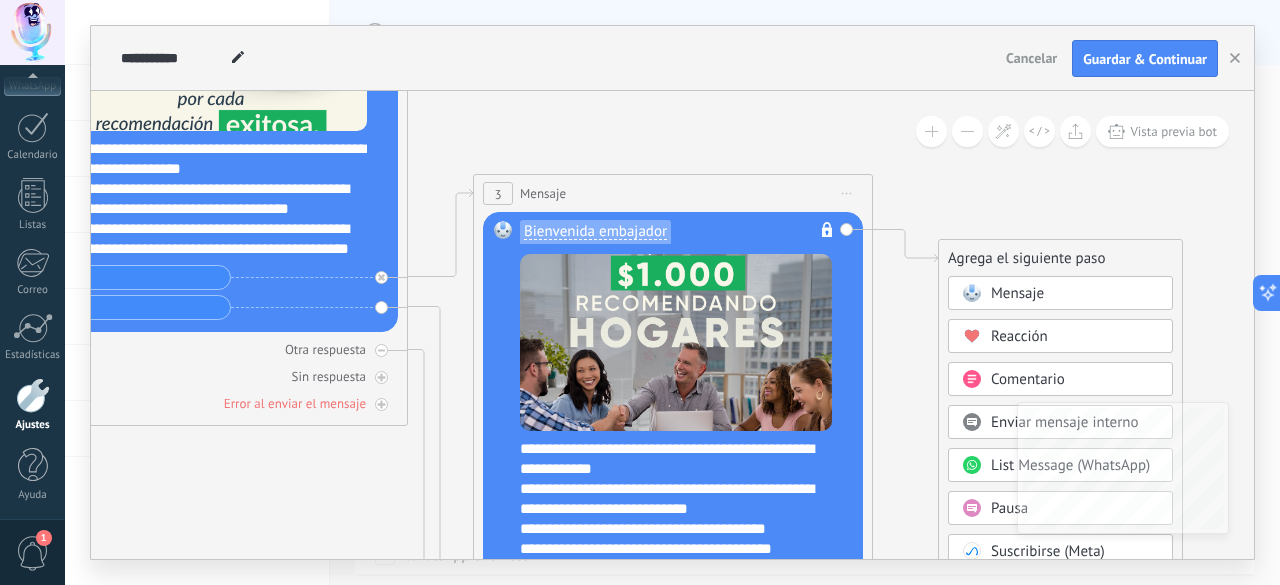 click at bounding box center (971, 508) 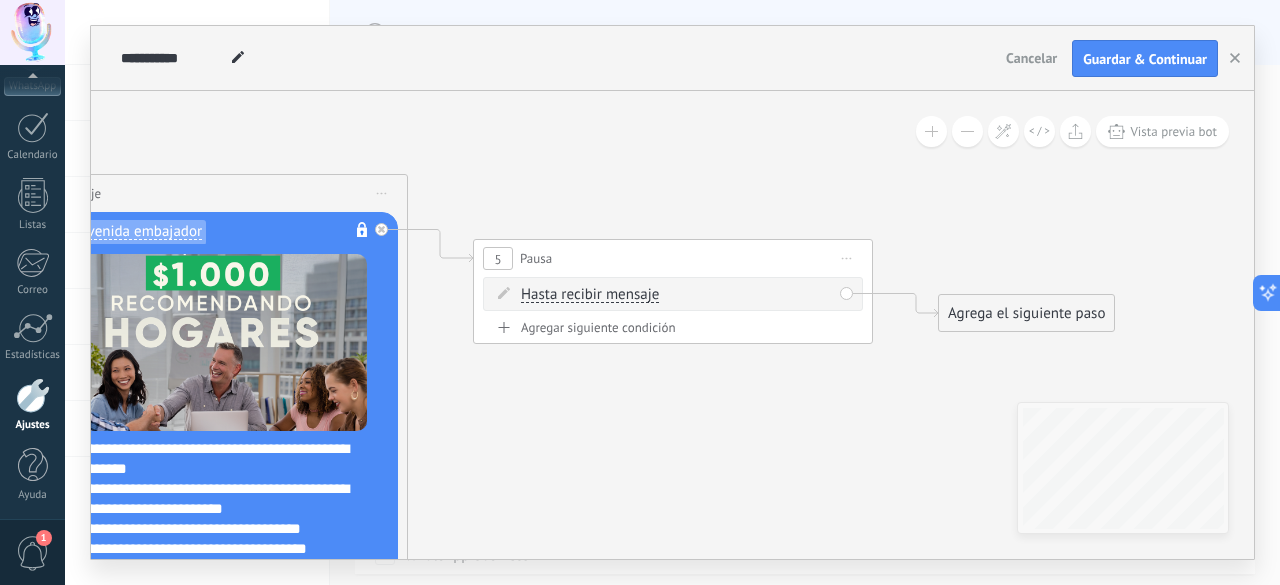 click on "Agrega el siguiente paso" at bounding box center [1026, 313] 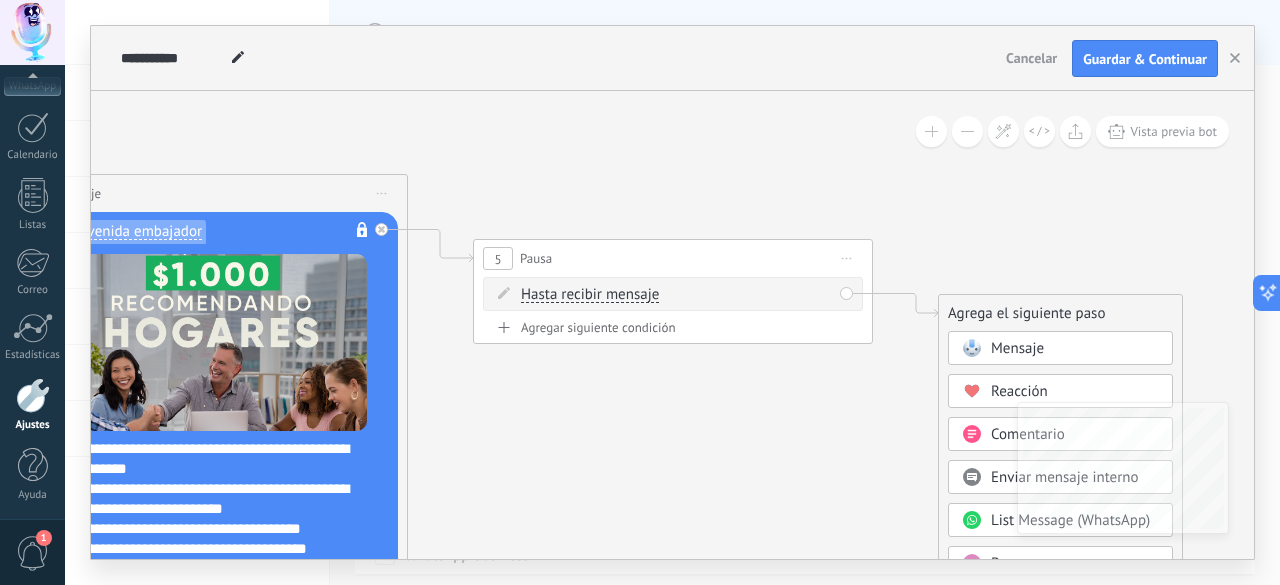 click on "Mensaje" at bounding box center (1017, 348) 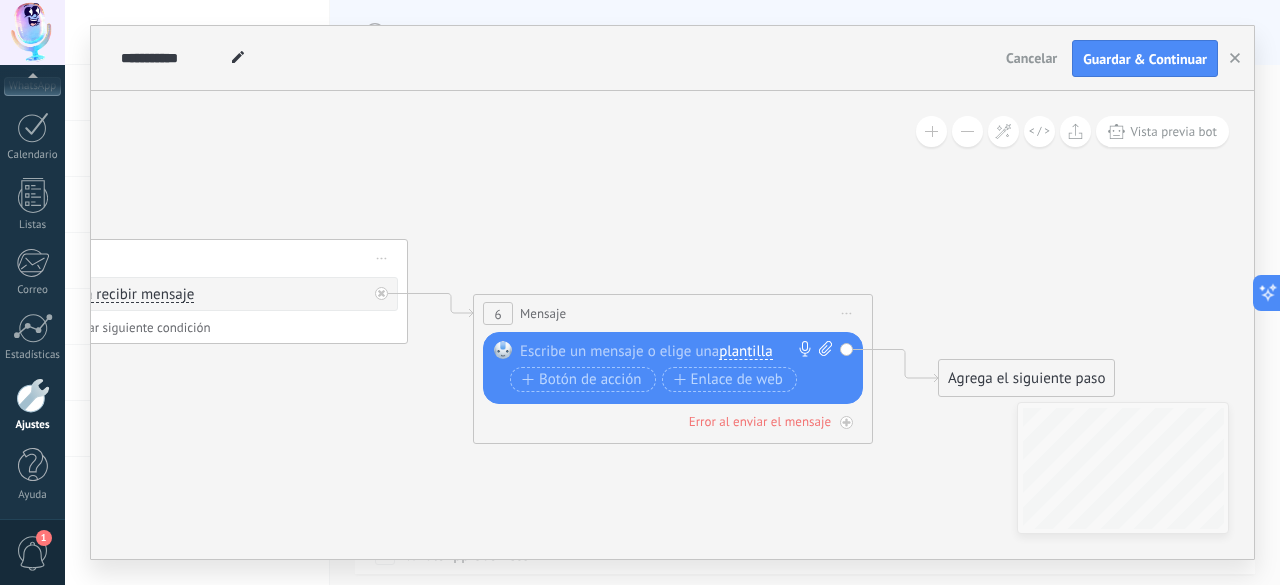click on "plantilla" at bounding box center [745, 352] 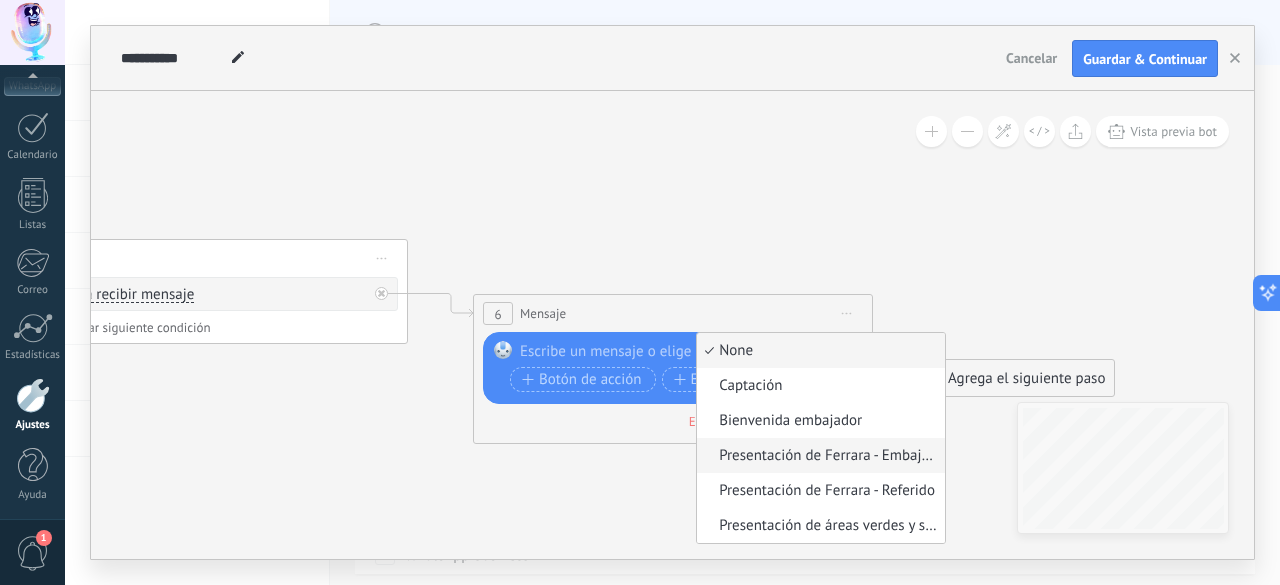 click on "Presentación de Ferrara - Embajadores" at bounding box center (818, 456) 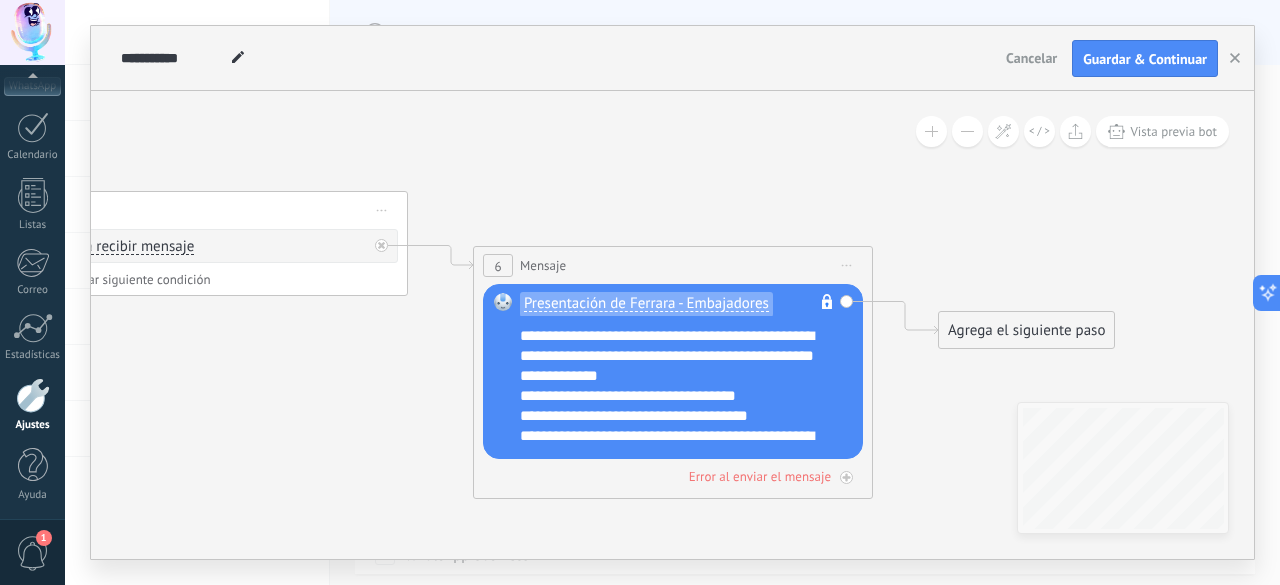 click on "Agrega el siguiente paso" at bounding box center [1026, 330] 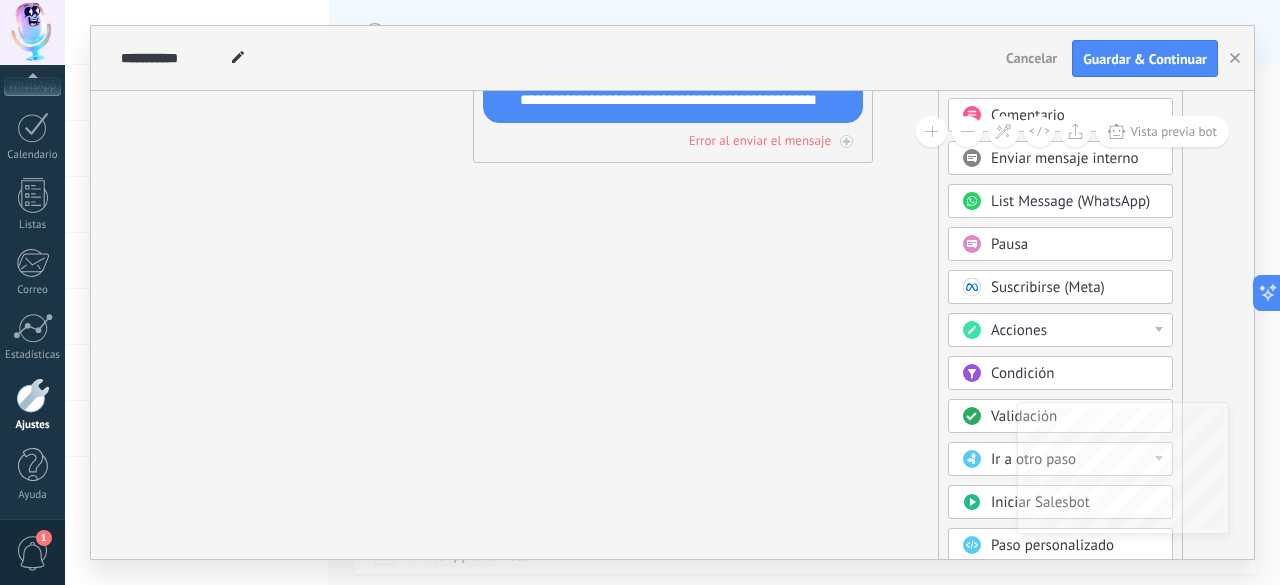 click on "Acciones" at bounding box center (1060, 330) 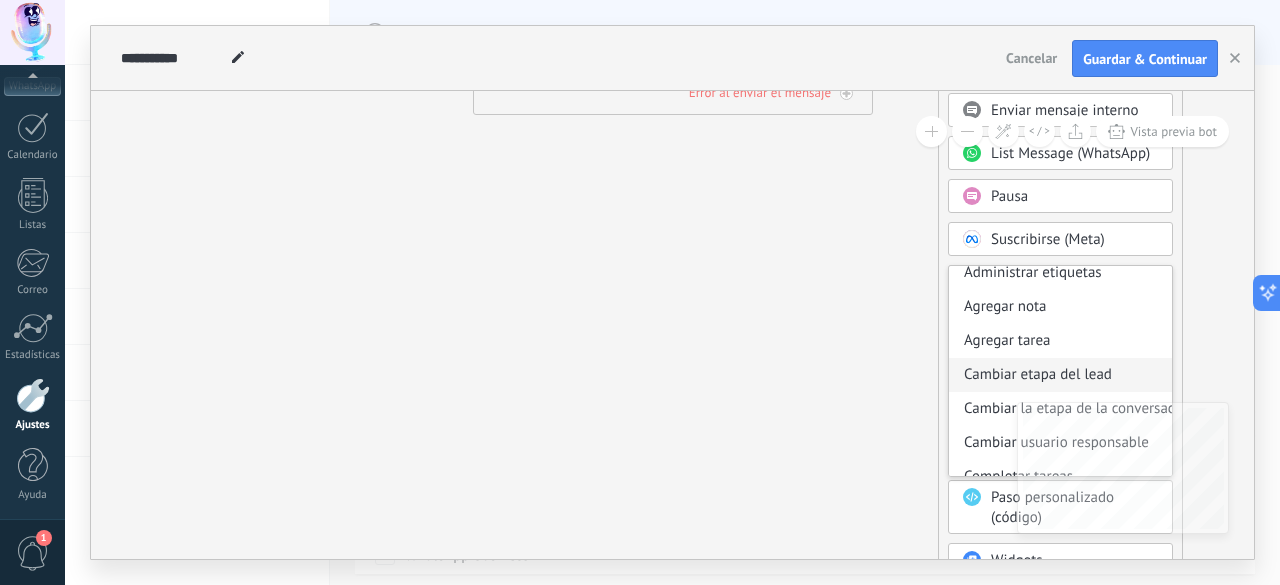 scroll, scrollTop: 0, scrollLeft: 0, axis: both 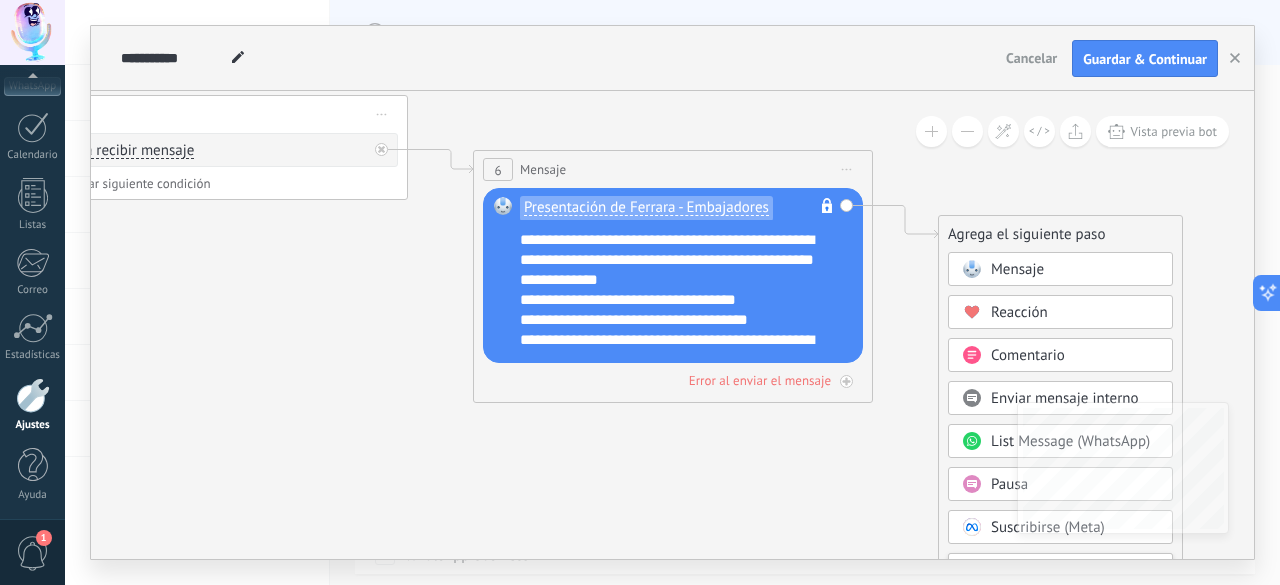 click on "Hasta recibir mensaje
Hasta recibir mensaje
Temporizador
Excepto horas laborales
Hasta que se abrió el video
Hasta que se cierre el video
Hasta recibir mensaje
Hasta recibir mensaje
*" at bounding box center [208, 154] 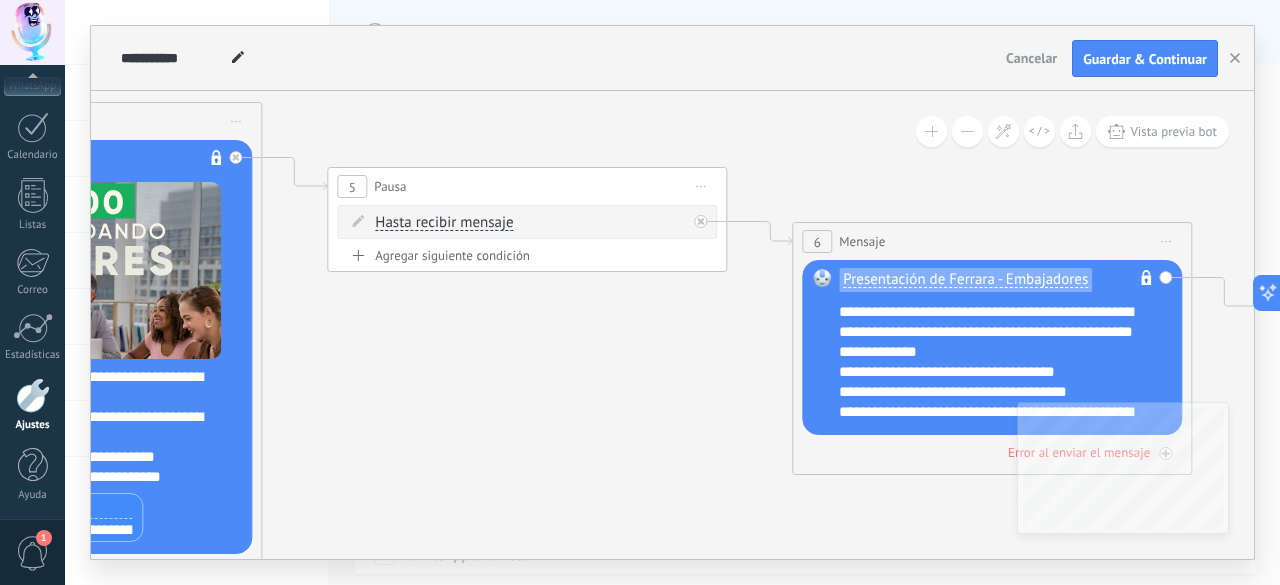 drag, startPoint x: 260, startPoint y: 283, endPoint x: 580, endPoint y: 355, distance: 328 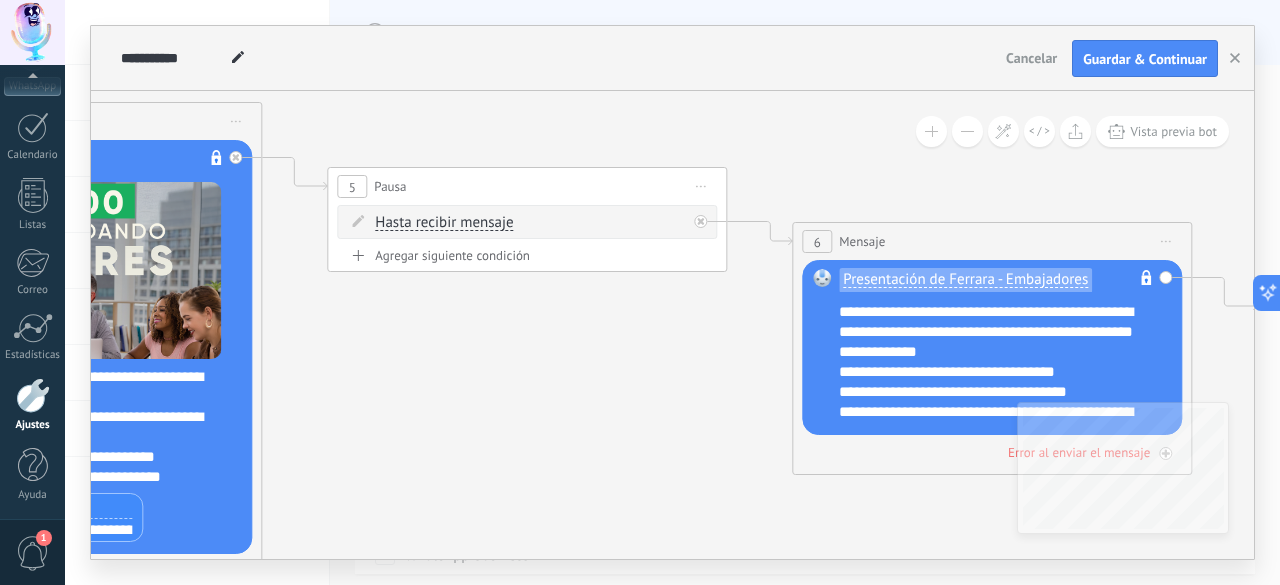 click 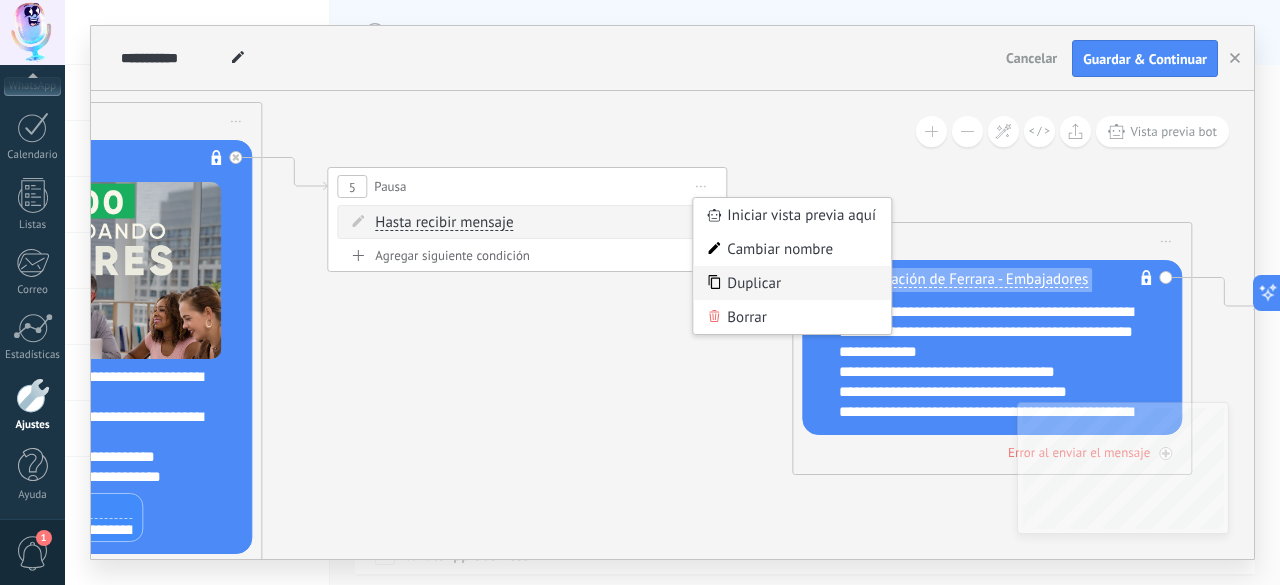 click on "Duplicar" at bounding box center (792, 283) 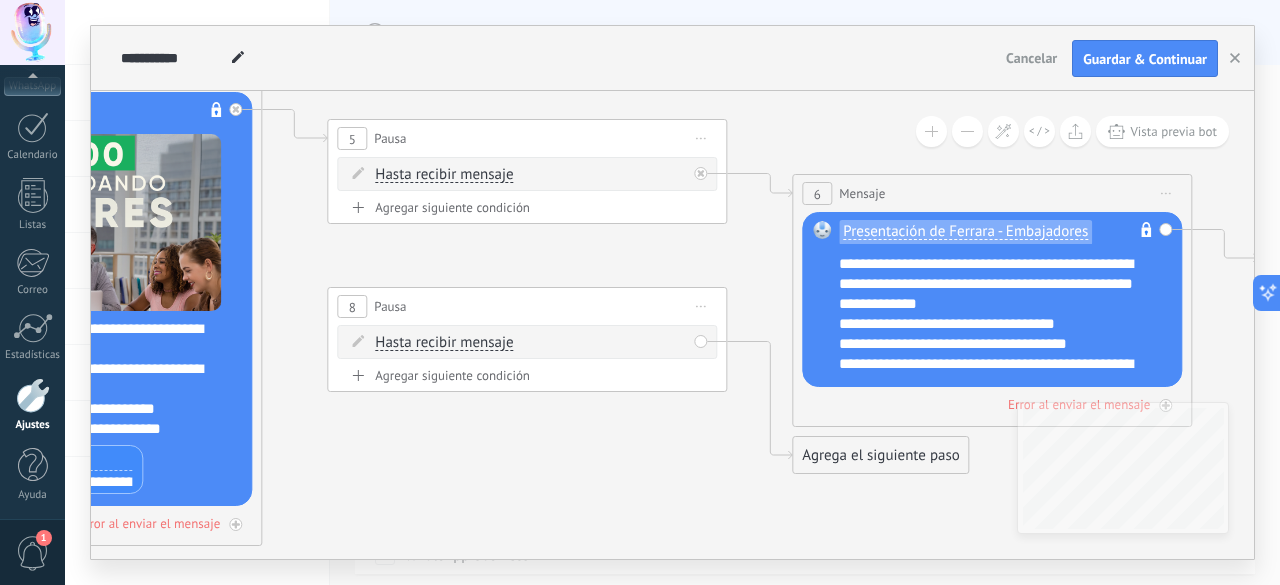 click on "8" at bounding box center (352, 306) 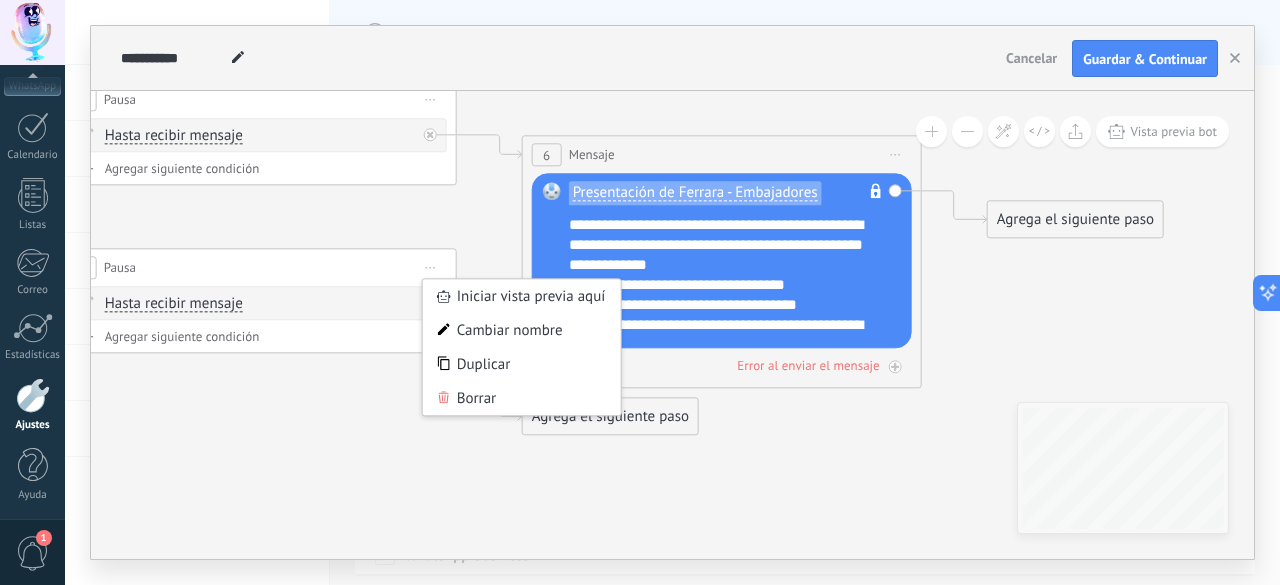 drag, startPoint x: 551, startPoint y: 474, endPoint x: 280, endPoint y: 435, distance: 273.7919 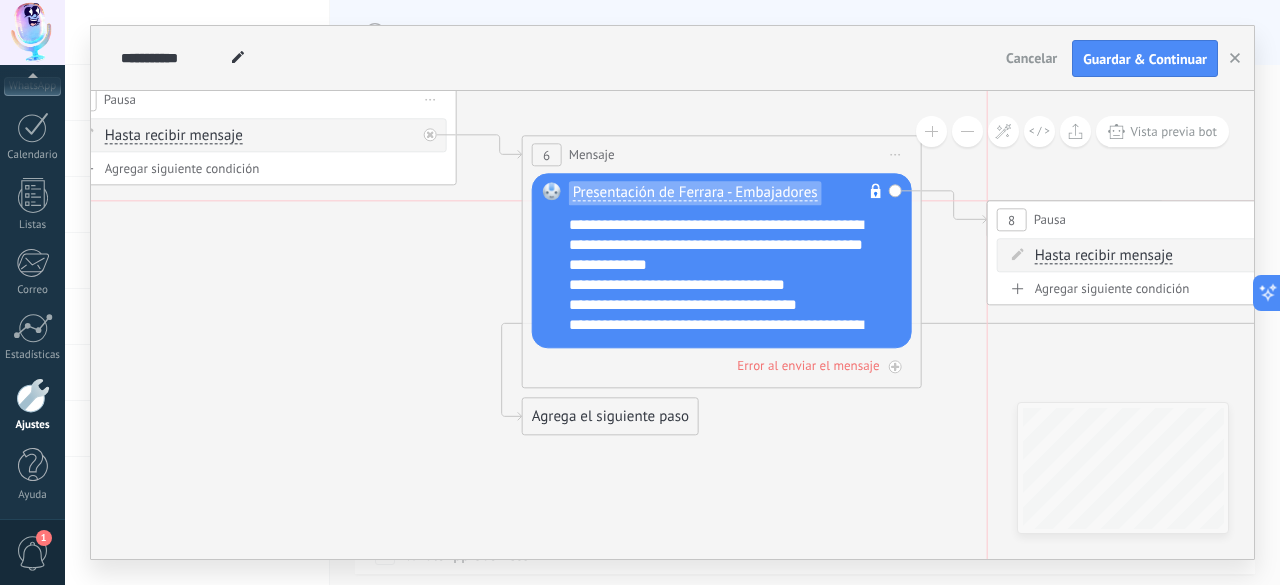 drag, startPoint x: 224, startPoint y: 258, endPoint x: 1161, endPoint y: 217, distance: 937.8966 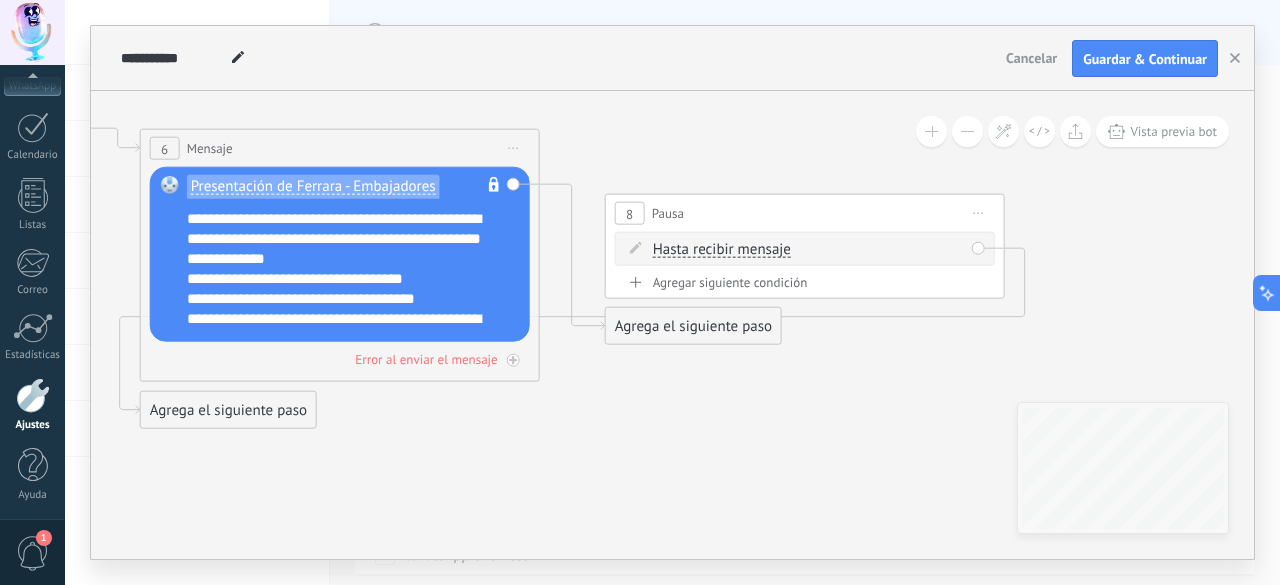 drag, startPoint x: 614, startPoint y: 502, endPoint x: 176, endPoint y: 495, distance: 438.05594 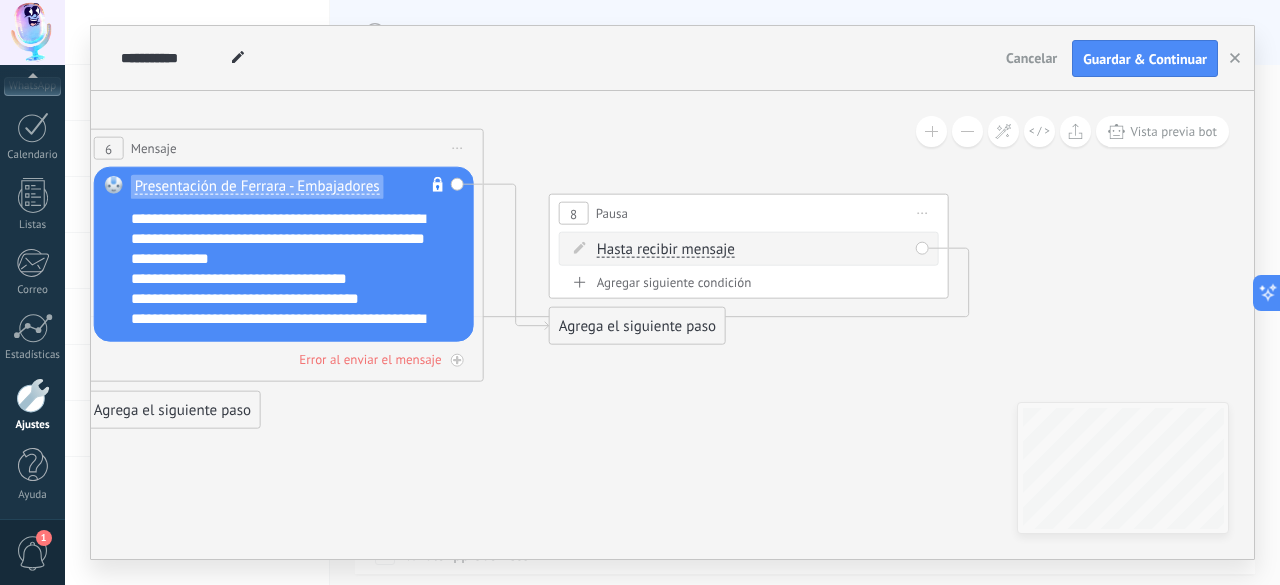 click on "Iniciar vista previa aquí
Cambiar nombre
Duplicar
Borrar" at bounding box center [923, 213] 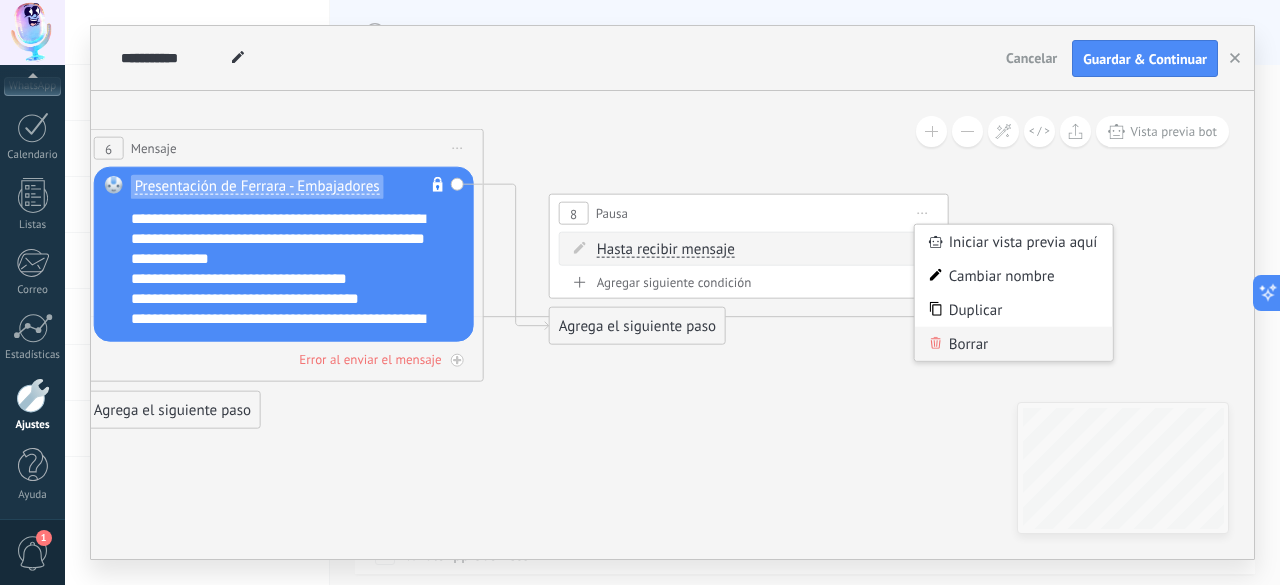 click on "Borrar" at bounding box center [1014, 344] 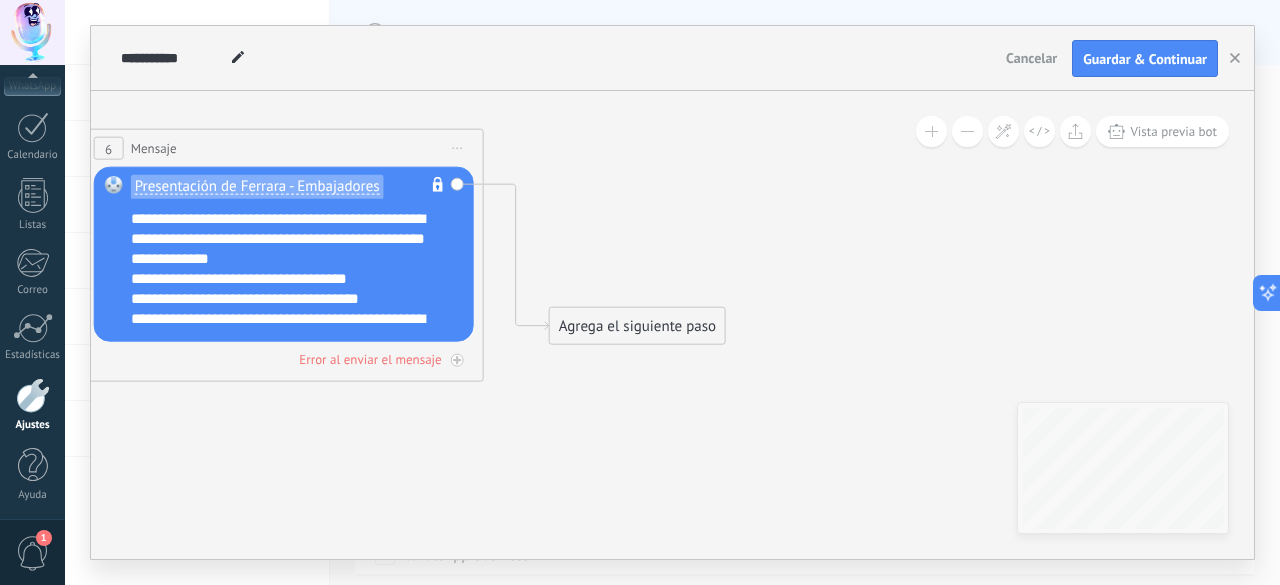 click on "Agrega el siguiente paso" at bounding box center (637, 326) 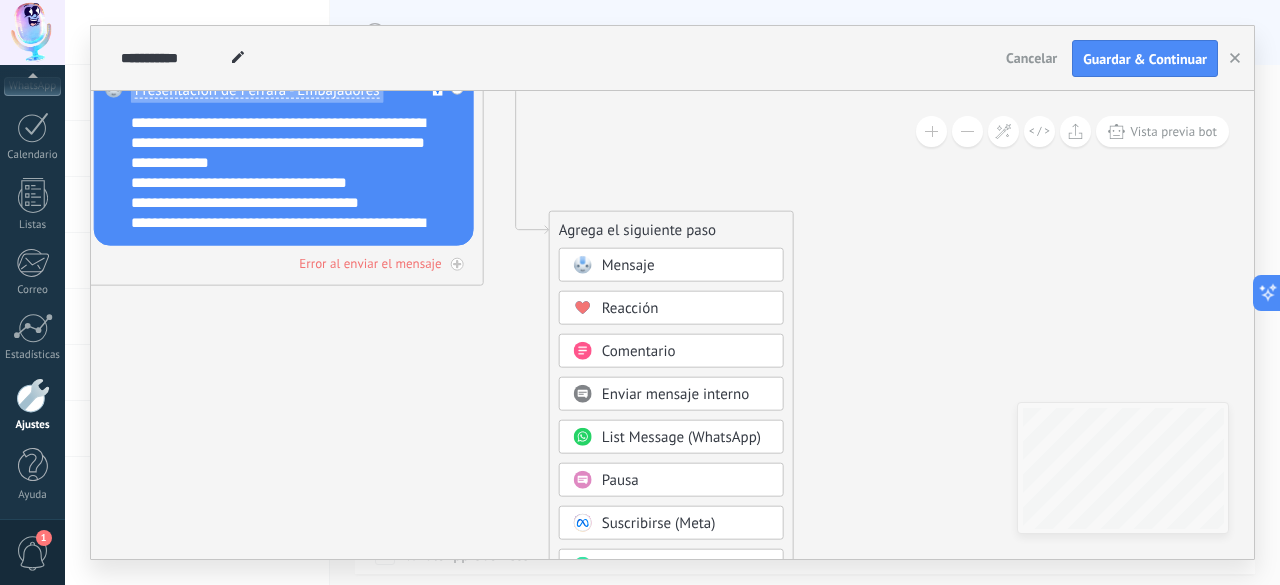 click on "Pausa" at bounding box center (686, 481) 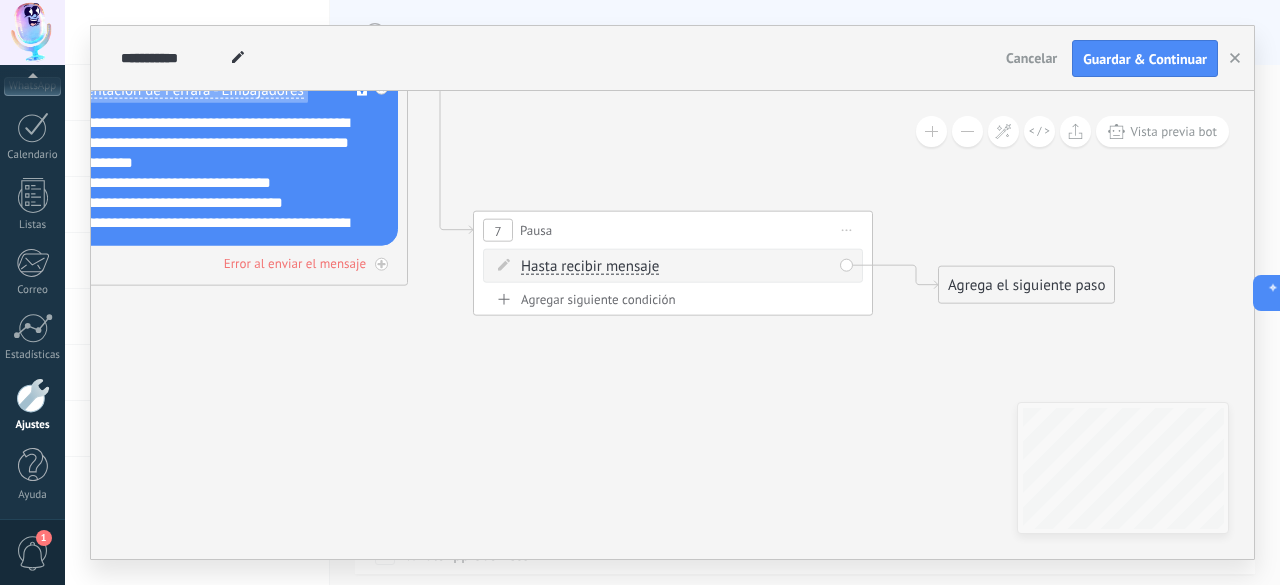 click on "Agrega el siguiente paso" at bounding box center [1026, 285] 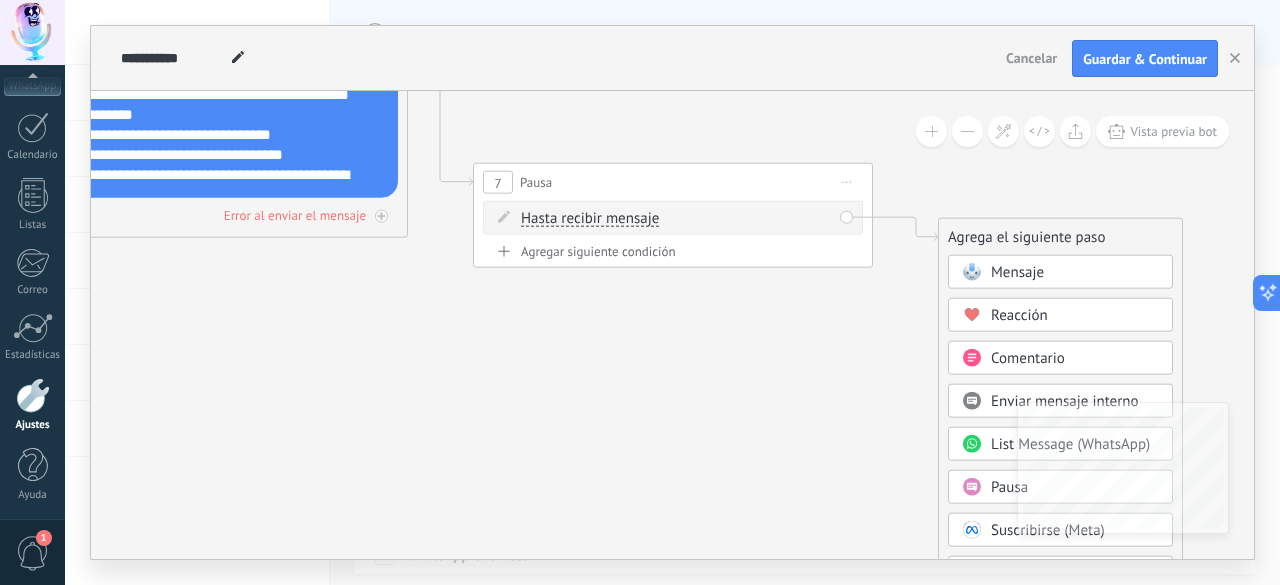 click on "Mensaje" at bounding box center (1060, 272) 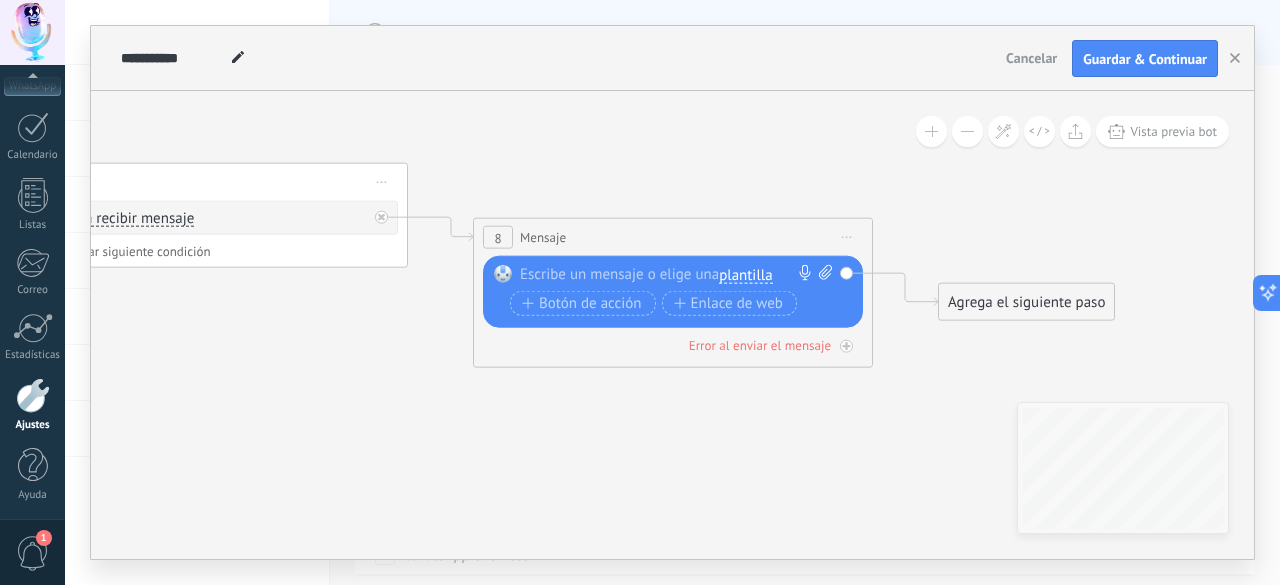 click on "plantilla" at bounding box center [745, 276] 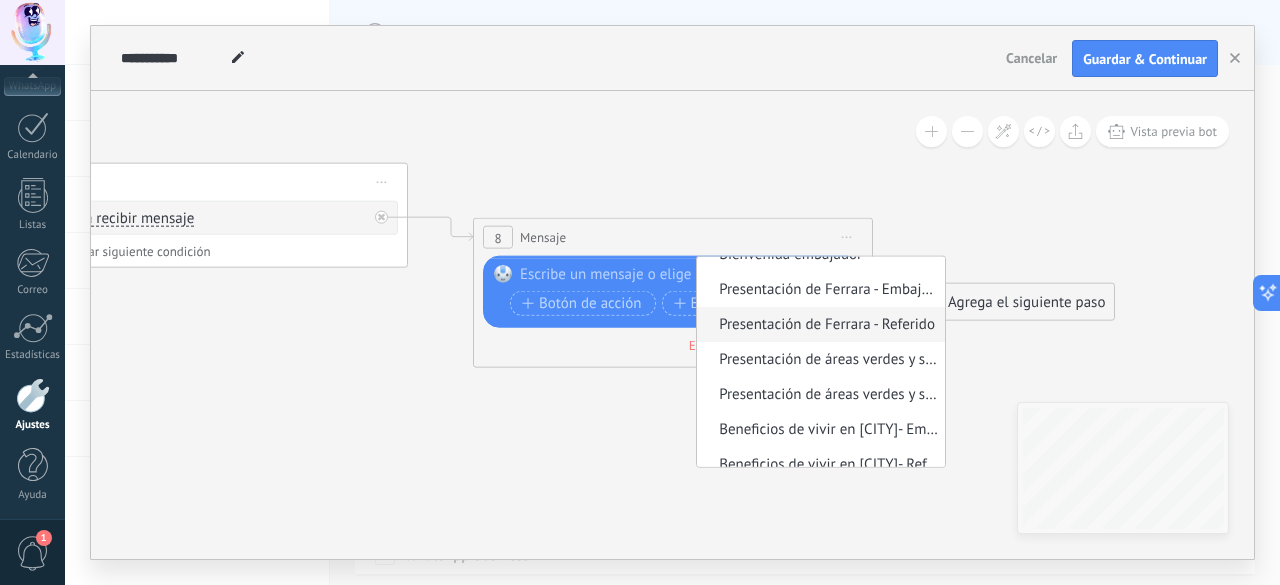 scroll, scrollTop: 100, scrollLeft: 0, axis: vertical 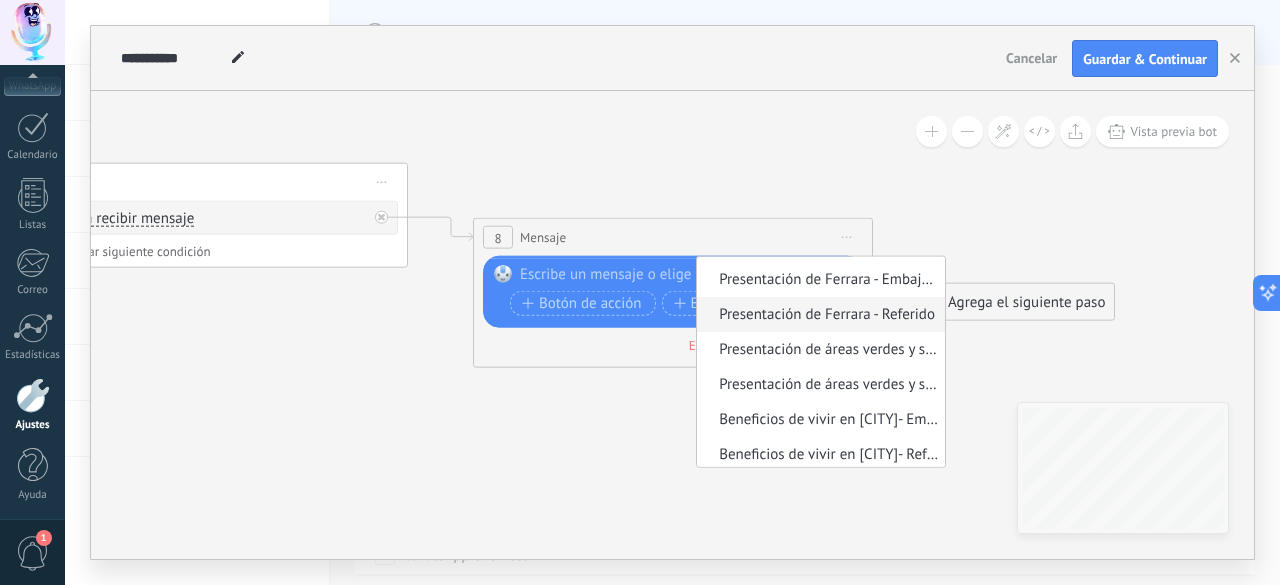 click on "Presentación de Ferrara - Referido" at bounding box center (818, 315) 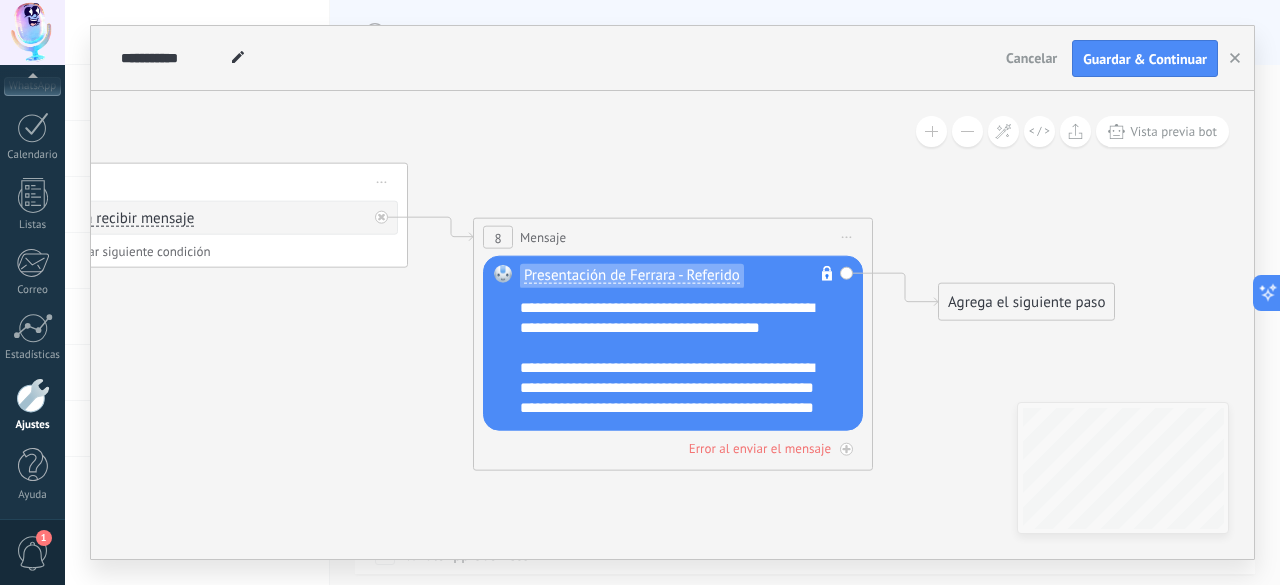 click 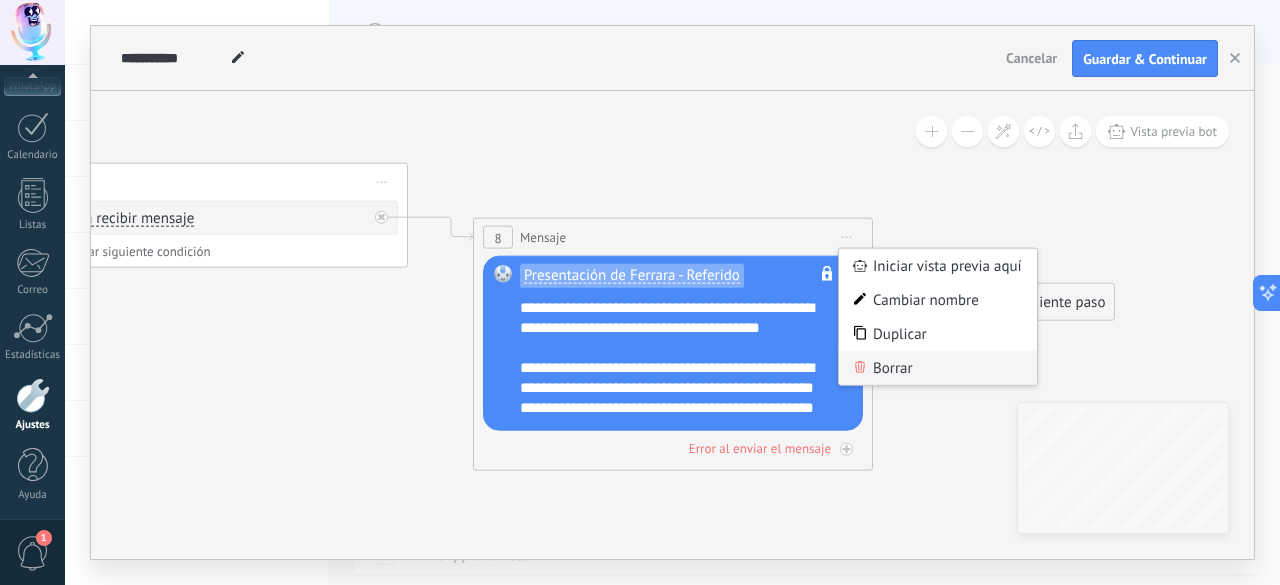 click on "Borrar" at bounding box center [938, 368] 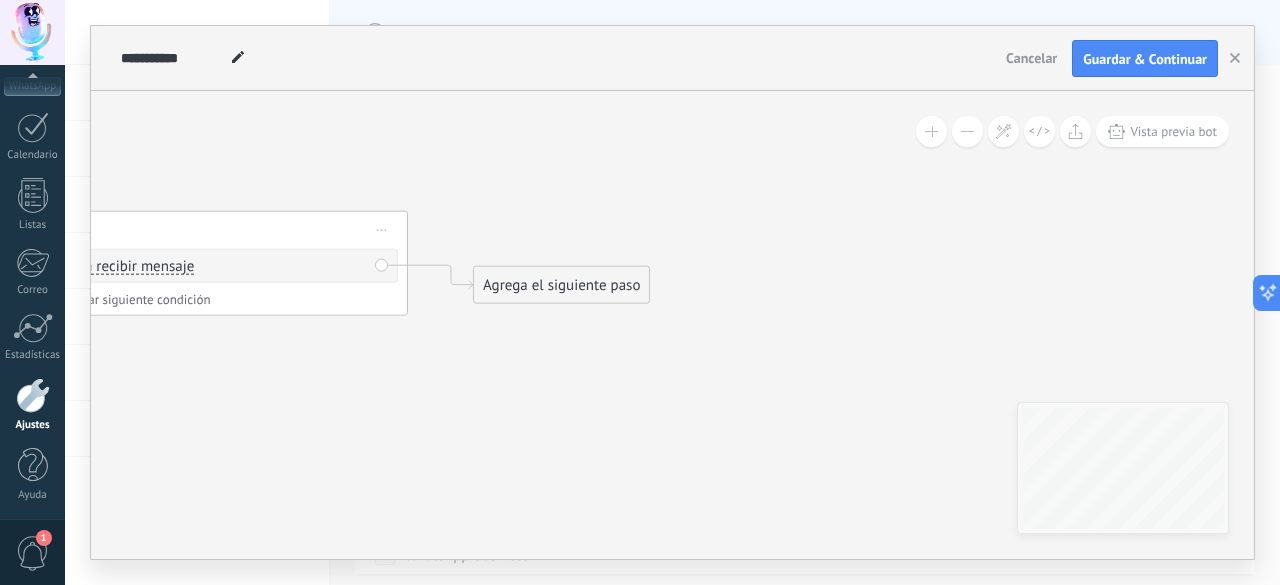 click on "Agrega el siguiente paso" at bounding box center [561, 285] 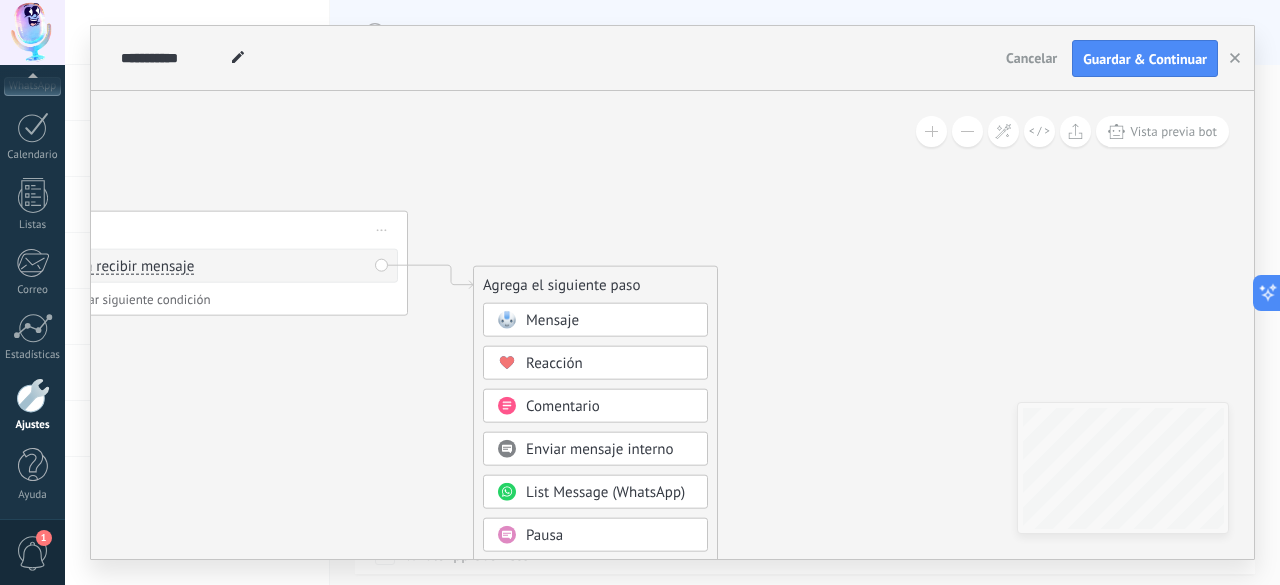 click on "Mensaje" at bounding box center (552, 320) 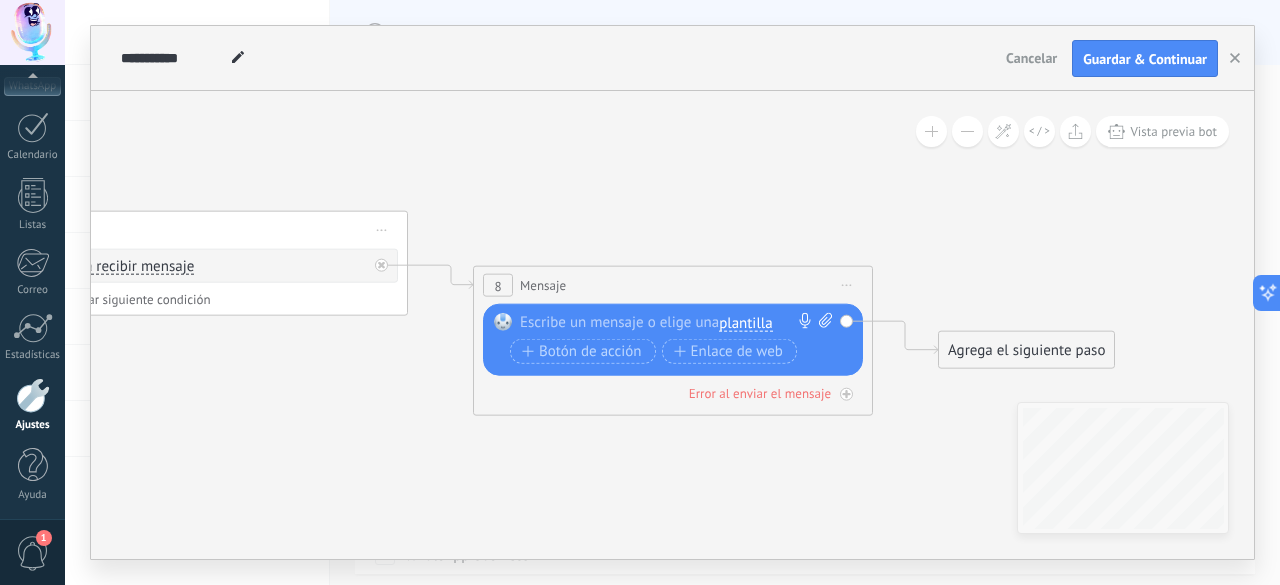 click on "Iniciar vista previa aquí
Cambiar nombre
Duplicar
Borrar" at bounding box center [847, 285] 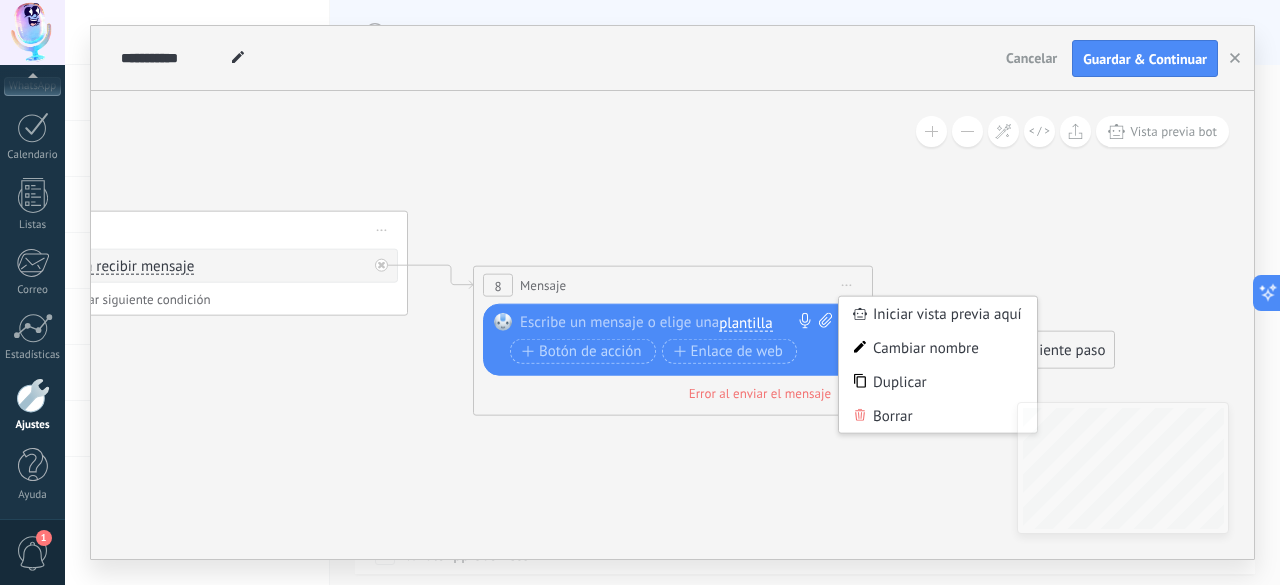 click on "Agrega el siguiente paso" at bounding box center [1026, 350] 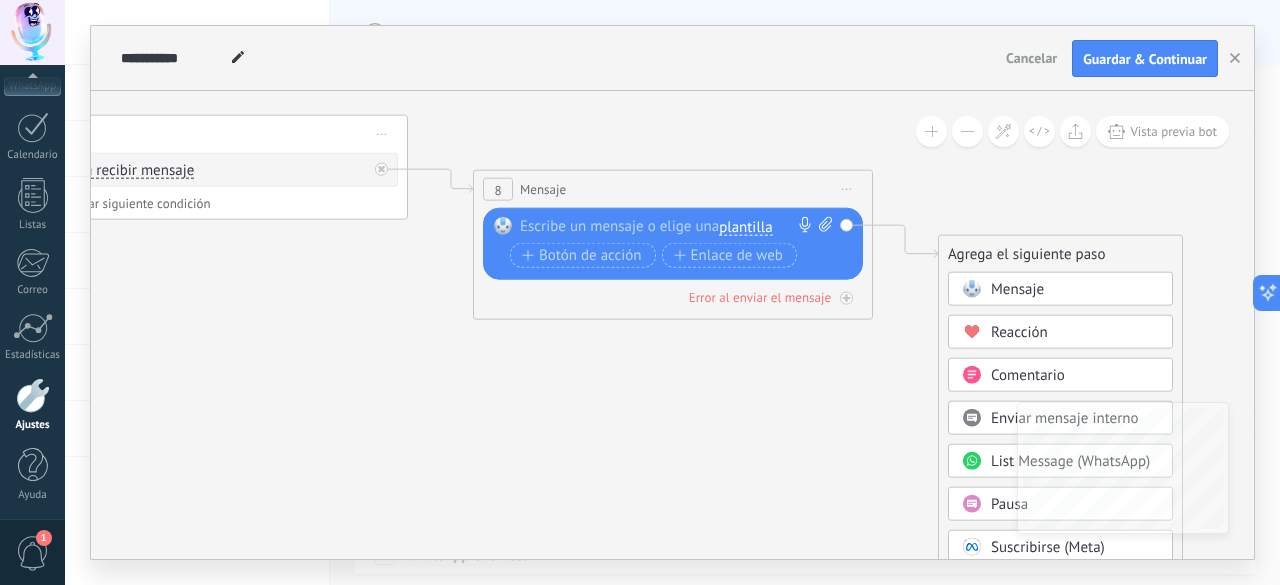 click on "Comentario" at bounding box center (1028, 375) 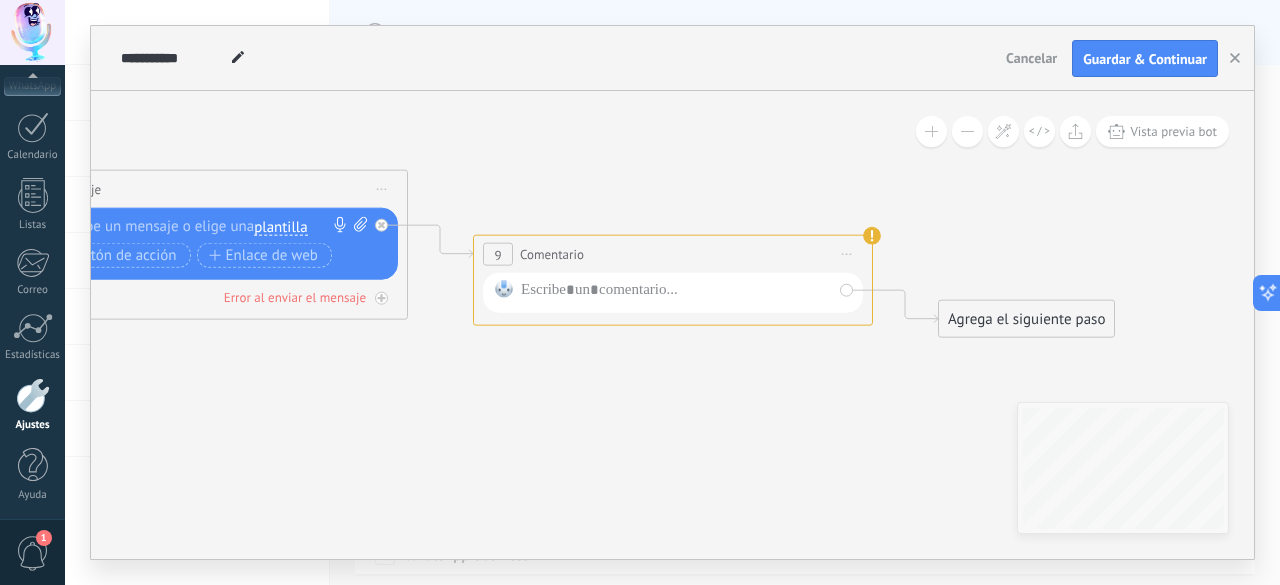 click on "Agrega el siguiente paso" at bounding box center [1026, 319] 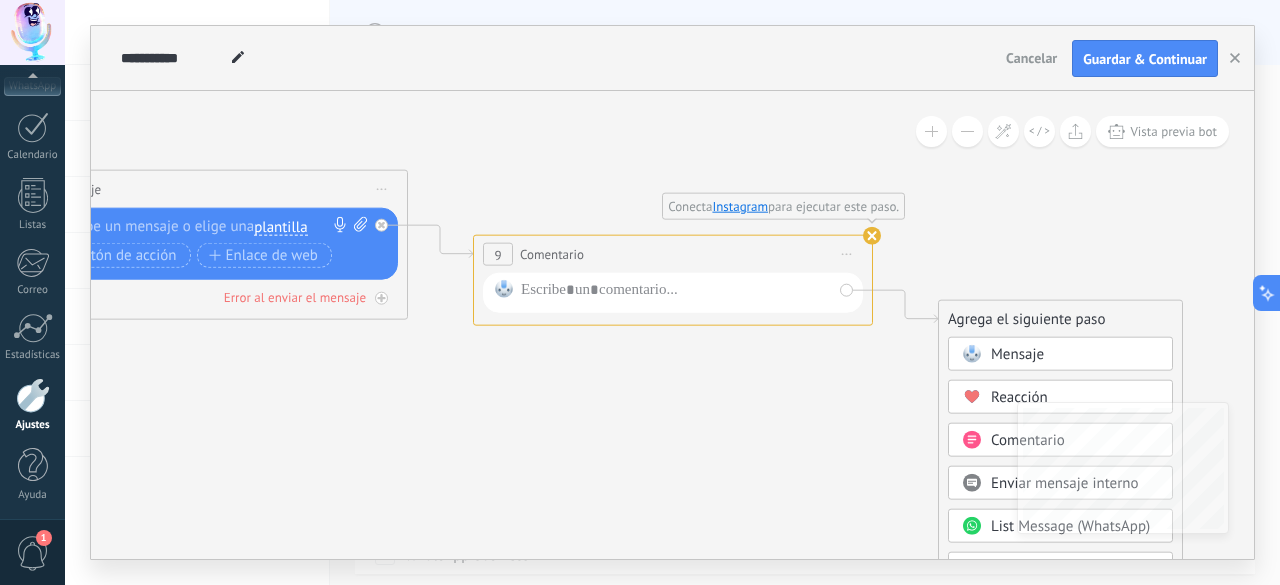 click 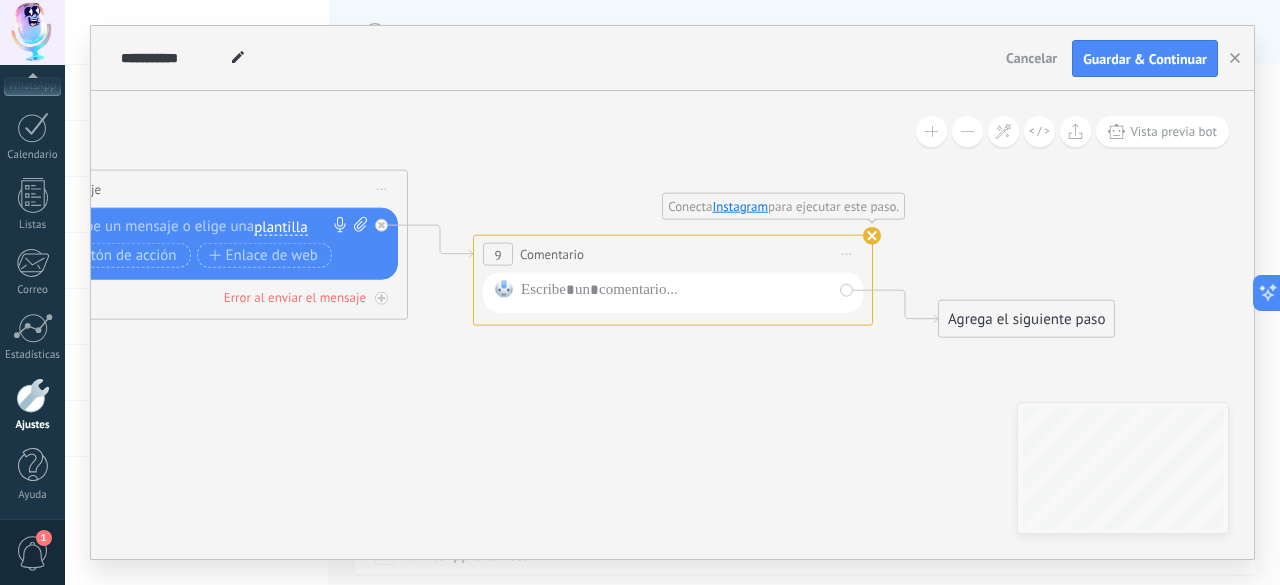 click on "Iniciar vista previa aquí
Cambiar nombre
Duplicar
Borrar" at bounding box center [847, 254] 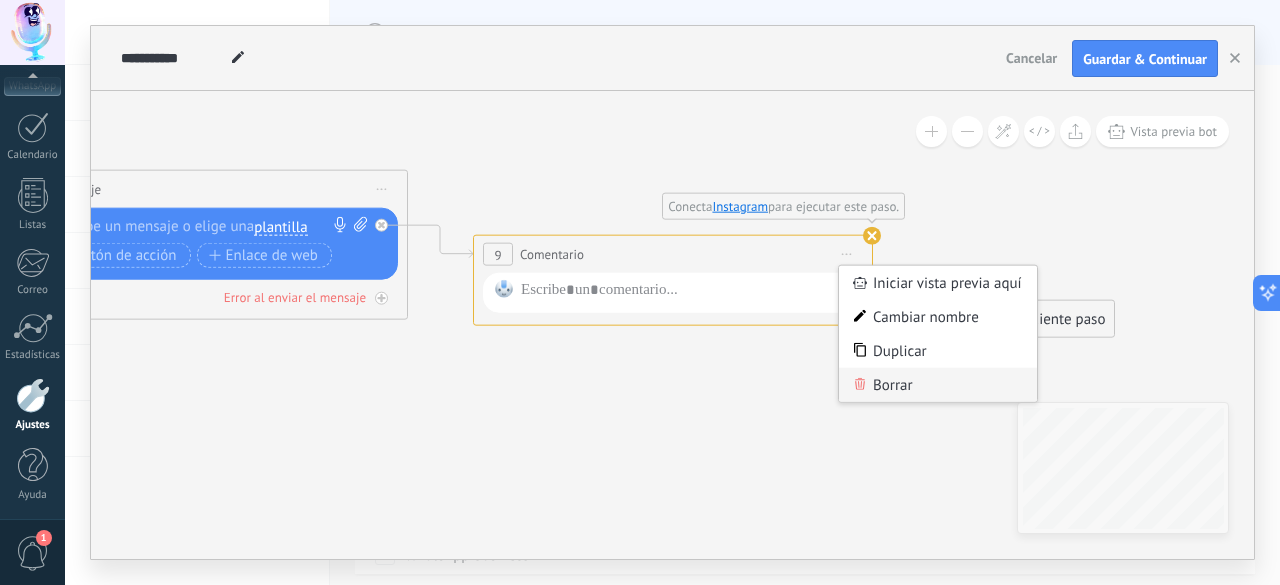 click on "Borrar" at bounding box center (938, 385) 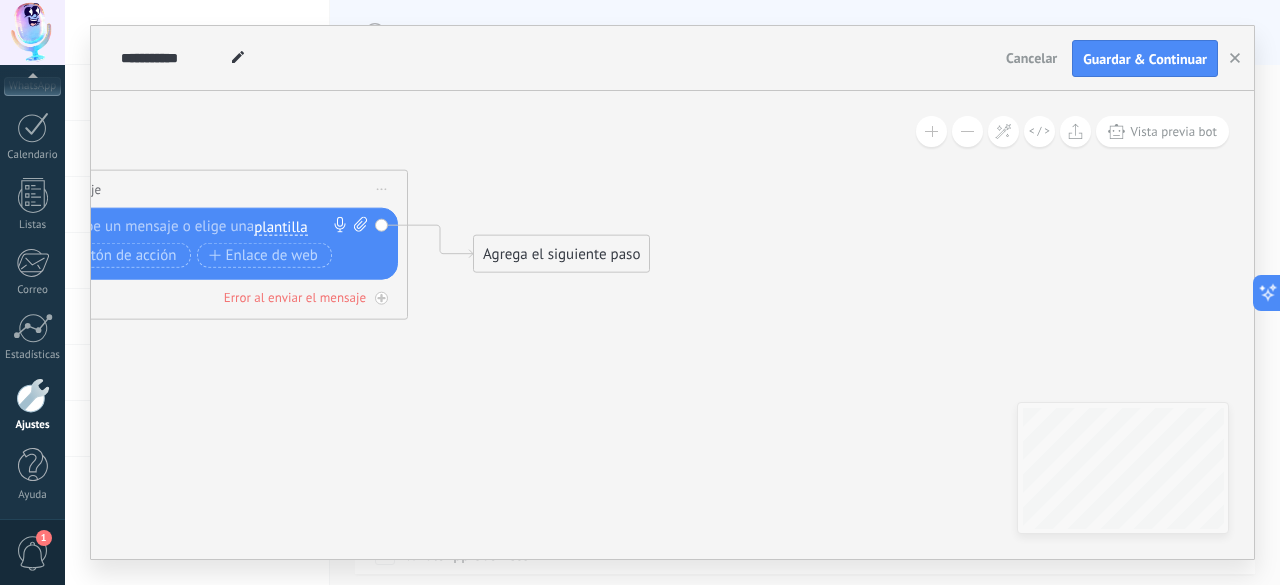 click on "Agrega el siguiente paso" at bounding box center [561, 254] 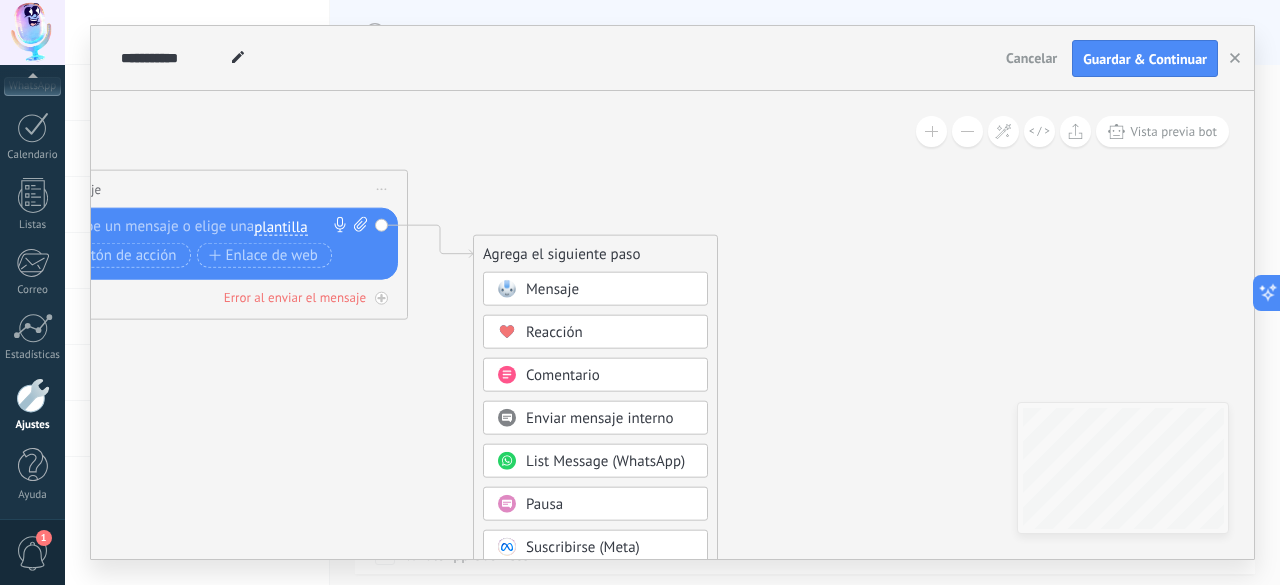 click on "Mensaje" at bounding box center (552, 289) 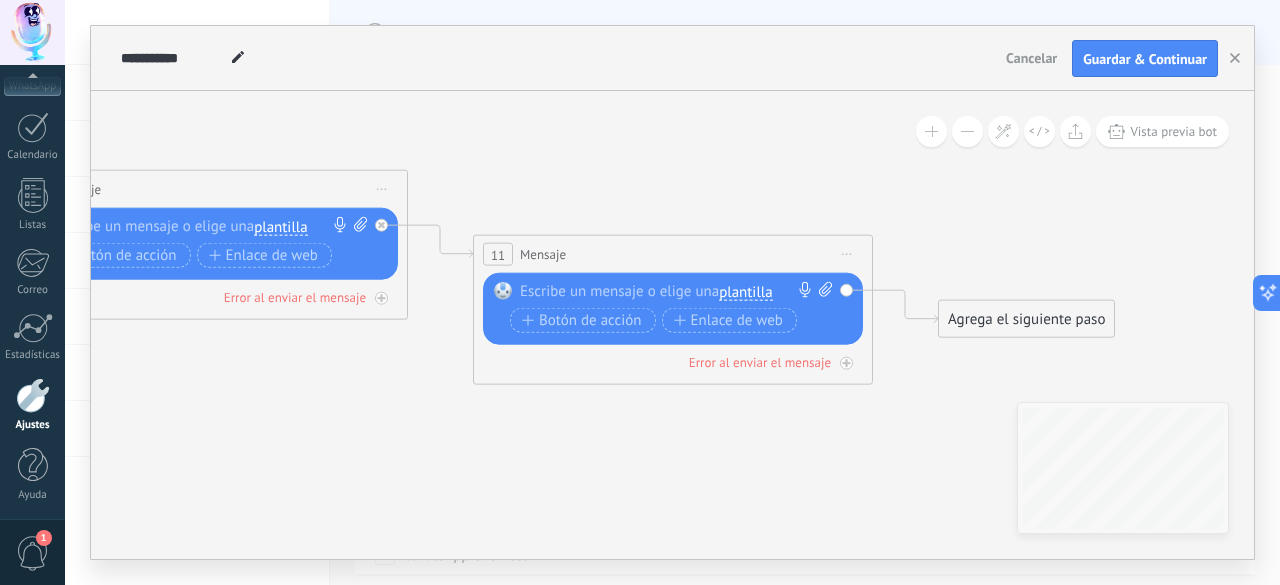 click on "plantilla" at bounding box center [745, 293] 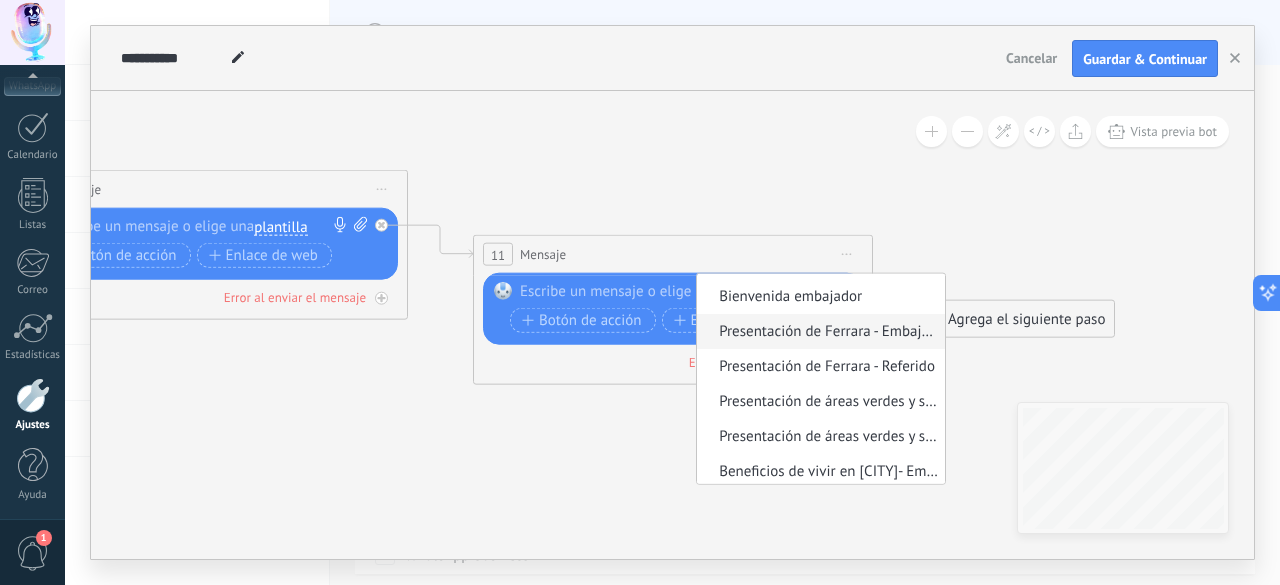 scroll, scrollTop: 100, scrollLeft: 0, axis: vertical 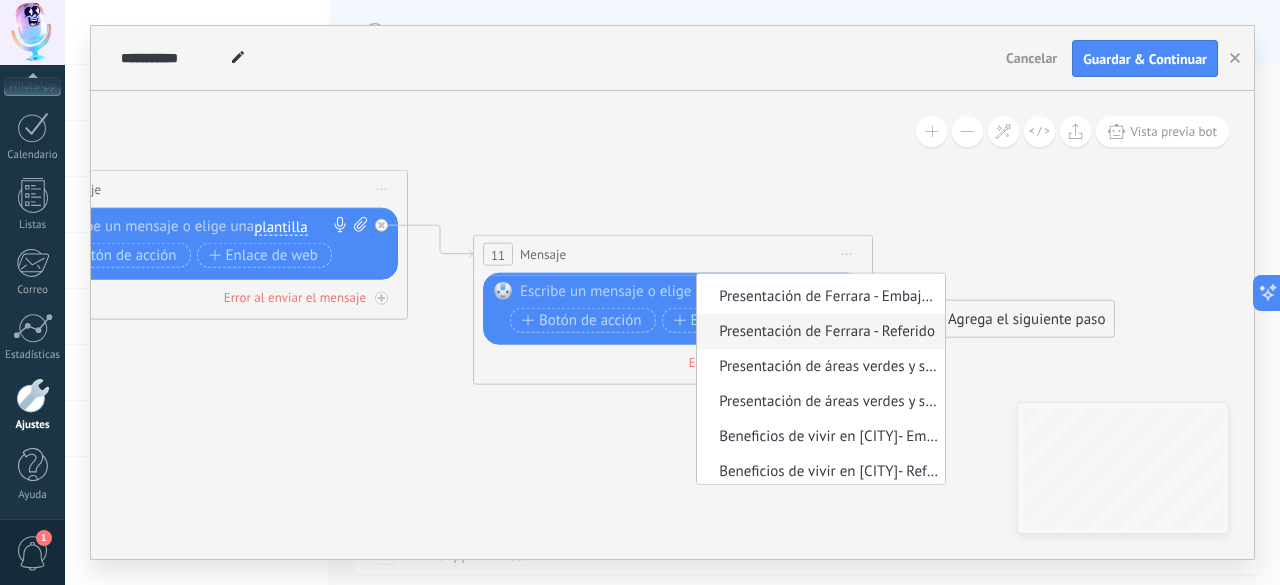 click on "Presentación de Ferrara - Referido" at bounding box center [818, 332] 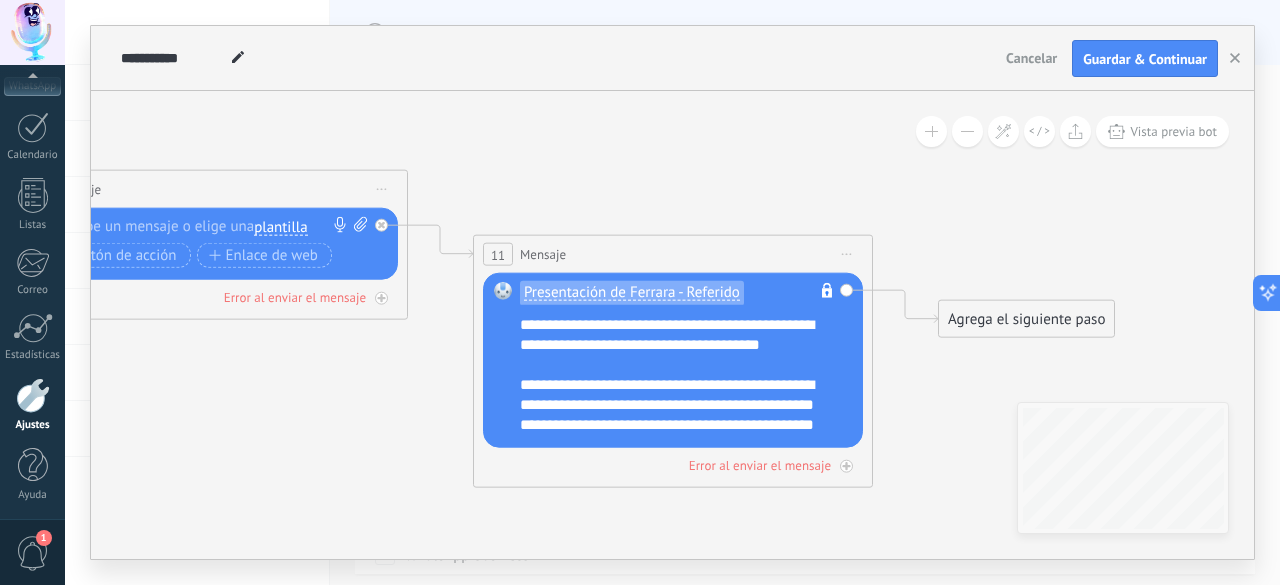 click on "Agrega el siguiente paso" at bounding box center [1026, 319] 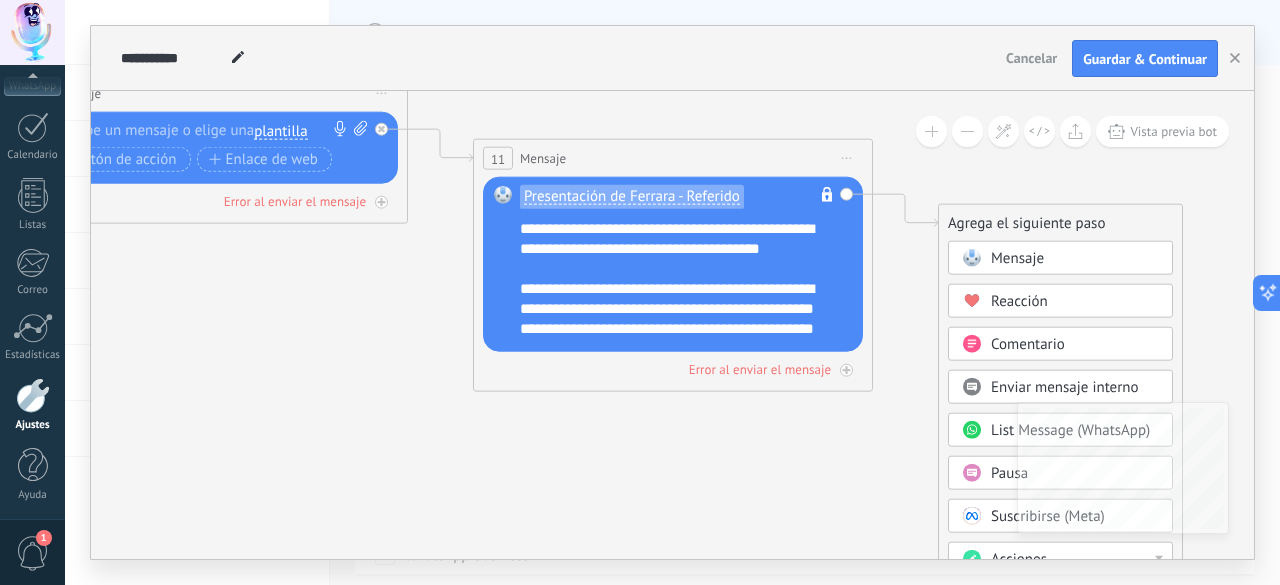click at bounding box center [971, 473] 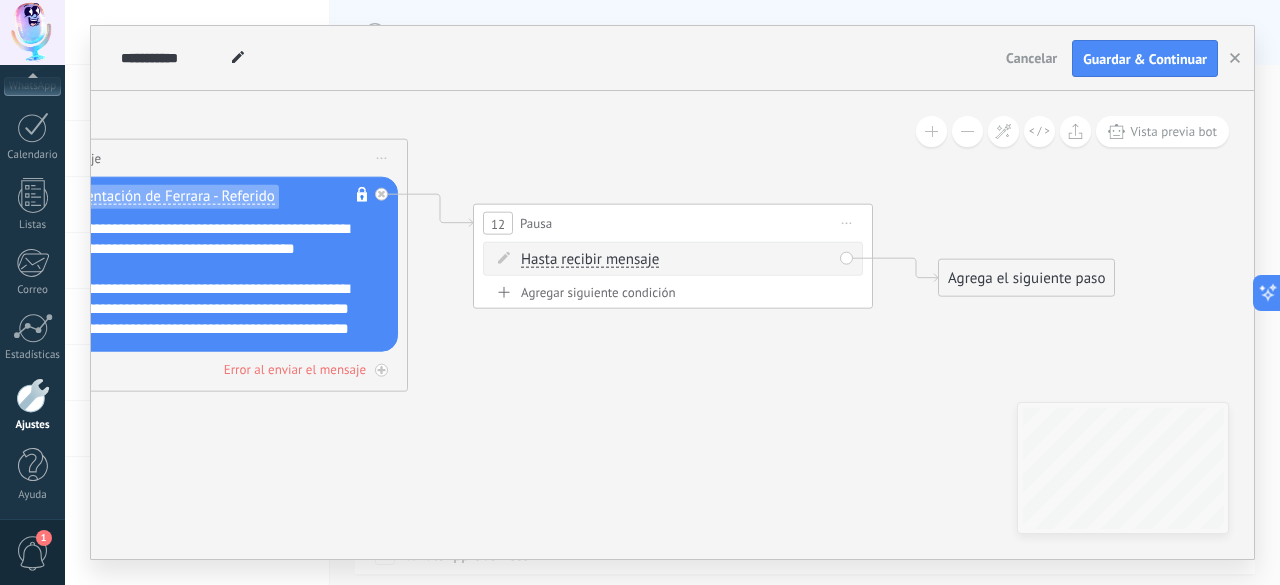 click on "Agrega el siguiente paso" at bounding box center [1026, 278] 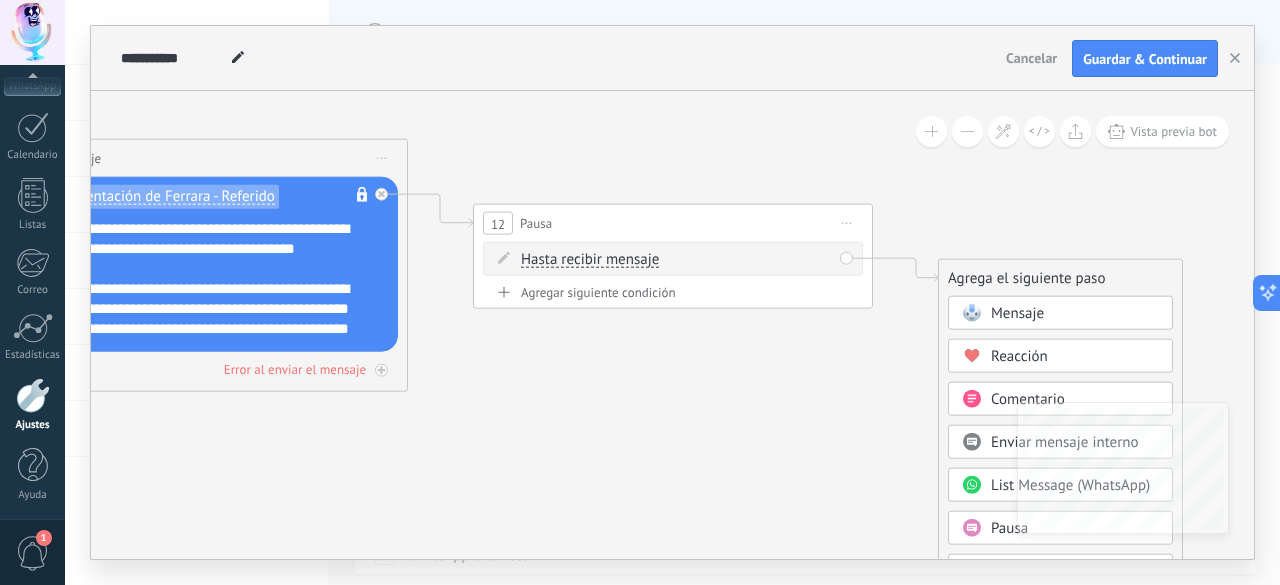 click on "Mensaje" at bounding box center [1017, 313] 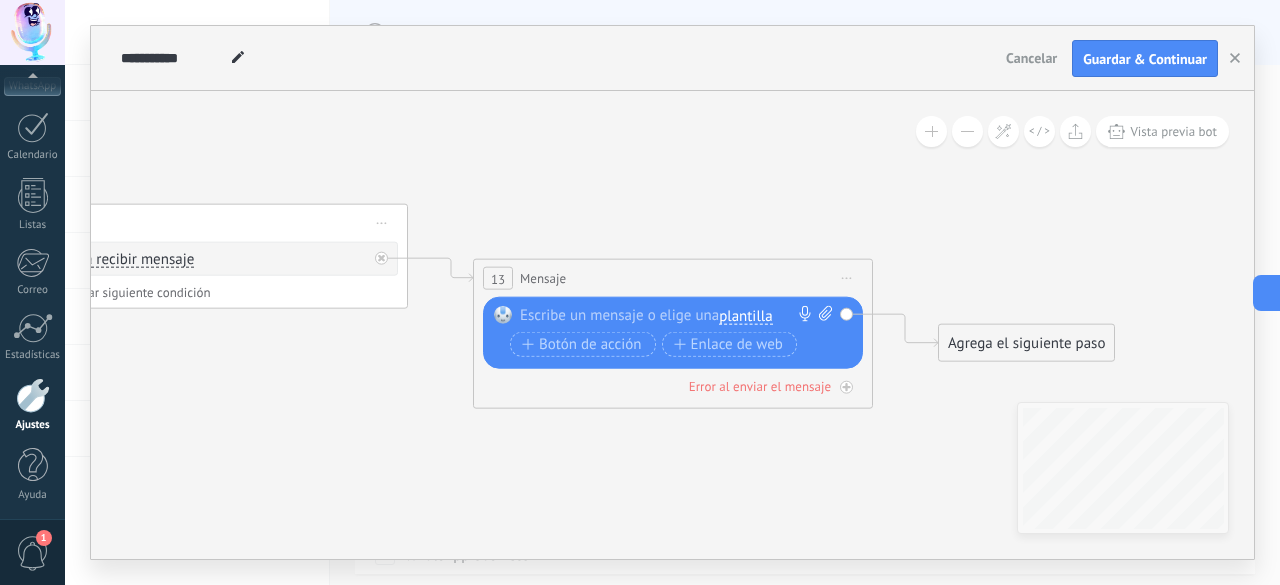 click on "plantilla" at bounding box center (745, 317) 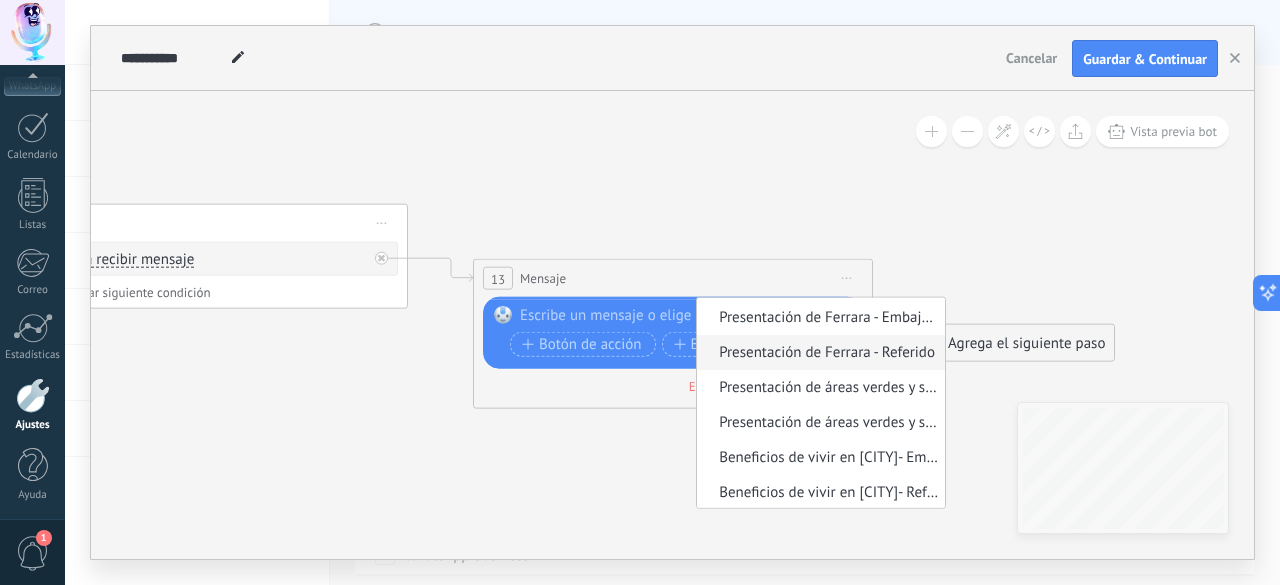 scroll, scrollTop: 104, scrollLeft: 0, axis: vertical 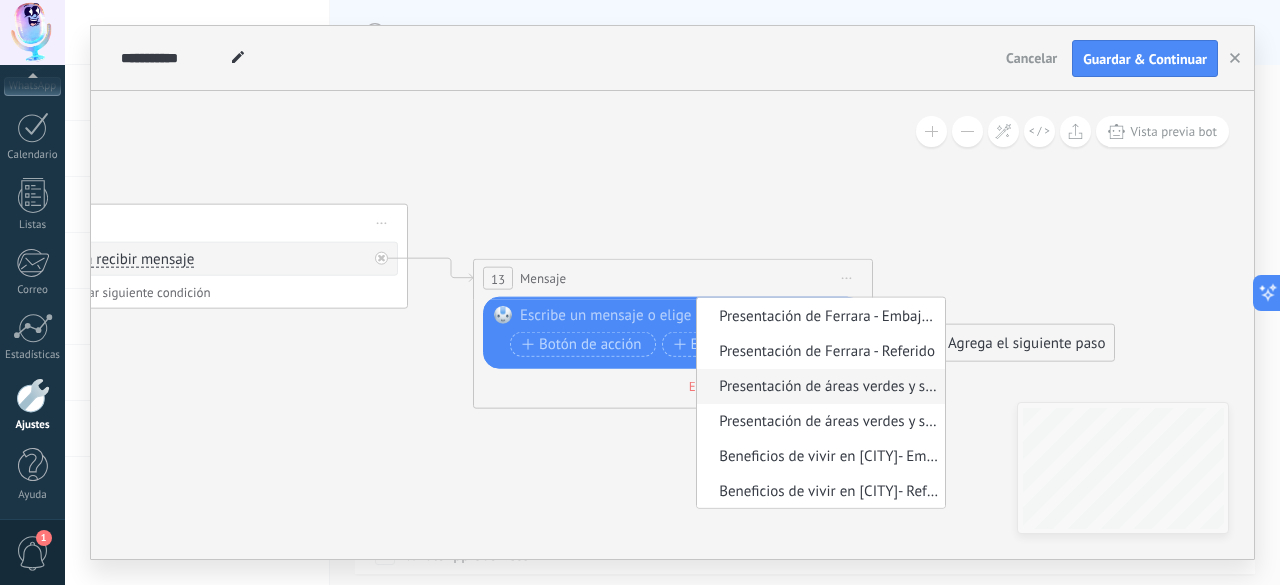 click on "Presentación de áreas verdes y su importancia en el proyecto - Embajadores" at bounding box center (818, 387) 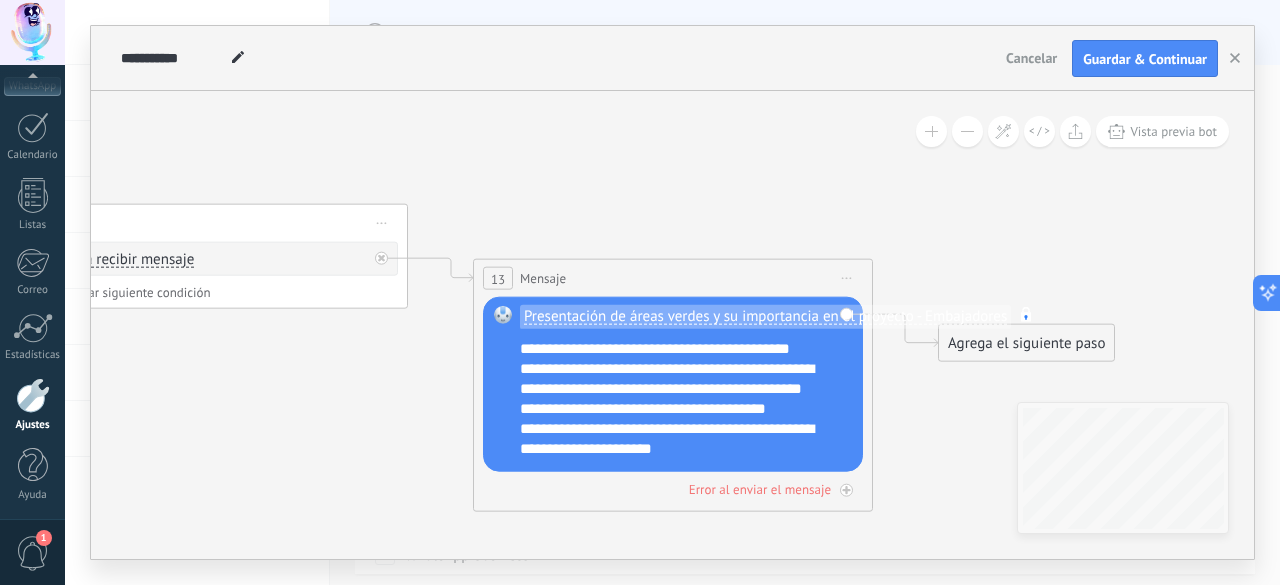 click on "**********" at bounding box center (686, 399) 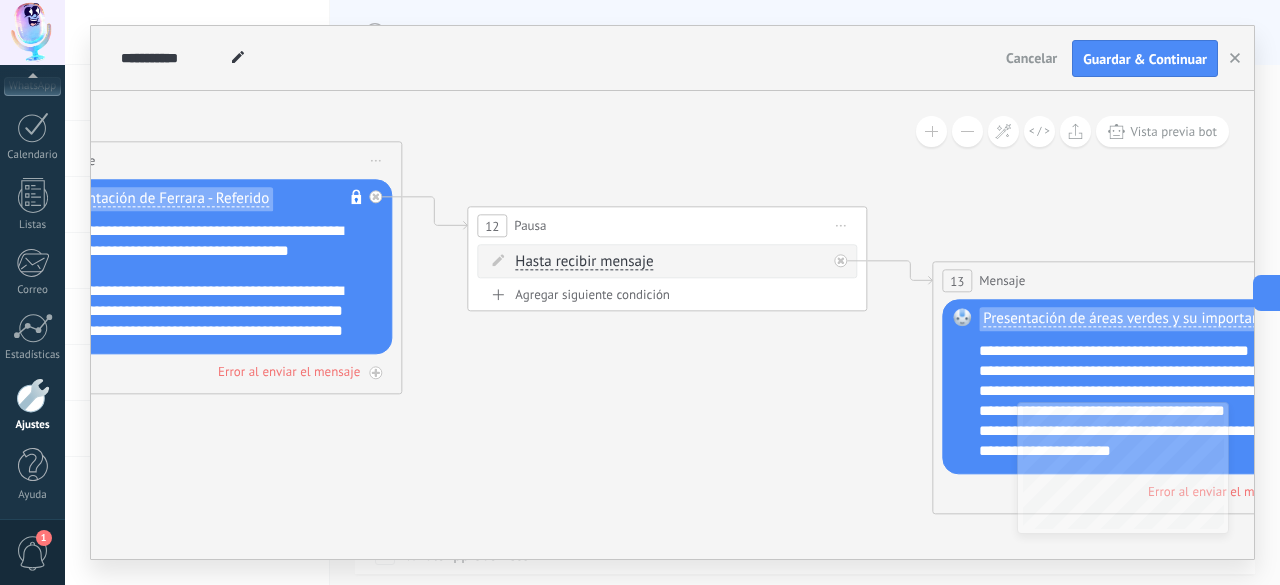 drag, startPoint x: 315, startPoint y: 453, endPoint x: 774, endPoint y: 455, distance: 459.00436 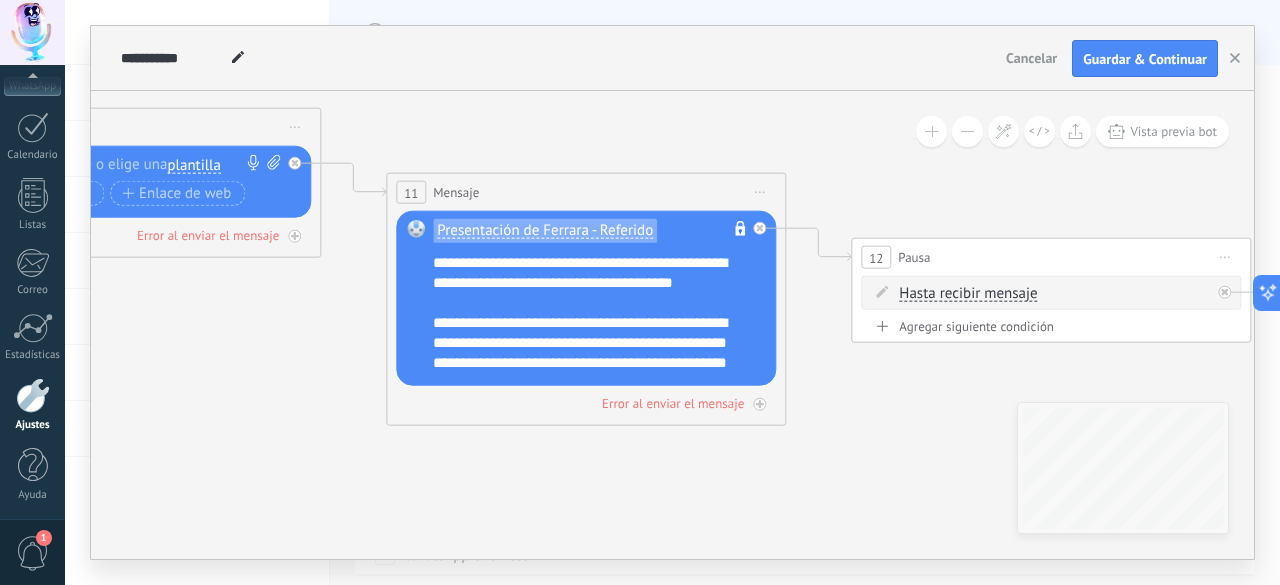 drag, startPoint x: 567, startPoint y: 430, endPoint x: 892, endPoint y: 469, distance: 327.33163 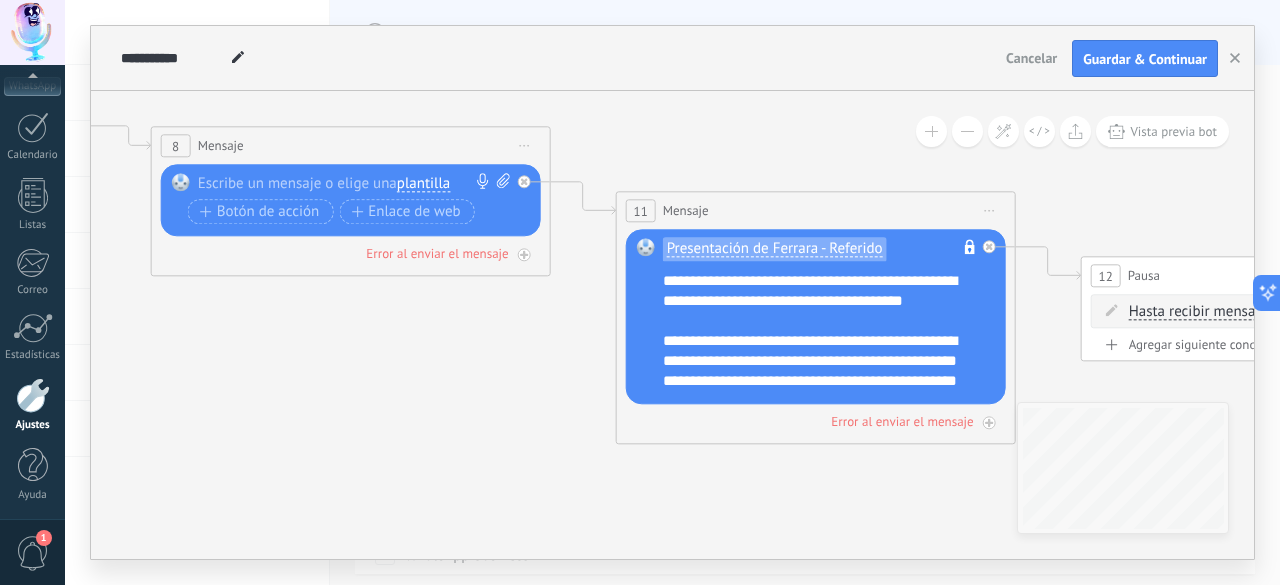 drag, startPoint x: 462, startPoint y: 493, endPoint x: 694, endPoint y: 511, distance: 232.69724 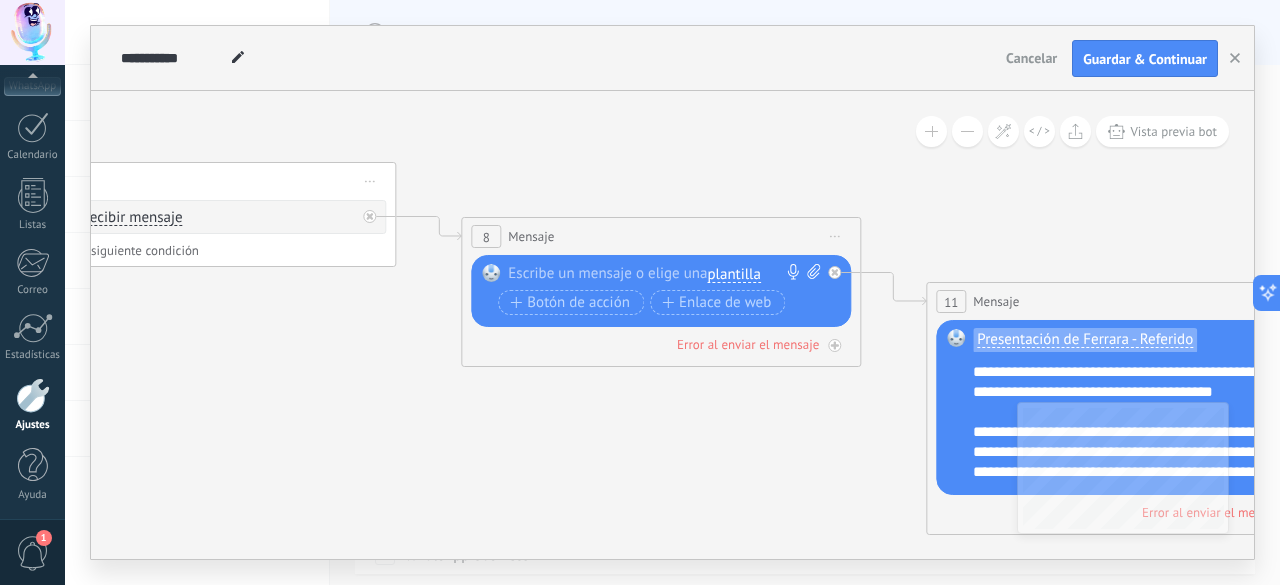drag, startPoint x: 396, startPoint y: 374, endPoint x: 714, endPoint y: 465, distance: 330.76425 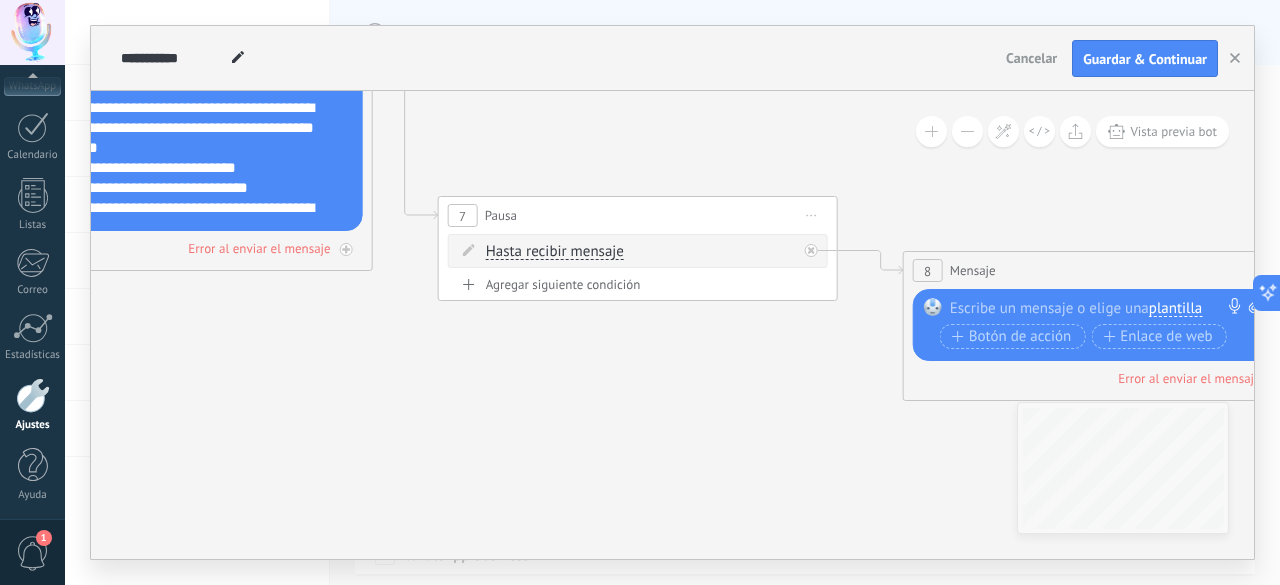drag, startPoint x: 501, startPoint y: 479, endPoint x: 938, endPoint y: 514, distance: 438.39935 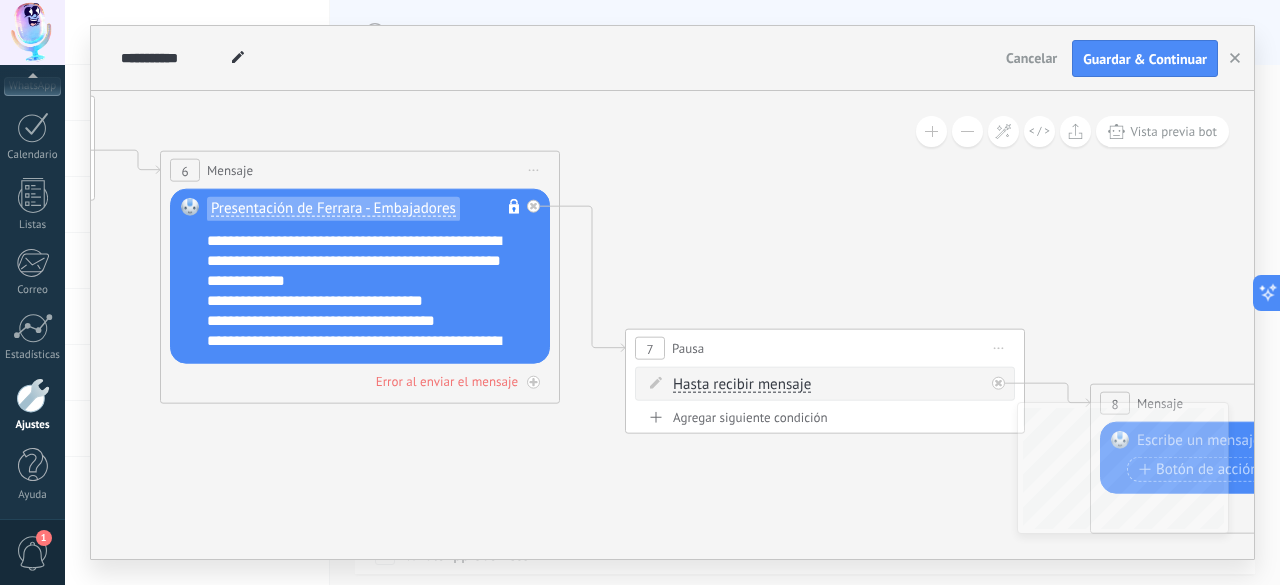 drag, startPoint x: 518, startPoint y: 419, endPoint x: 699, endPoint y: 546, distance: 221.11082 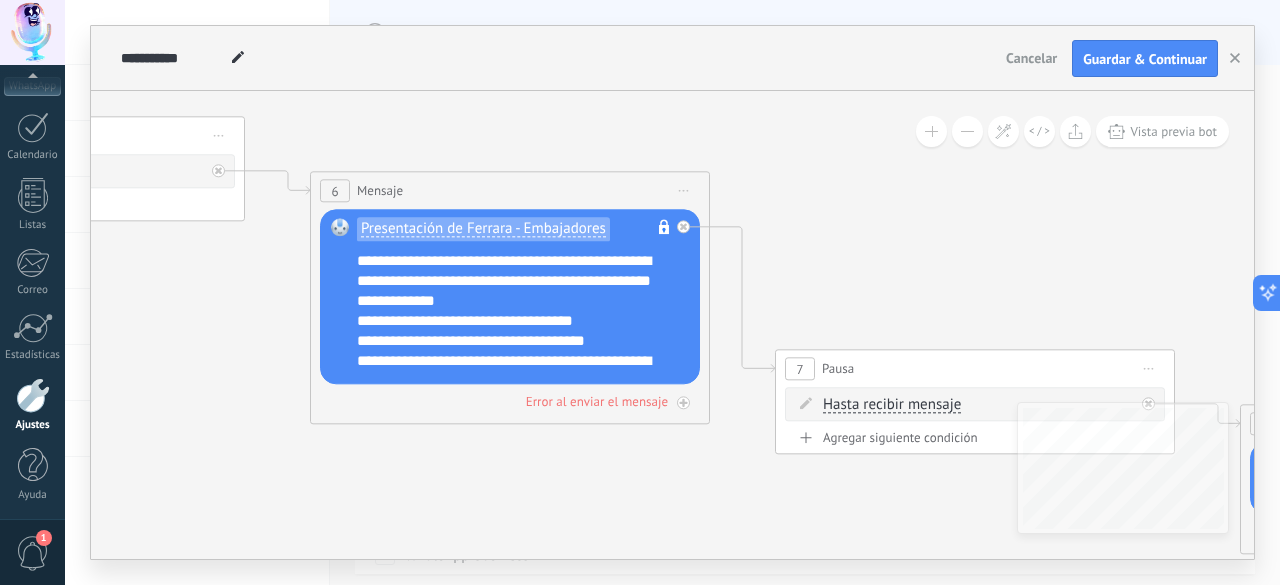 drag, startPoint x: 391, startPoint y: 503, endPoint x: 570, endPoint y: 529, distance: 180.87842 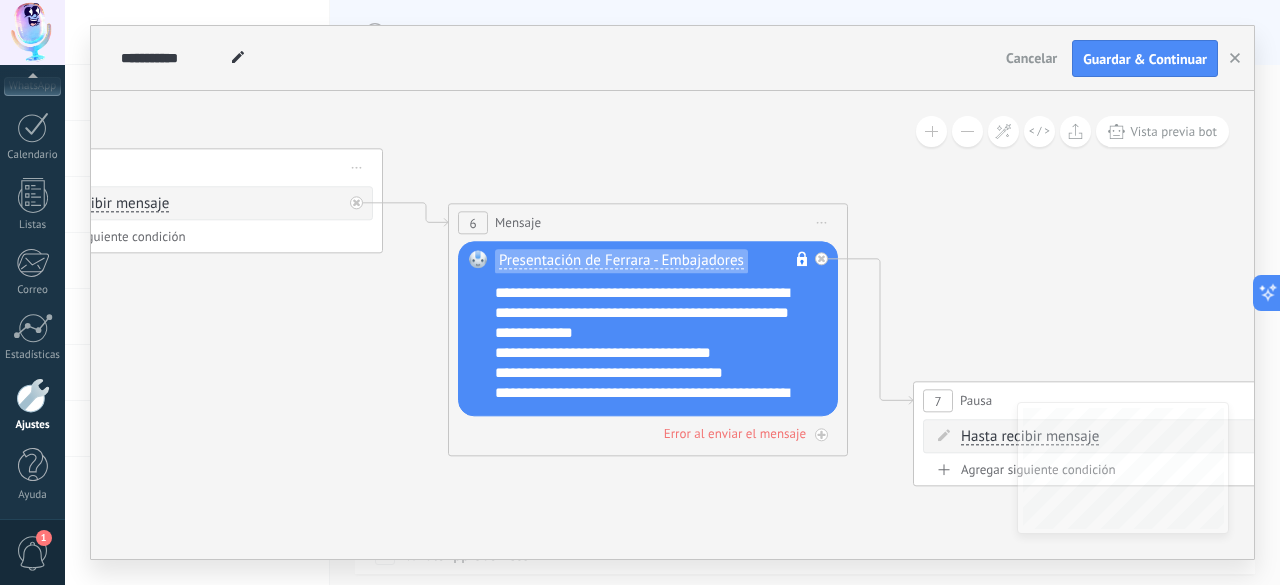 drag, startPoint x: 333, startPoint y: 406, endPoint x: 348, endPoint y: 362, distance: 46.486557 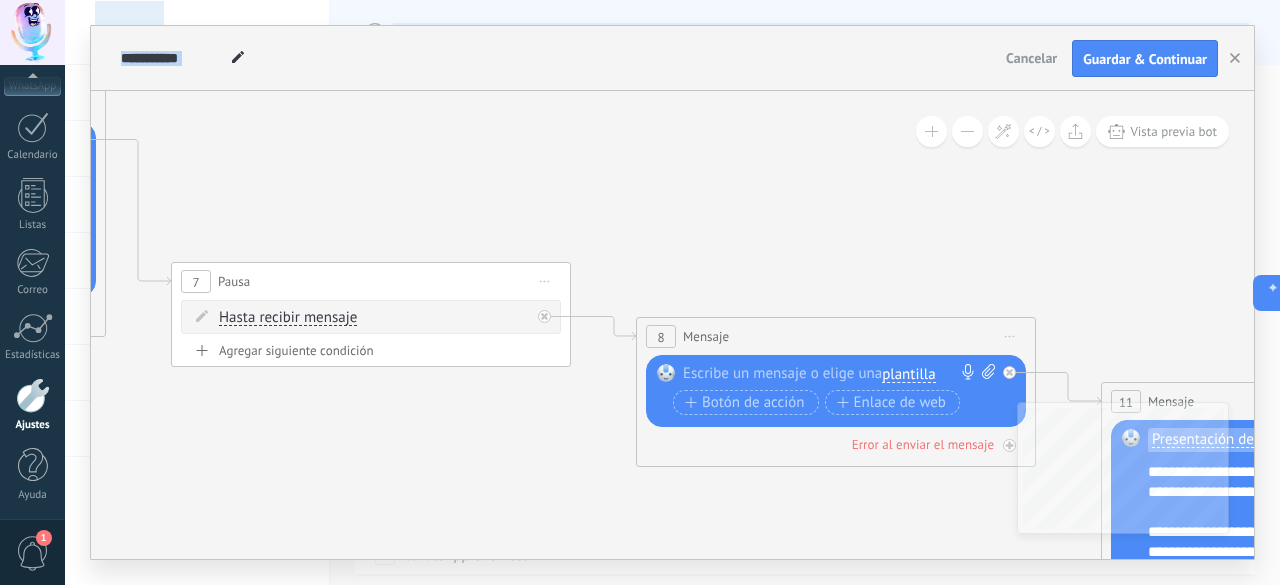 drag, startPoint x: 737, startPoint y: 503, endPoint x: 8, endPoint y: 379, distance: 739.47076 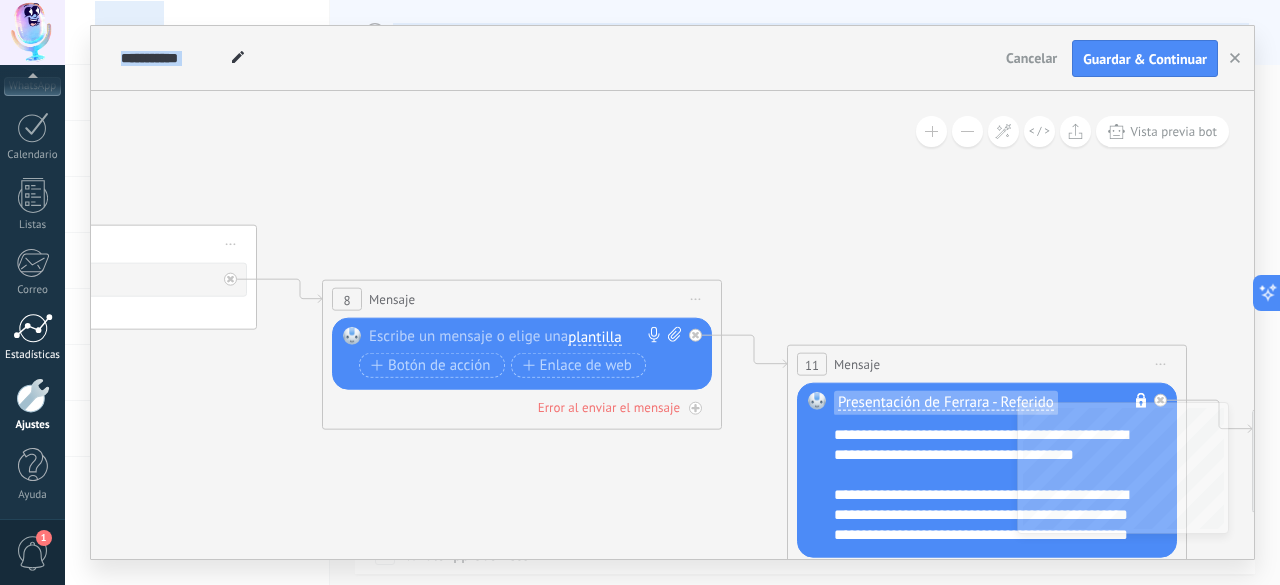 drag, startPoint x: 485, startPoint y: 426, endPoint x: 0, endPoint y: 340, distance: 492.56573 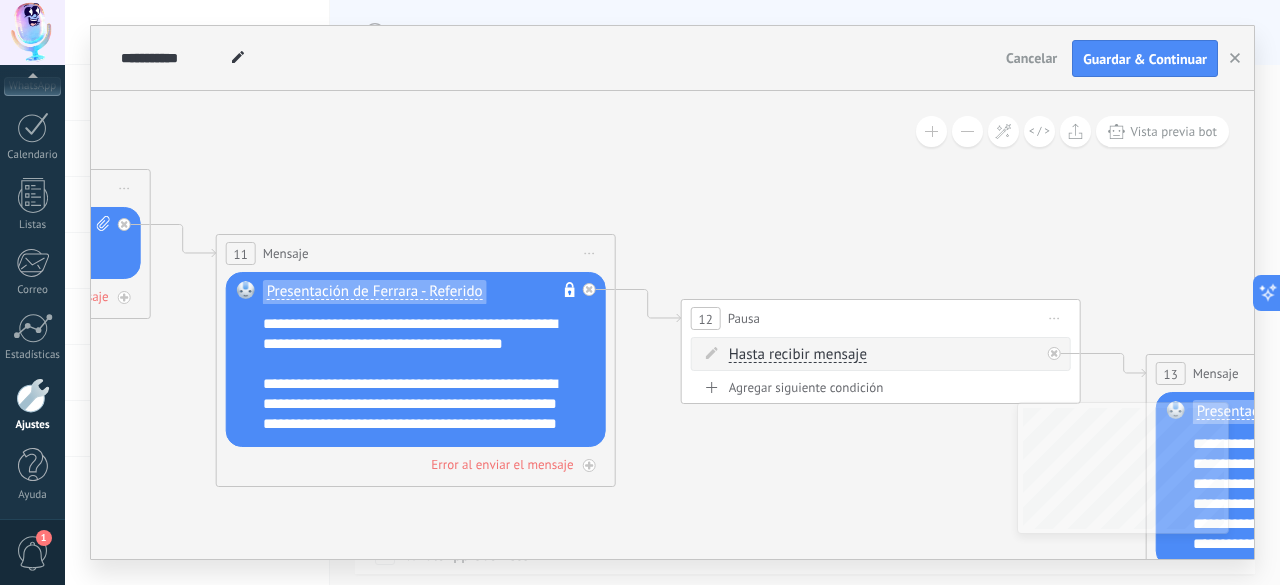 drag, startPoint x: 540, startPoint y: 488, endPoint x: 5, endPoint y: 395, distance: 543.023 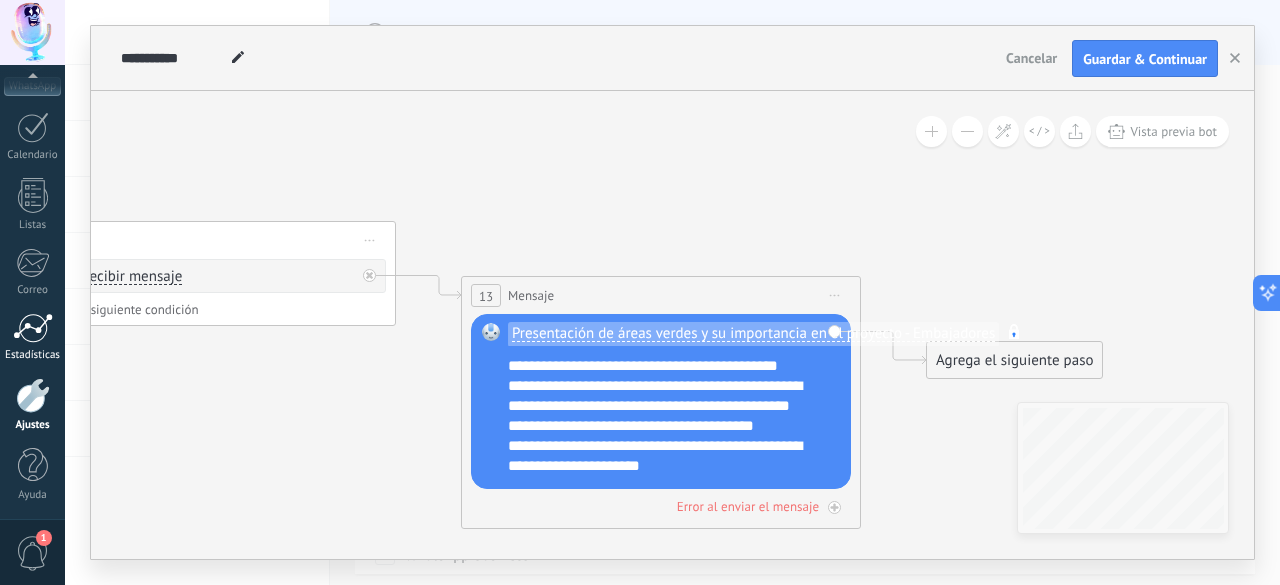 drag, startPoint x: 801, startPoint y: 429, endPoint x: 0, endPoint y: 340, distance: 805.92926 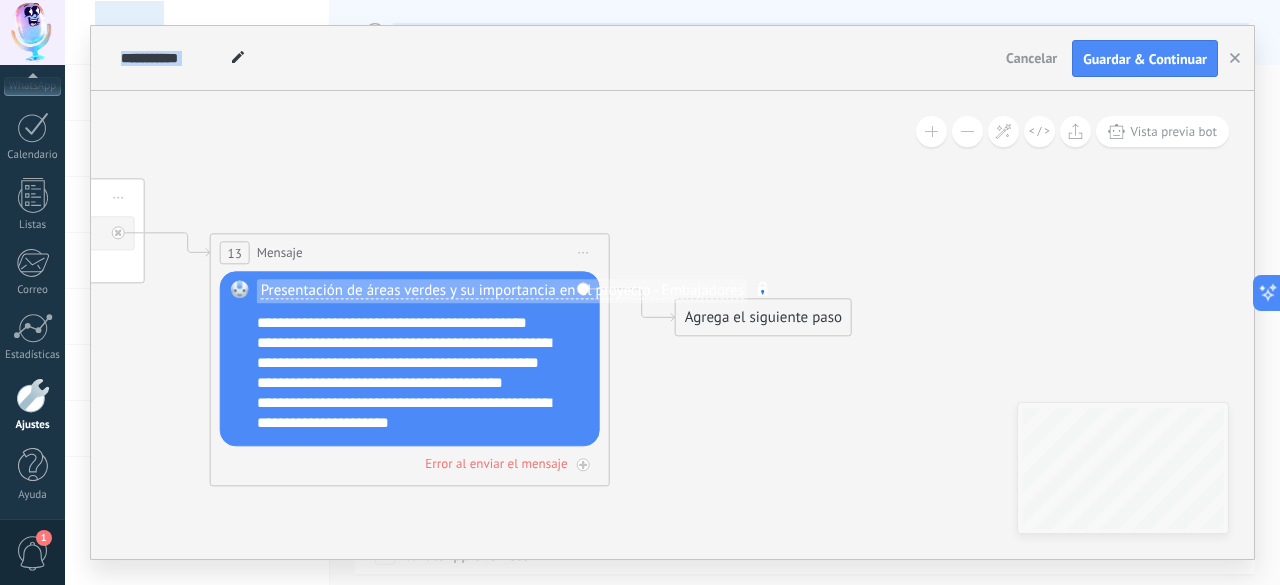 click on "Agrega el siguiente paso" at bounding box center [763, 318] 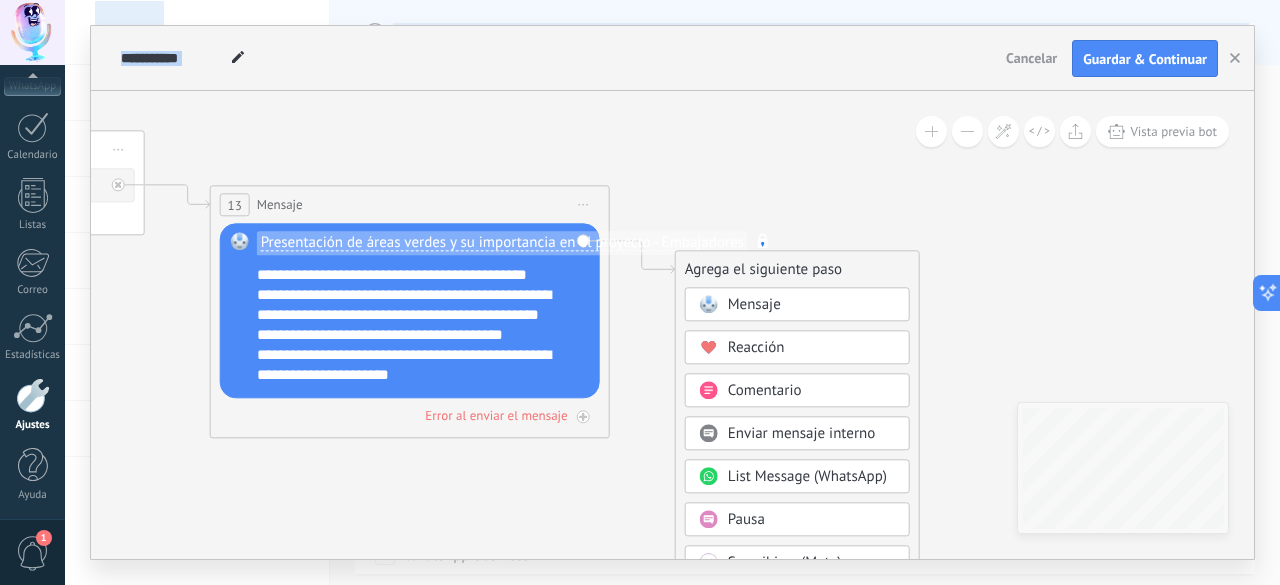 click on "Pausa" at bounding box center [746, 520] 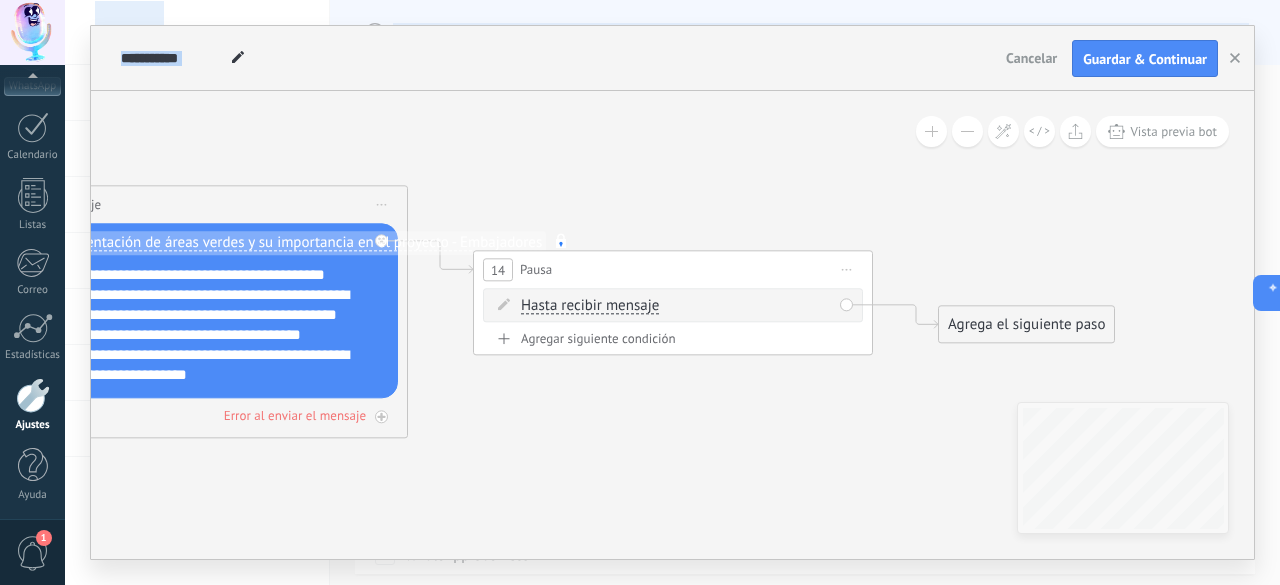 click on "Agrega el siguiente paso" at bounding box center [1026, 325] 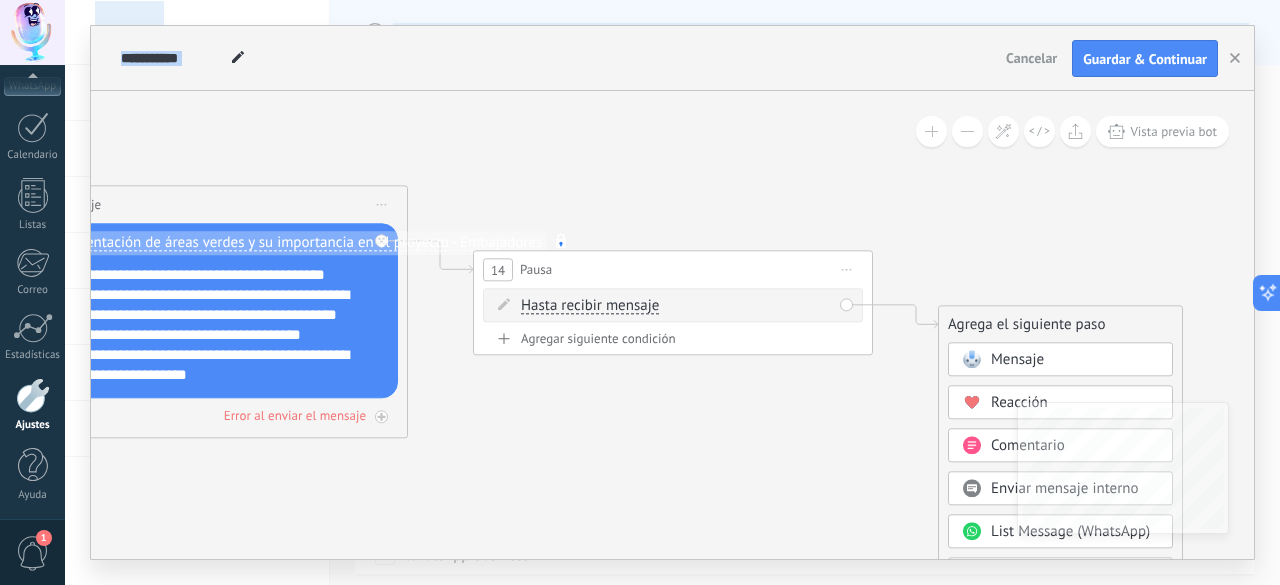 click on "Mensaje" at bounding box center (1017, 360) 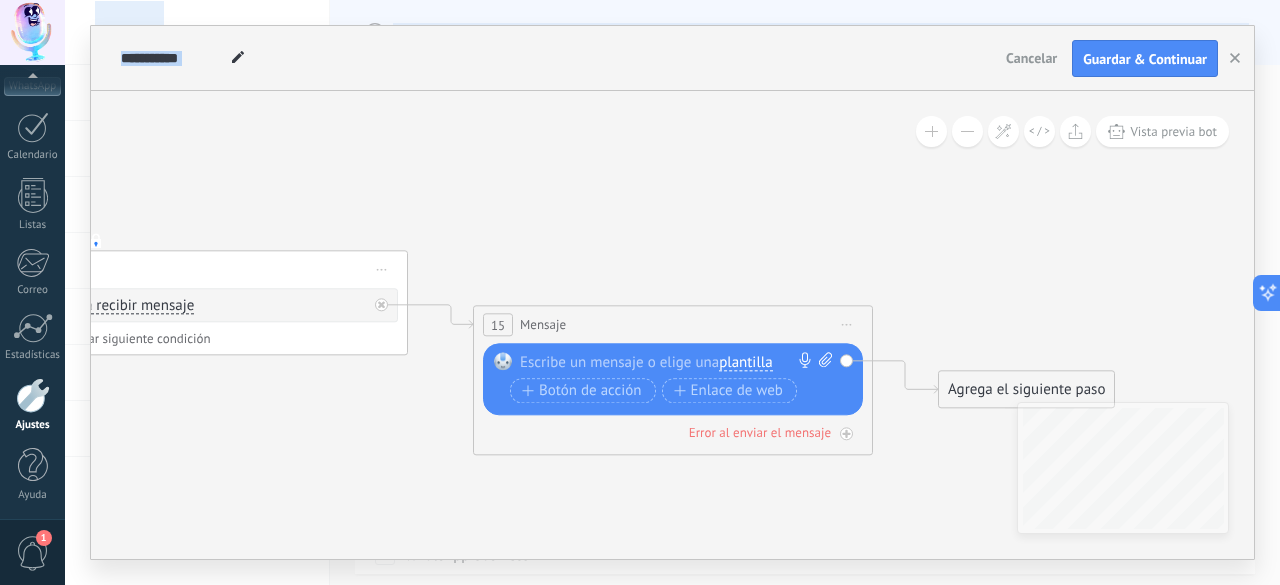 click on "plantilla" at bounding box center (745, 363) 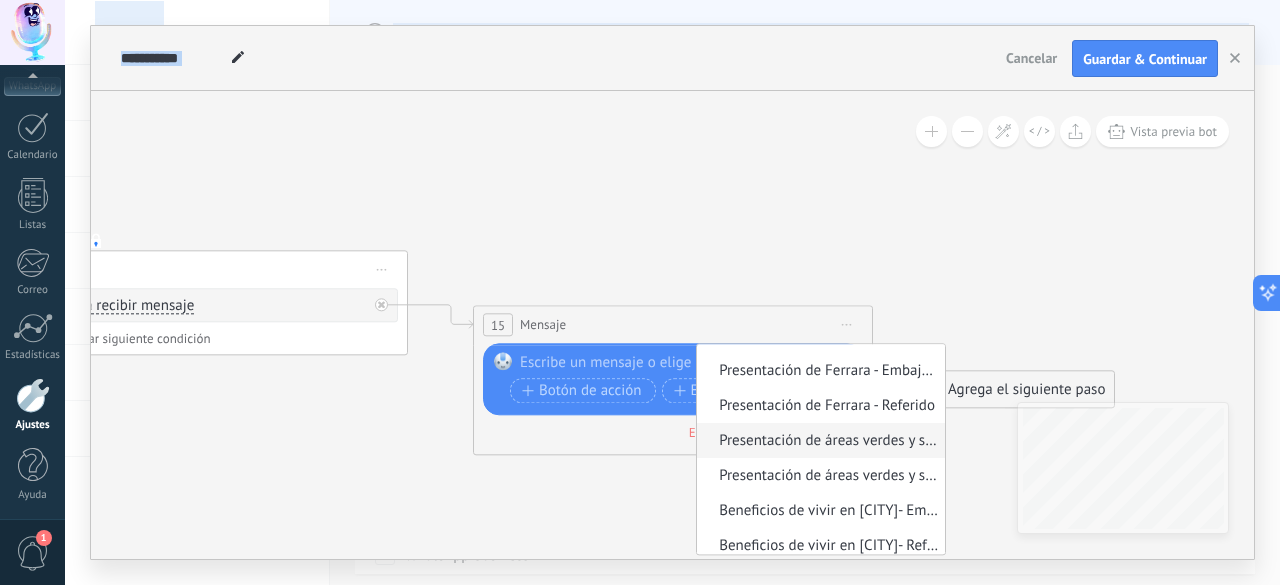 scroll, scrollTop: 104, scrollLeft: 0, axis: vertical 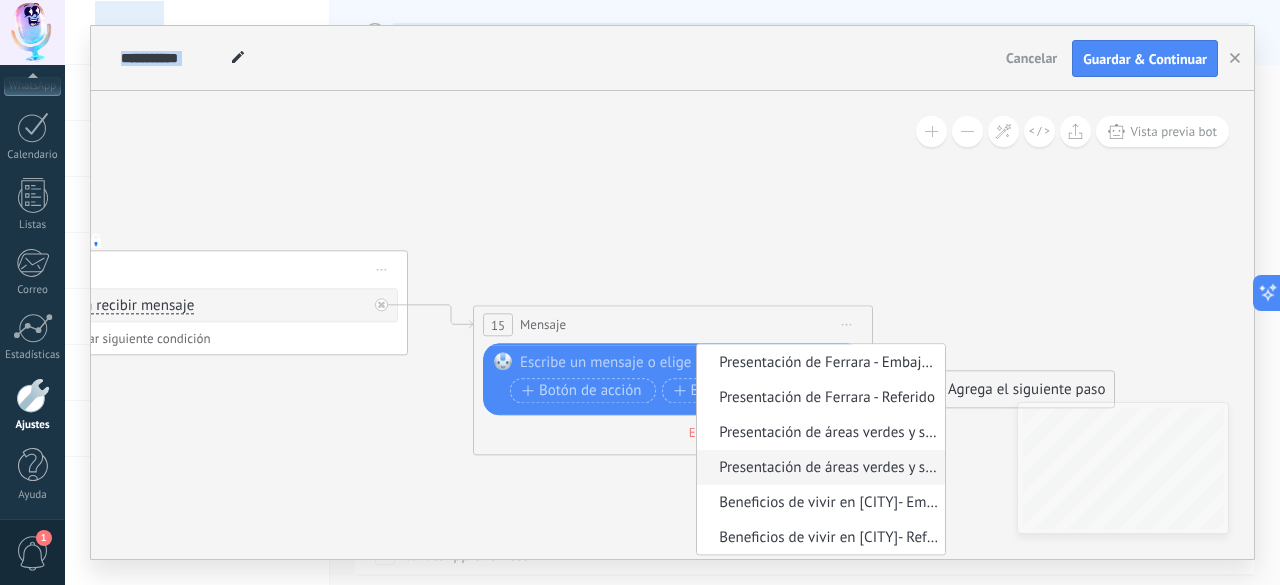 click on "Presentación de áreas verdes y su importancia en el proyecto - Referido" at bounding box center [818, 469] 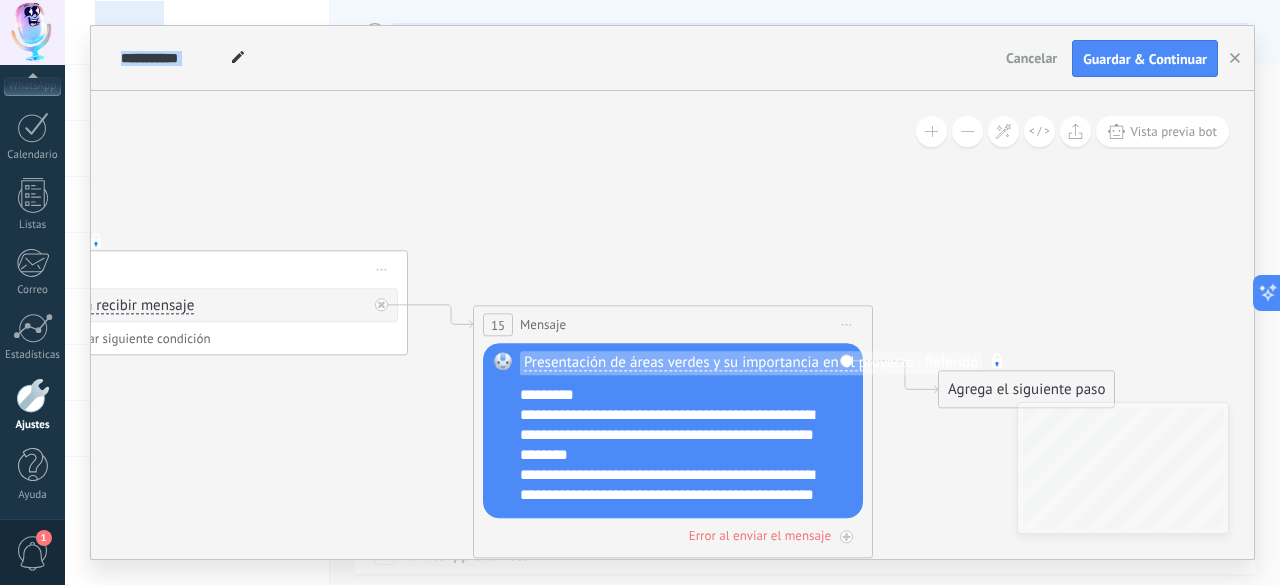 click on "Agrega el siguiente paso" at bounding box center [1026, 390] 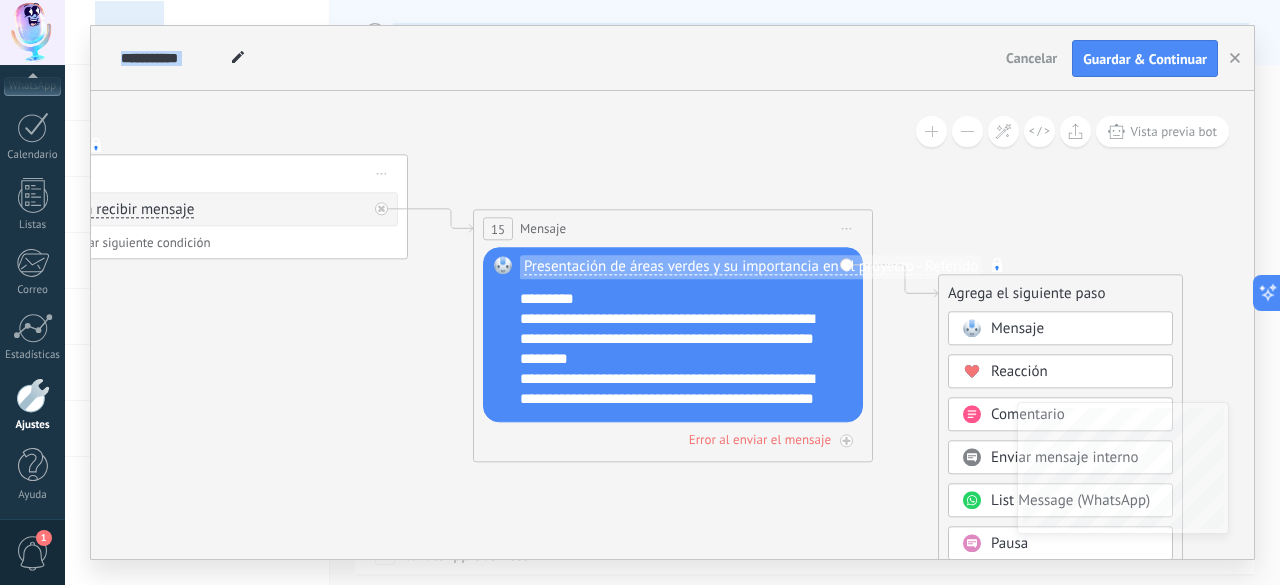 click 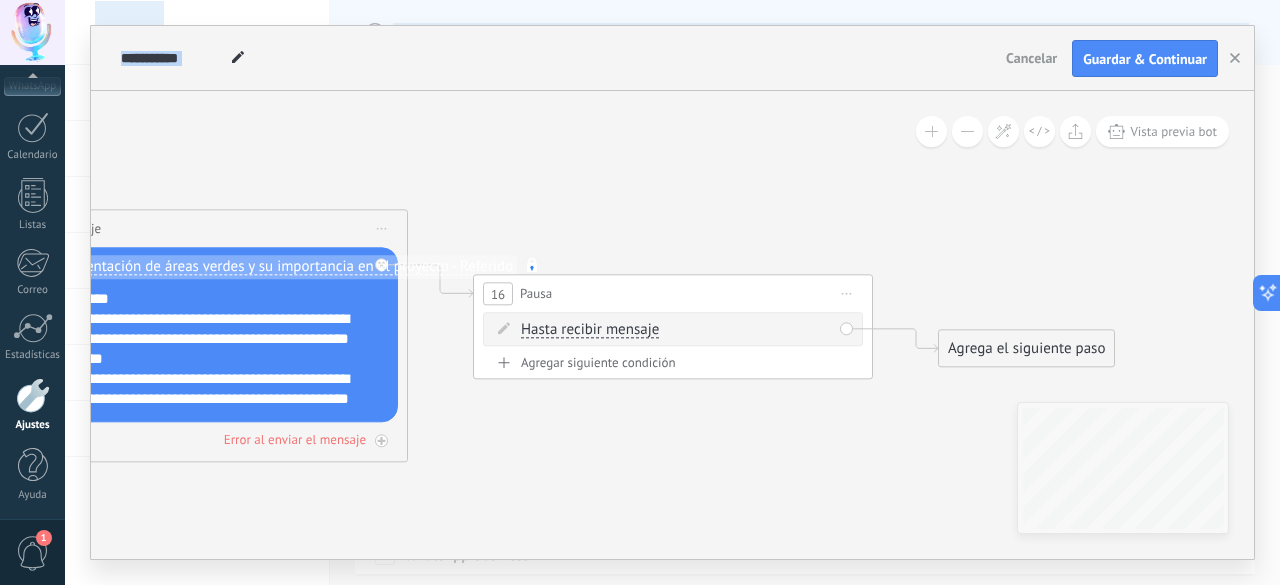 click on "Agrega el siguiente paso" at bounding box center (1026, 349) 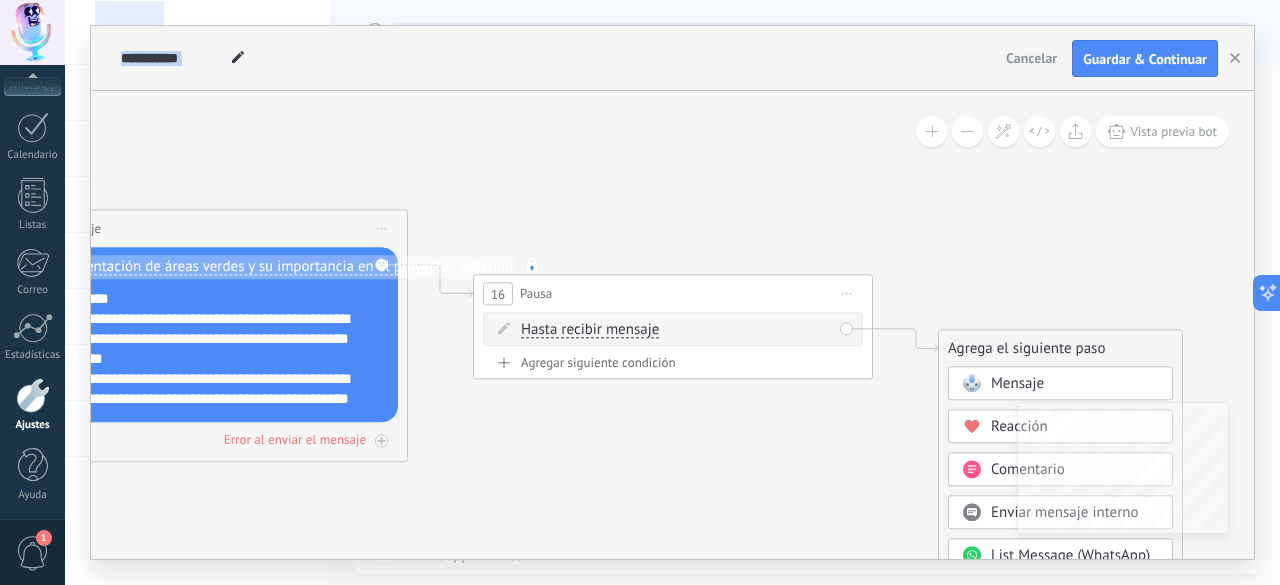 click on "Mensaje" at bounding box center [1017, 384] 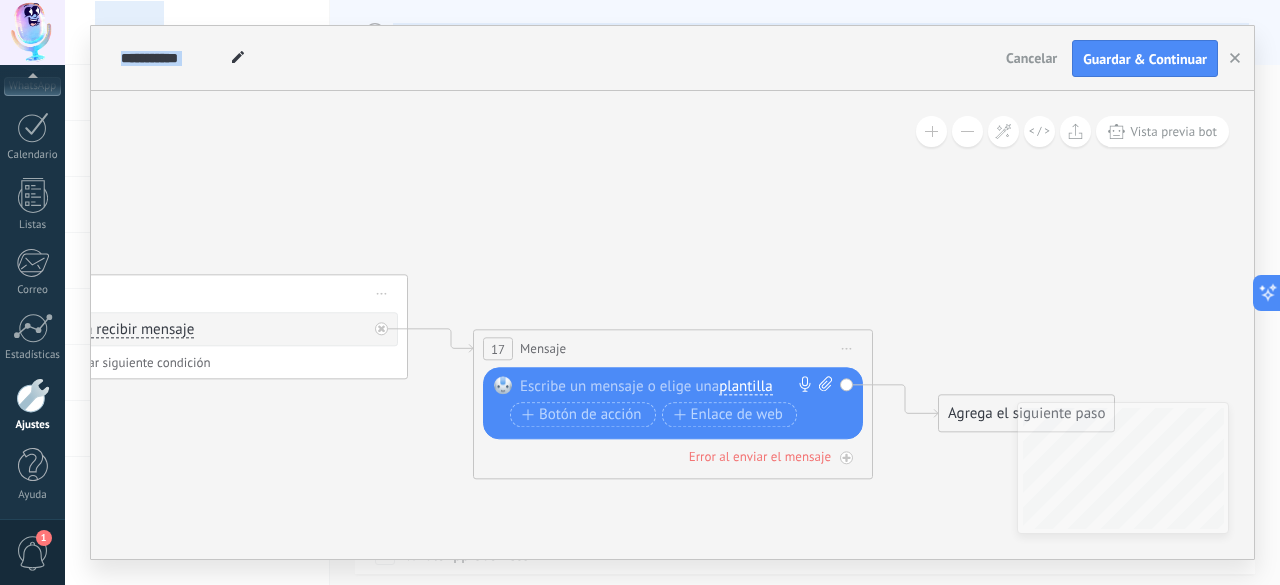 click on "plantilla" at bounding box center (745, 387) 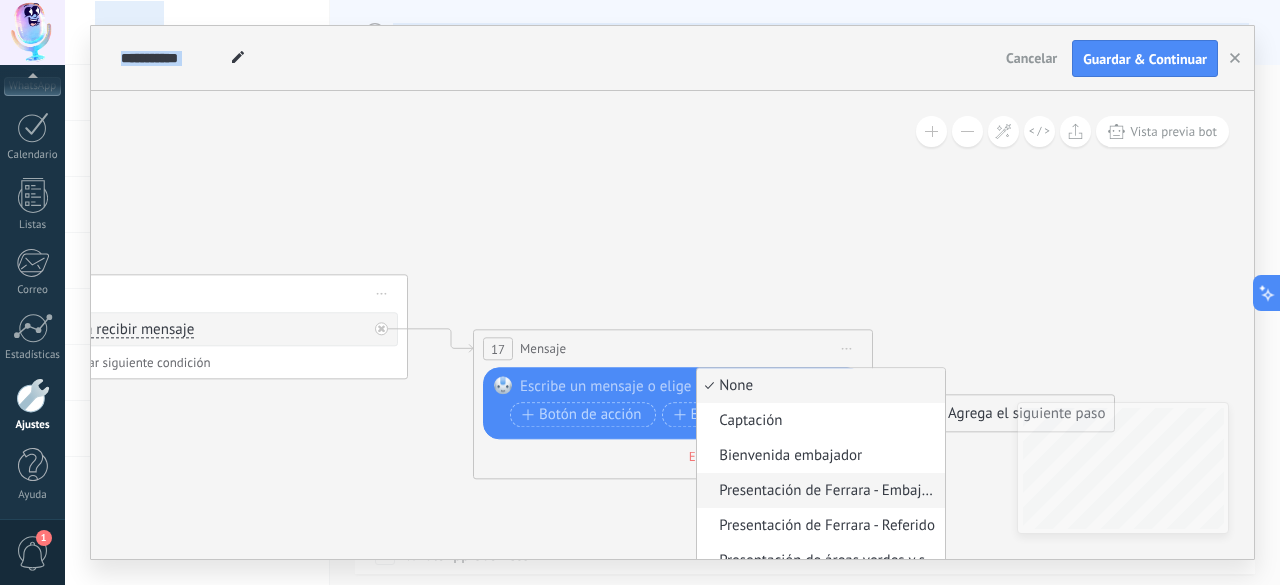 scroll, scrollTop: 104, scrollLeft: 0, axis: vertical 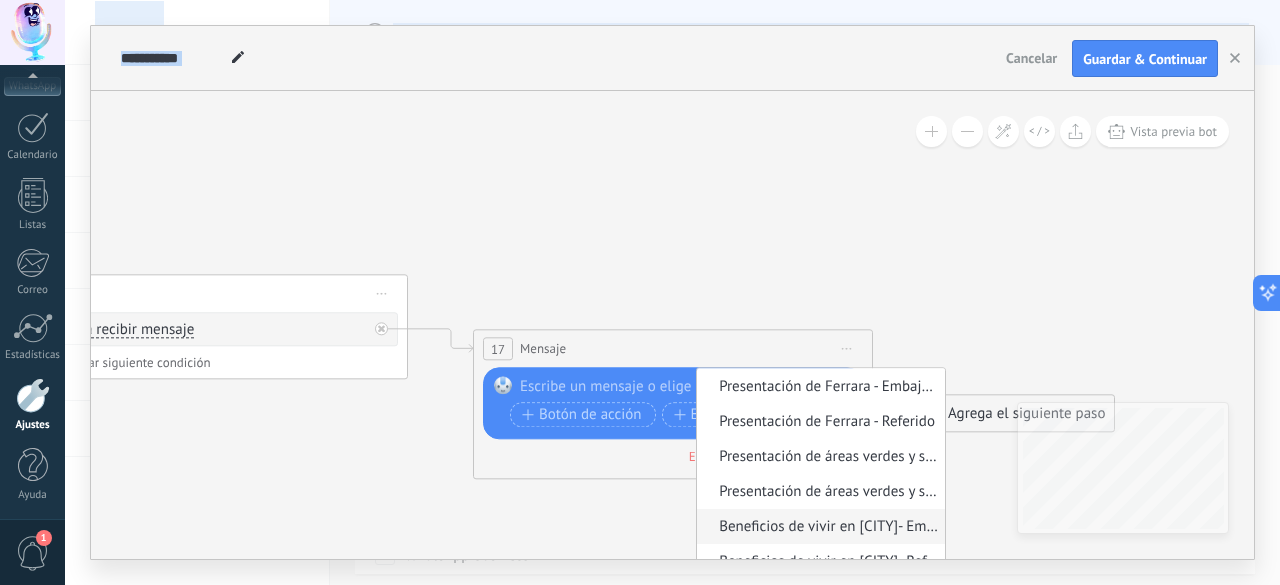 click on "Beneficios de vivir en Puembo- Embajadores" at bounding box center [818, 528] 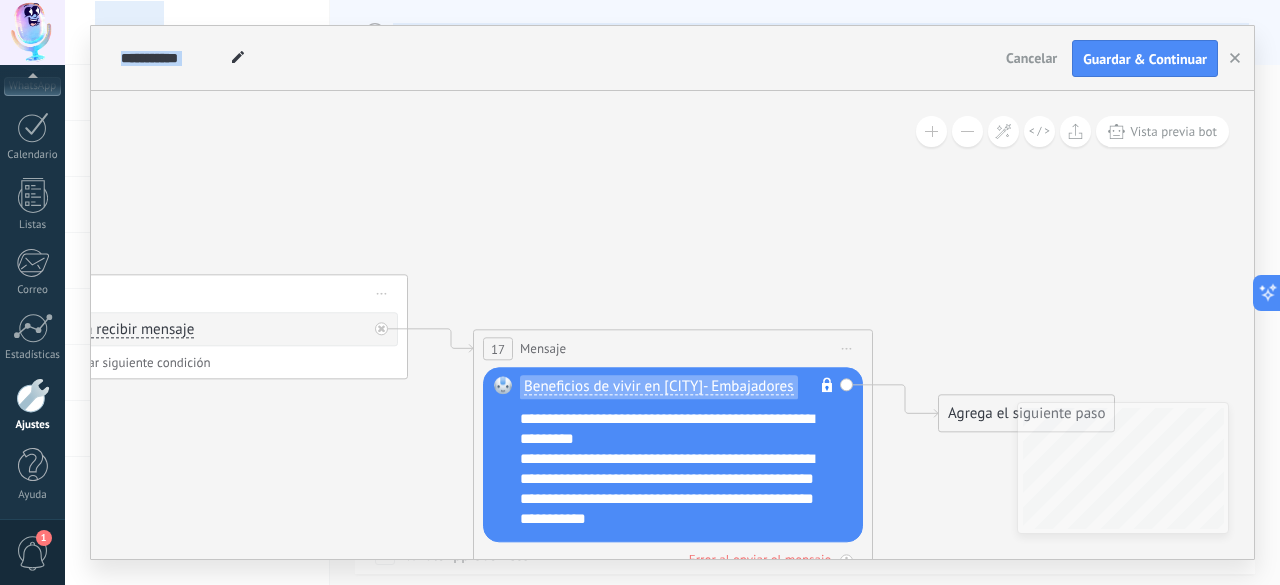 click on "Agrega el siguiente paso" at bounding box center [1026, 414] 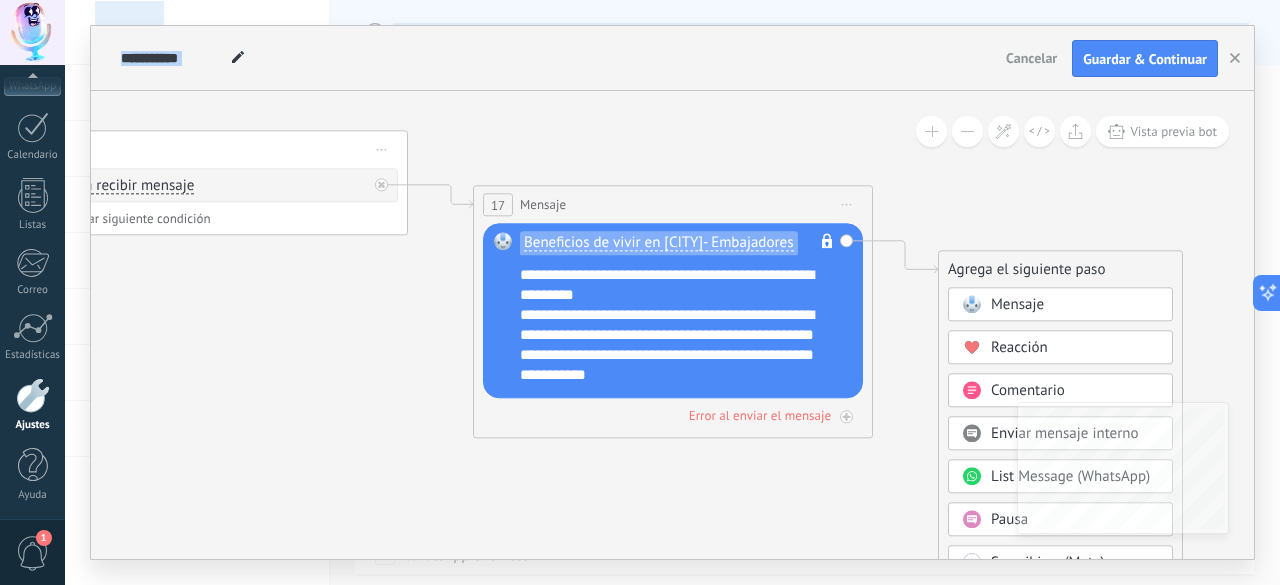 click at bounding box center [971, 520] 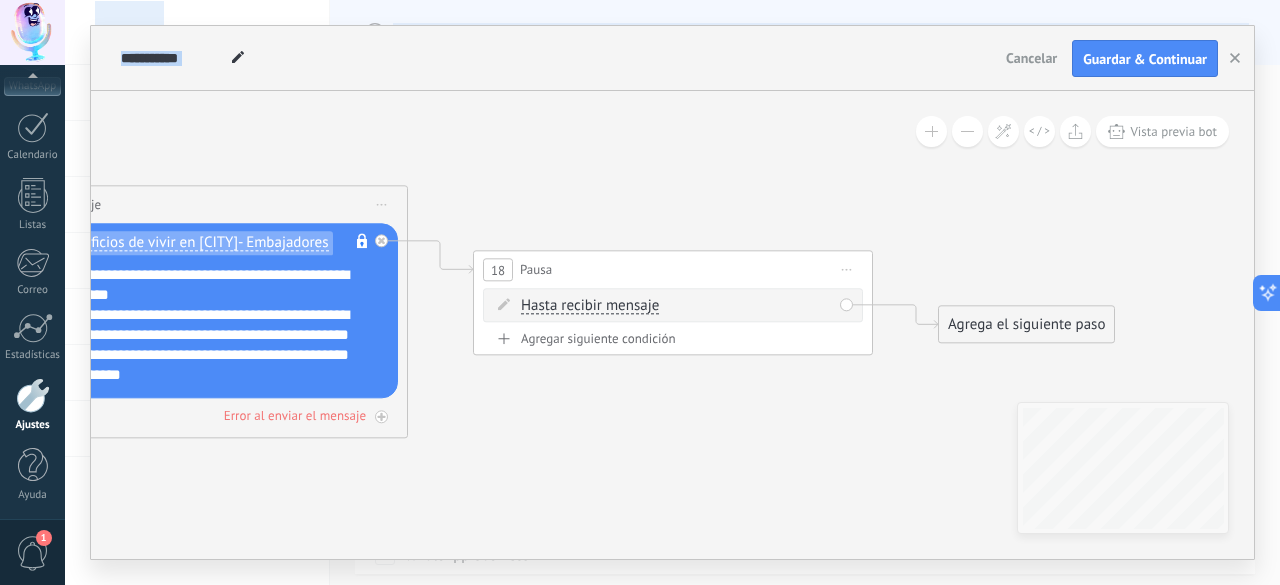 click on "Agrega el siguiente paso" at bounding box center [1026, 325] 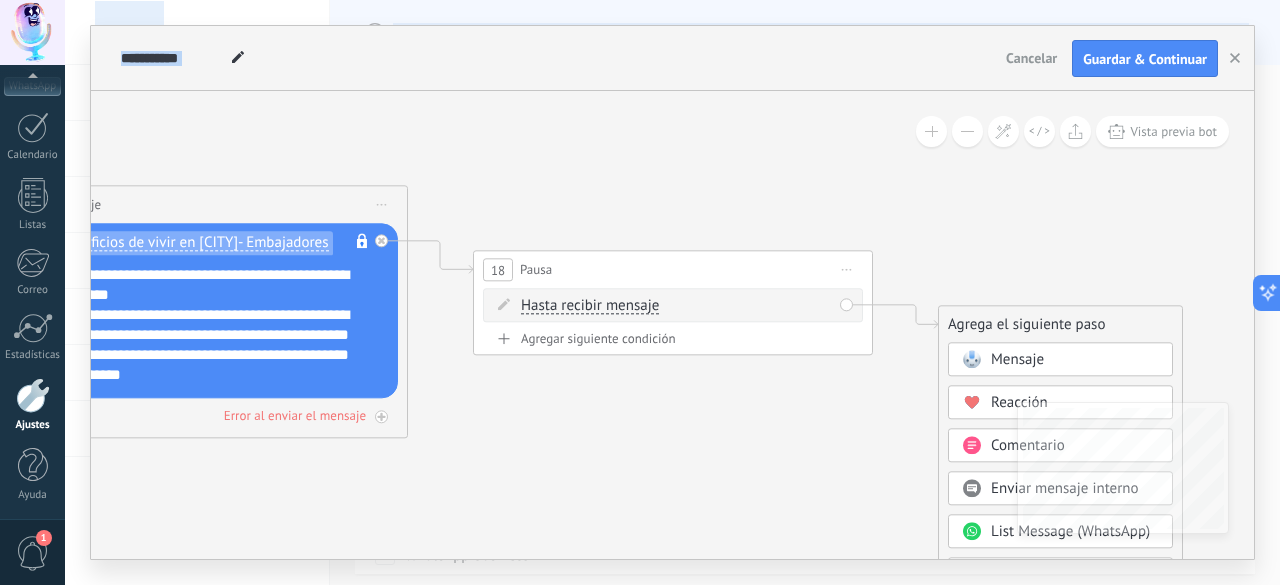 click at bounding box center (971, 360) 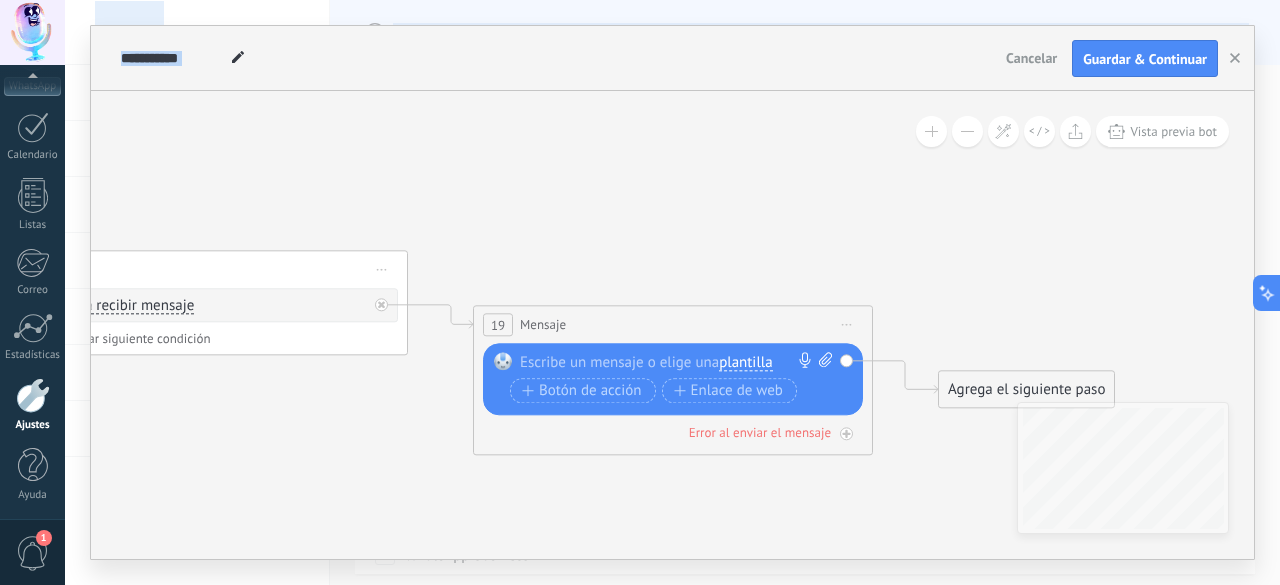 click on "plantilla" at bounding box center [745, 363] 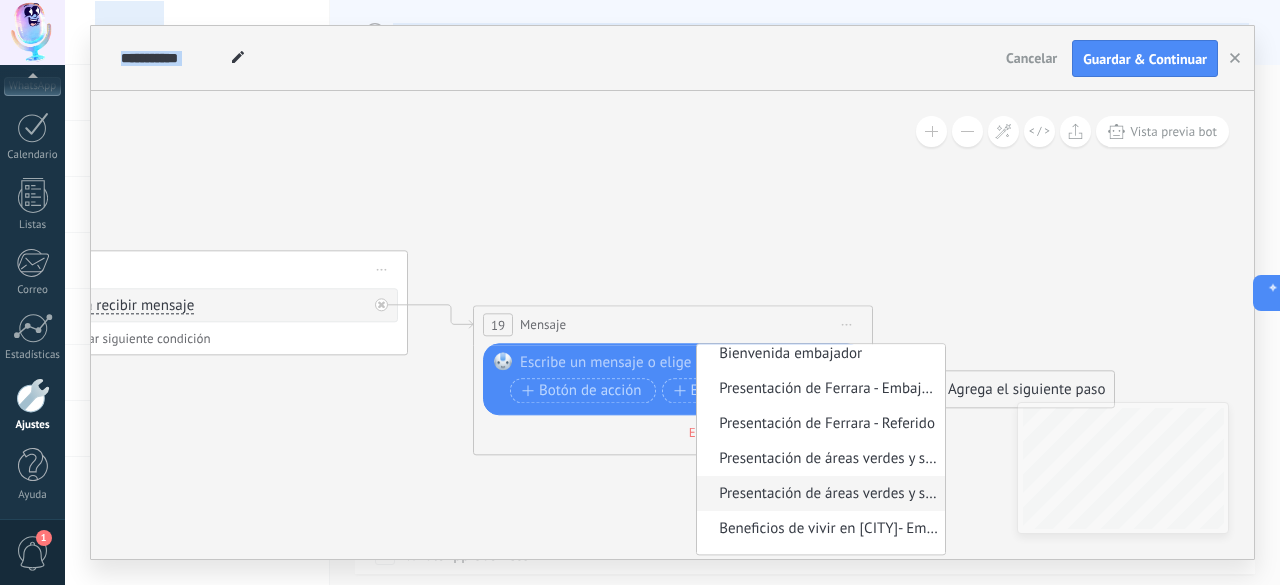 scroll, scrollTop: 104, scrollLeft: 0, axis: vertical 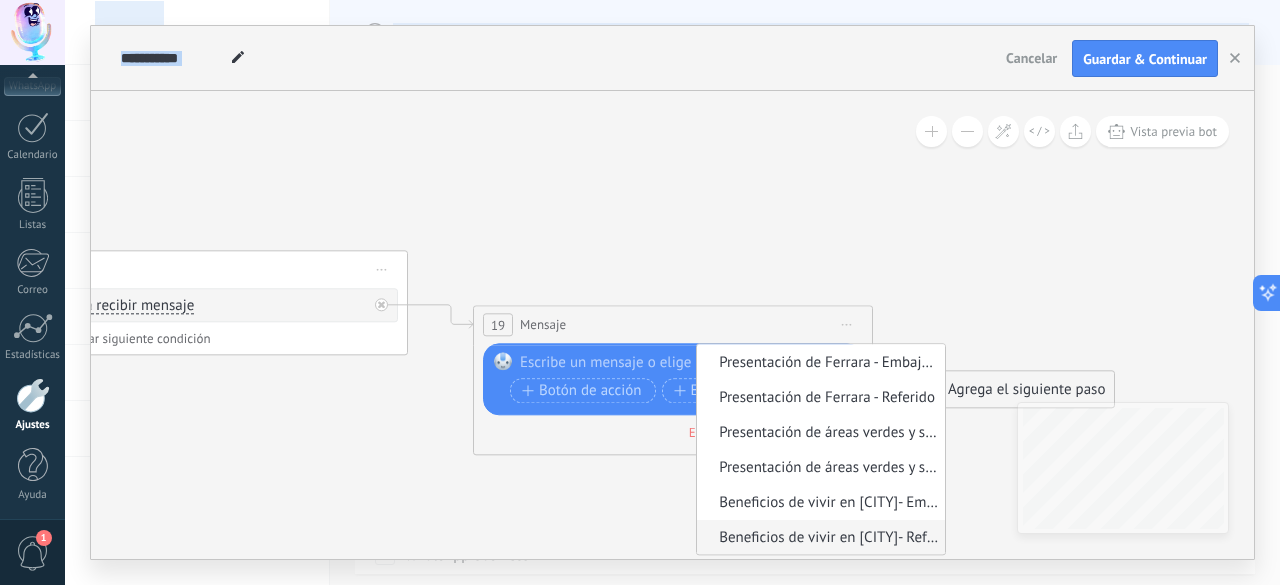 click on "Beneficios de vivir en Puembo- Referidos" at bounding box center [818, 539] 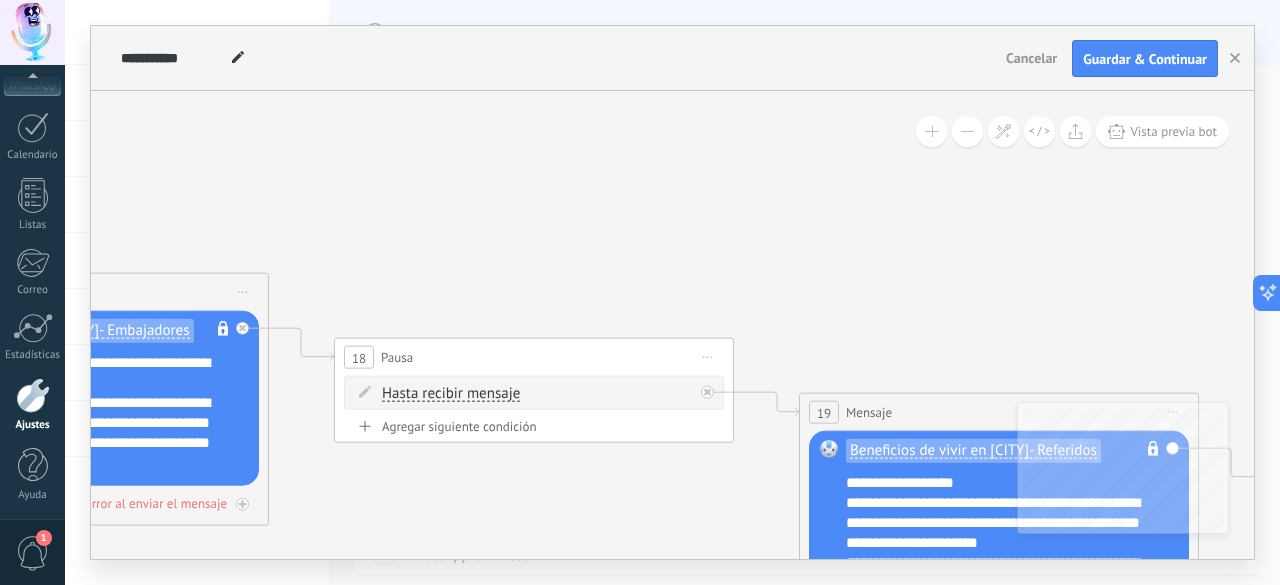 drag, startPoint x: 396, startPoint y: 171, endPoint x: 840, endPoint y: 269, distance: 454.6867 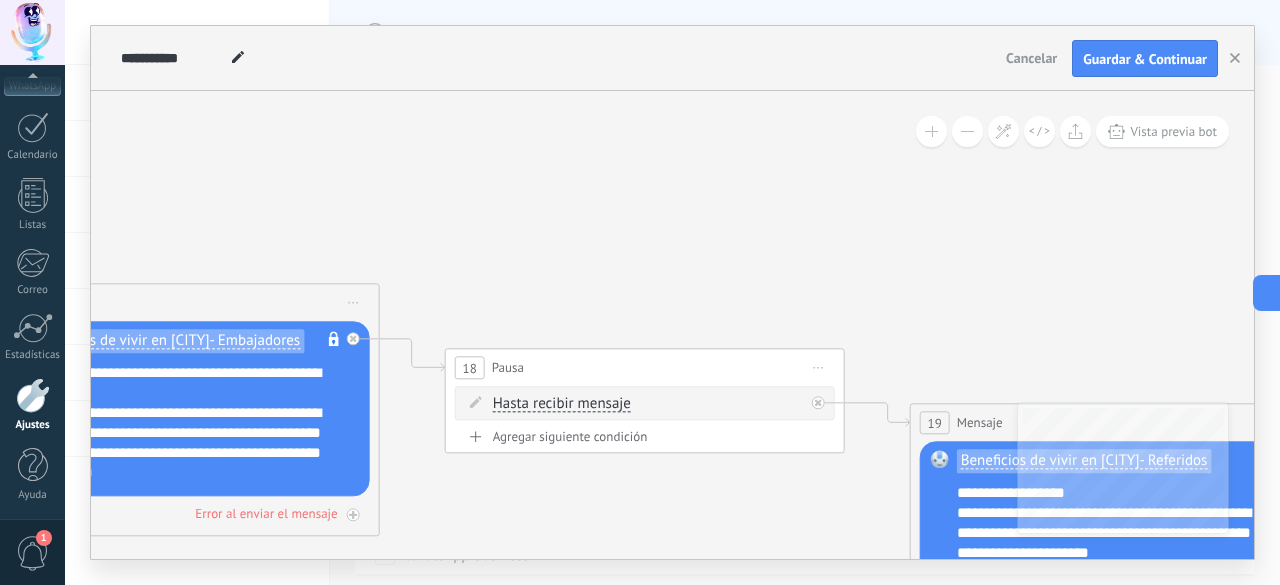 click at bounding box center [238, 58] 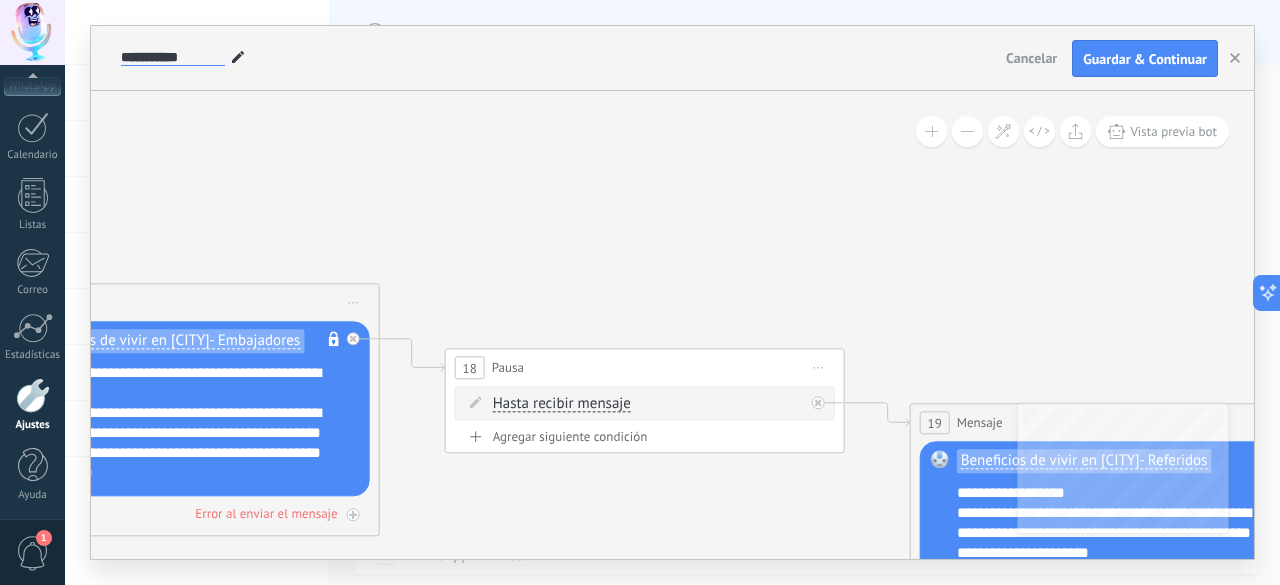 click on "**********" at bounding box center [173, 58] 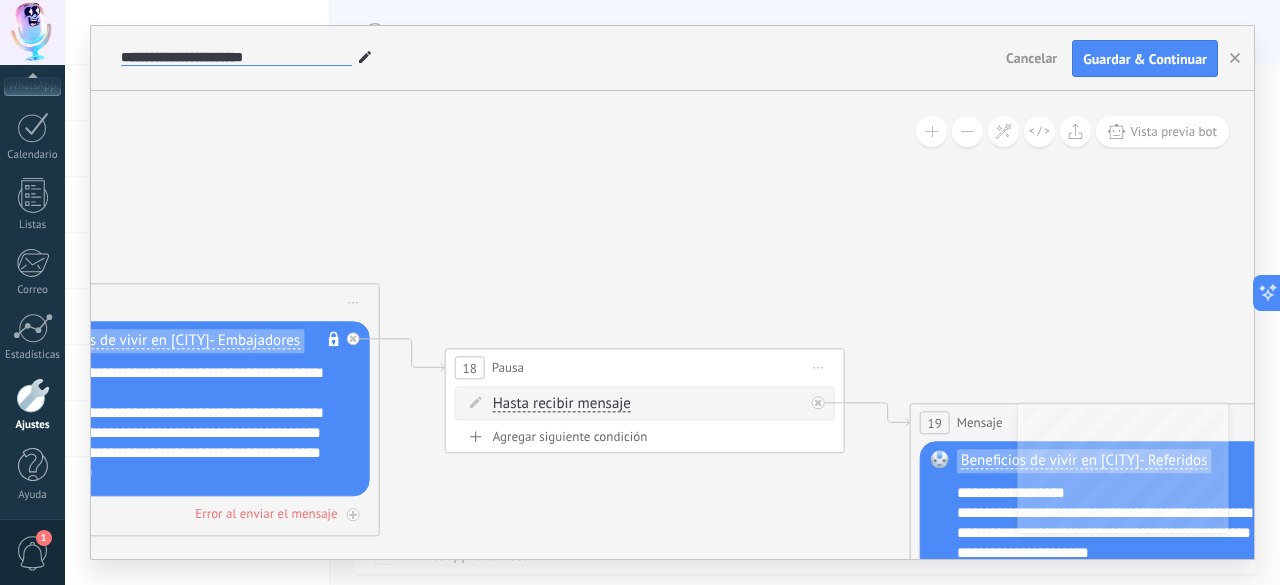 type on "**********" 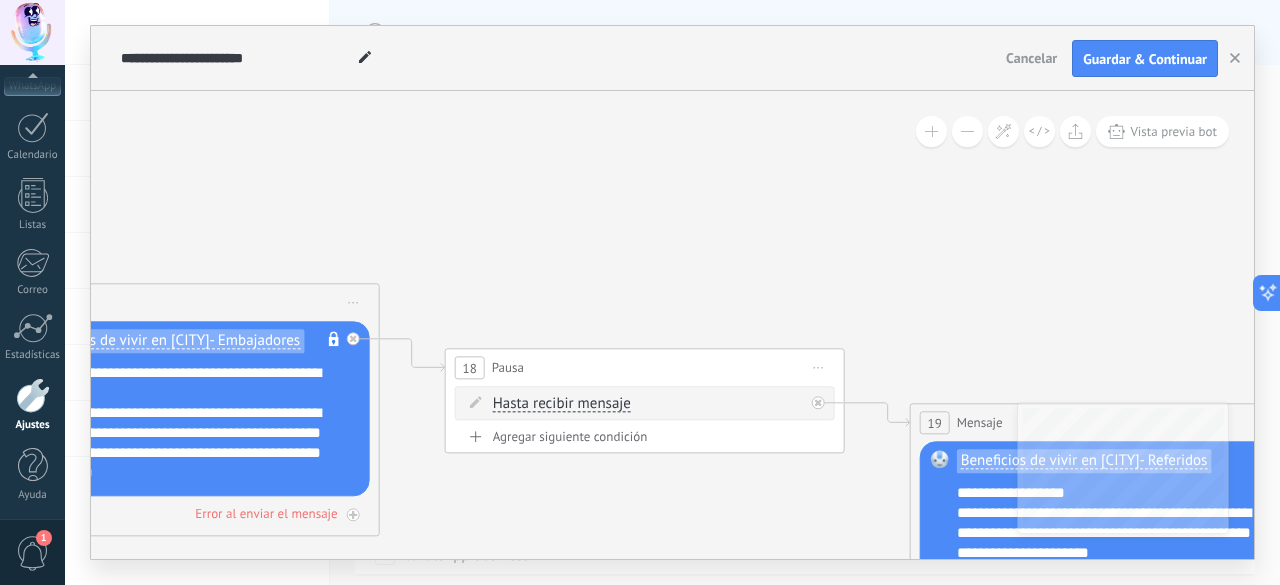 click on "**********" at bounding box center [672, 58] 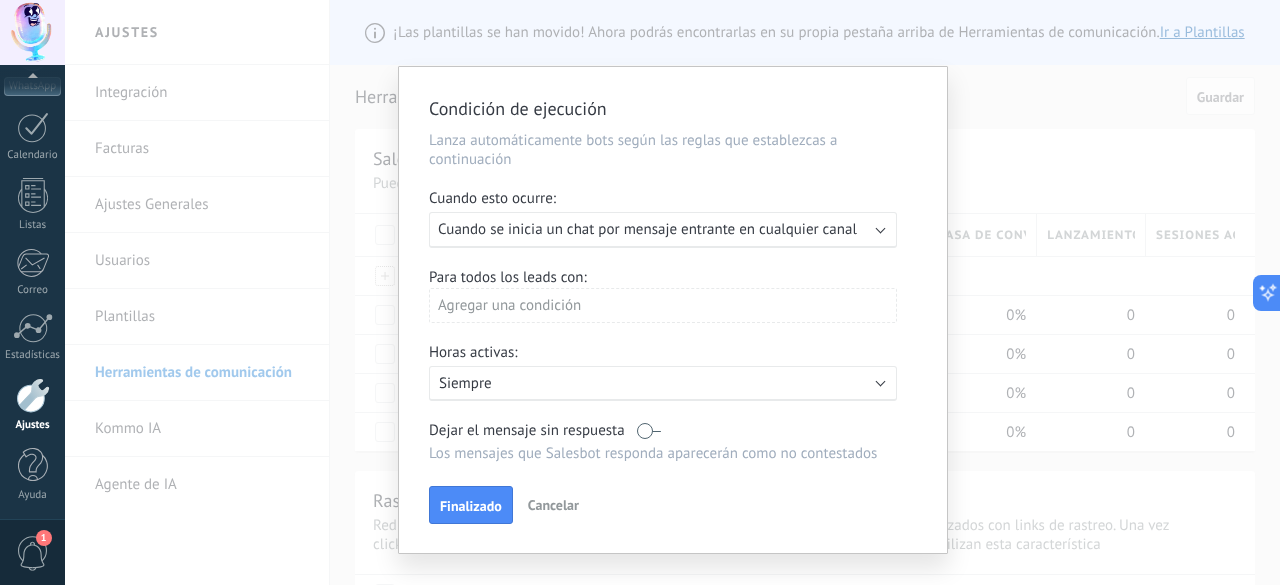 click on "Cuando se inicia un chat por mensaje entrante en cualquier canal" at bounding box center (647, 229) 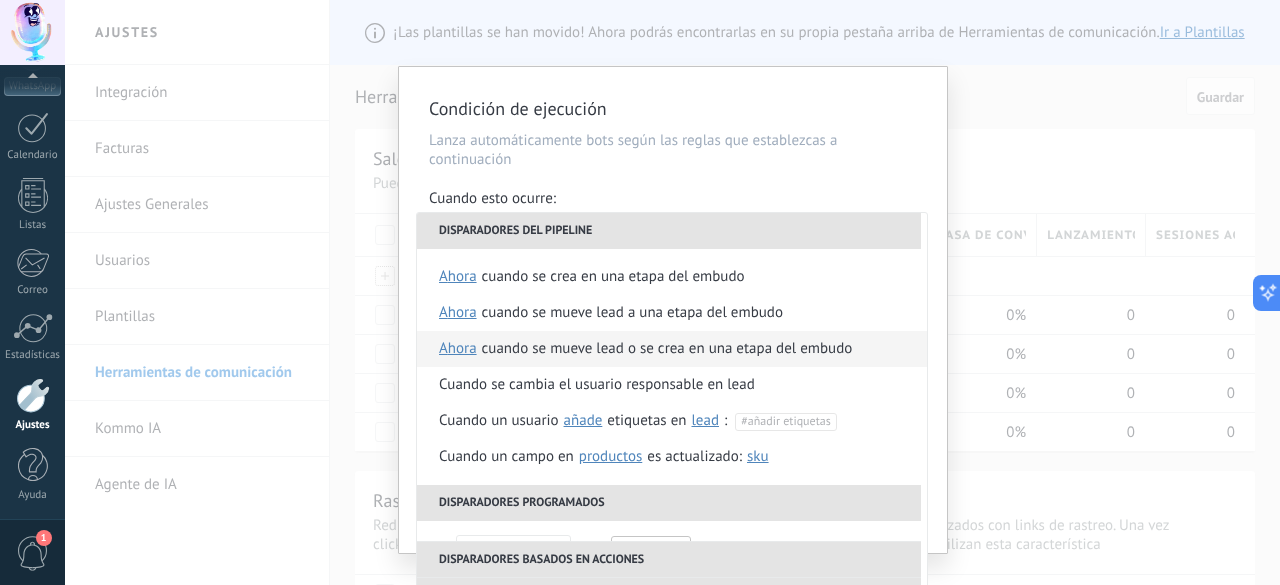 click on "Cuando se mueve lead o se crea en una etapa del embudo" at bounding box center (667, 349) 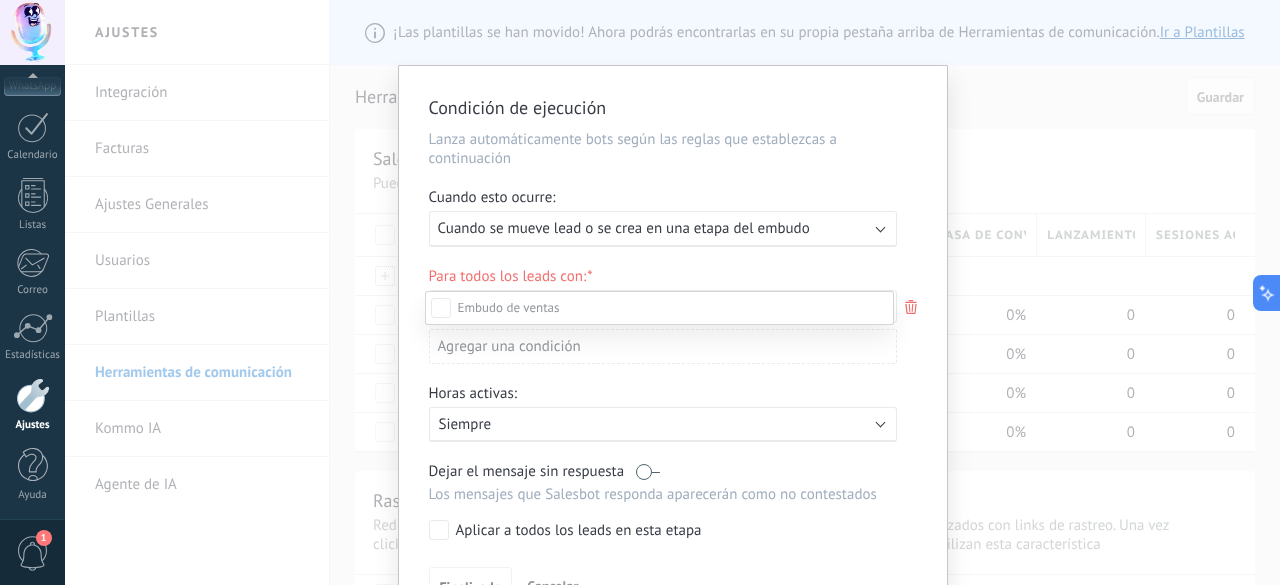 click on "Leads Entrantes" at bounding box center [0, 0] 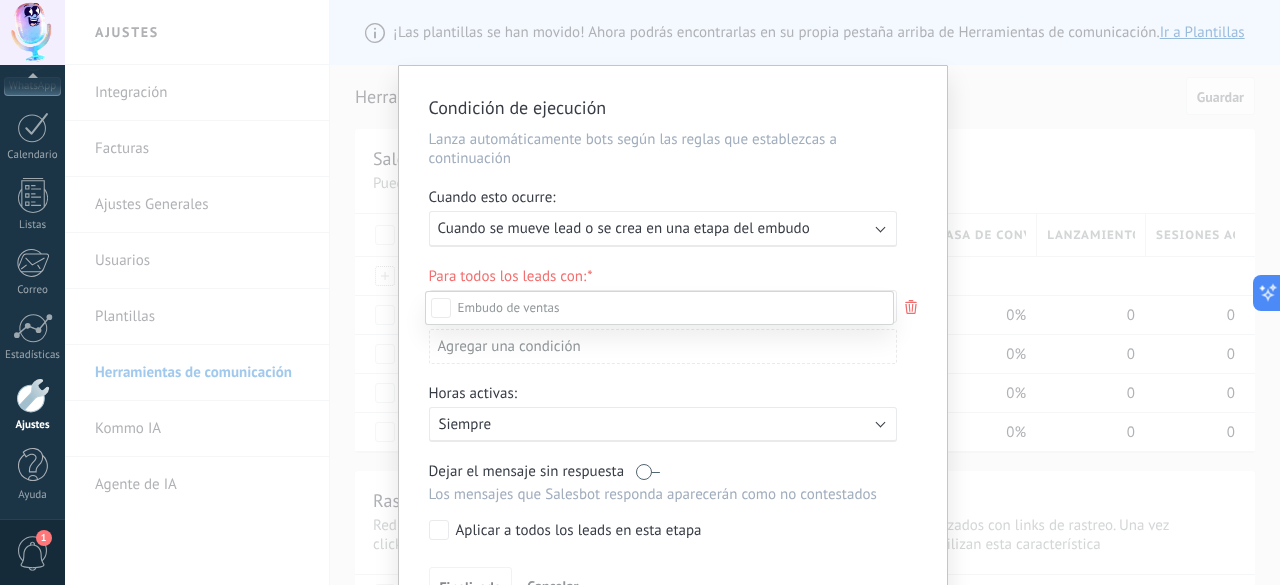 scroll, scrollTop: 240, scrollLeft: 0, axis: vertical 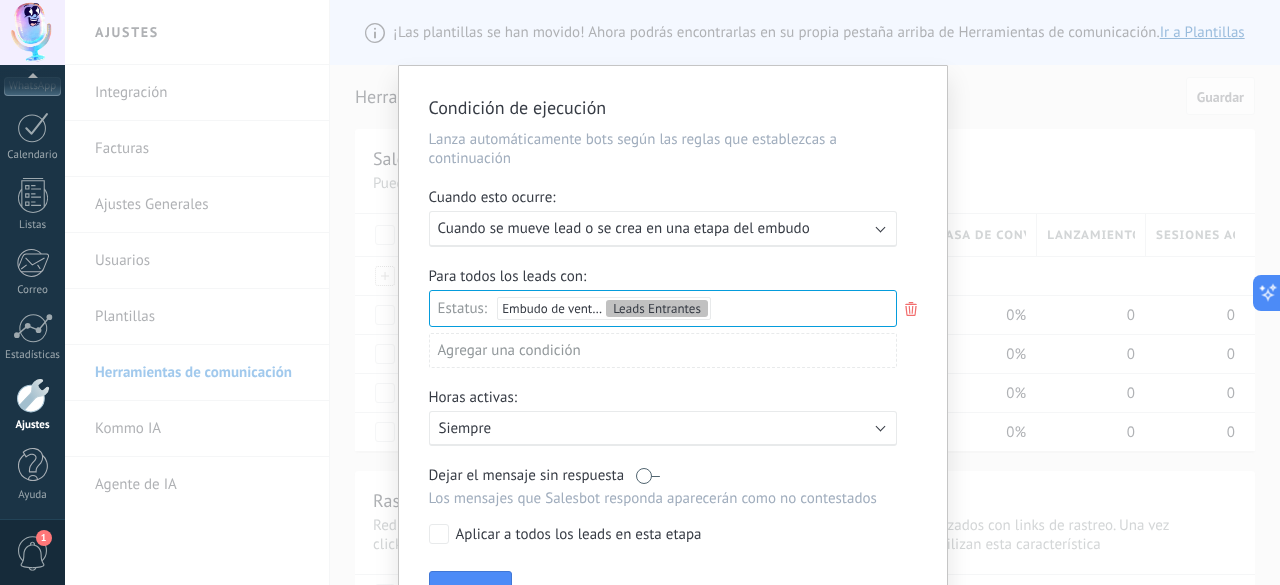 click on "Siempre" at bounding box center [614, 428] 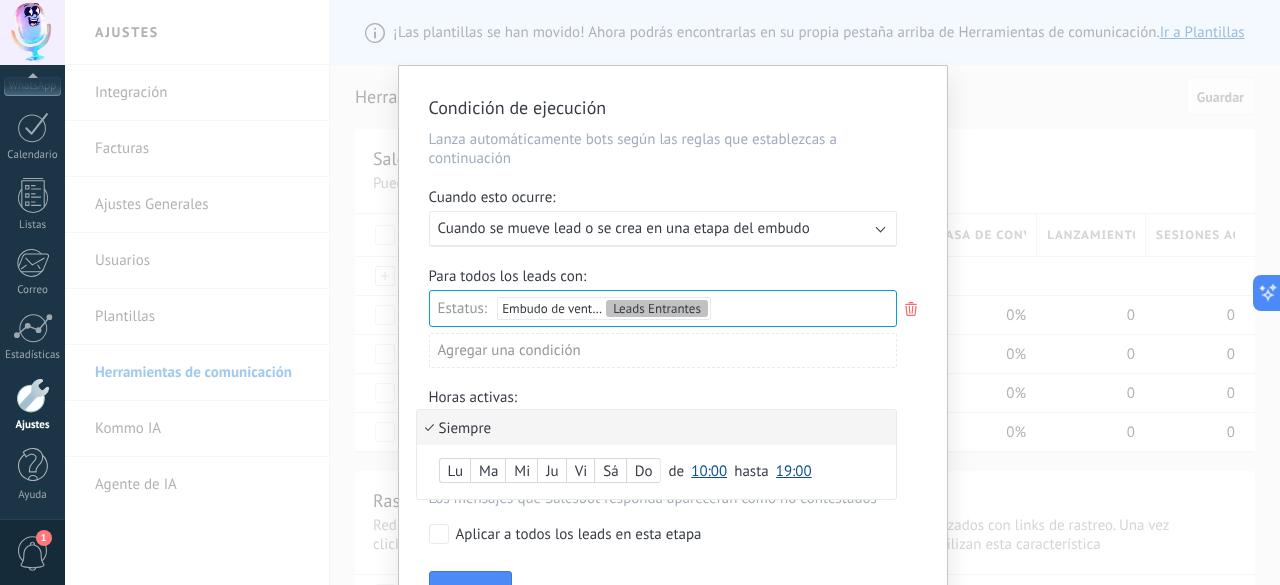 click on "Siempre" at bounding box center [656, 427] 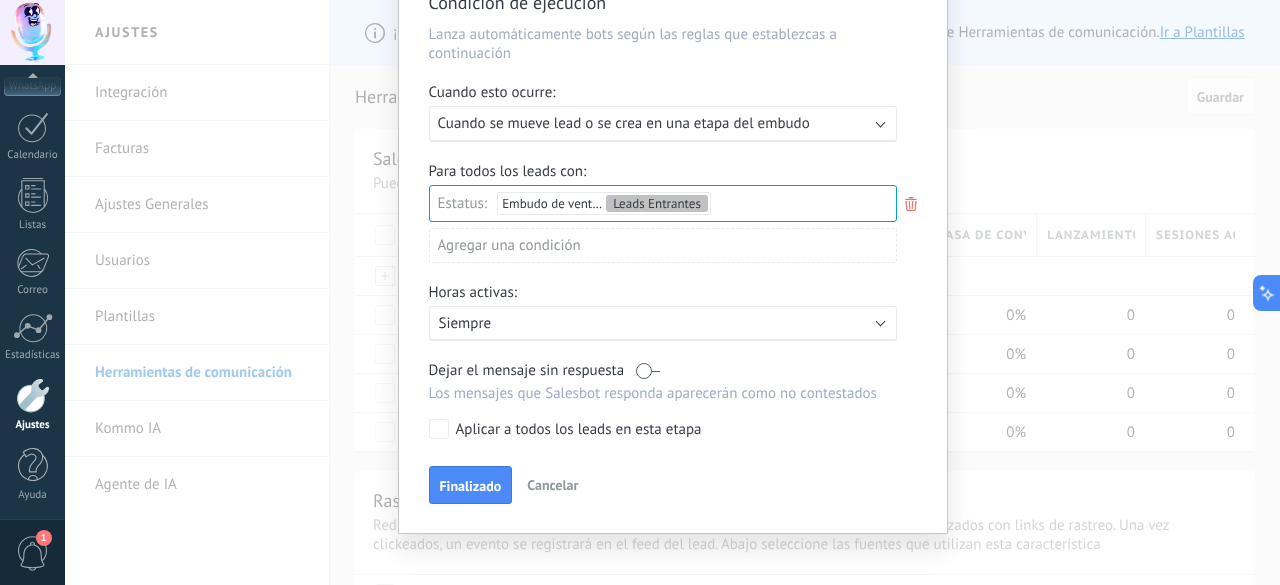 scroll, scrollTop: 119, scrollLeft: 0, axis: vertical 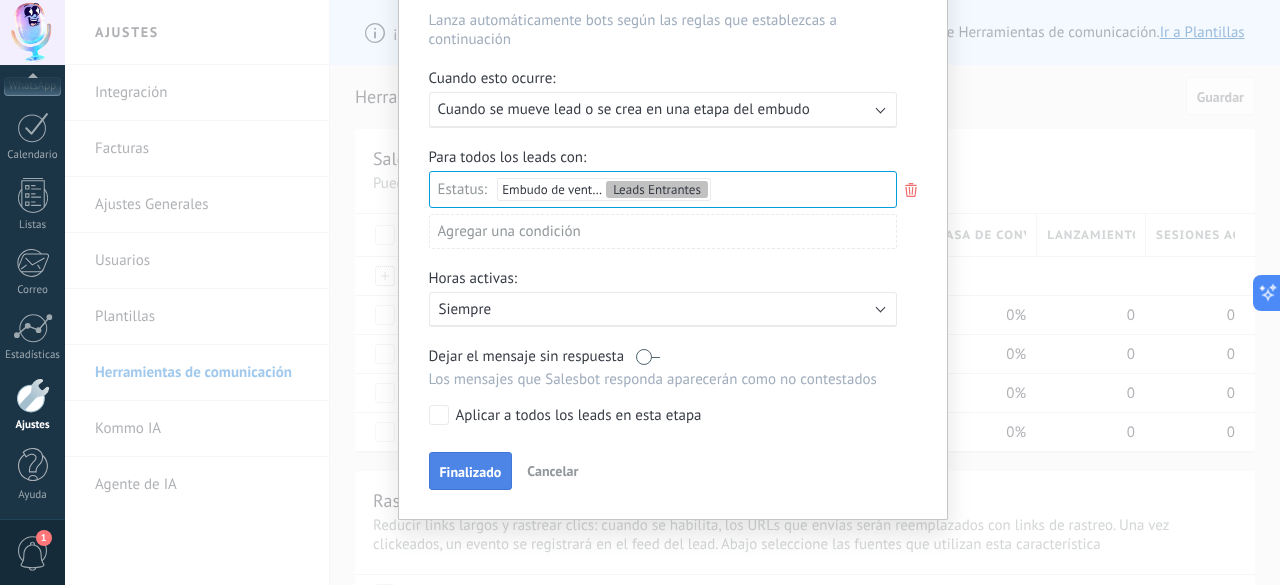 click on "Finalizado" at bounding box center (471, 472) 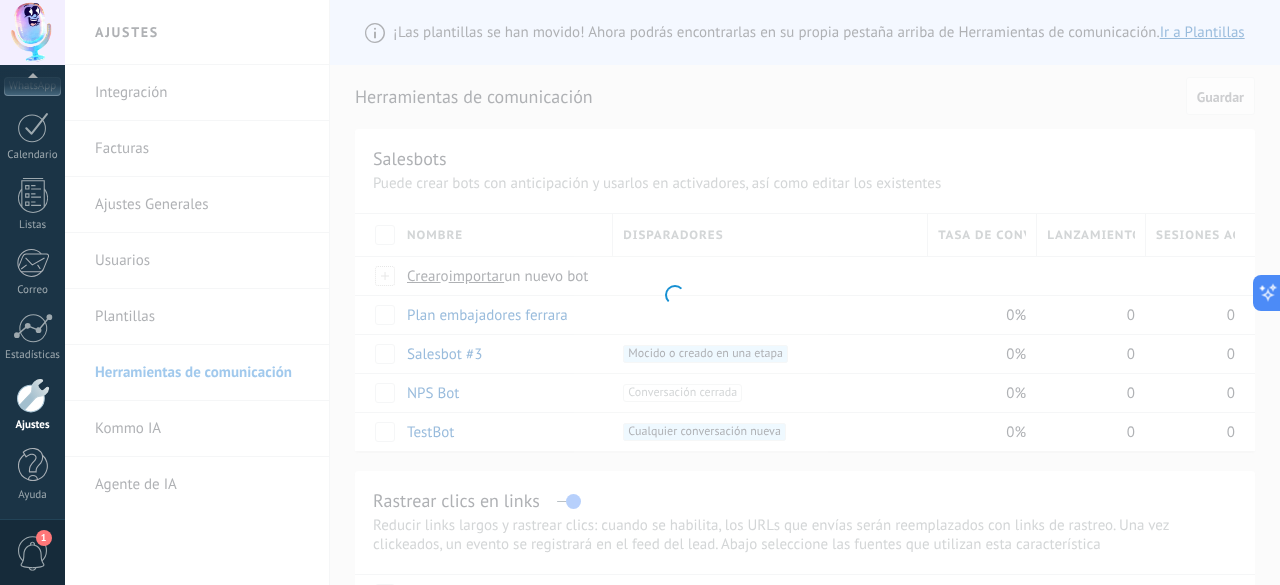 scroll, scrollTop: 0, scrollLeft: 0, axis: both 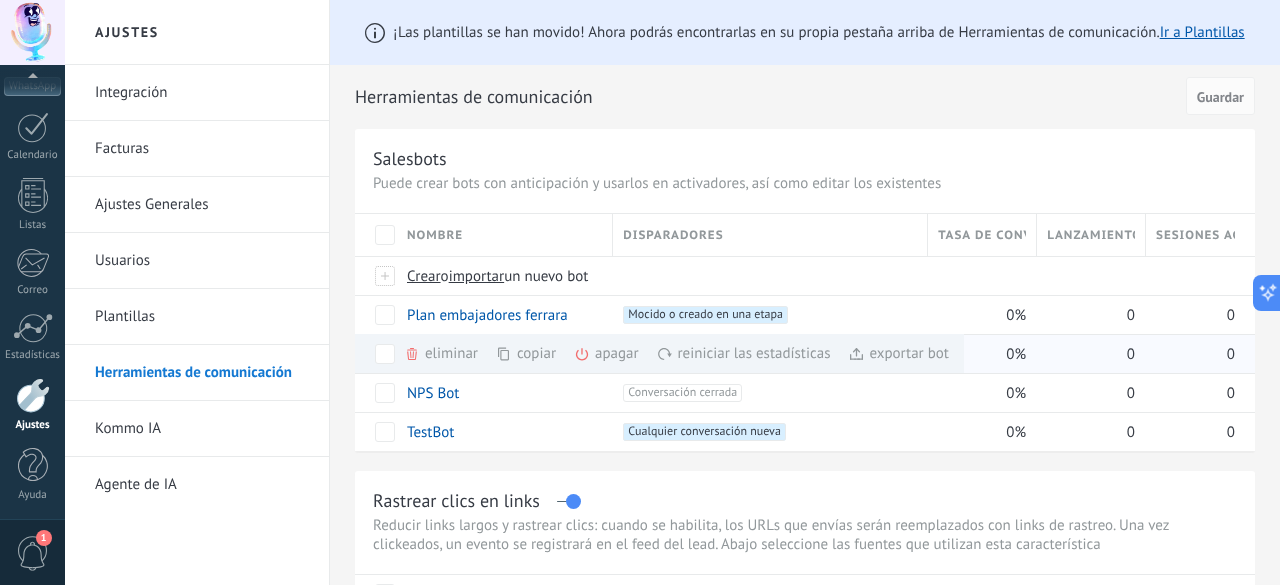 click 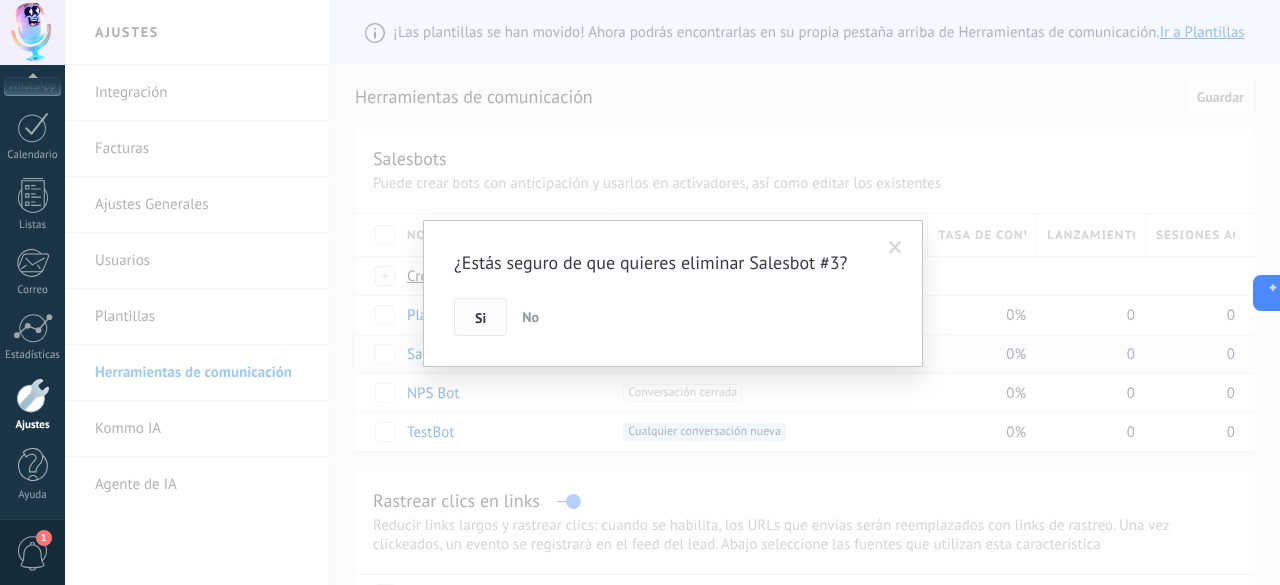 click on "Si" at bounding box center [480, 318] 